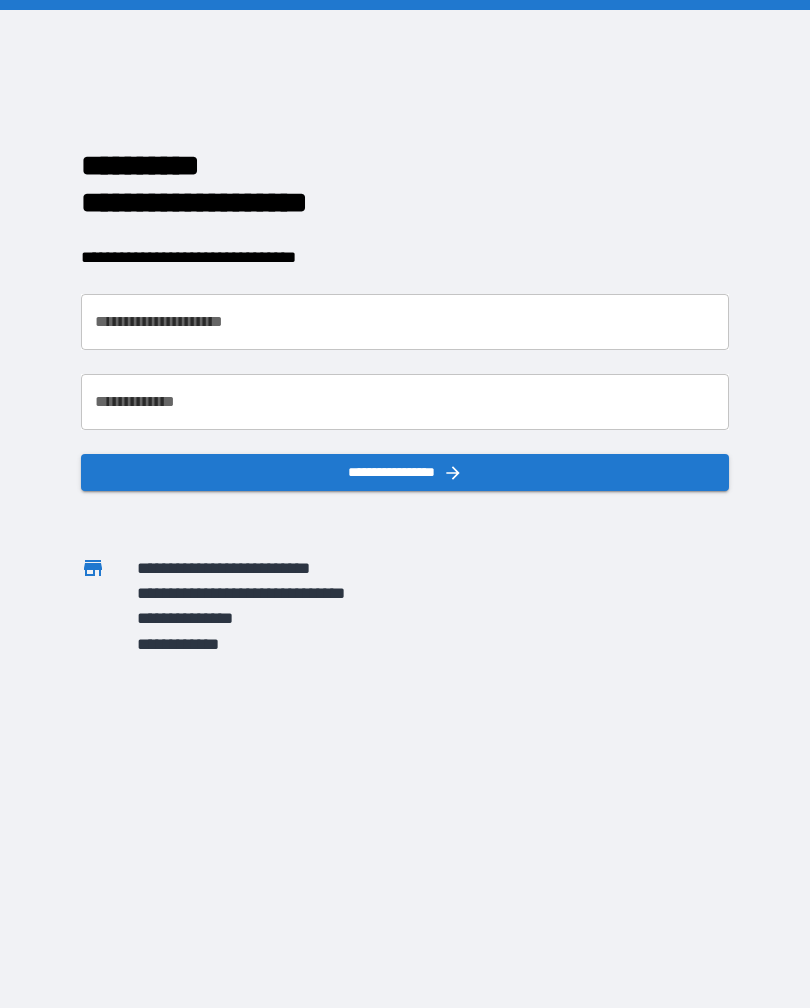 scroll, scrollTop: 0, scrollLeft: 0, axis: both 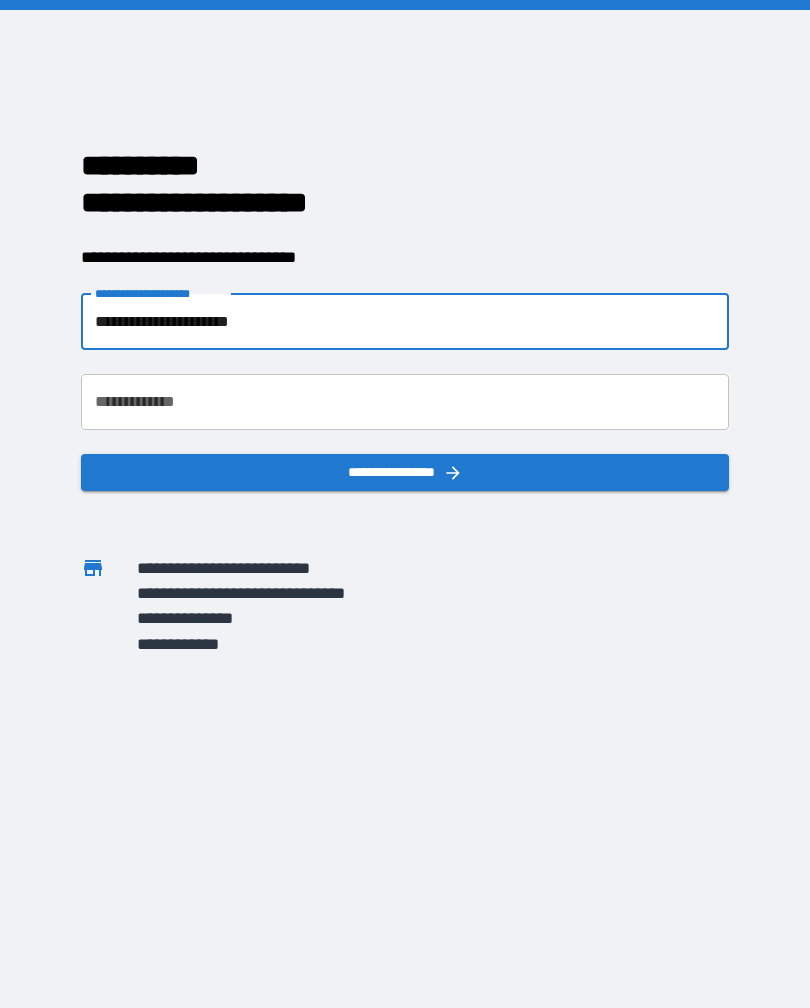 type on "**********" 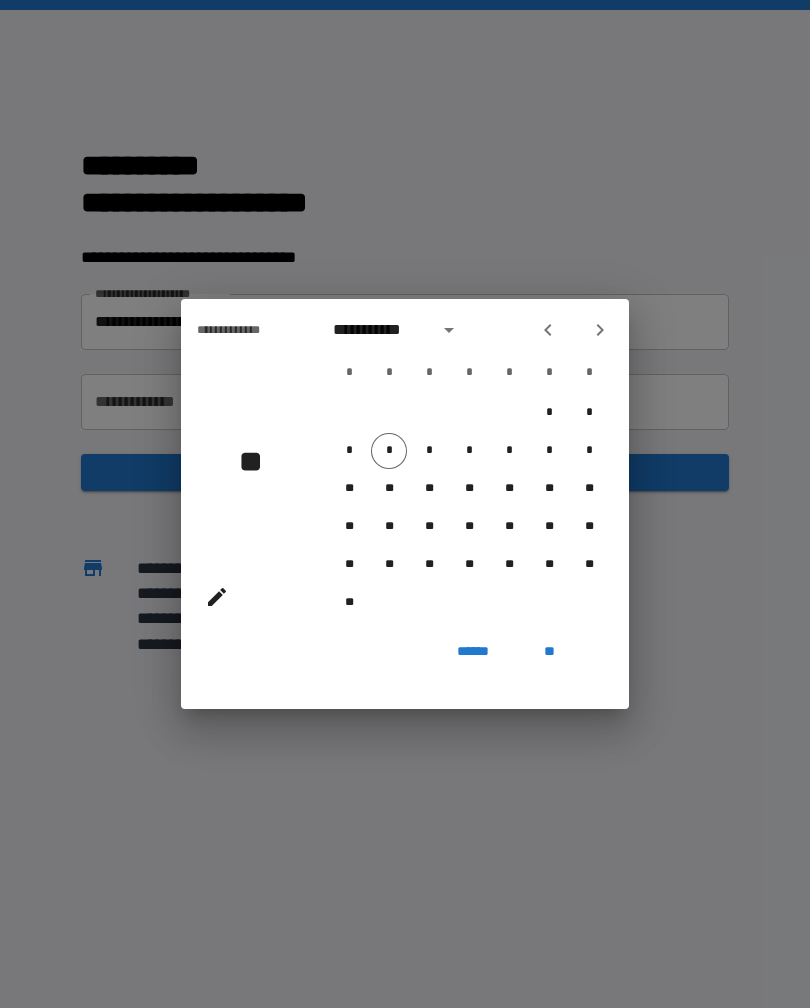 click 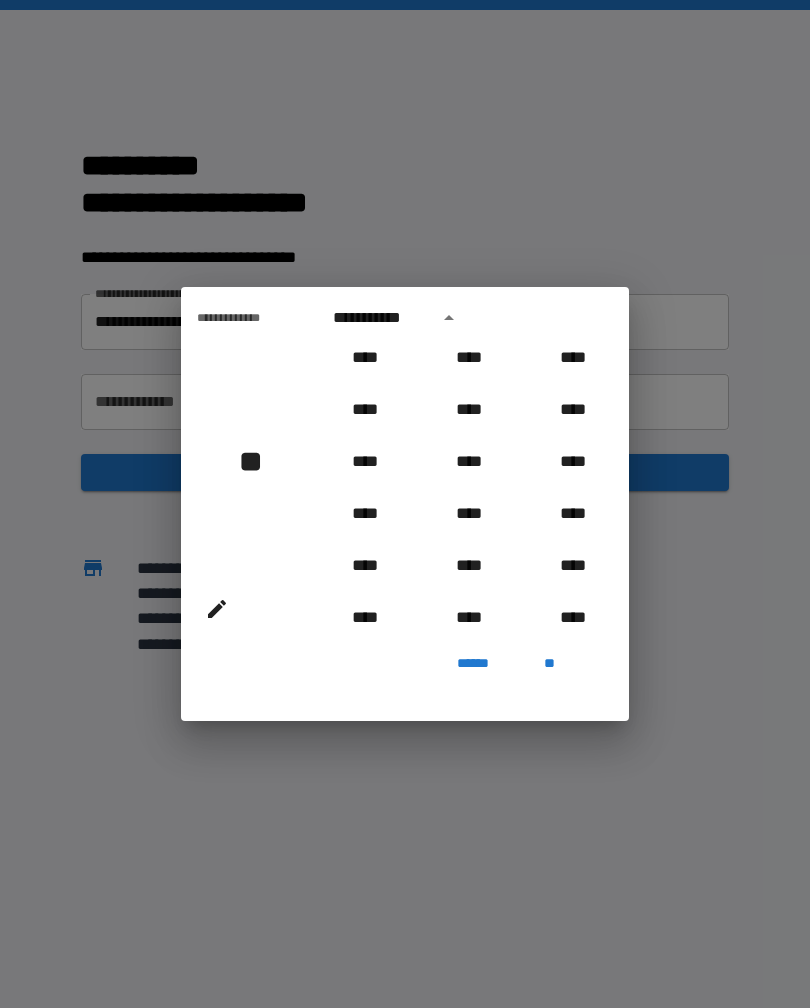scroll, scrollTop: 963, scrollLeft: 0, axis: vertical 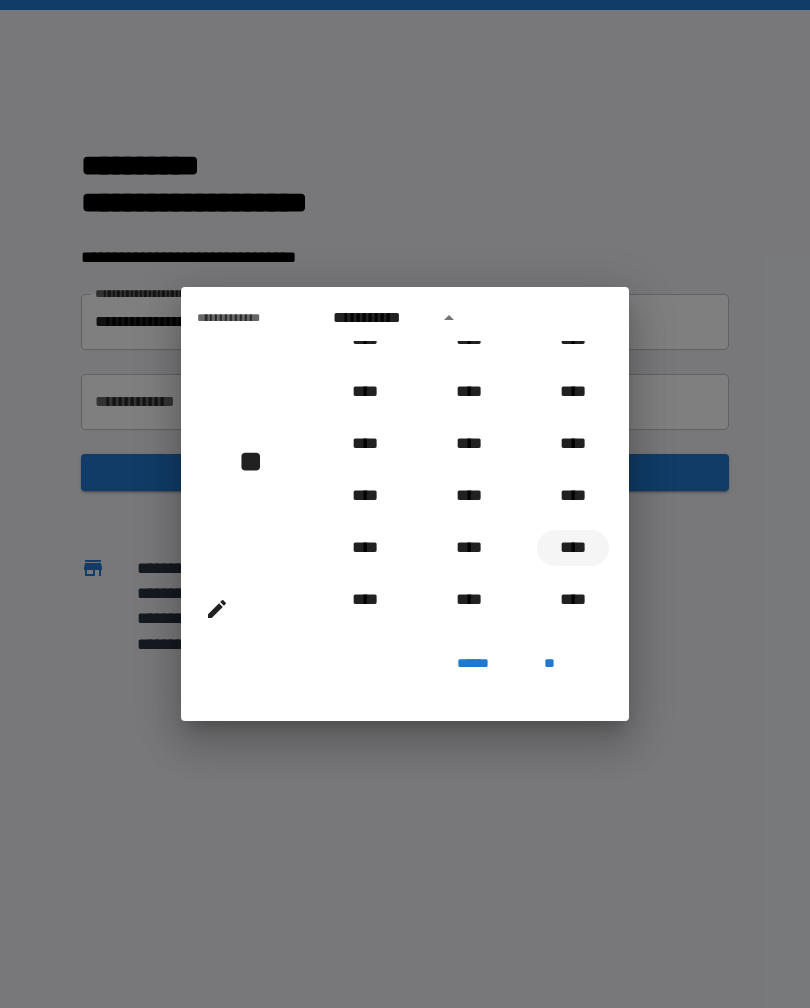 click on "****" at bounding box center [573, 548] 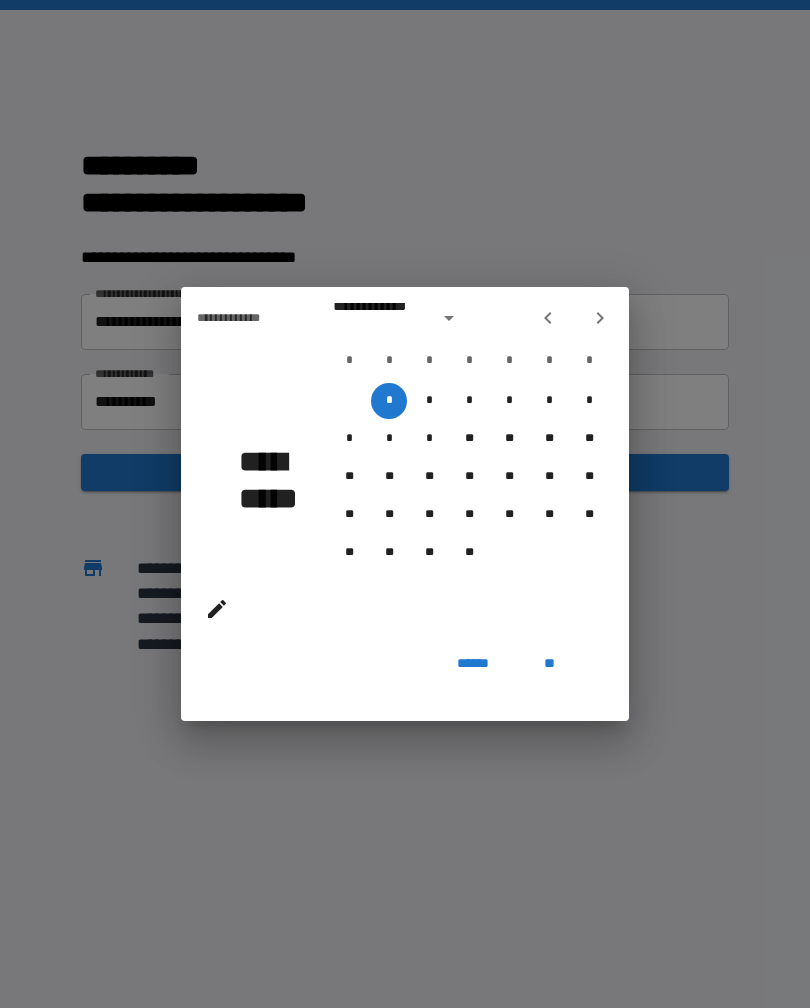 type on "**********" 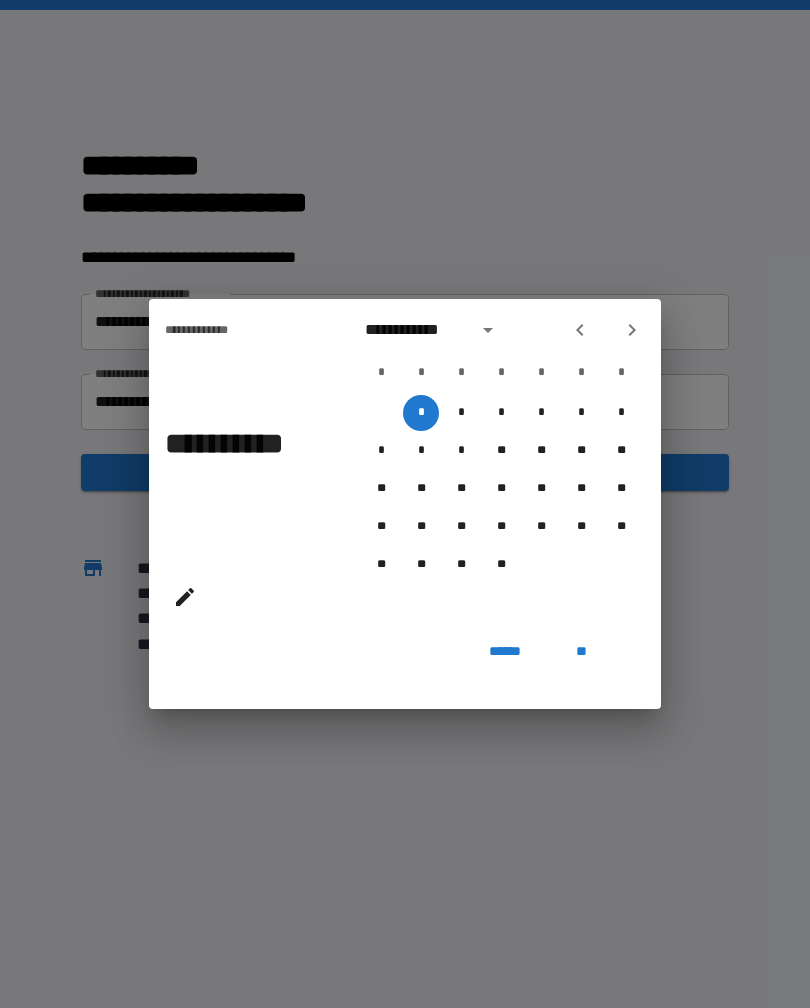 click 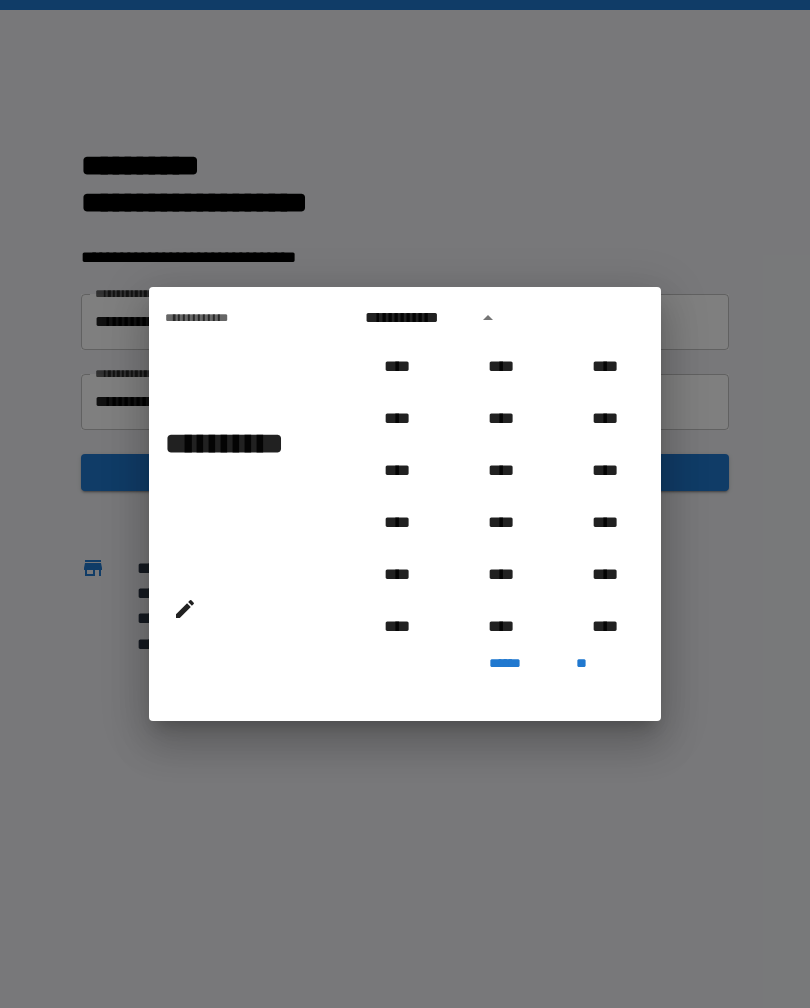 scroll, scrollTop: 1018, scrollLeft: 0, axis: vertical 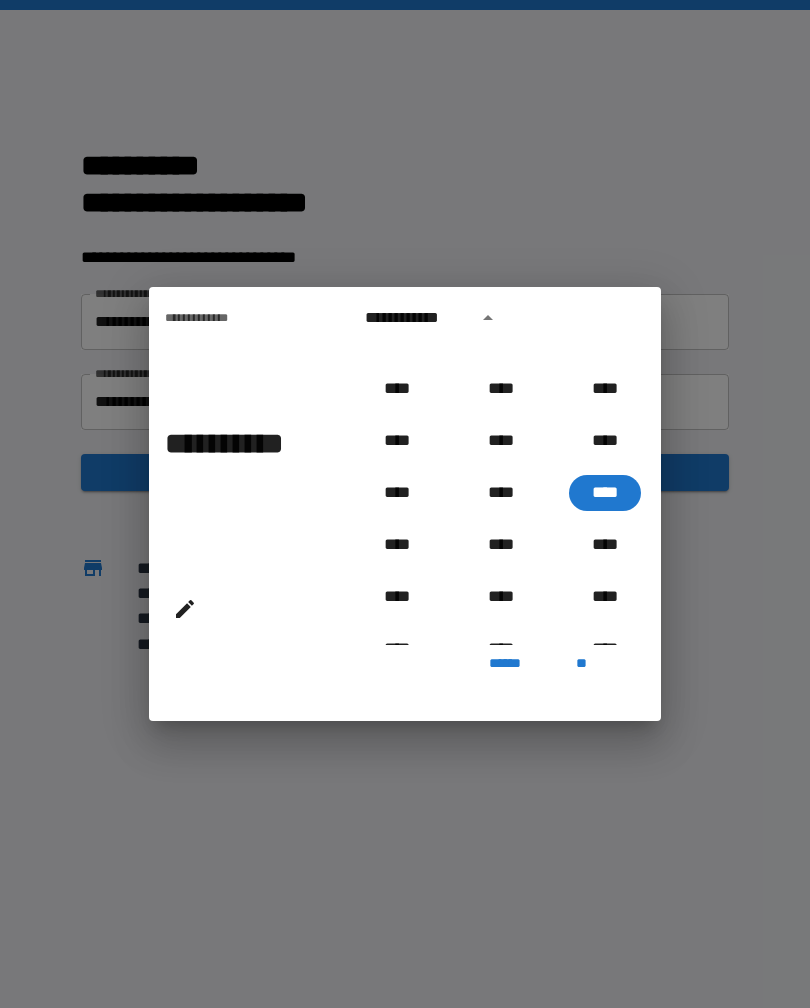 click on "**********" at bounding box center [415, 318] 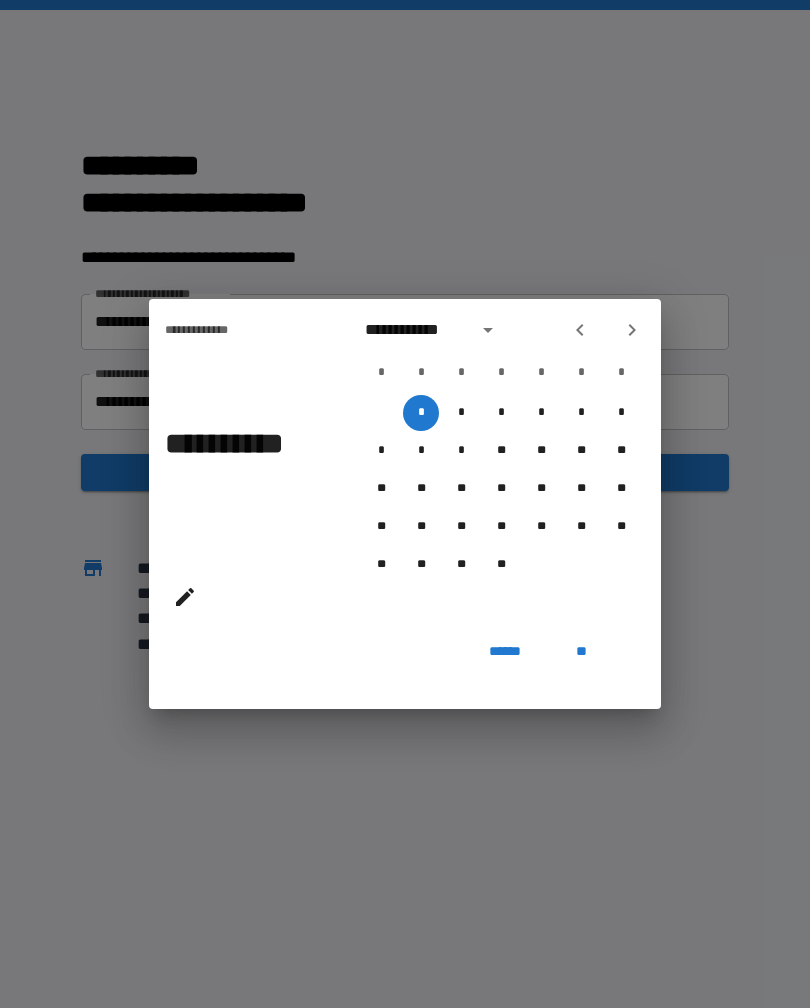 click 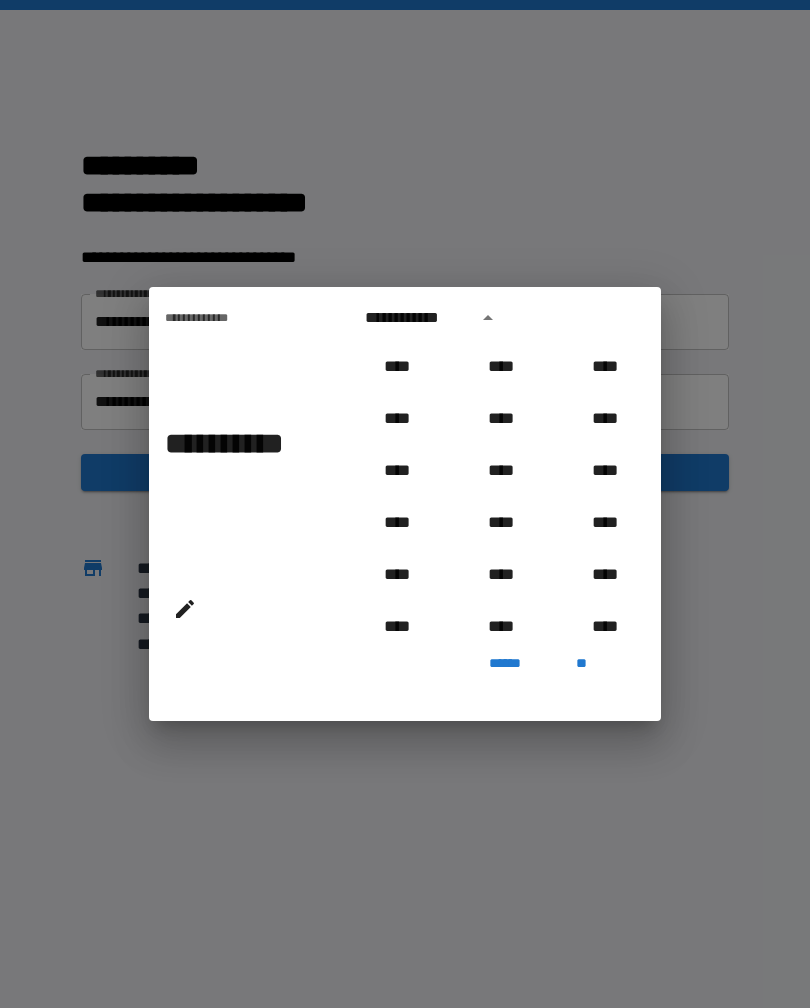 scroll, scrollTop: 1018, scrollLeft: 0, axis: vertical 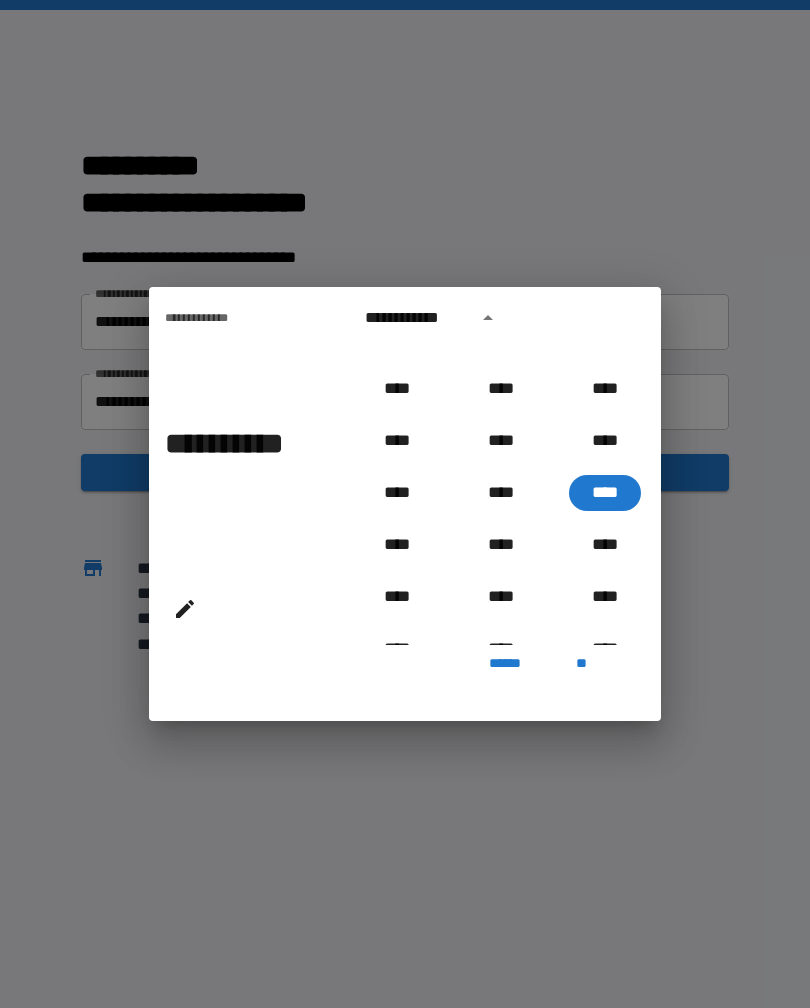 click at bounding box center (185, 609) 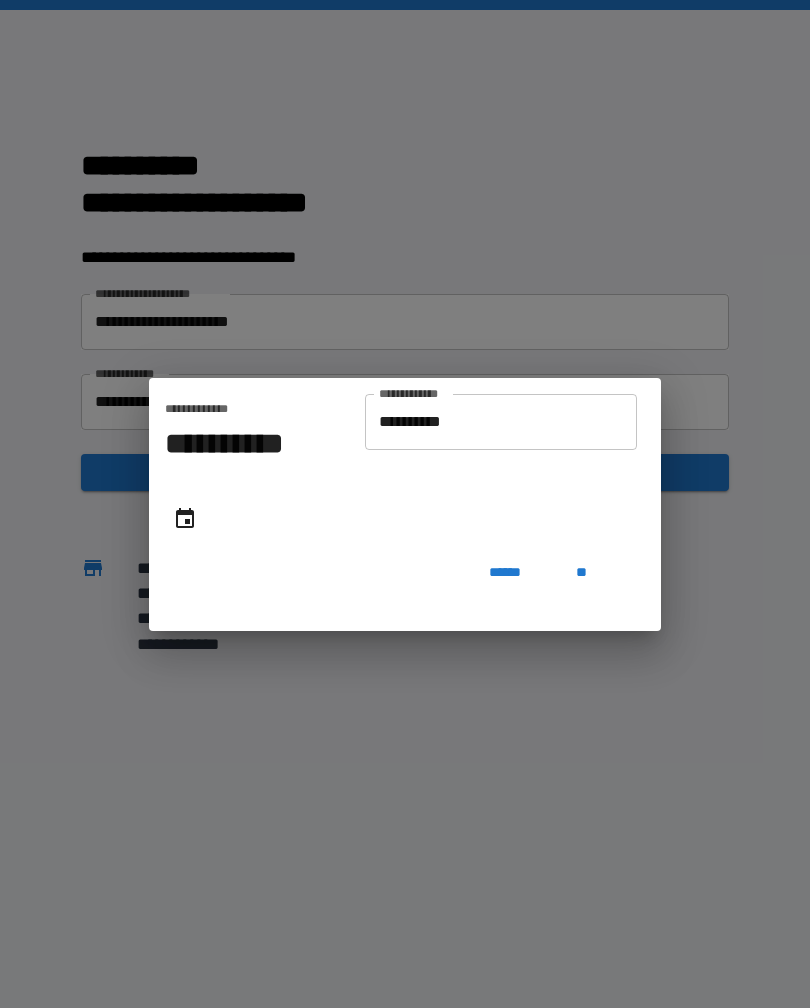 click on "**********" at bounding box center [501, 422] 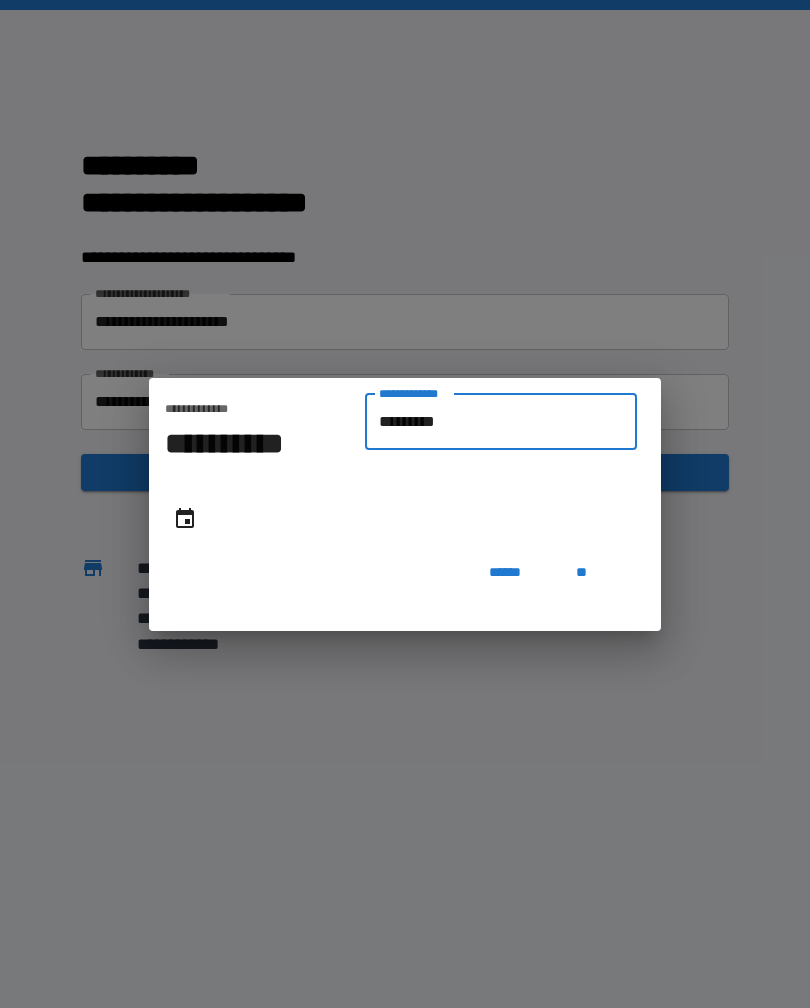 type on "**********" 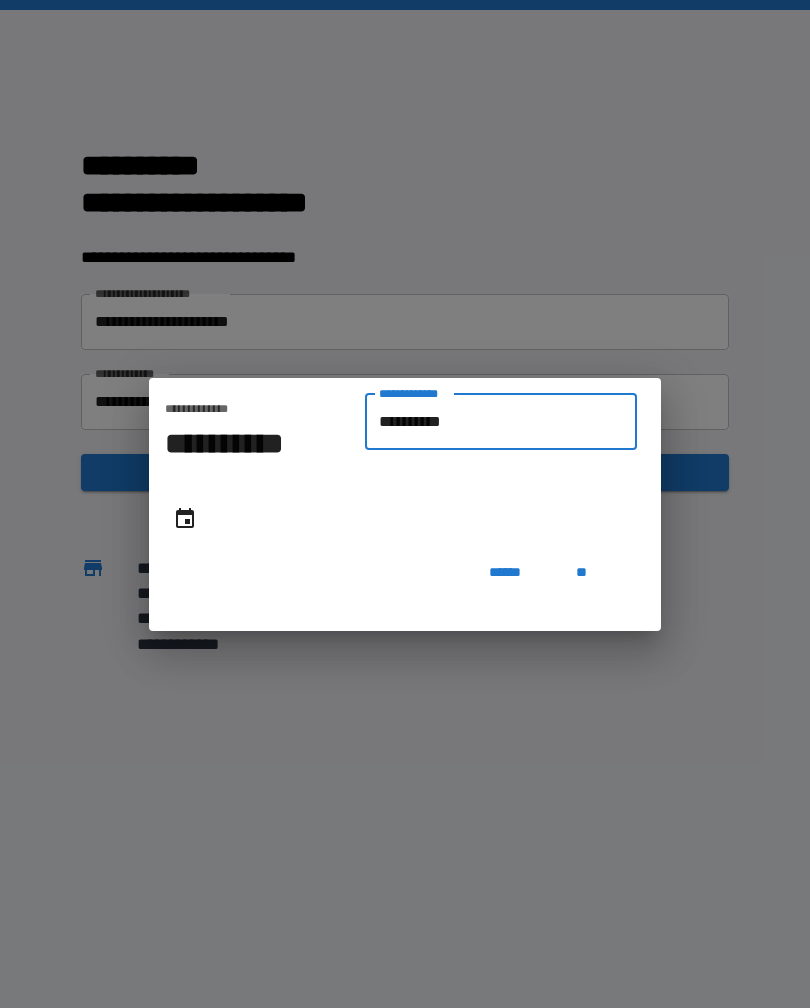 type on "**********" 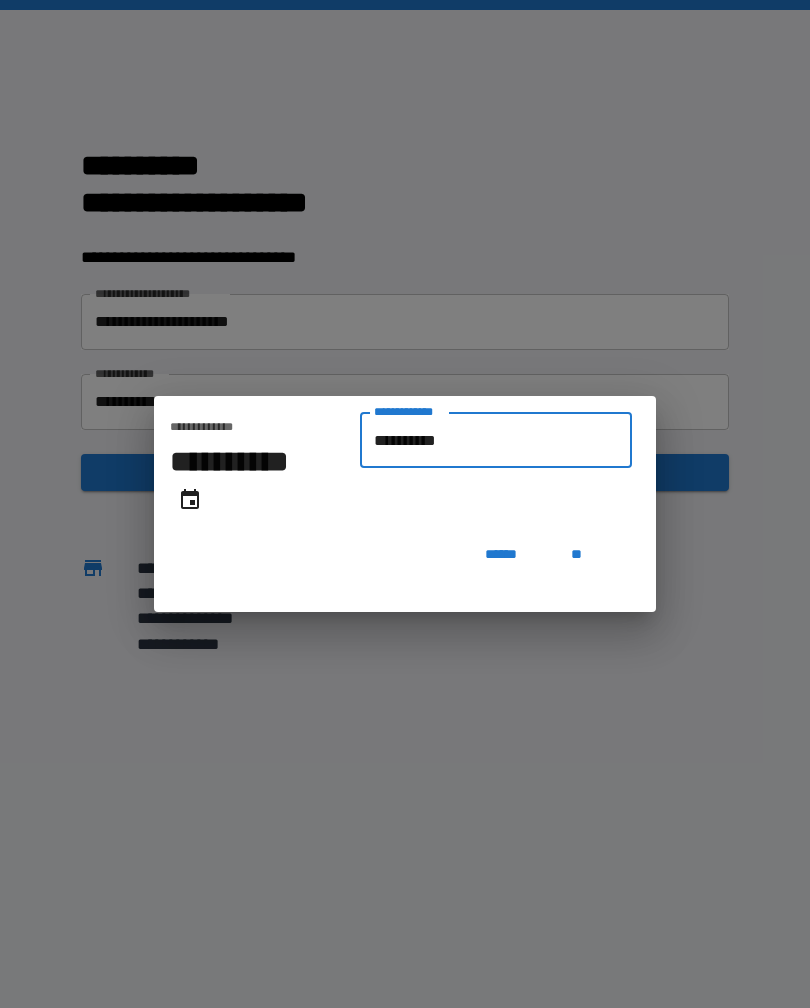 type on "*********" 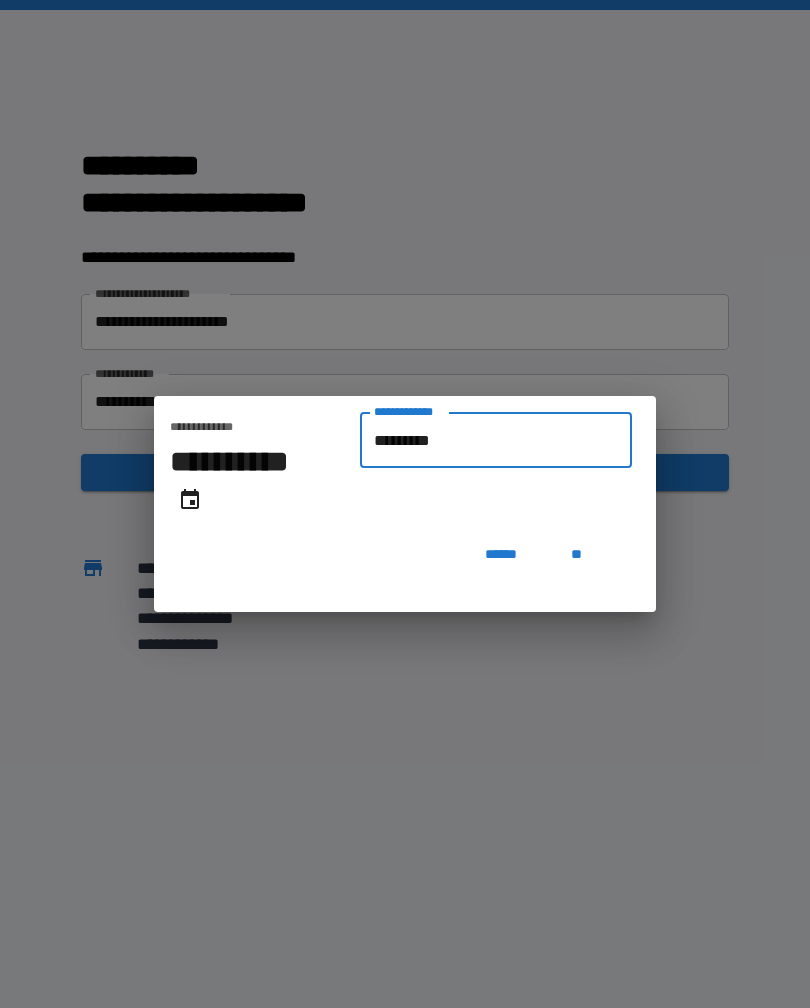 type on "**********" 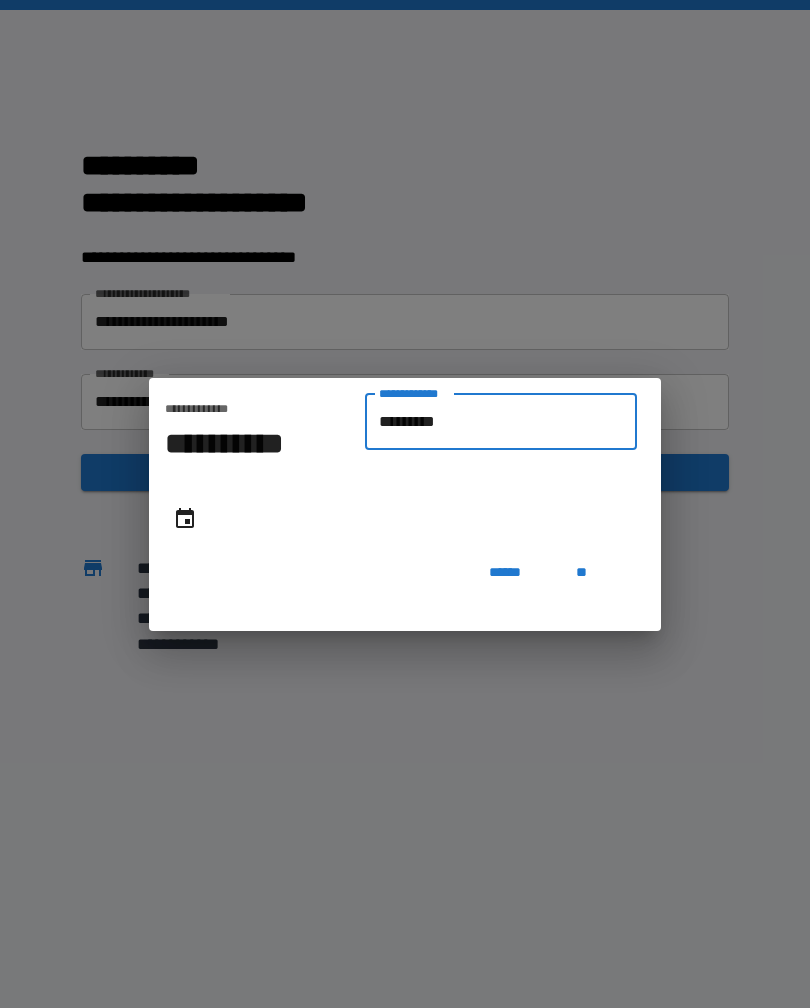type on "********" 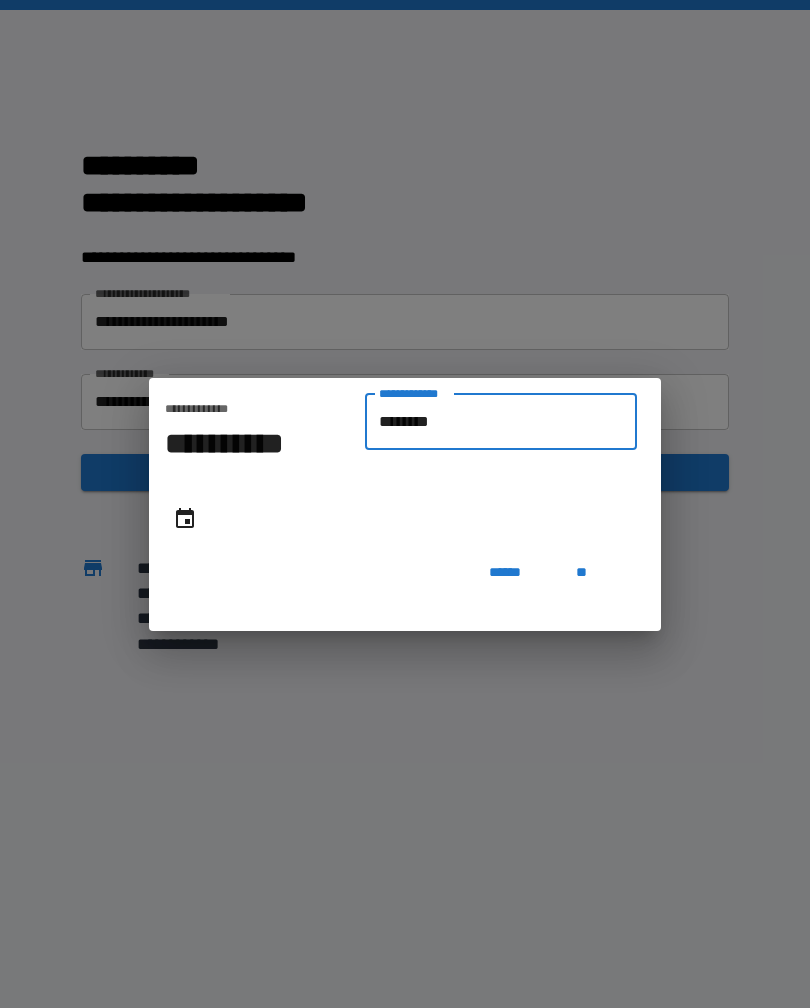 type on "**********" 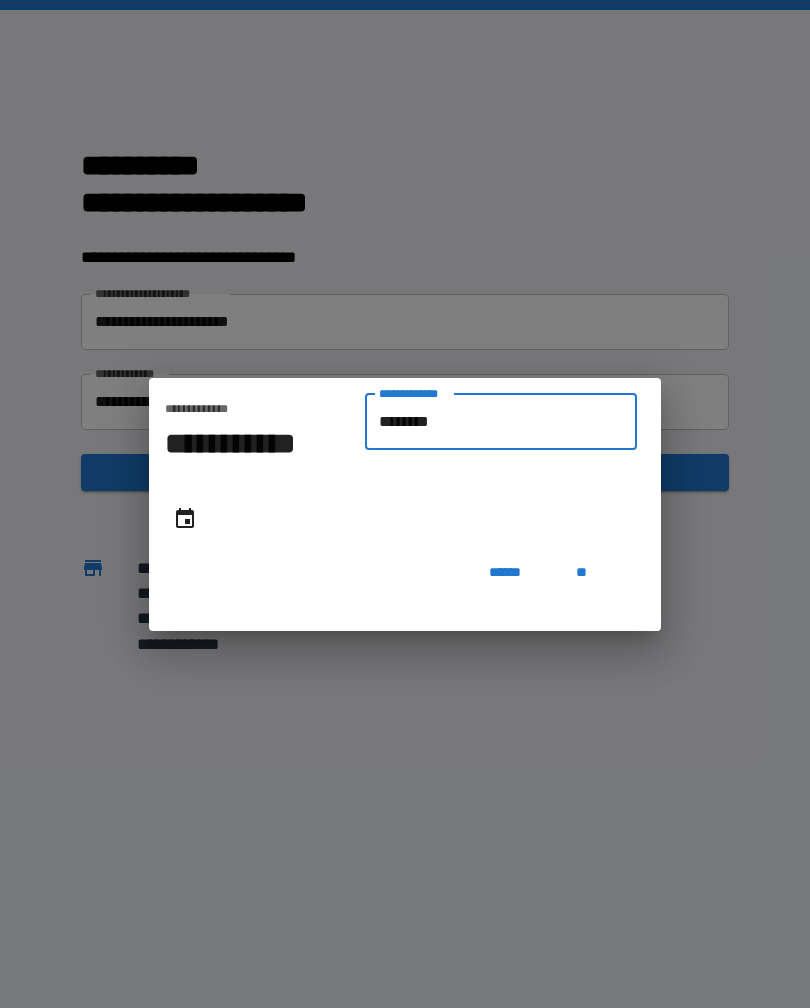 type on "*********" 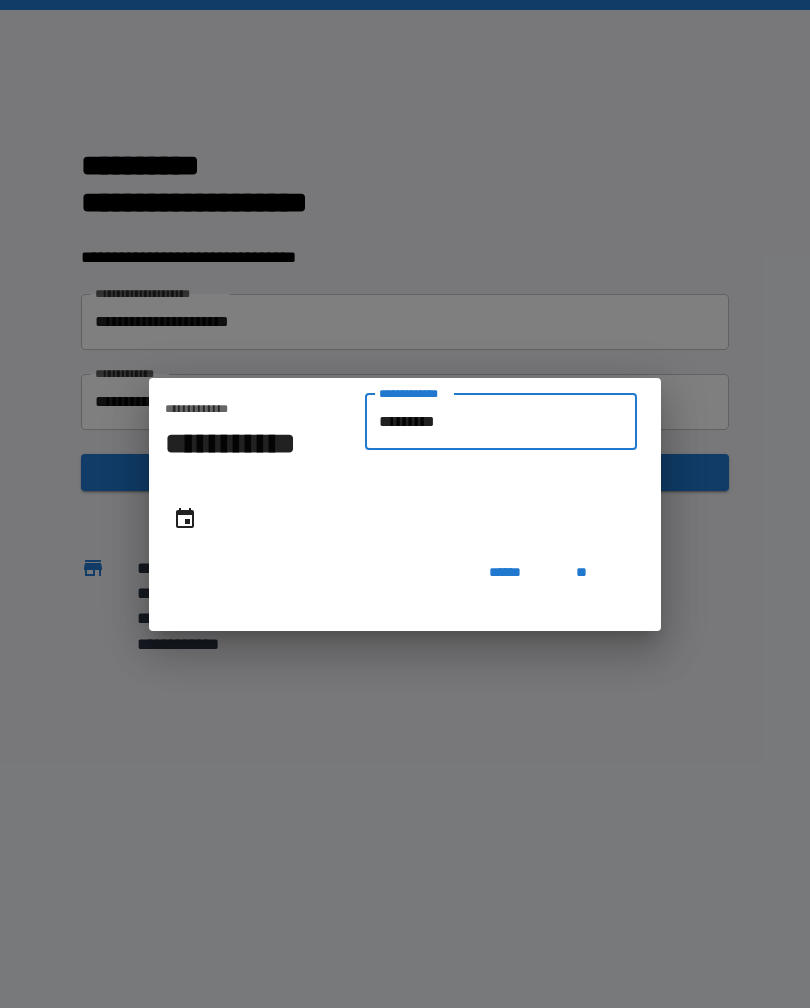 type on "**********" 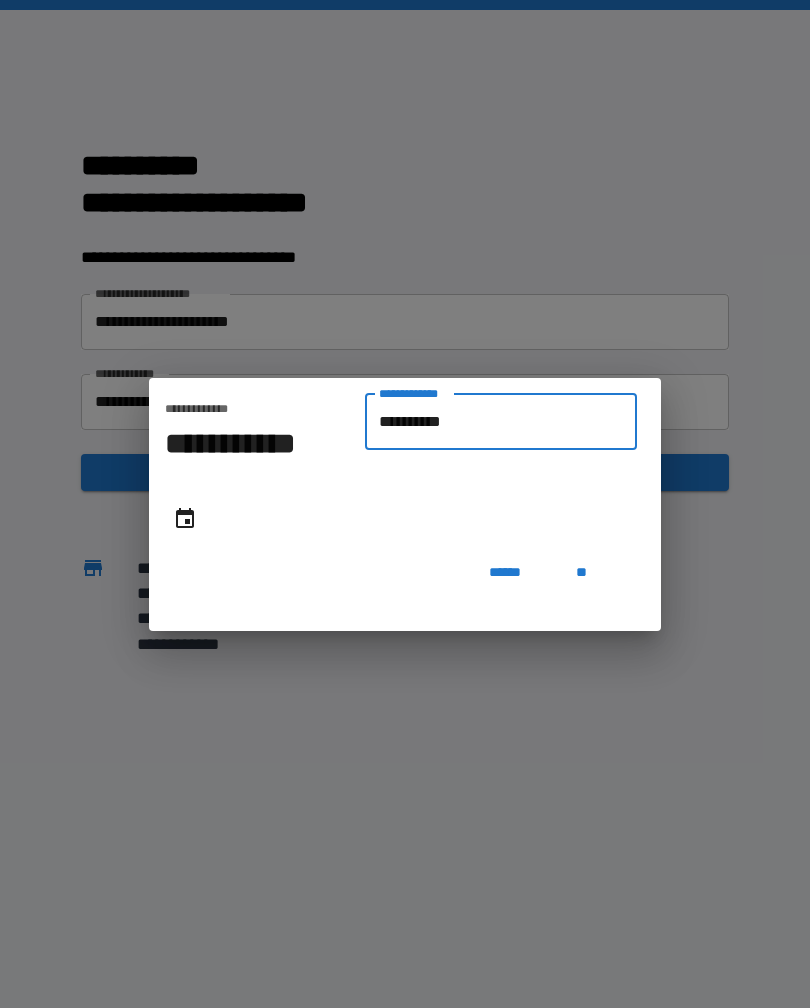 type on "**********" 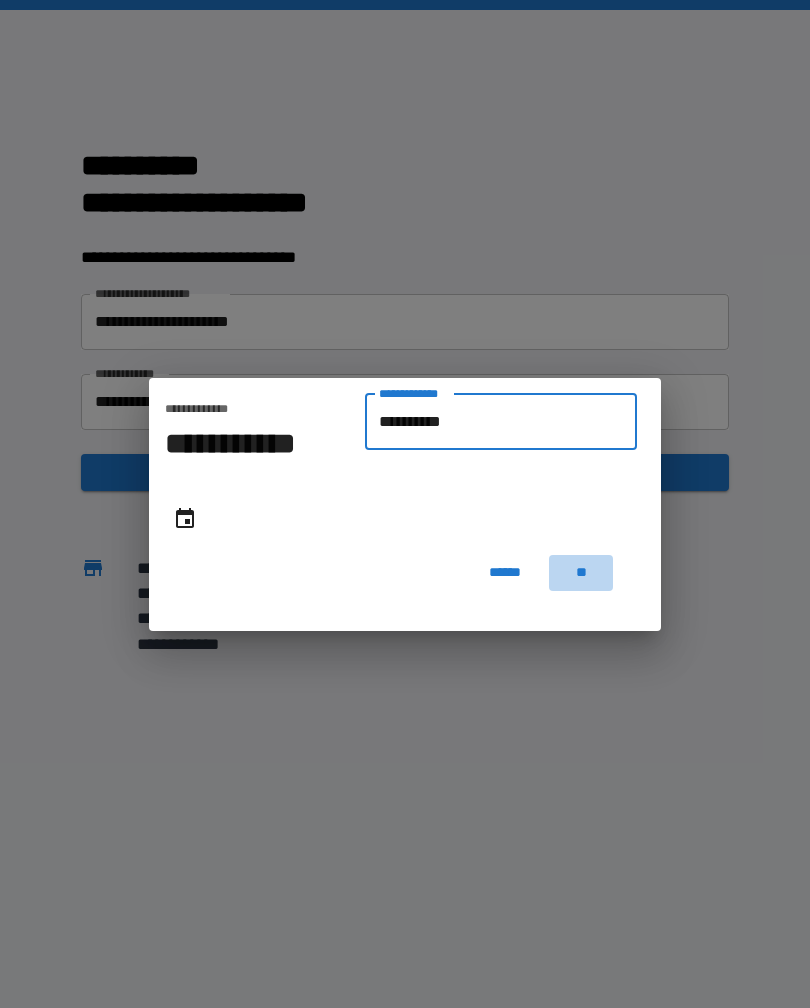 click on "**" at bounding box center (581, 573) 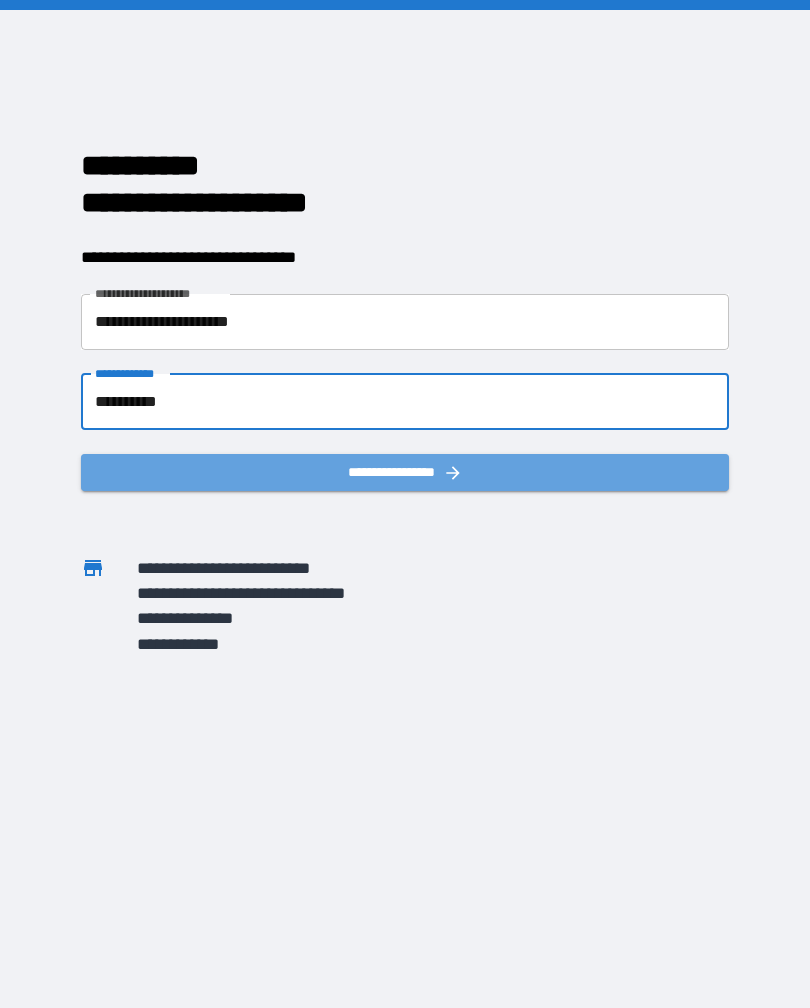 click on "**********" at bounding box center (405, 472) 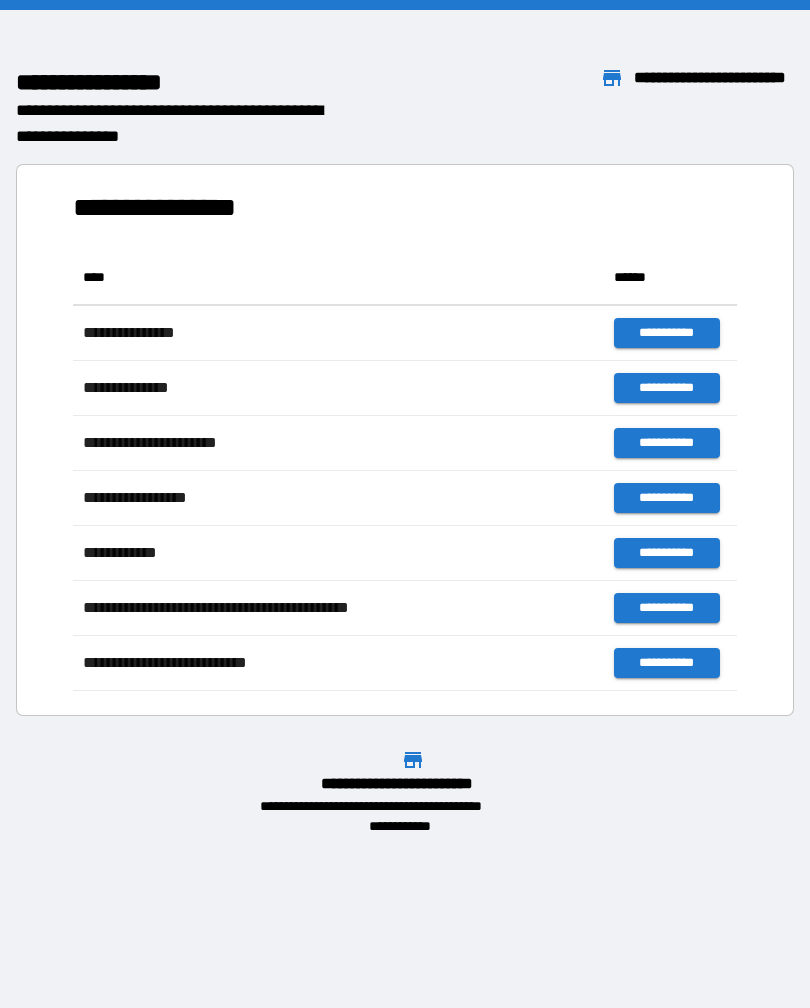 scroll, scrollTop: 1, scrollLeft: 1, axis: both 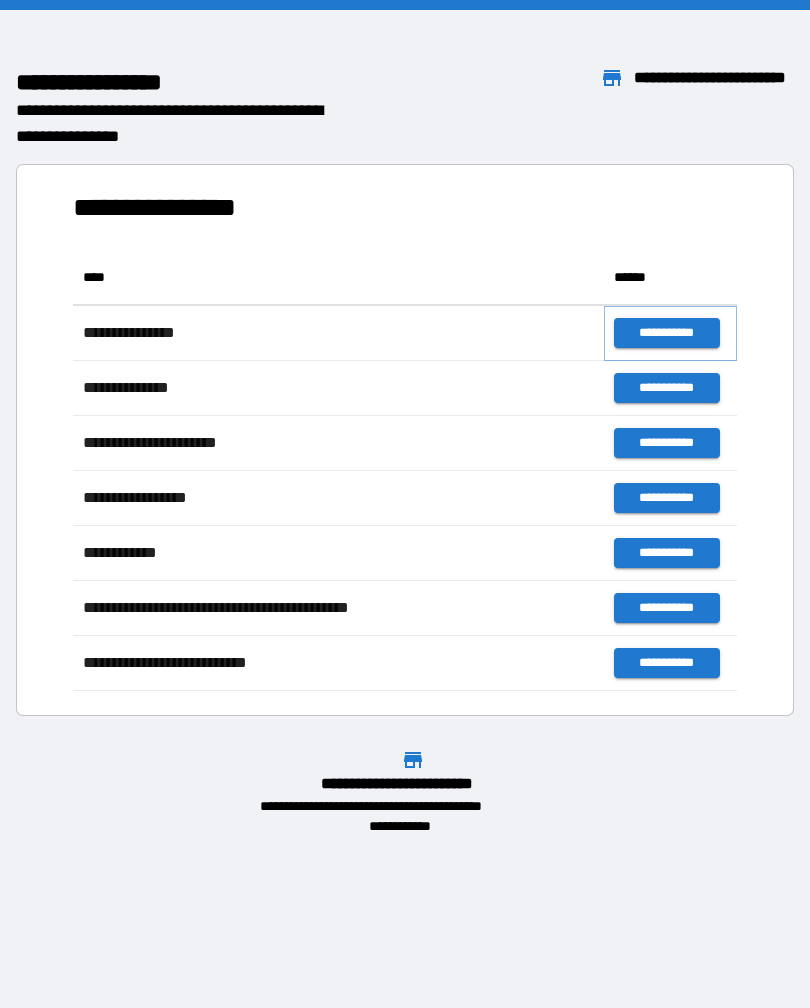 click on "**********" at bounding box center (666, 333) 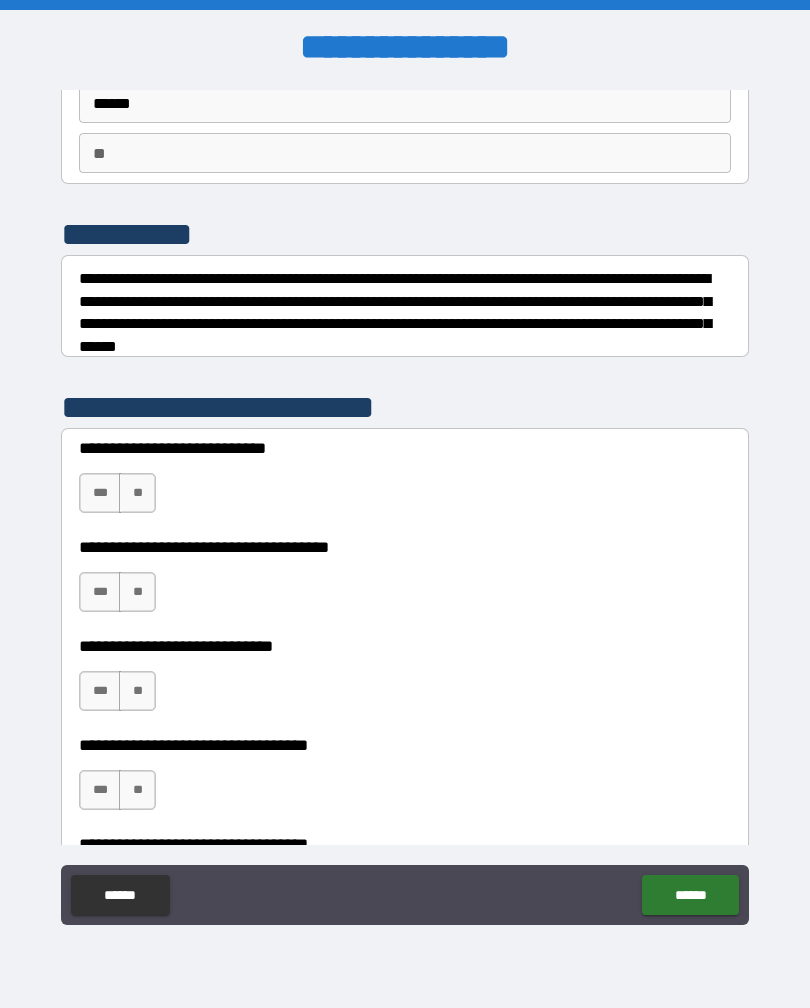 scroll, scrollTop: 152, scrollLeft: 0, axis: vertical 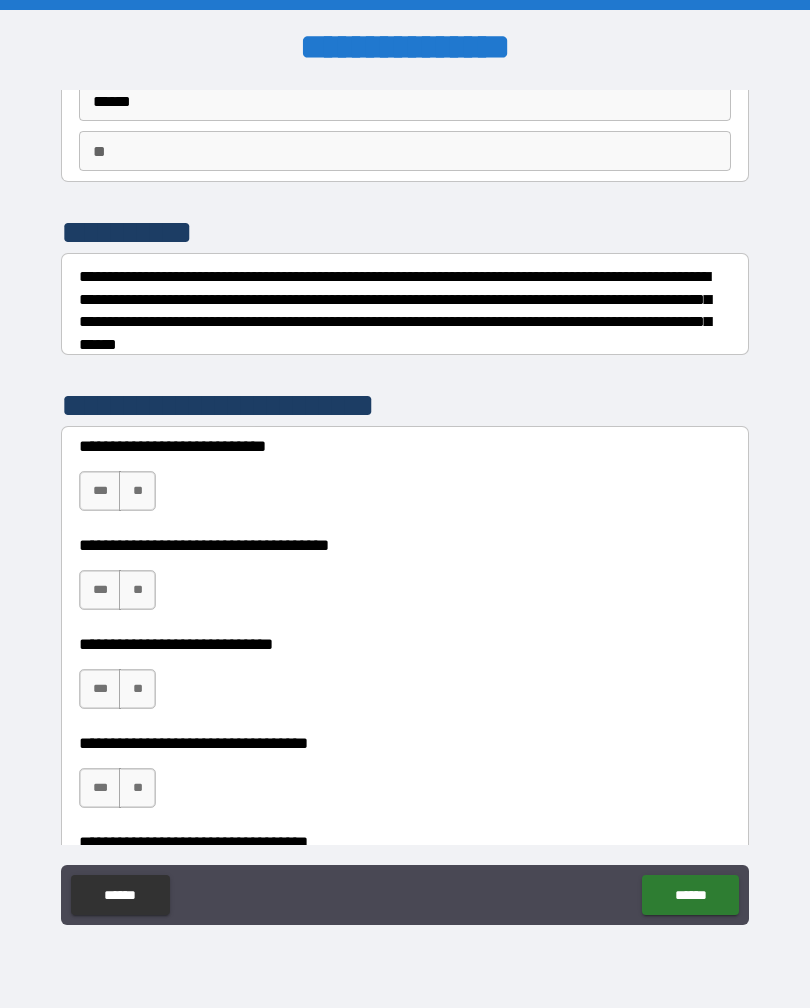 click on "**" at bounding box center [137, 491] 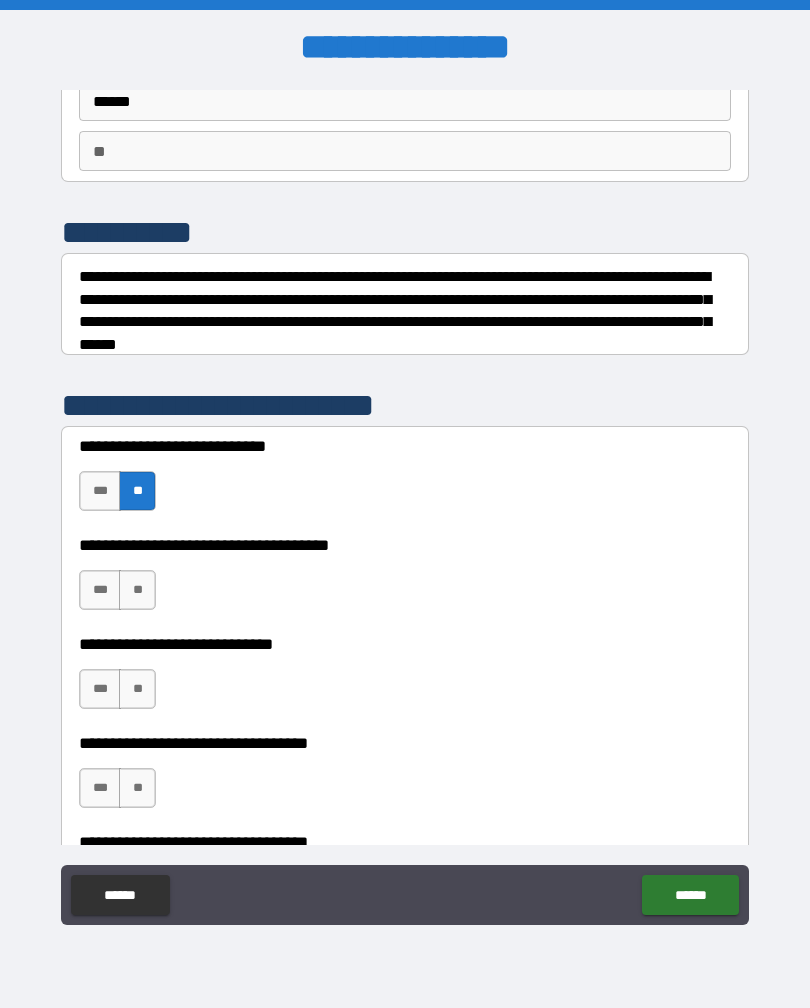 click on "**" at bounding box center [137, 590] 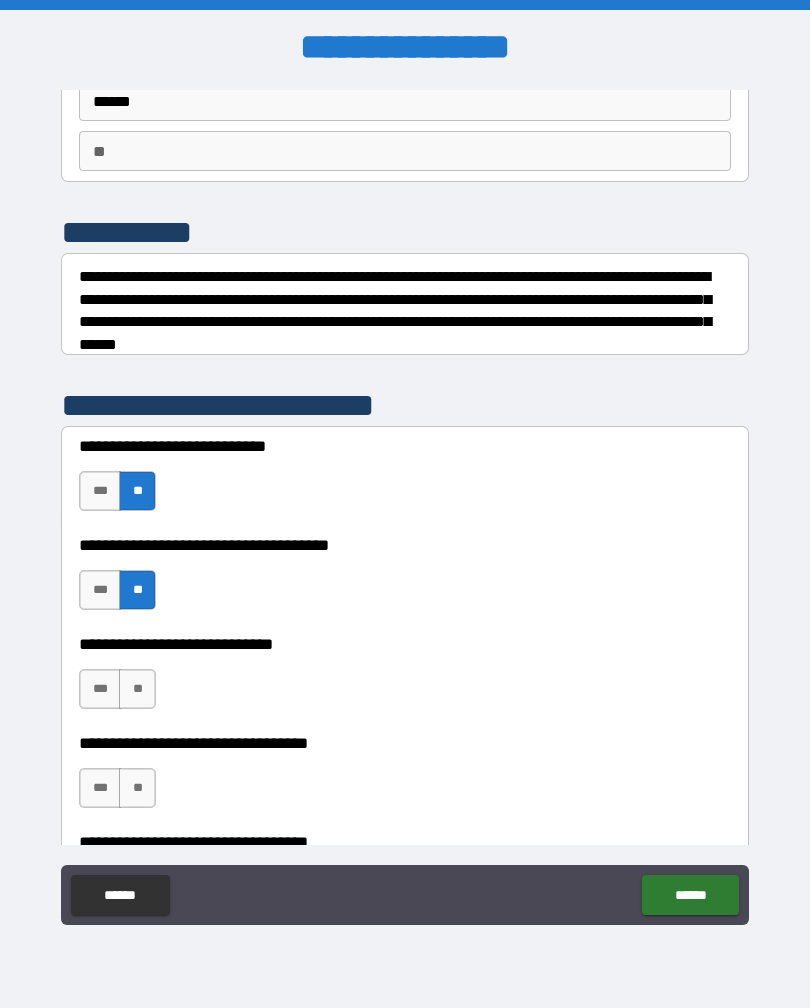 click on "**" at bounding box center [137, 689] 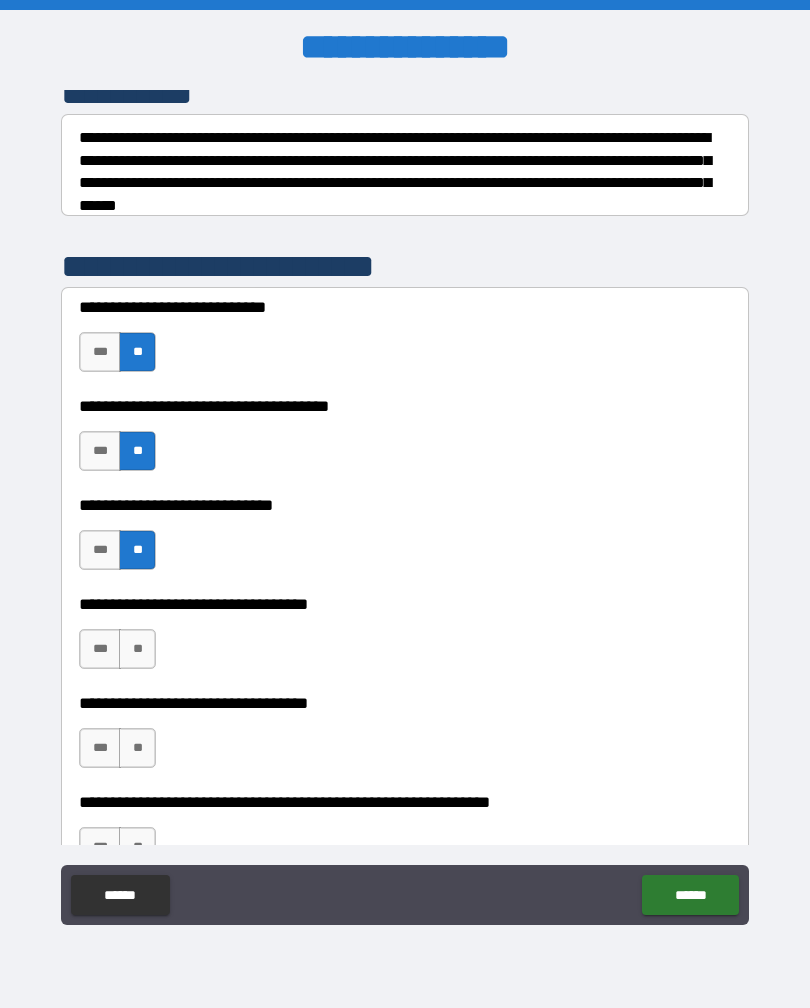 scroll, scrollTop: 335, scrollLeft: 0, axis: vertical 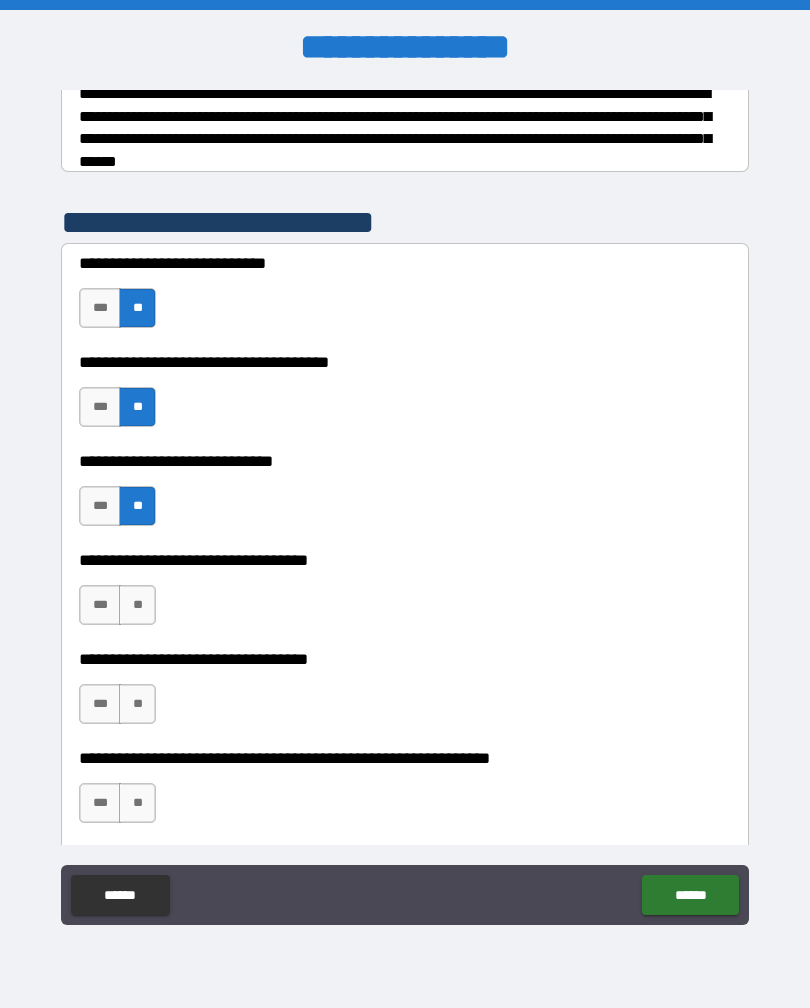 click on "***" at bounding box center (100, 605) 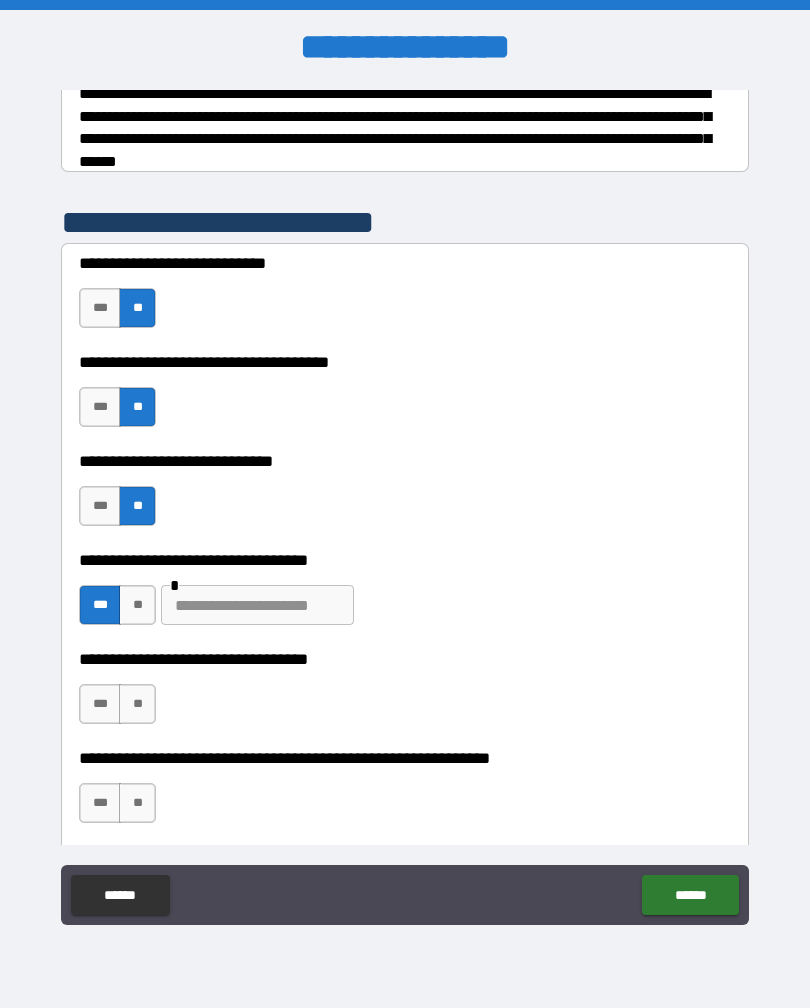 click at bounding box center (257, 605) 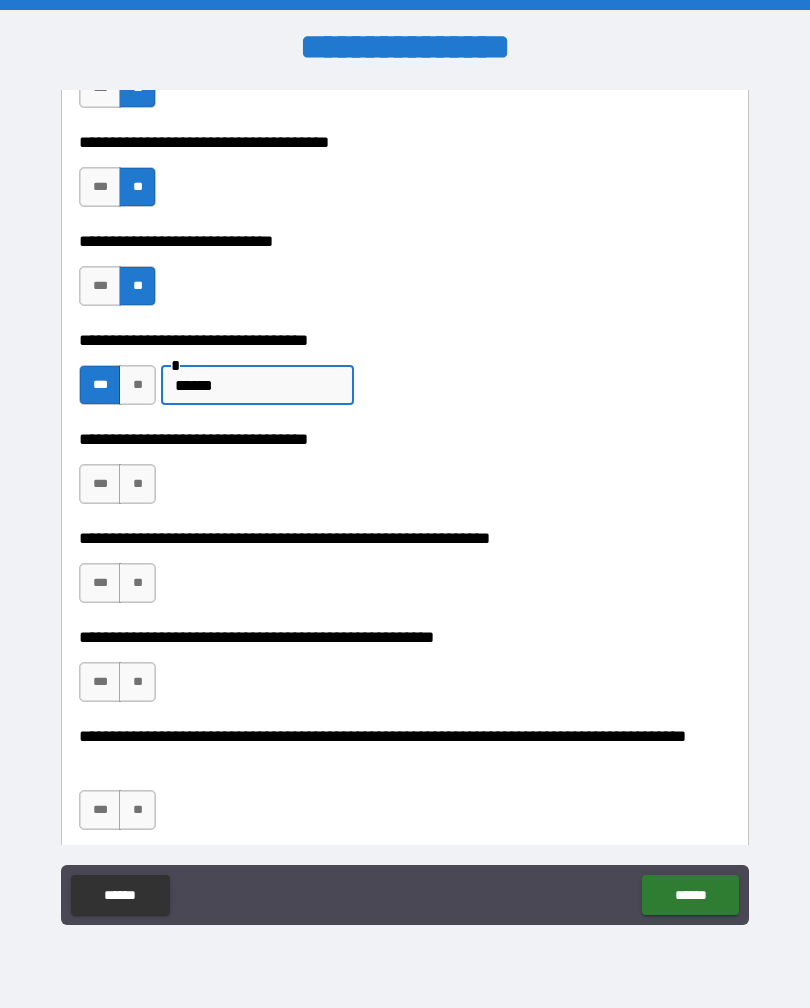 scroll, scrollTop: 564, scrollLeft: 0, axis: vertical 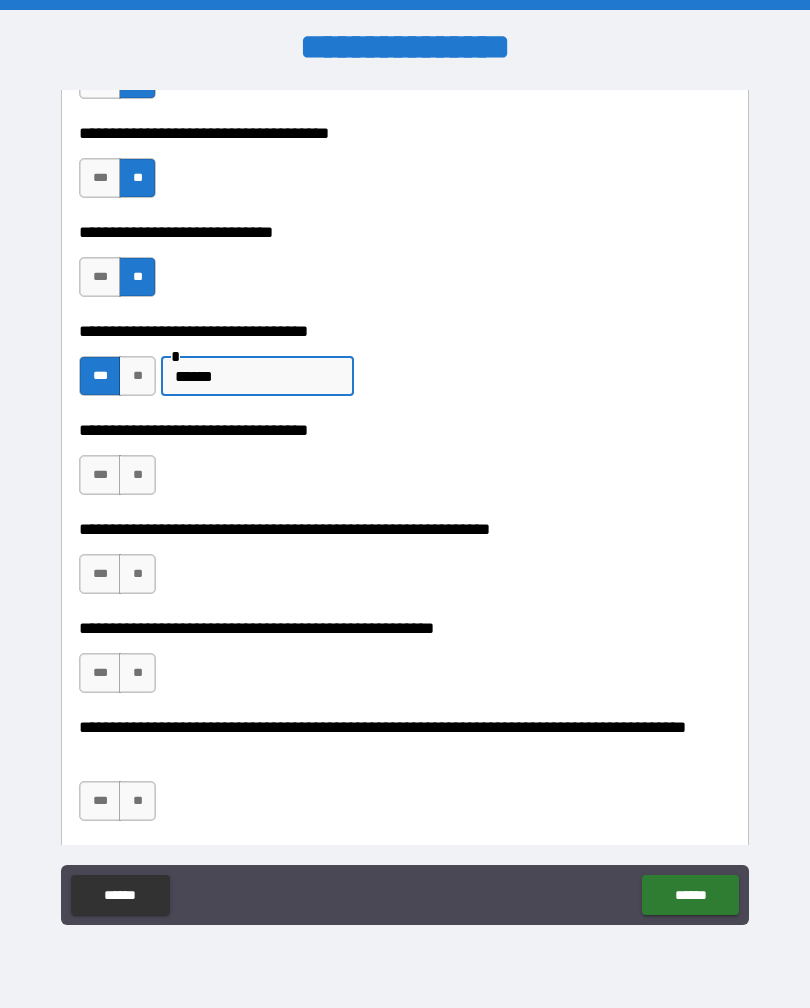 type on "******" 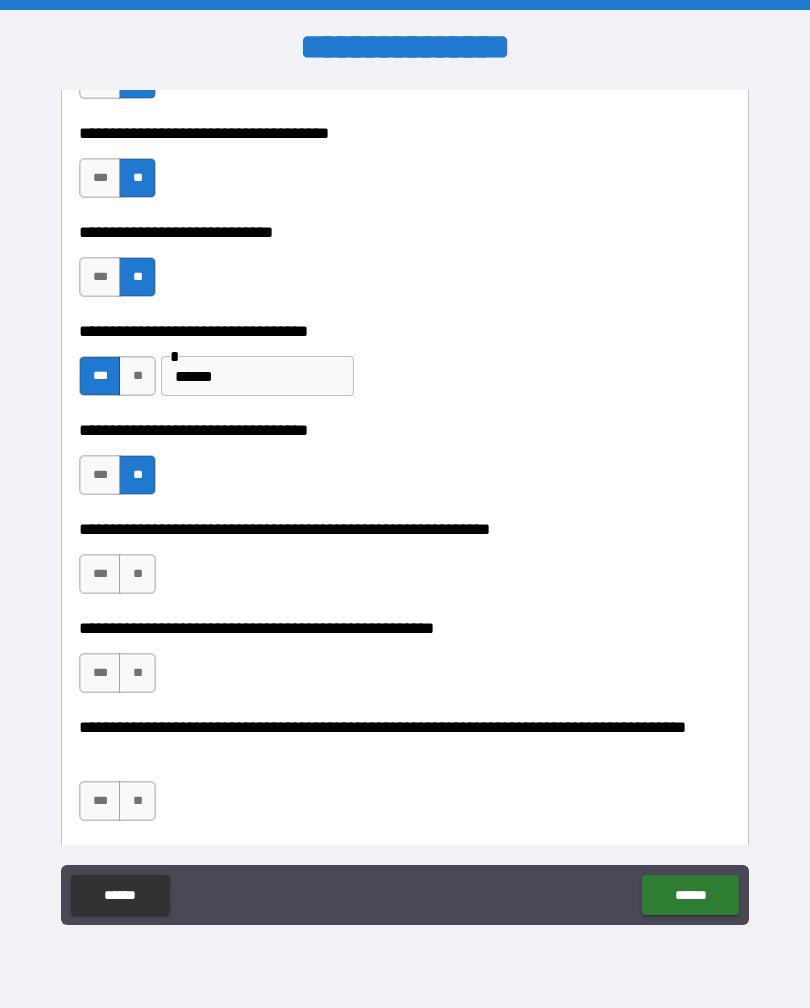 click on "**" at bounding box center (137, 574) 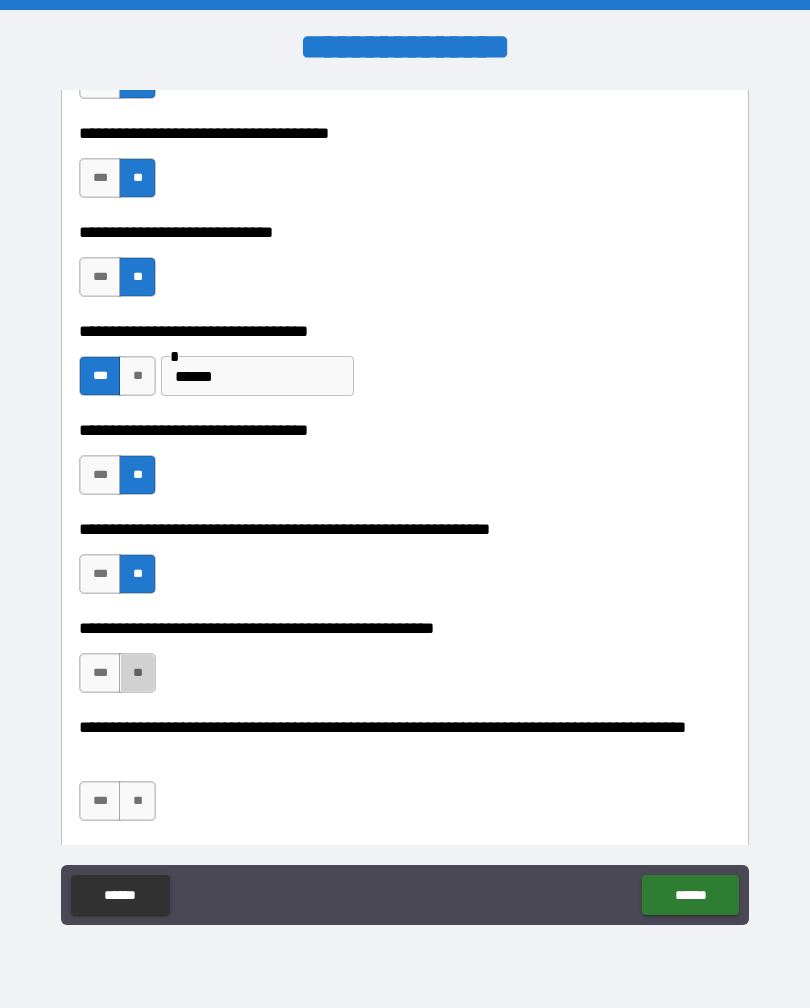 click on "**" at bounding box center (137, 673) 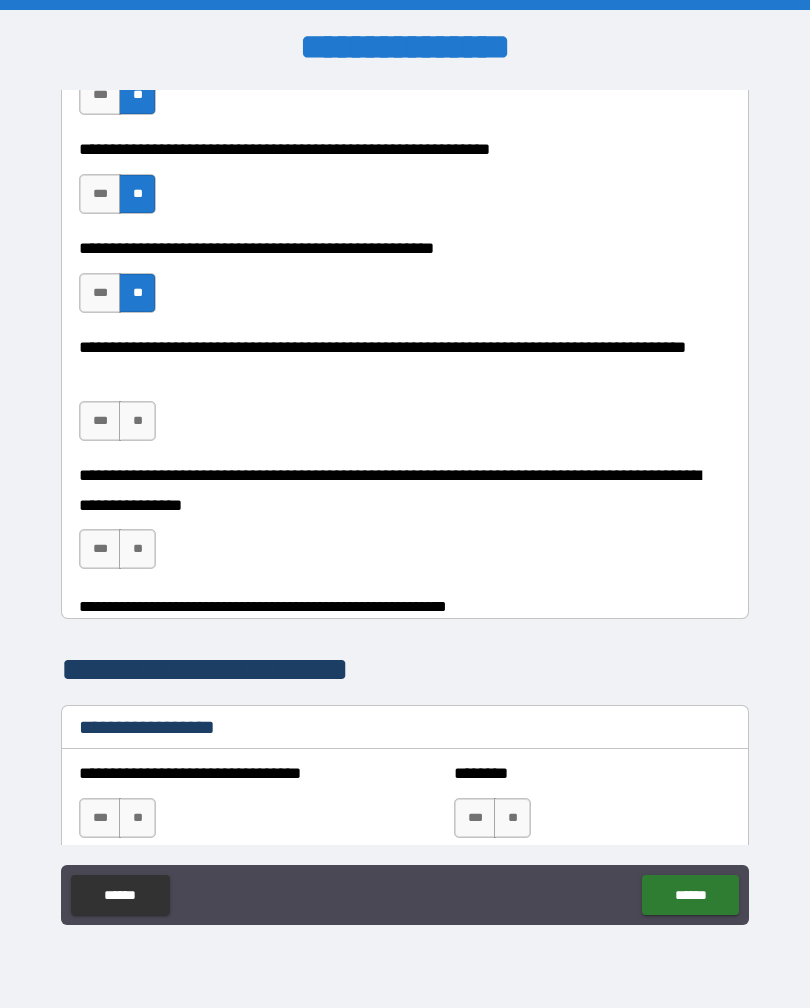 scroll, scrollTop: 947, scrollLeft: 0, axis: vertical 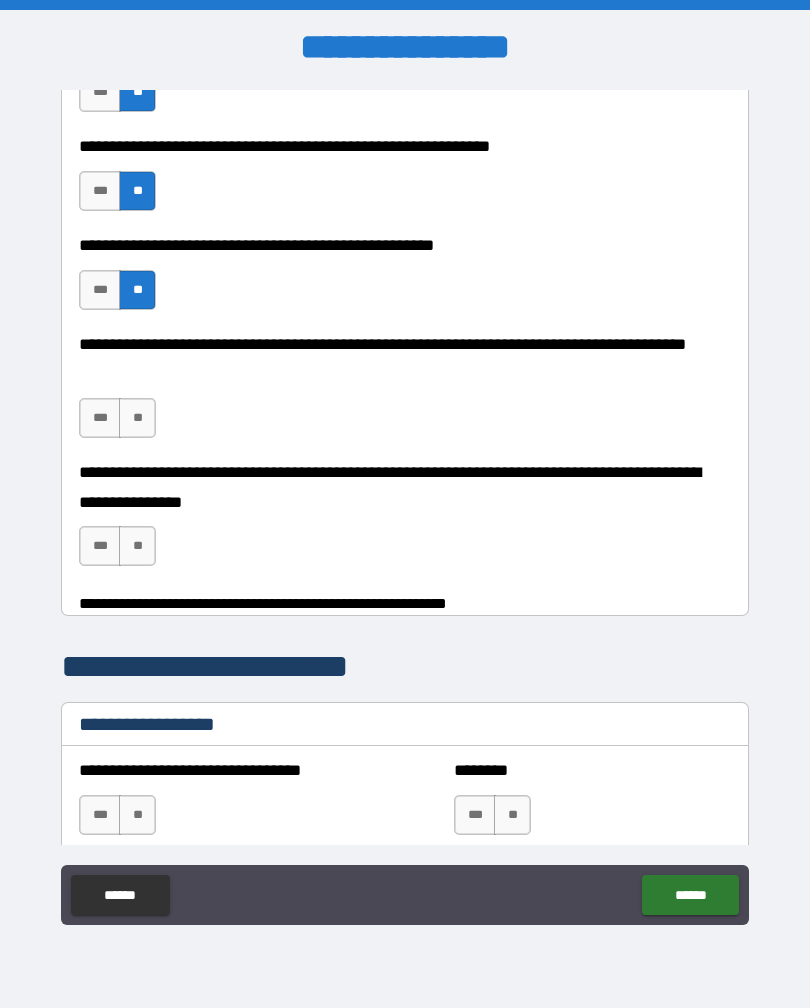 click on "***" at bounding box center [100, 418] 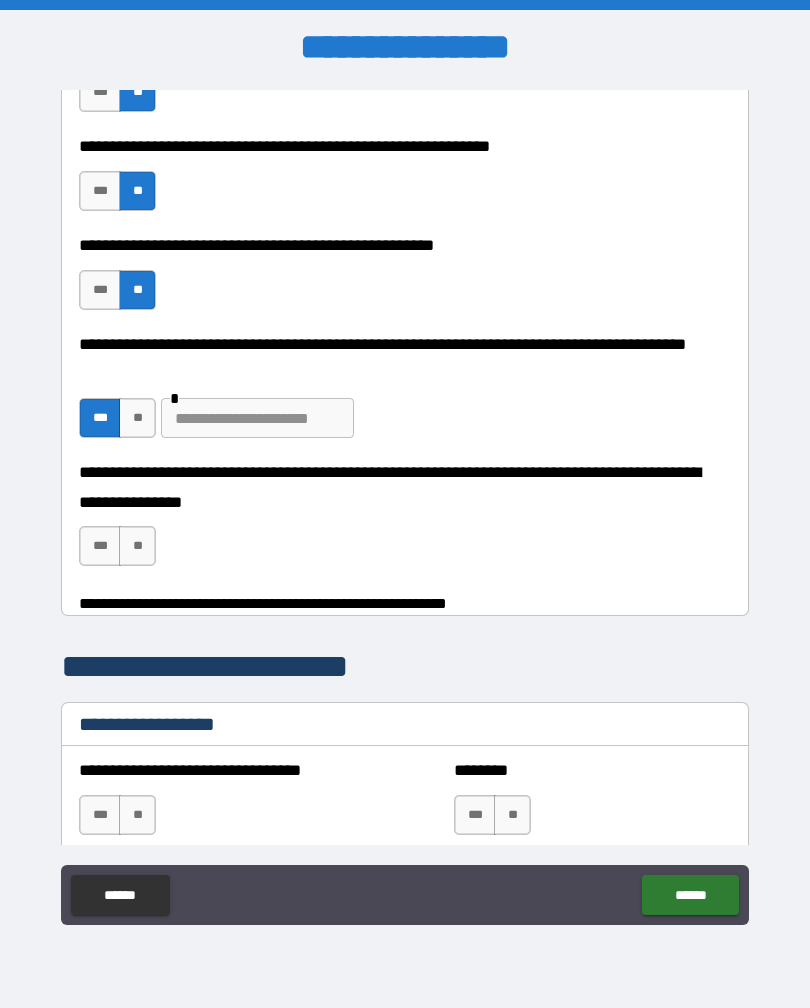 click at bounding box center [257, 418] 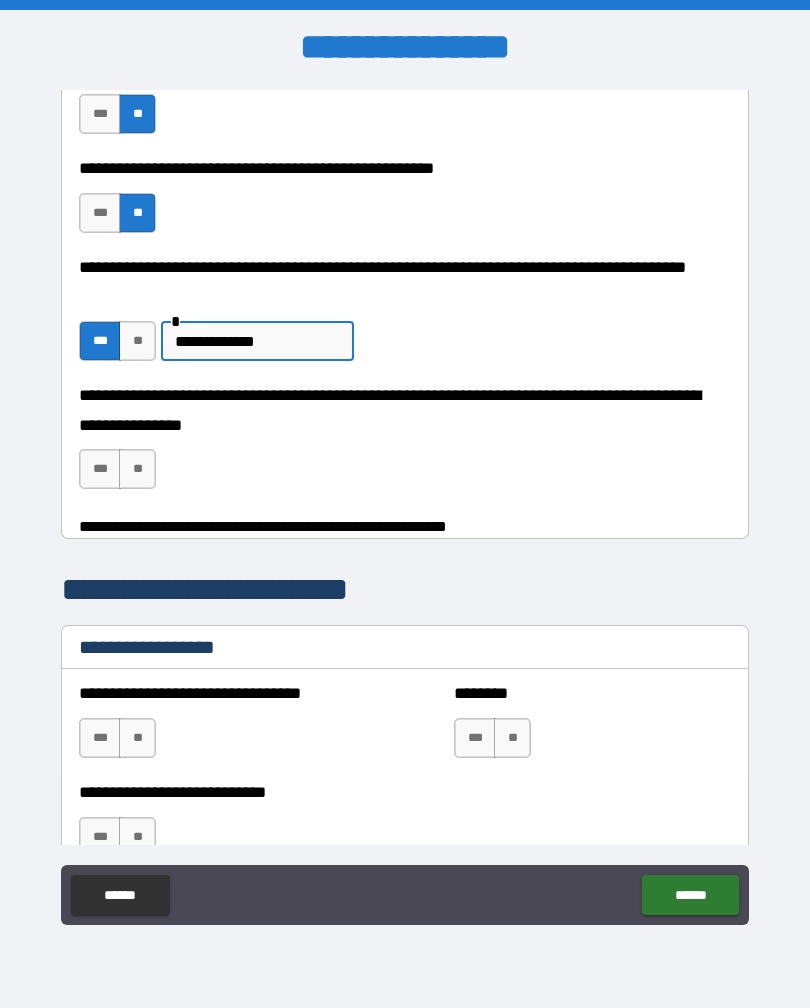 scroll, scrollTop: 1026, scrollLeft: 0, axis: vertical 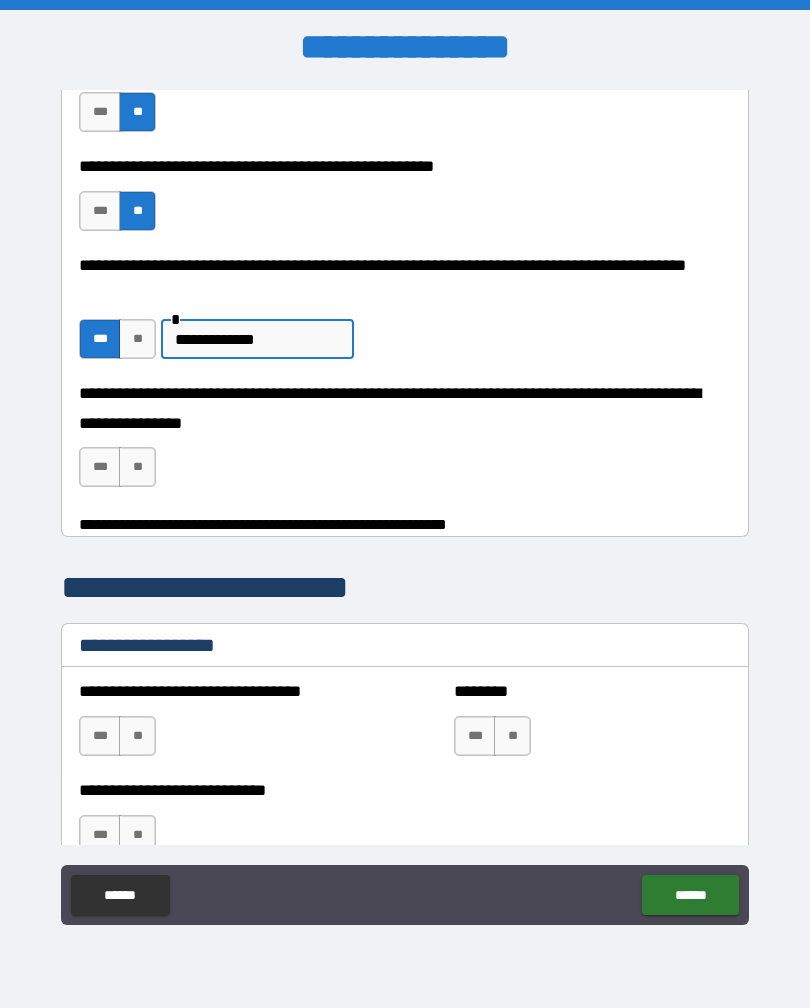 type on "**********" 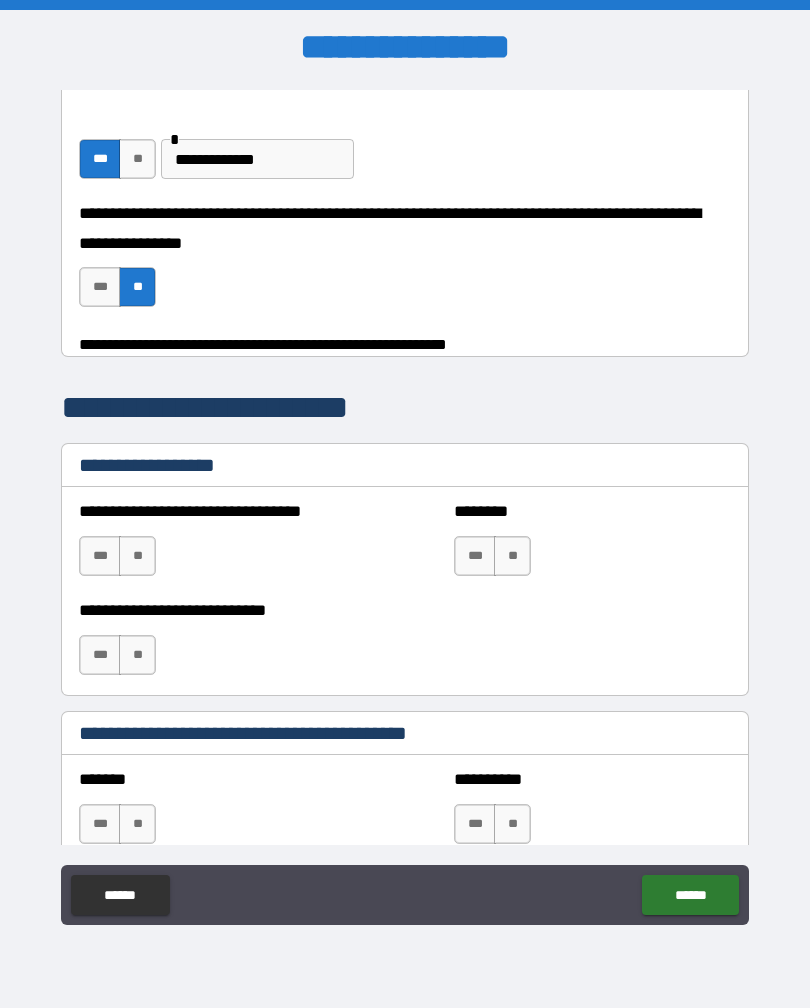 scroll, scrollTop: 1204, scrollLeft: 0, axis: vertical 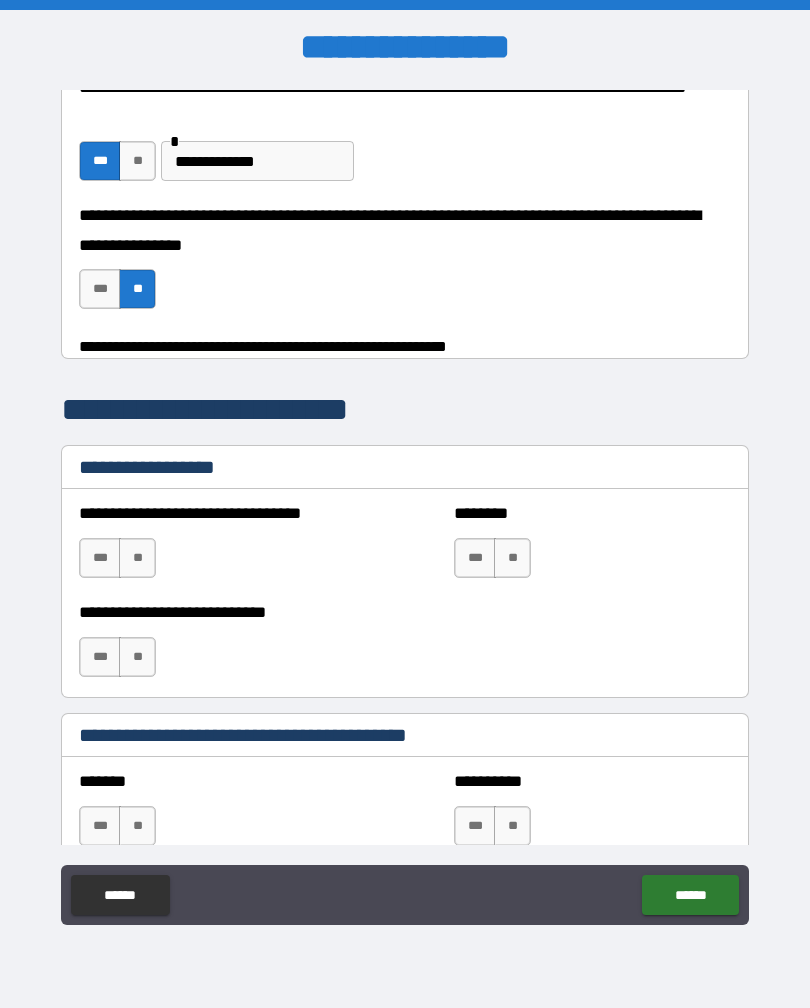 click on "**" at bounding box center [137, 558] 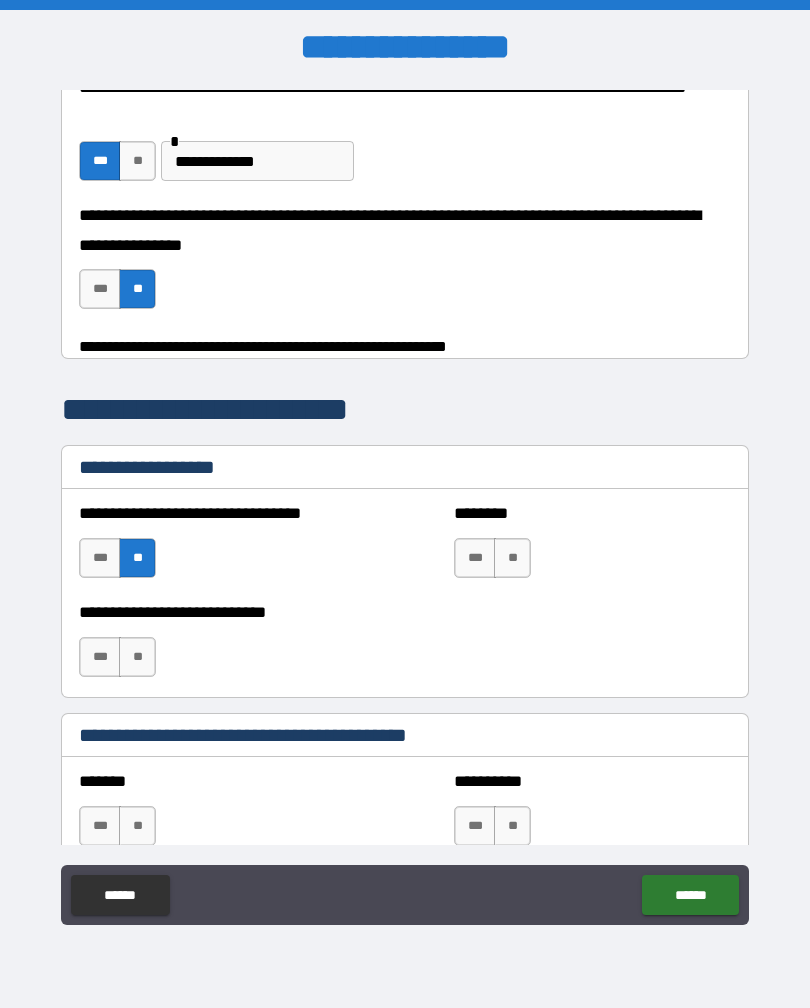 click on "**" at bounding box center (137, 657) 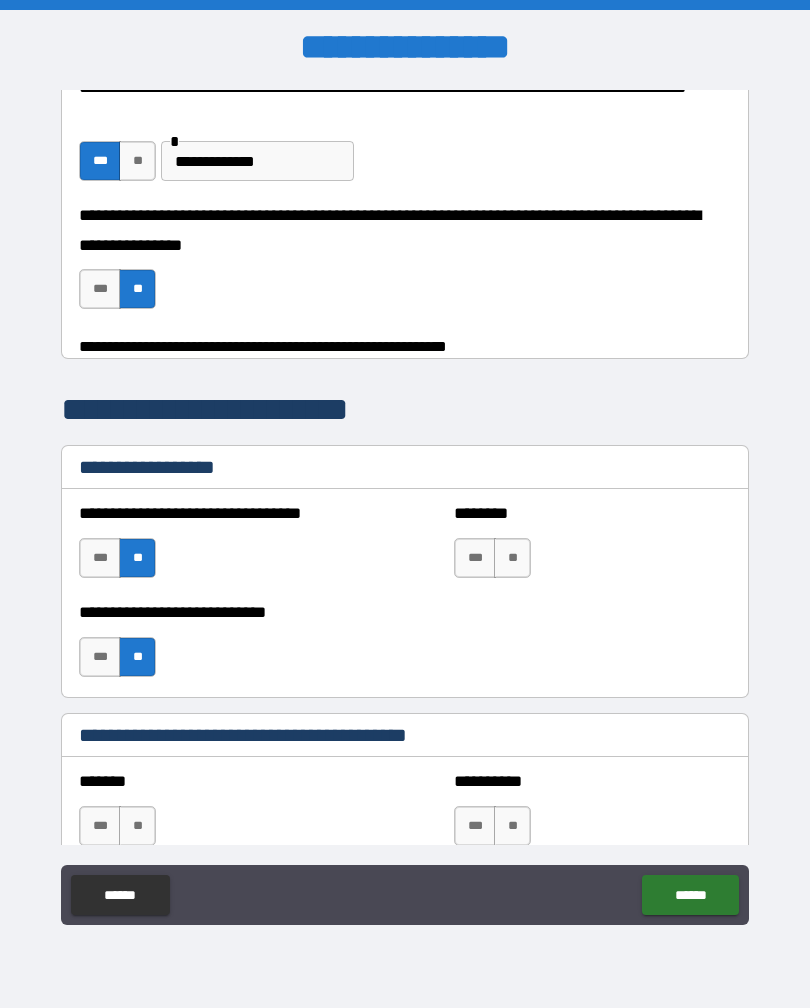 click on "**" at bounding box center [512, 558] 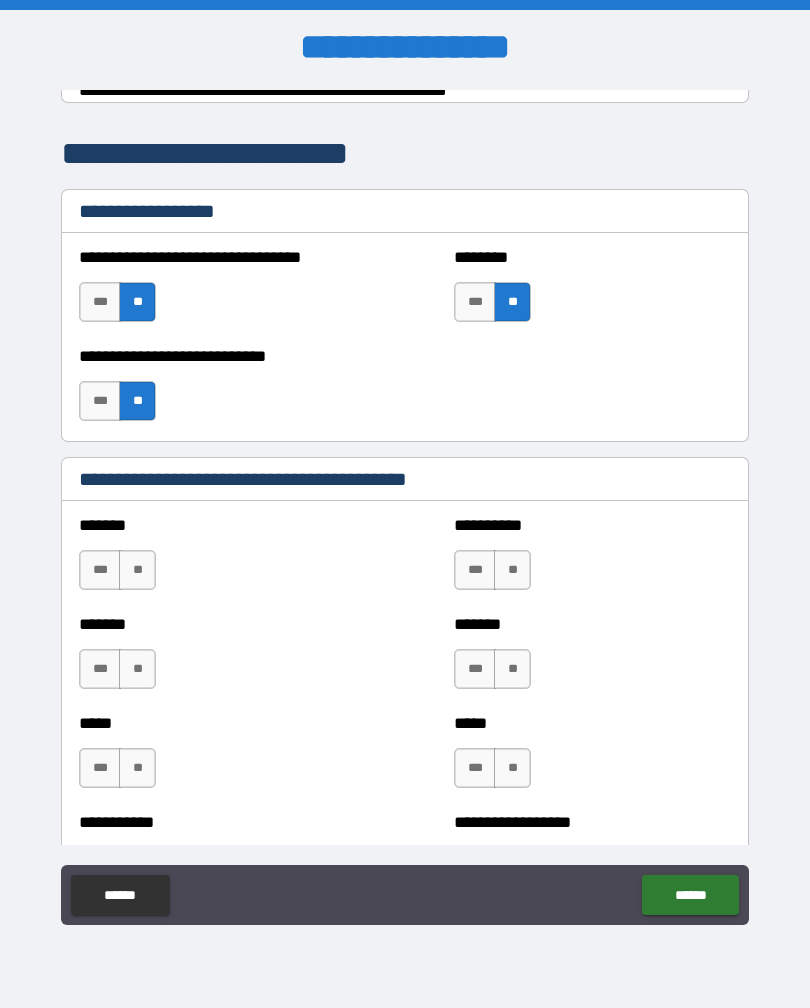 scroll, scrollTop: 1461, scrollLeft: 0, axis: vertical 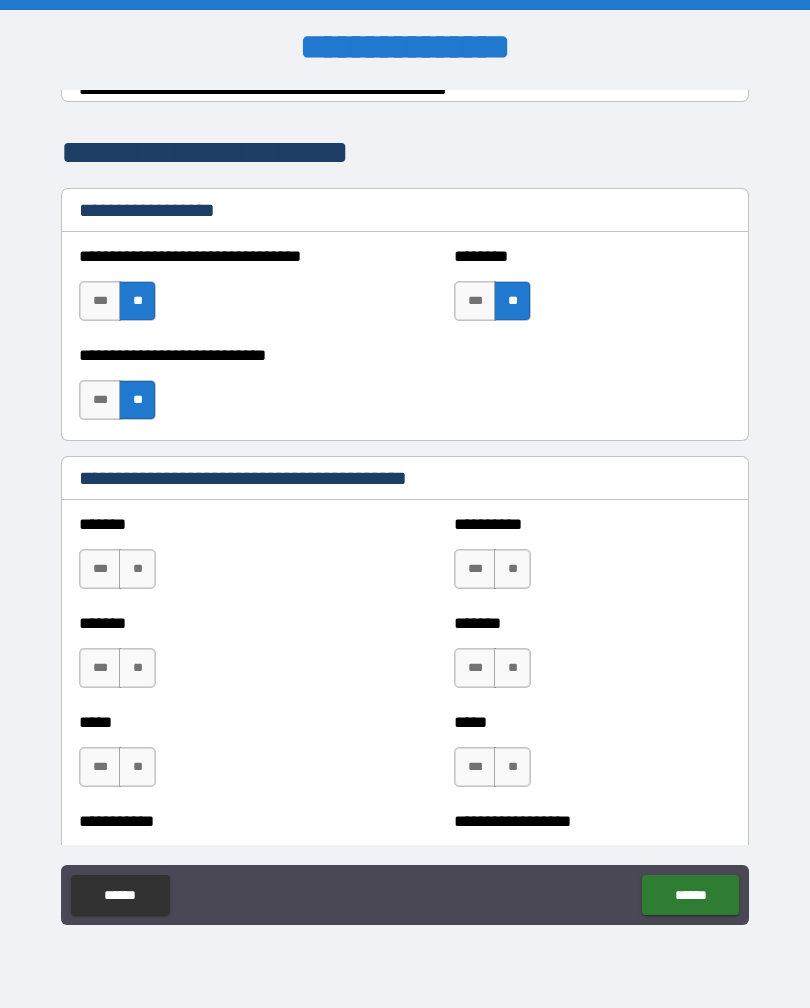 click on "**" at bounding box center (137, 569) 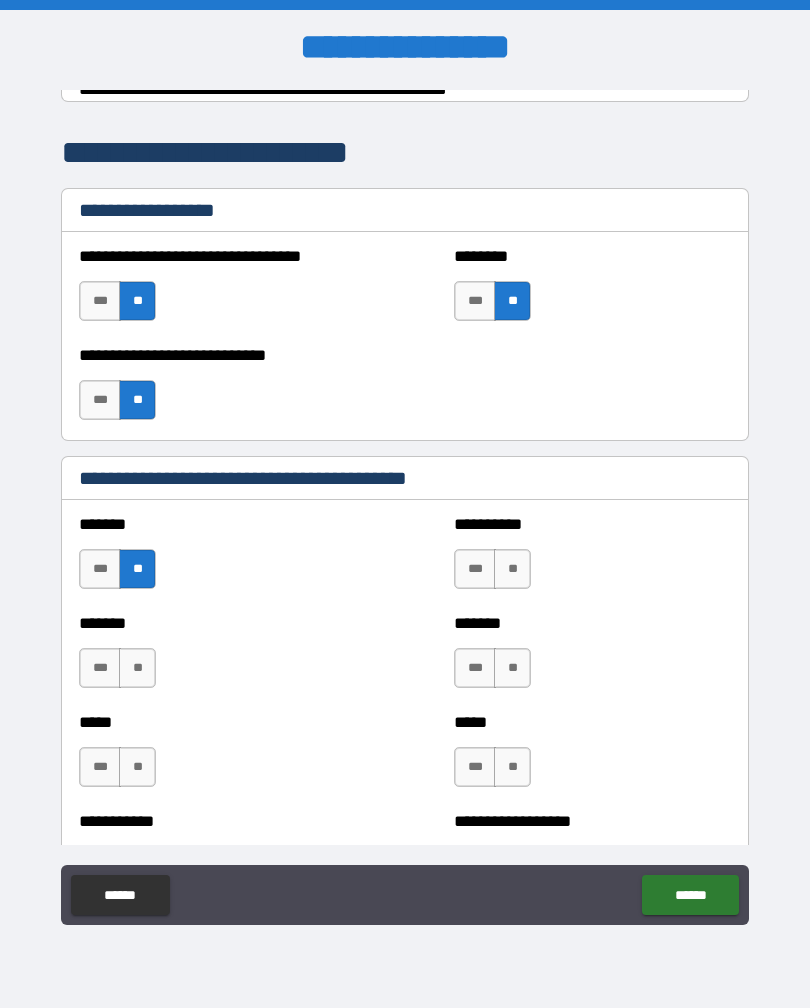 click on "**" at bounding box center (137, 668) 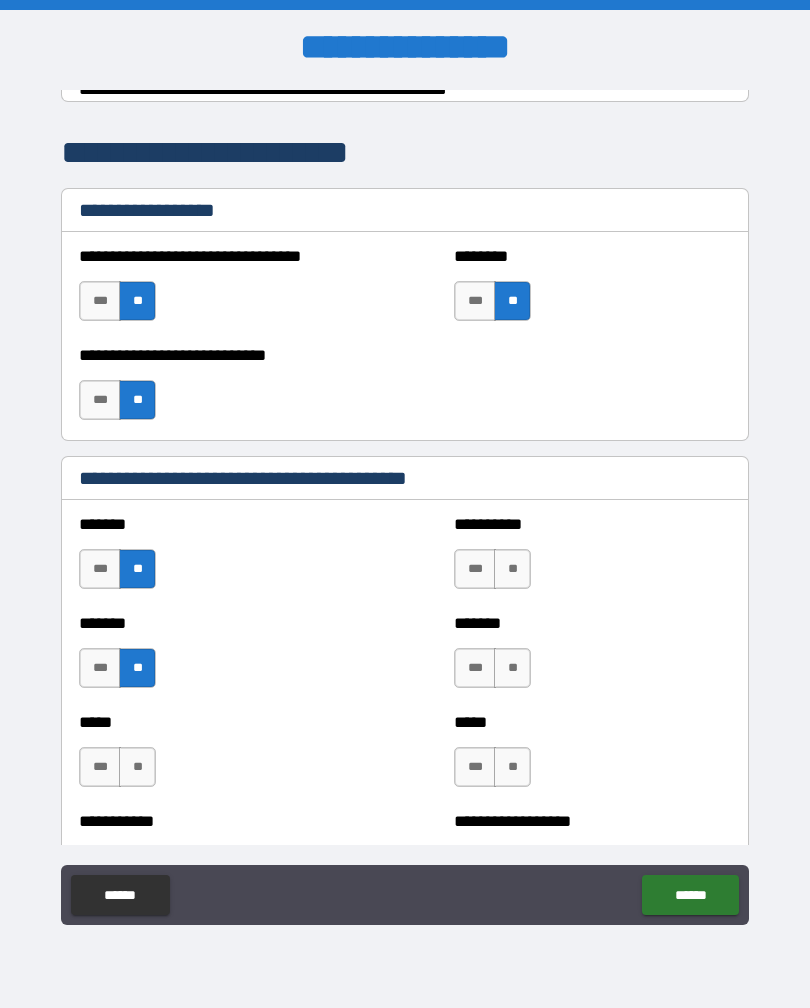 click on "**" at bounding box center [137, 767] 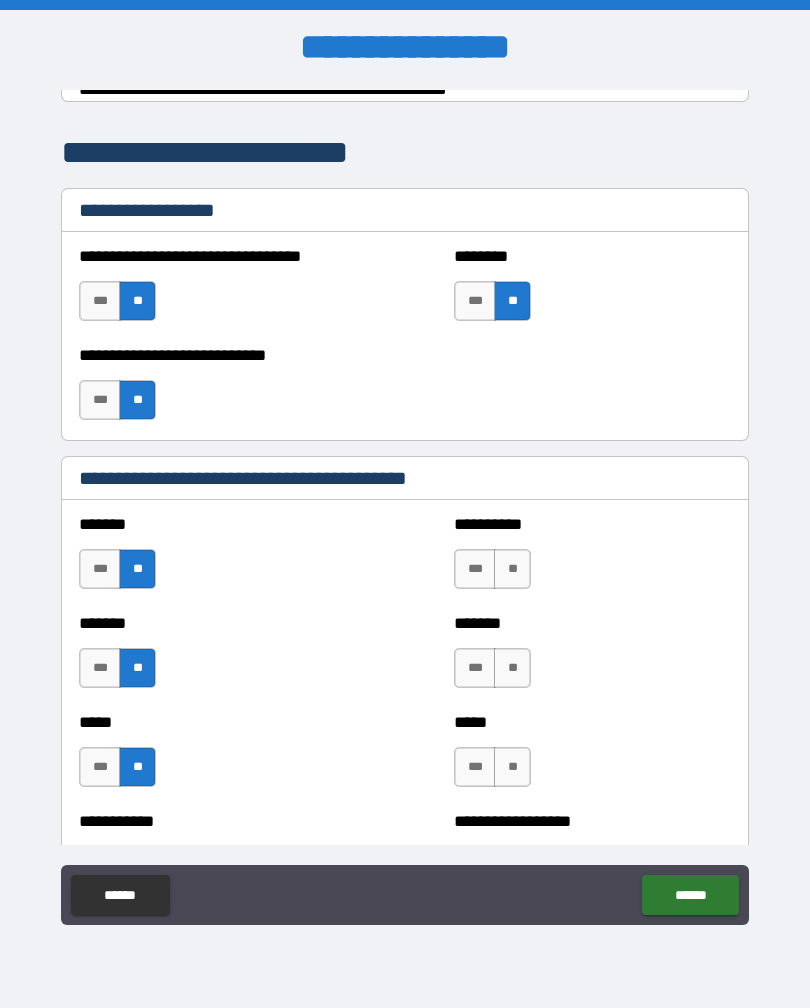 click on "**" at bounding box center (512, 569) 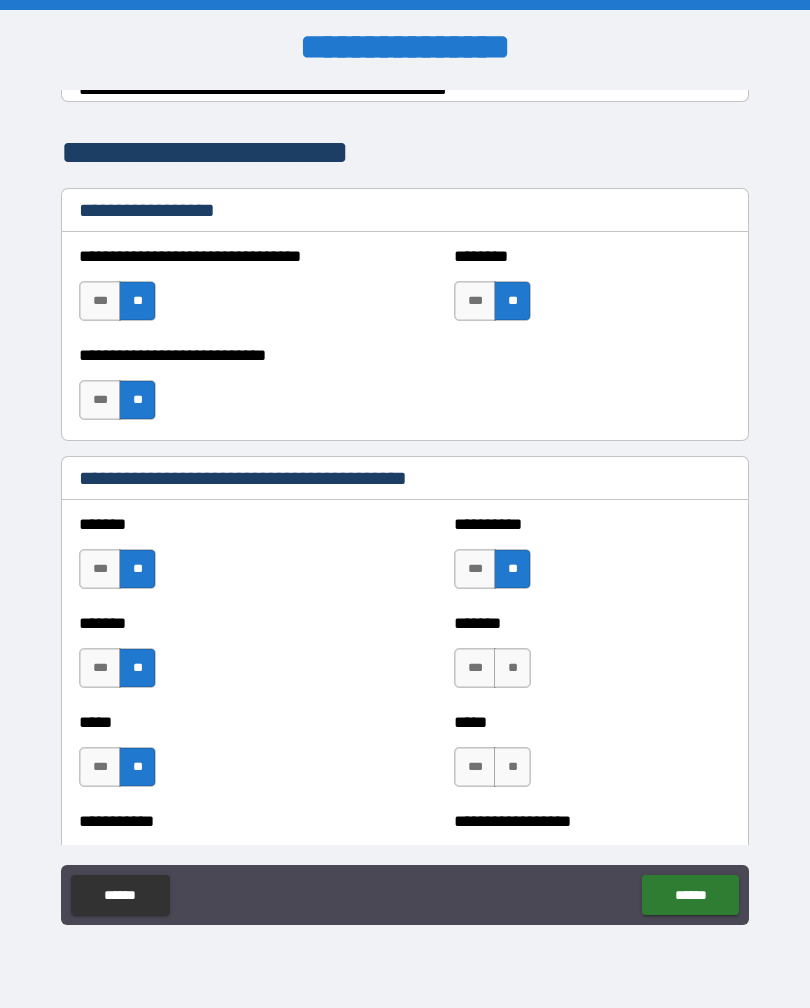 click on "**" at bounding box center (512, 668) 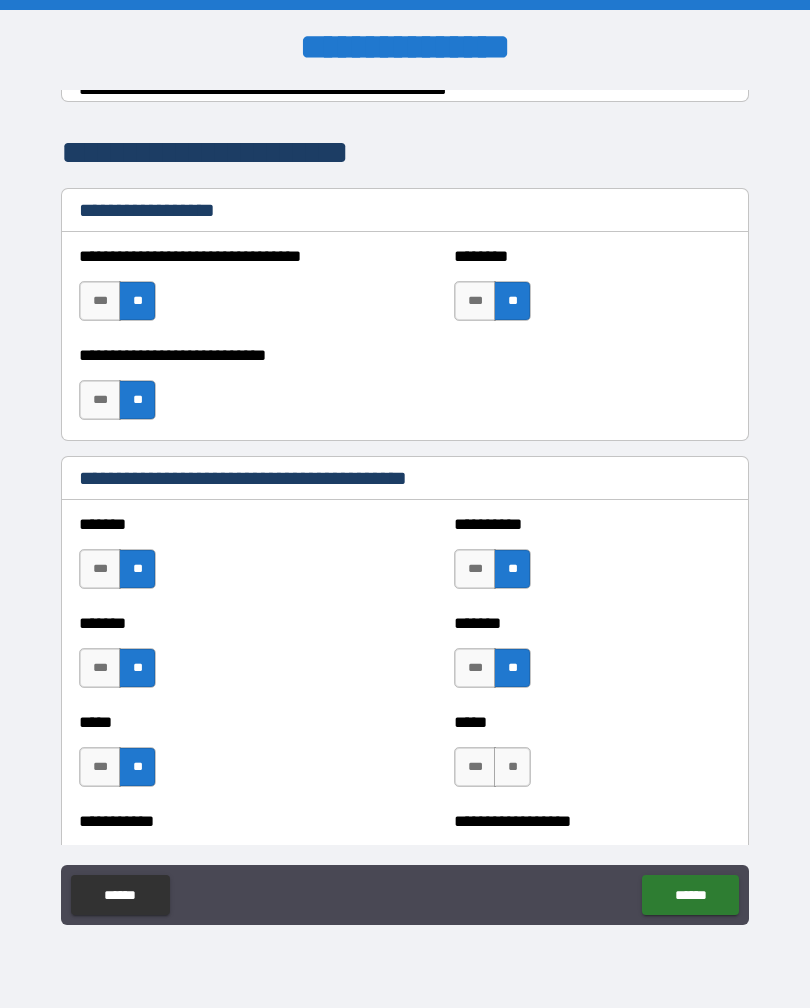 click on "**" at bounding box center (512, 767) 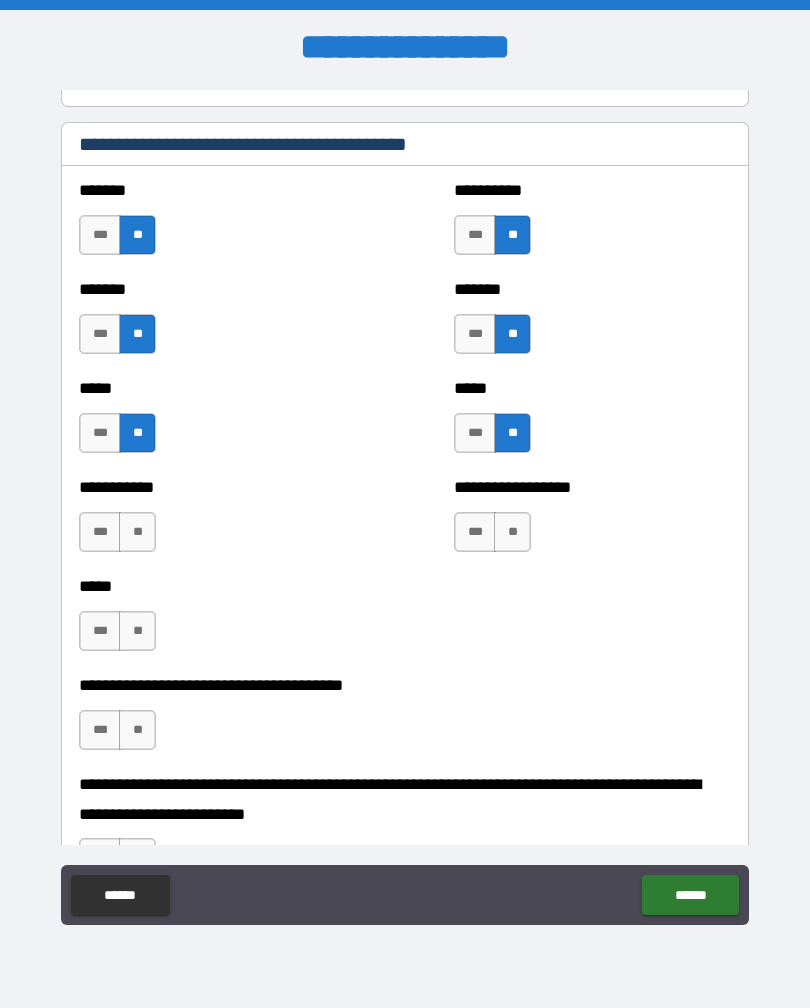 scroll, scrollTop: 1796, scrollLeft: 0, axis: vertical 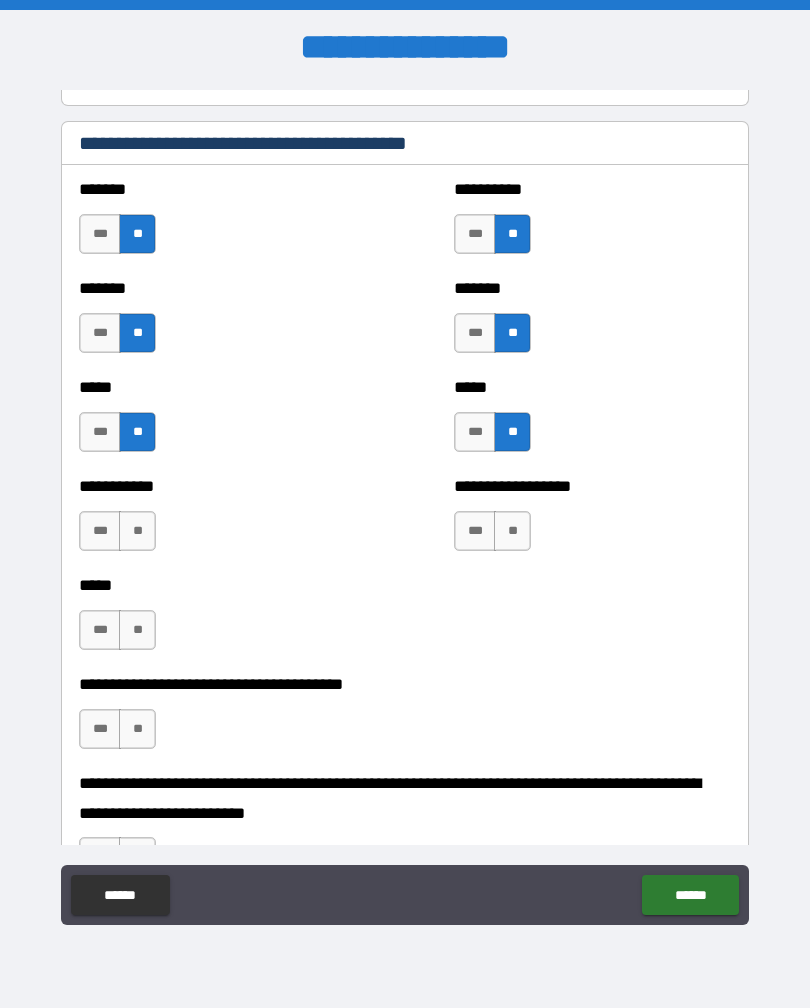 click on "**" at bounding box center [137, 531] 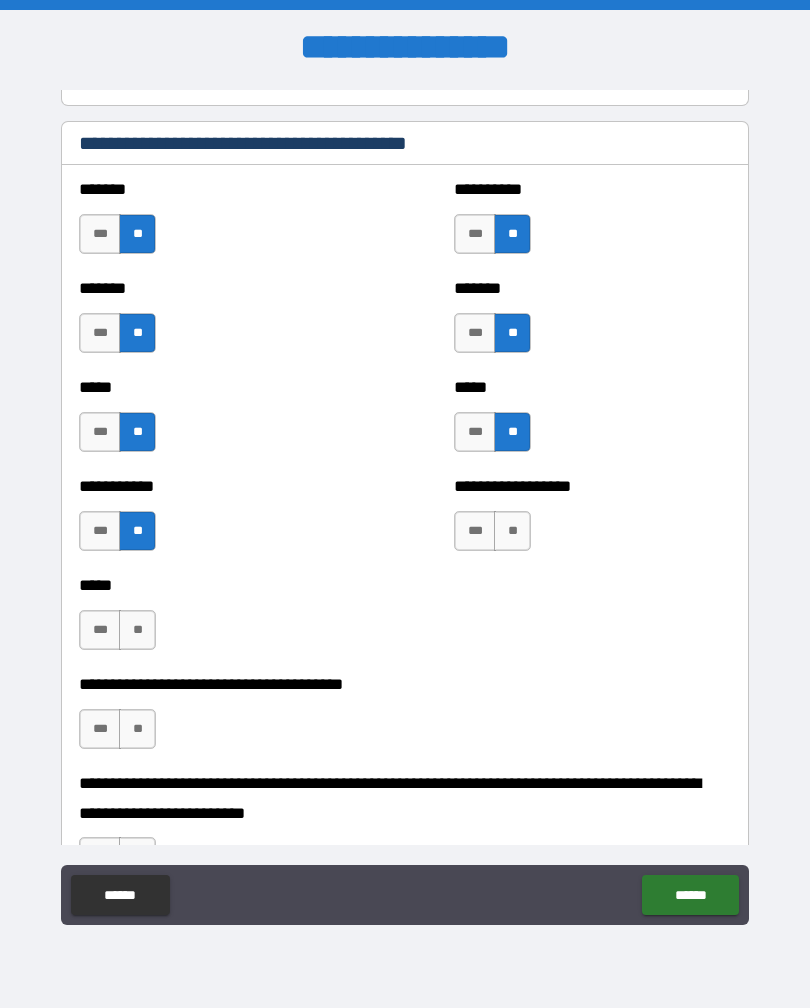 click on "**" at bounding box center [137, 630] 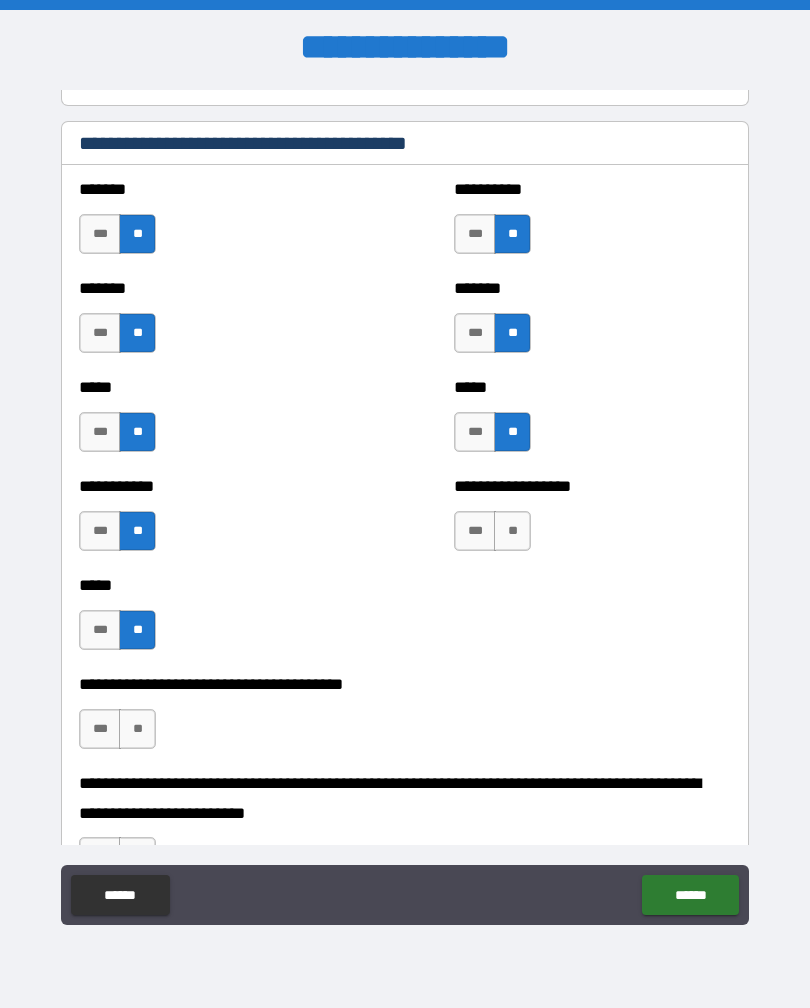 click on "**" at bounding box center (137, 729) 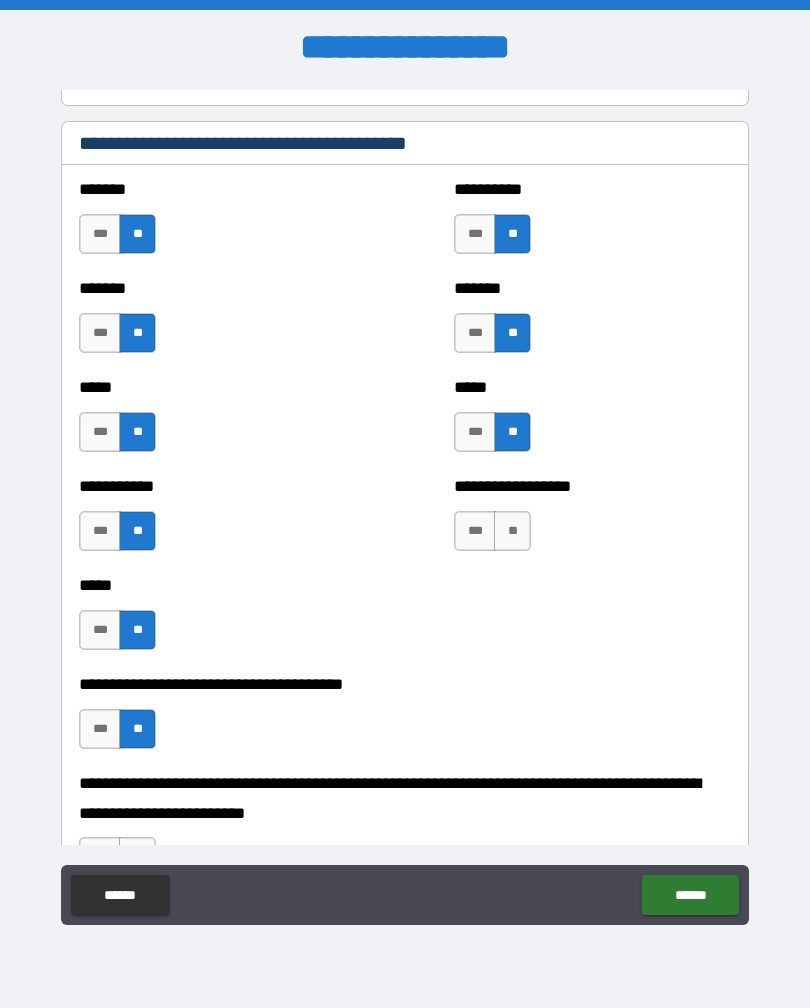 click on "**" at bounding box center (512, 531) 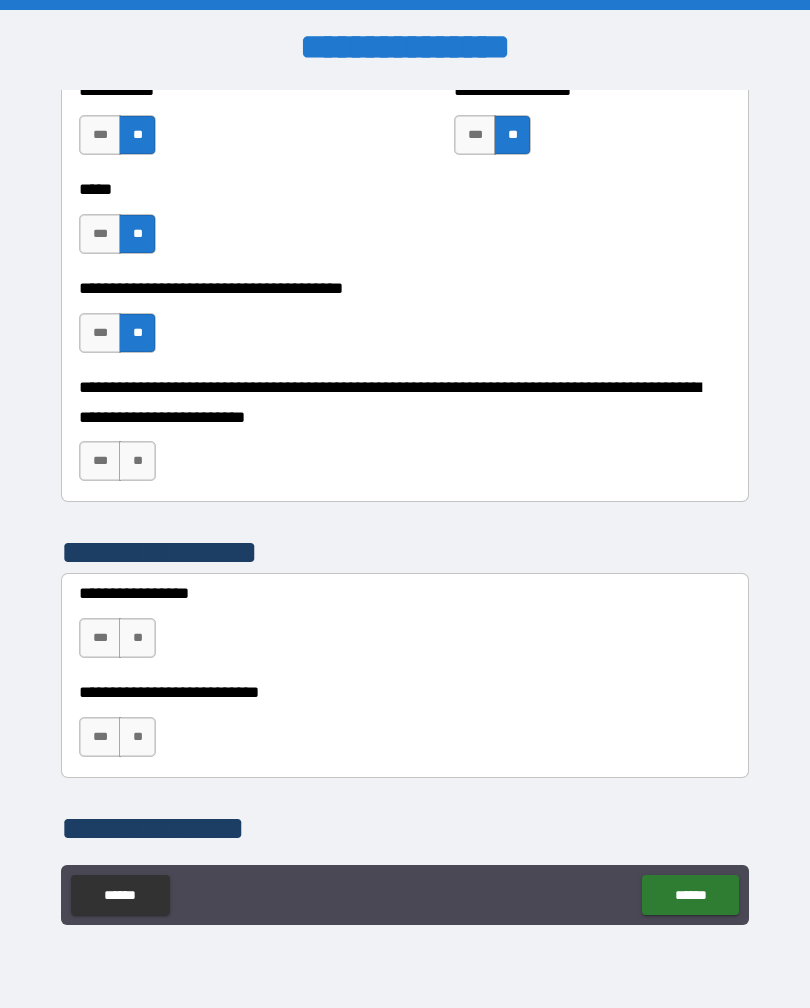 scroll, scrollTop: 2196, scrollLeft: 0, axis: vertical 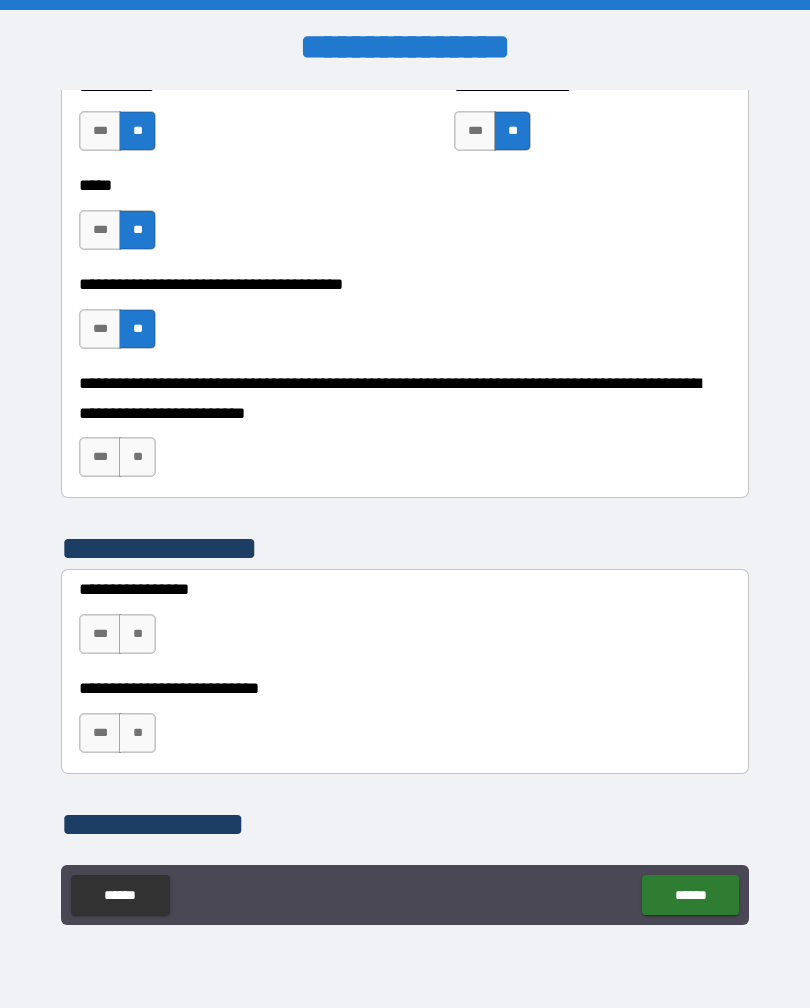 click on "**" at bounding box center [137, 457] 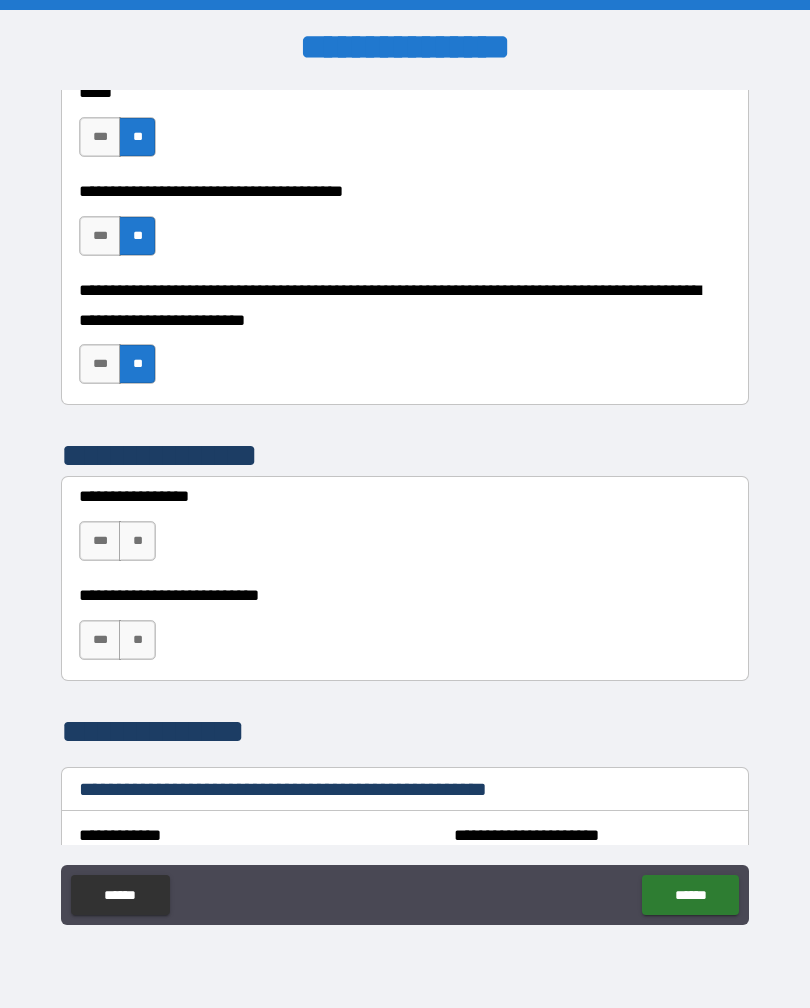 scroll, scrollTop: 2296, scrollLeft: 0, axis: vertical 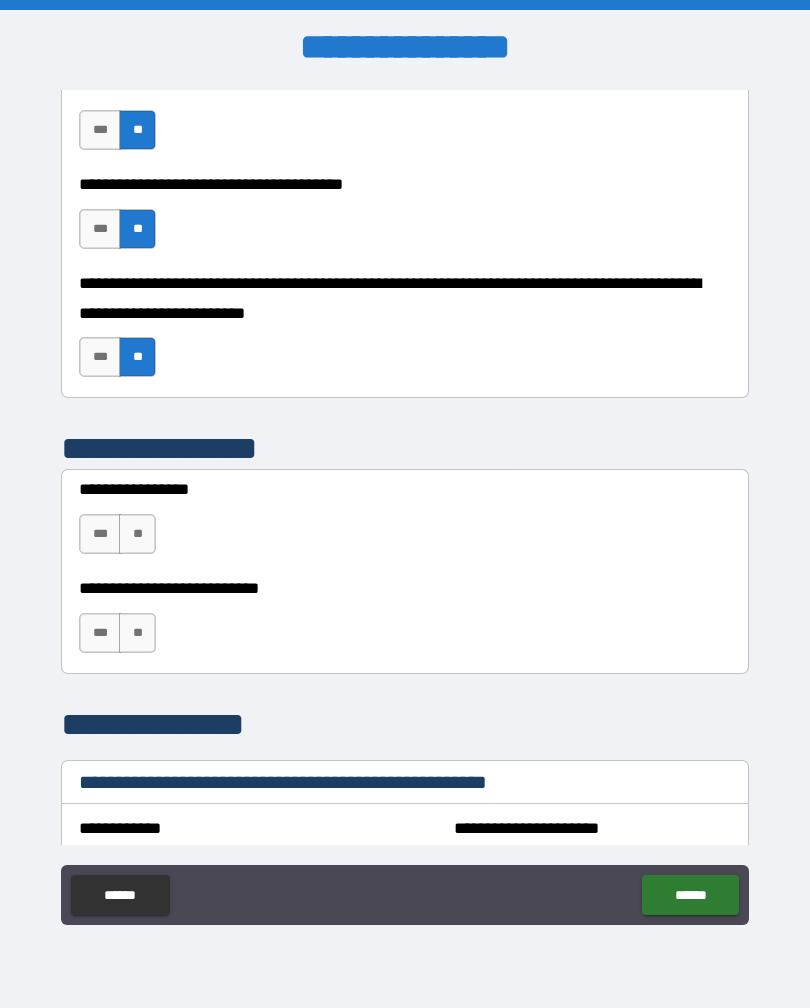 click on "***" at bounding box center [100, 633] 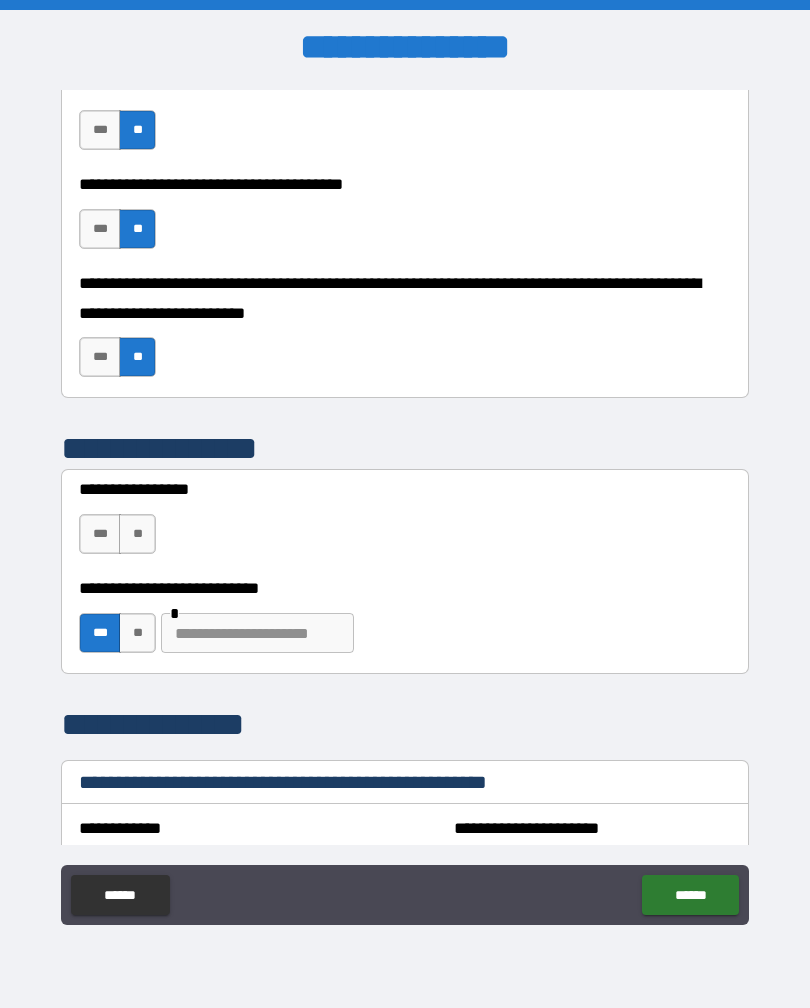 click at bounding box center (257, 633) 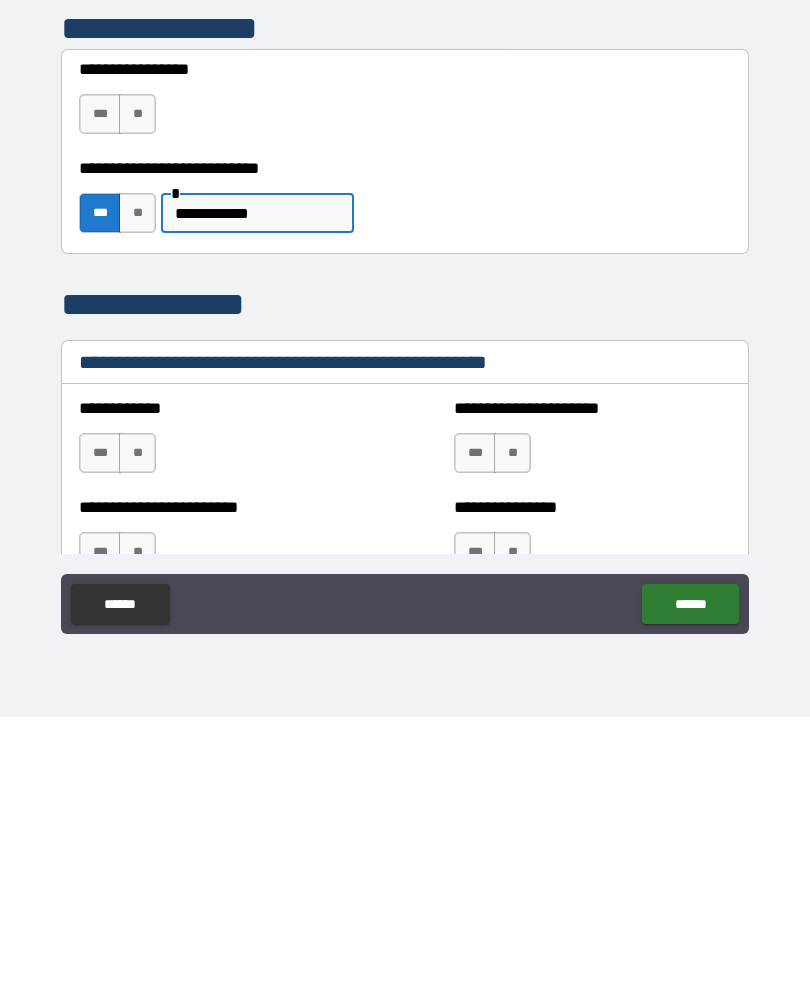 scroll, scrollTop: 2432, scrollLeft: 0, axis: vertical 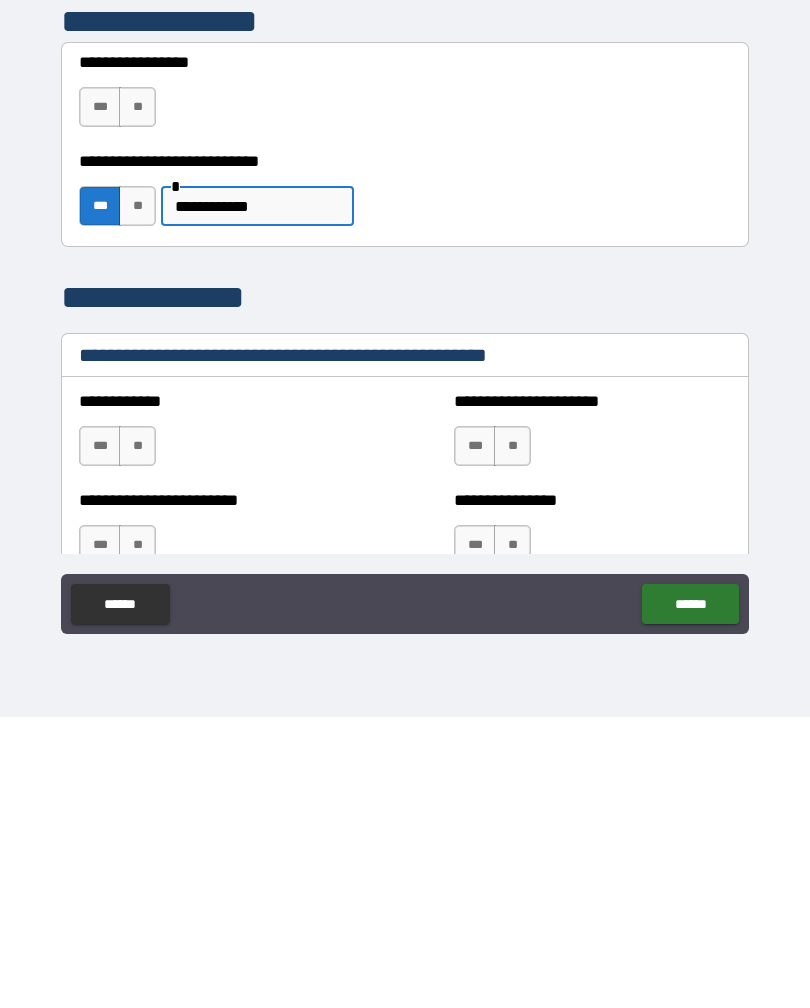 type on "**********" 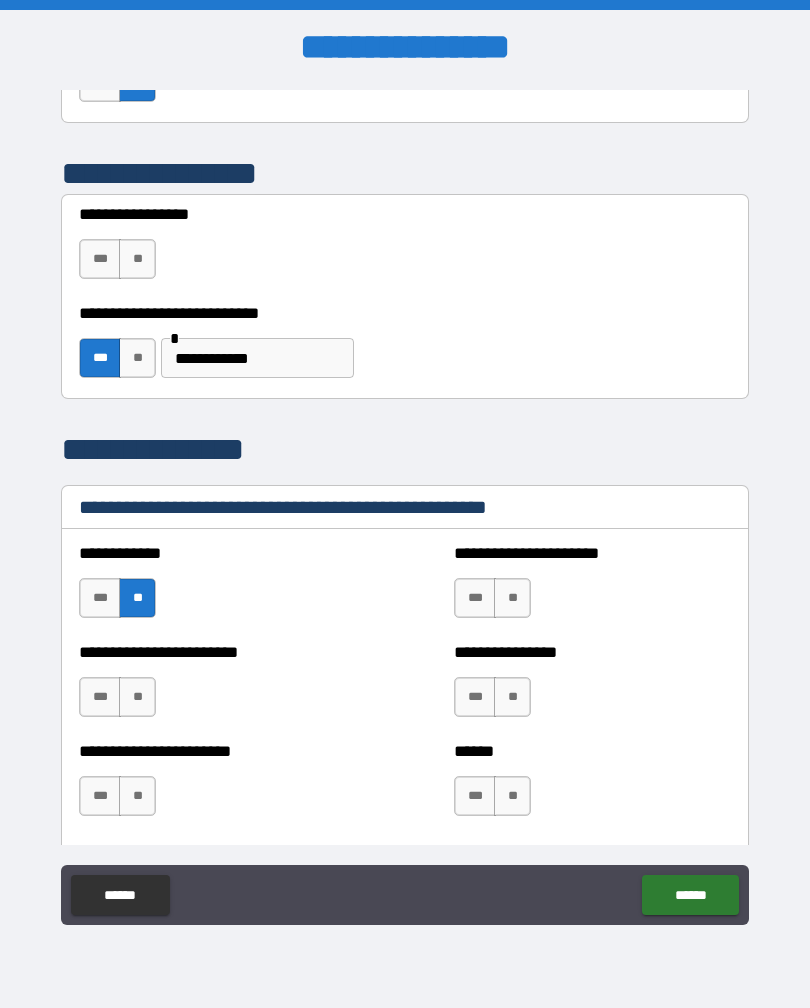 scroll, scrollTop: 2587, scrollLeft: 0, axis: vertical 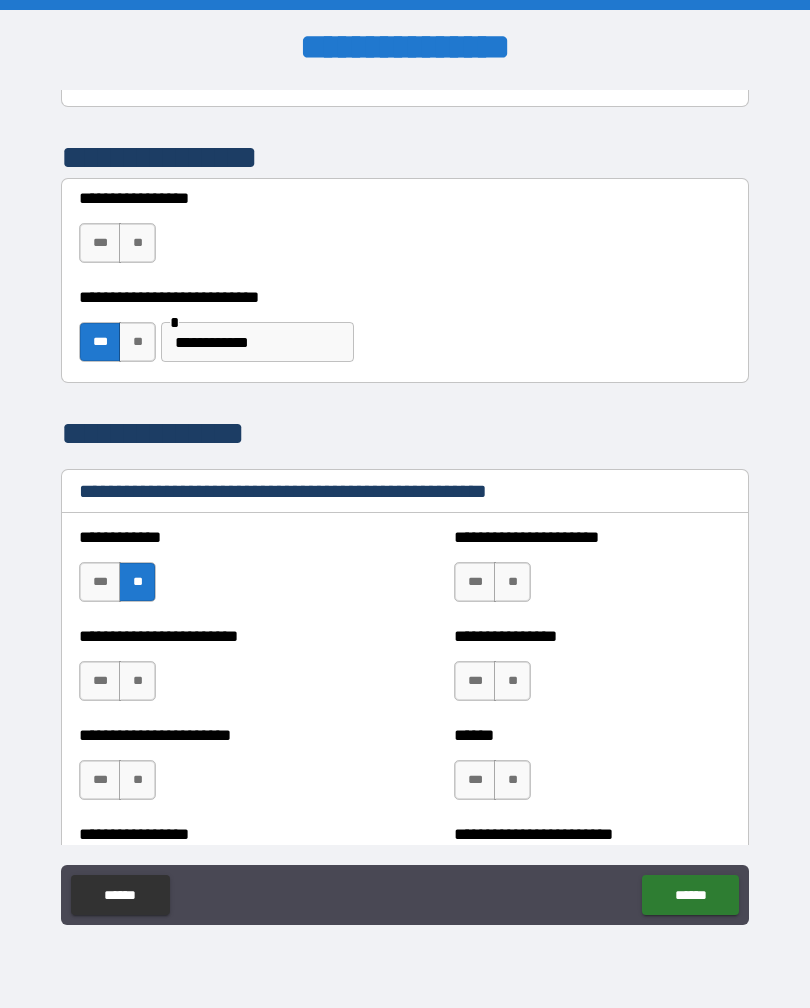 click on "**" at bounding box center [512, 582] 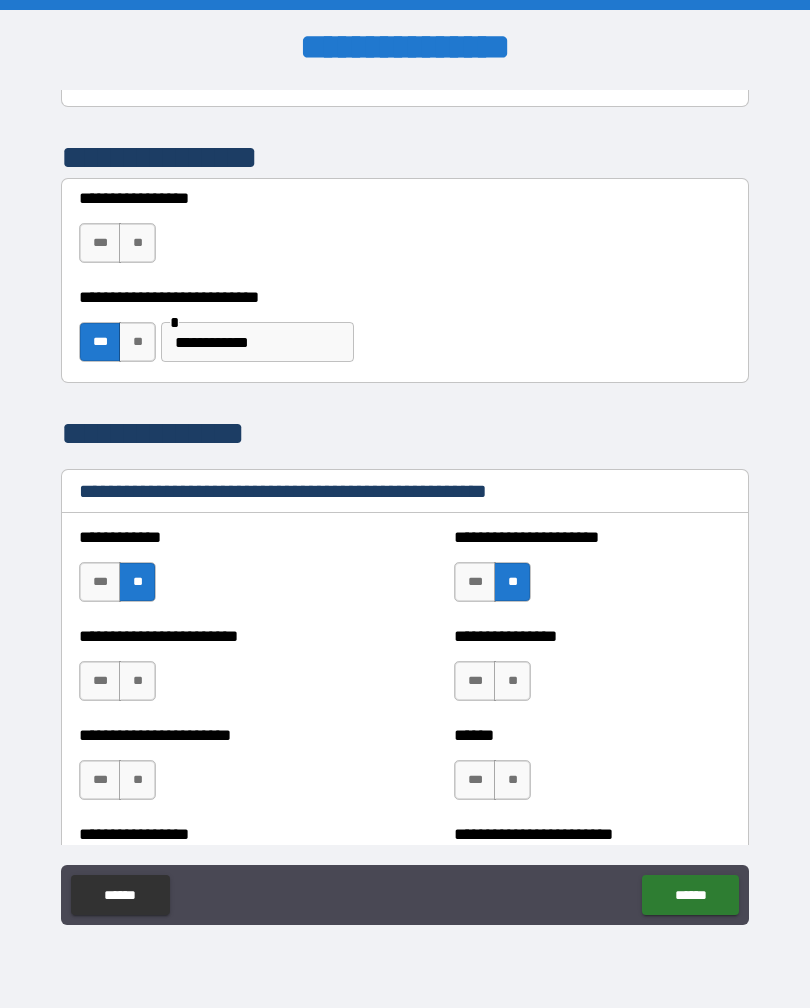 click on "**" at bounding box center [512, 681] 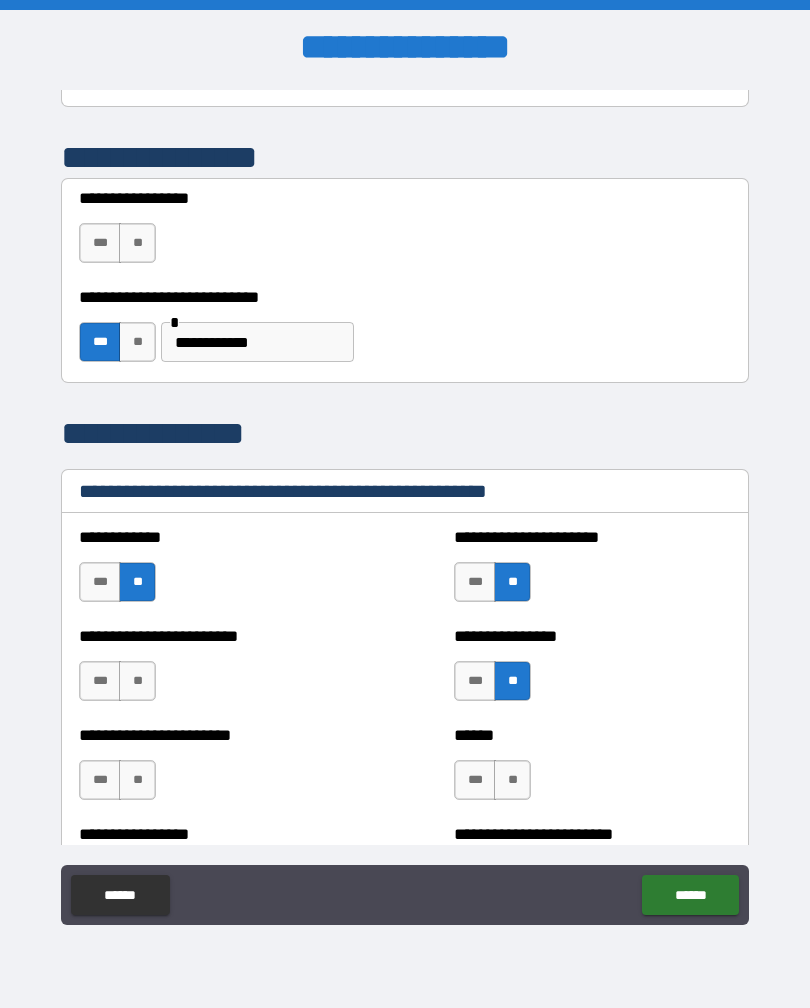 click on "**" at bounding box center [512, 780] 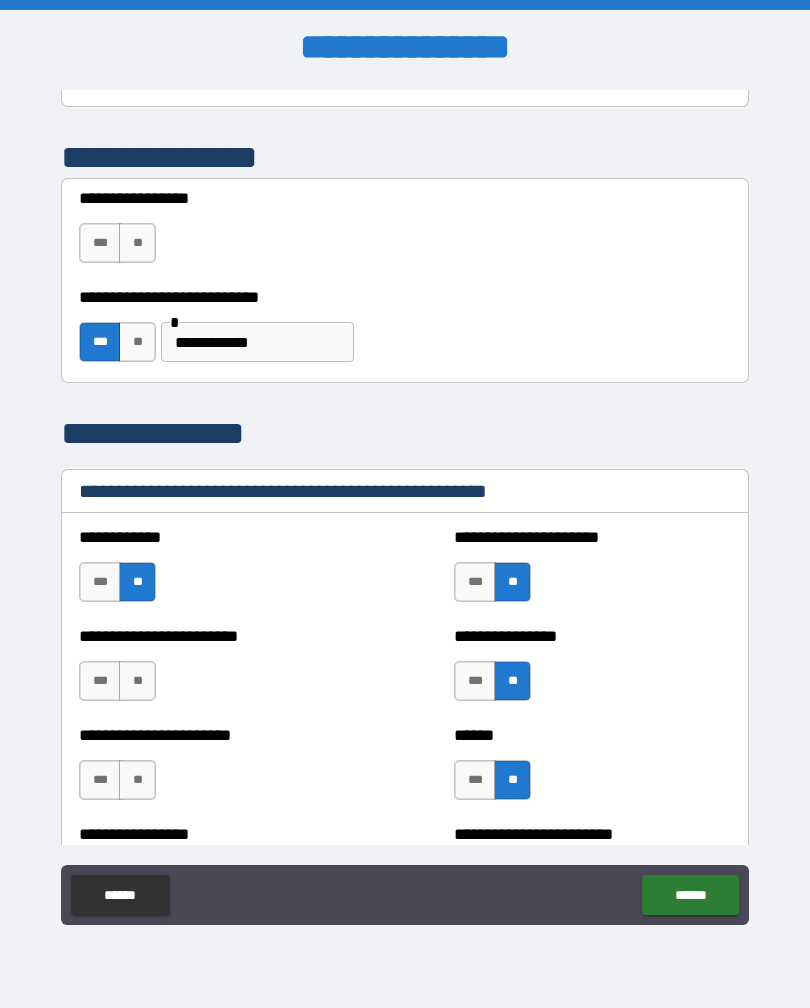 click on "**" at bounding box center (137, 681) 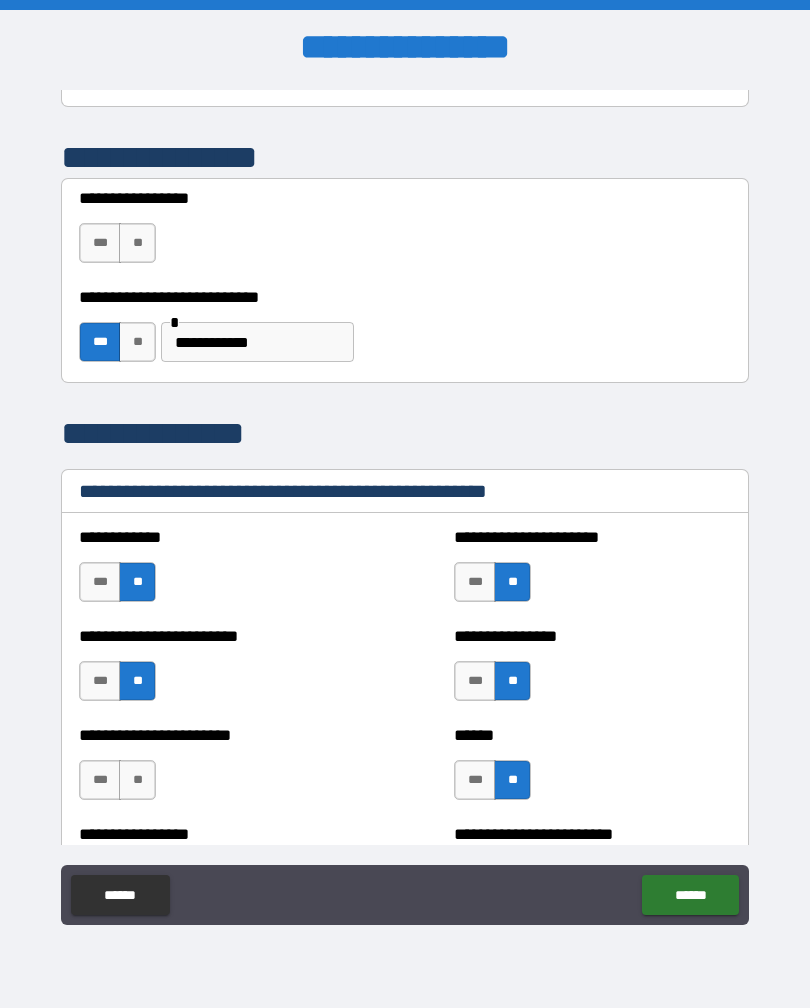 click on "**" at bounding box center [137, 780] 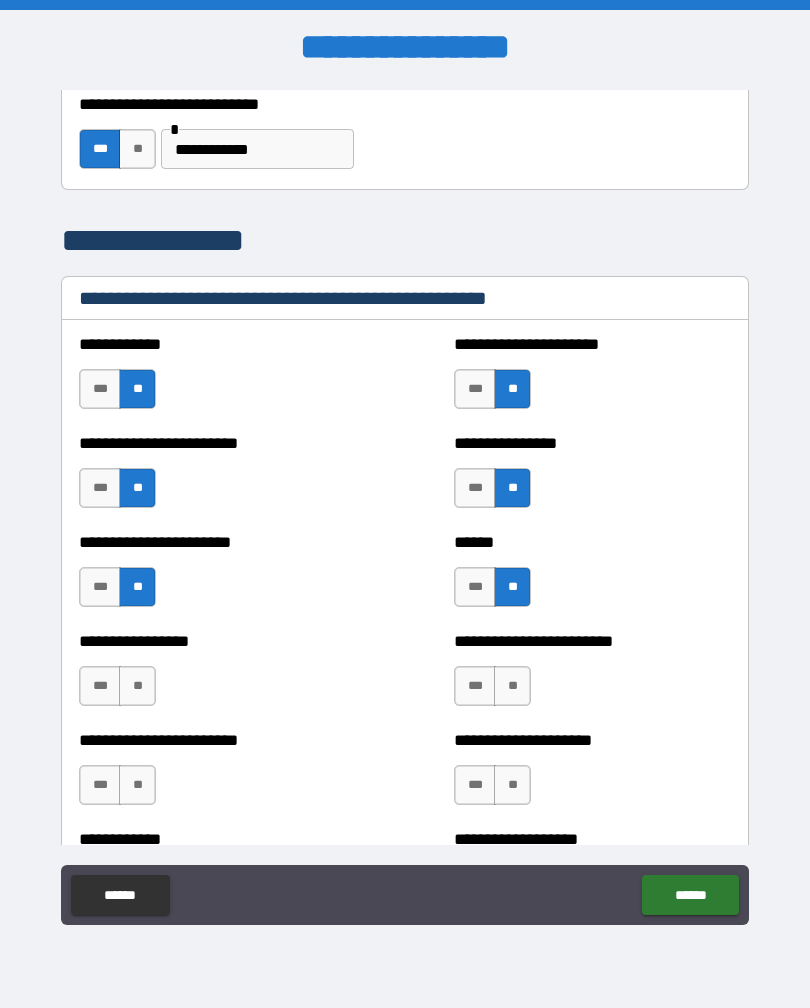 scroll, scrollTop: 2790, scrollLeft: 0, axis: vertical 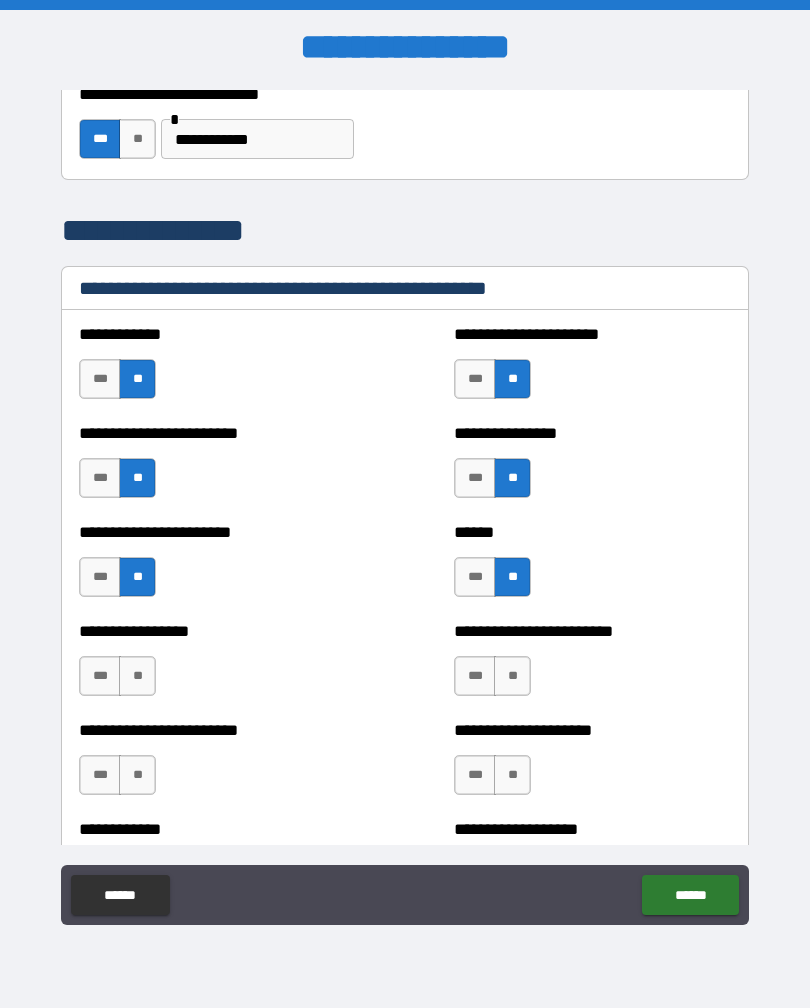 click on "**" at bounding box center [137, 676] 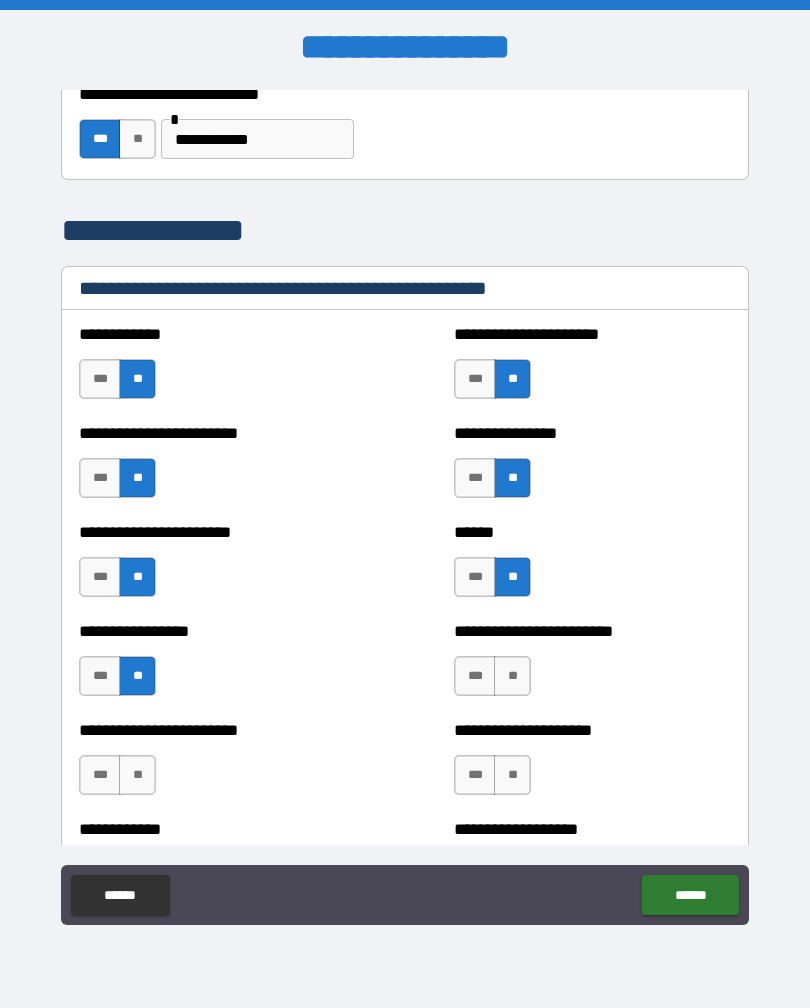 click on "**" at bounding box center (137, 775) 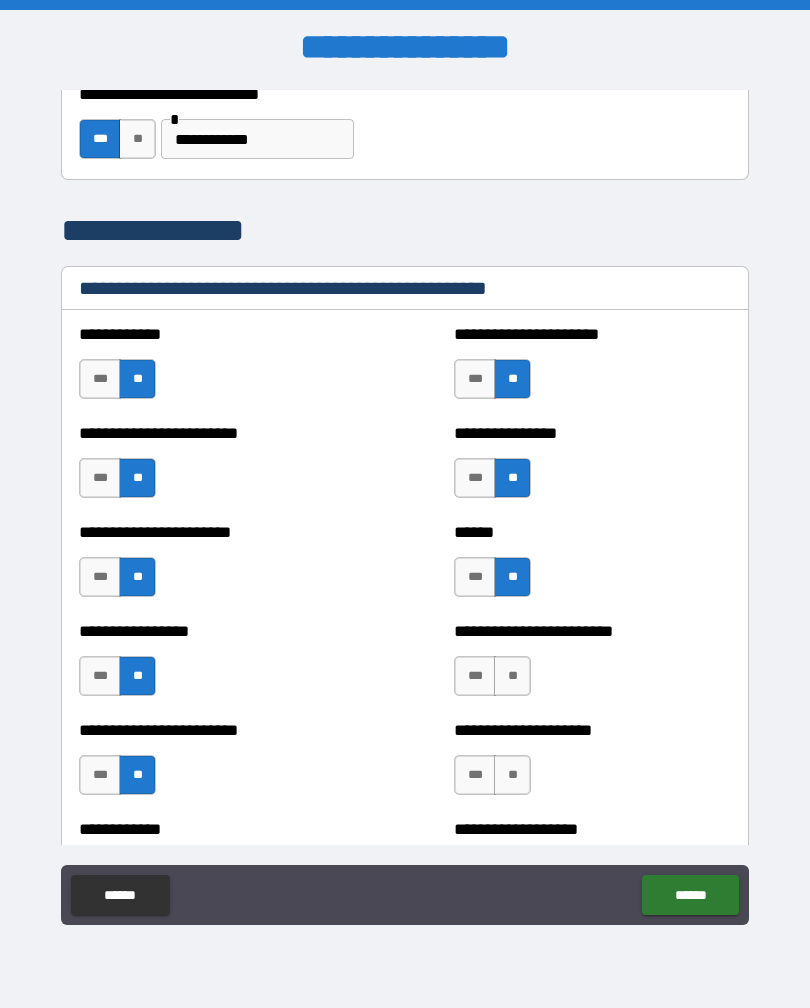 click on "**" at bounding box center (512, 676) 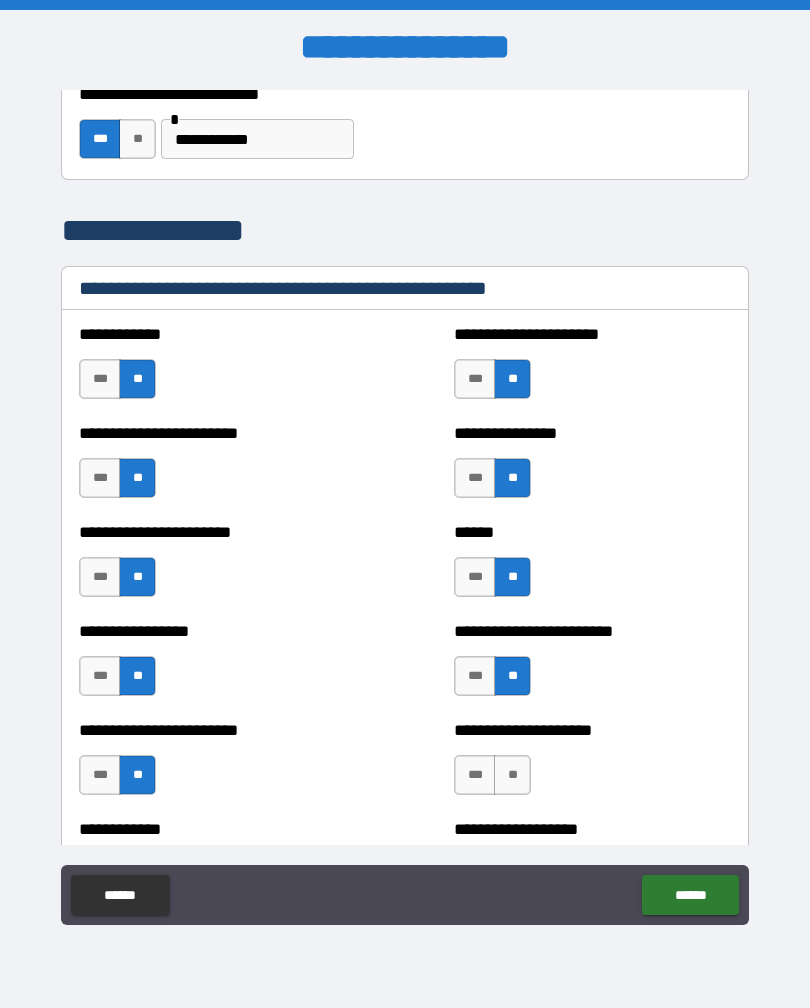 click on "**" at bounding box center [512, 775] 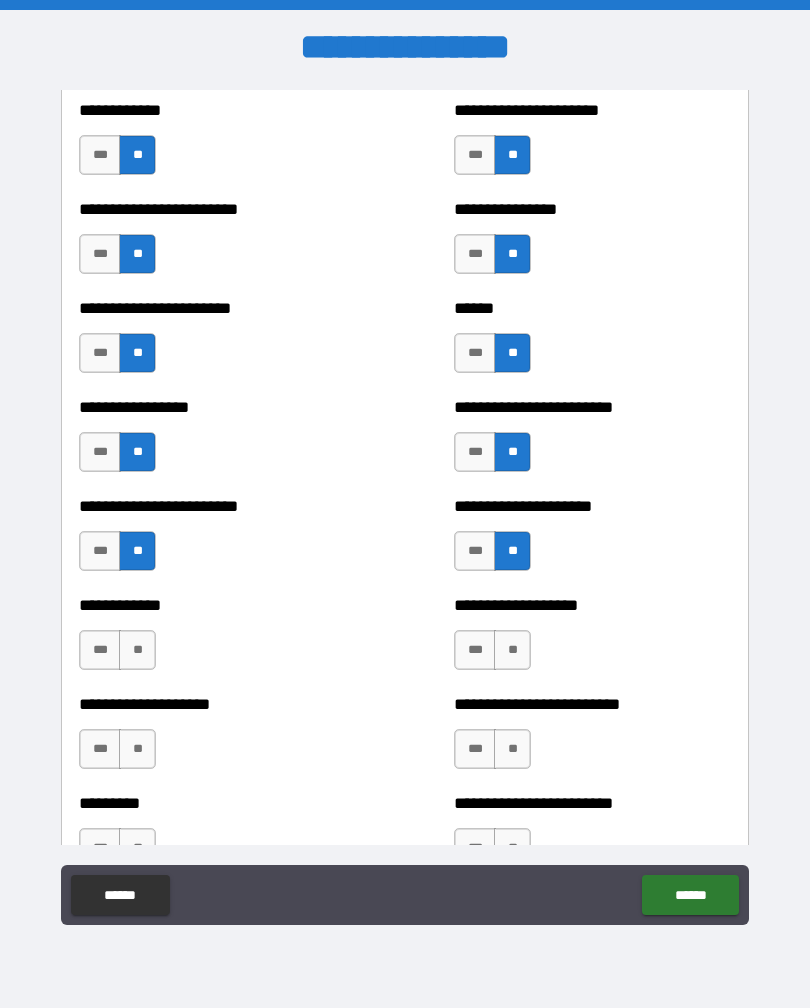 scroll, scrollTop: 3025, scrollLeft: 0, axis: vertical 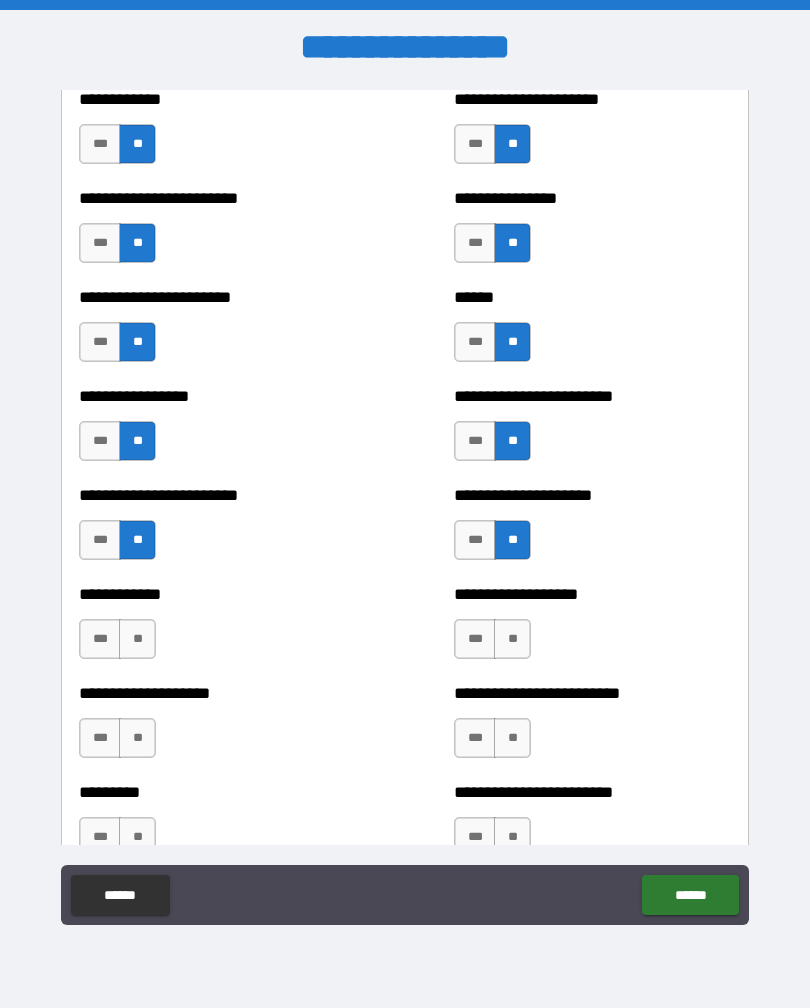 click on "**" at bounding box center (512, 639) 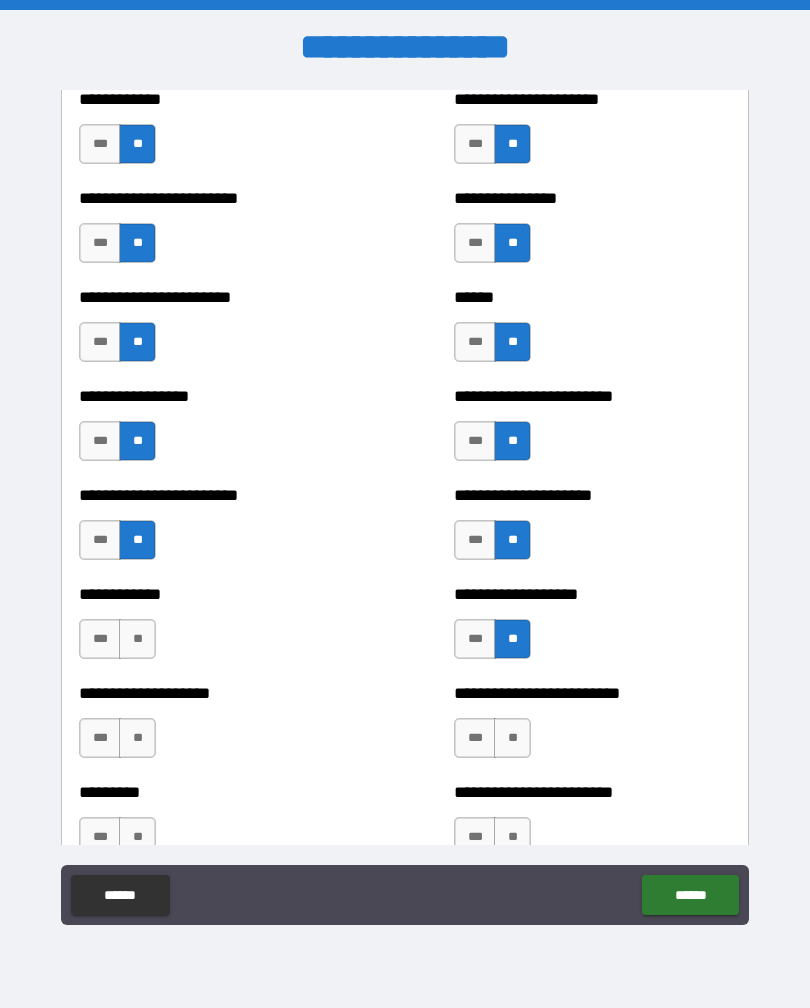 click on "**" at bounding box center [512, 738] 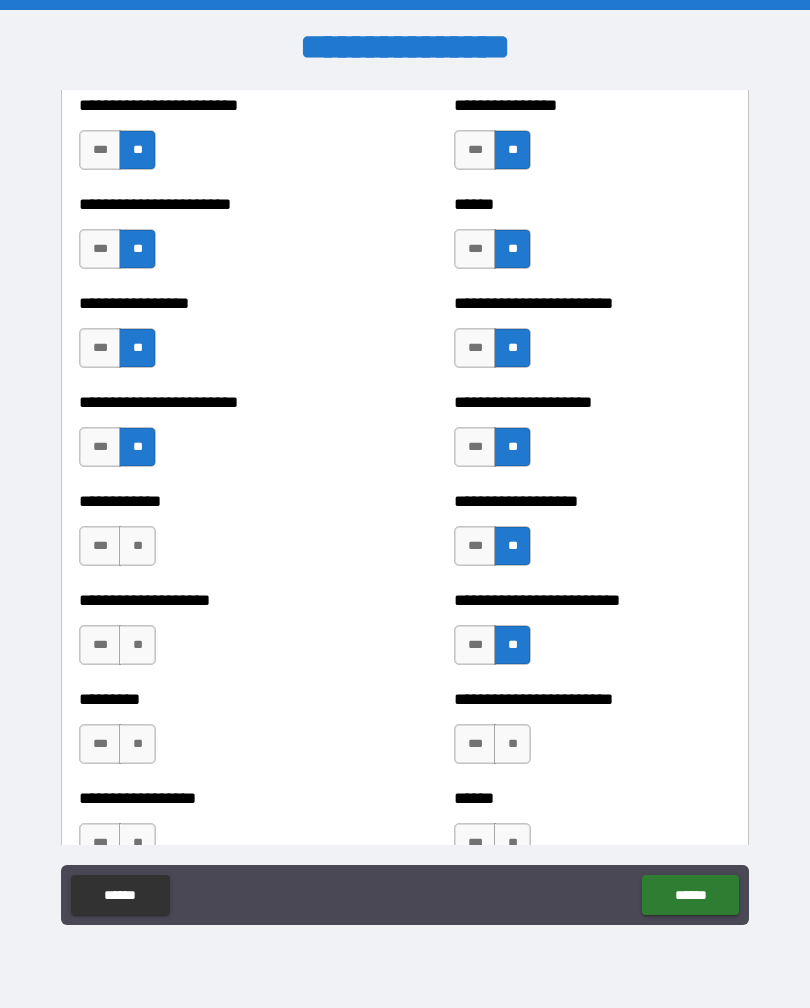 scroll, scrollTop: 3129, scrollLeft: 0, axis: vertical 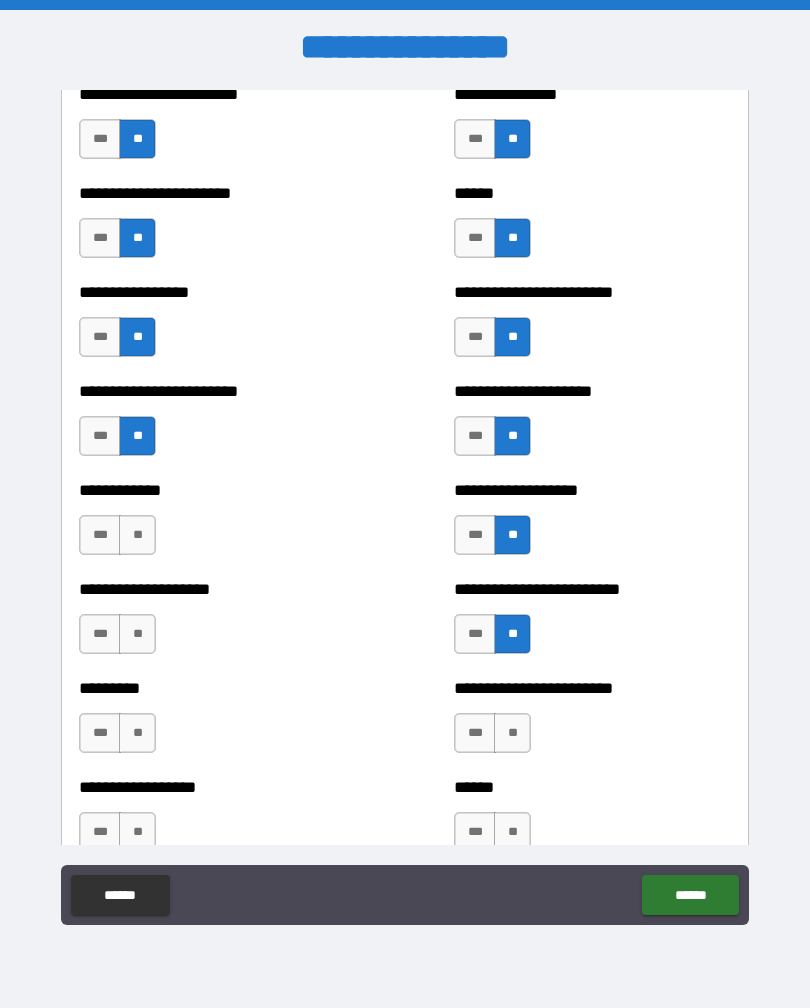 click on "**" at bounding box center [512, 733] 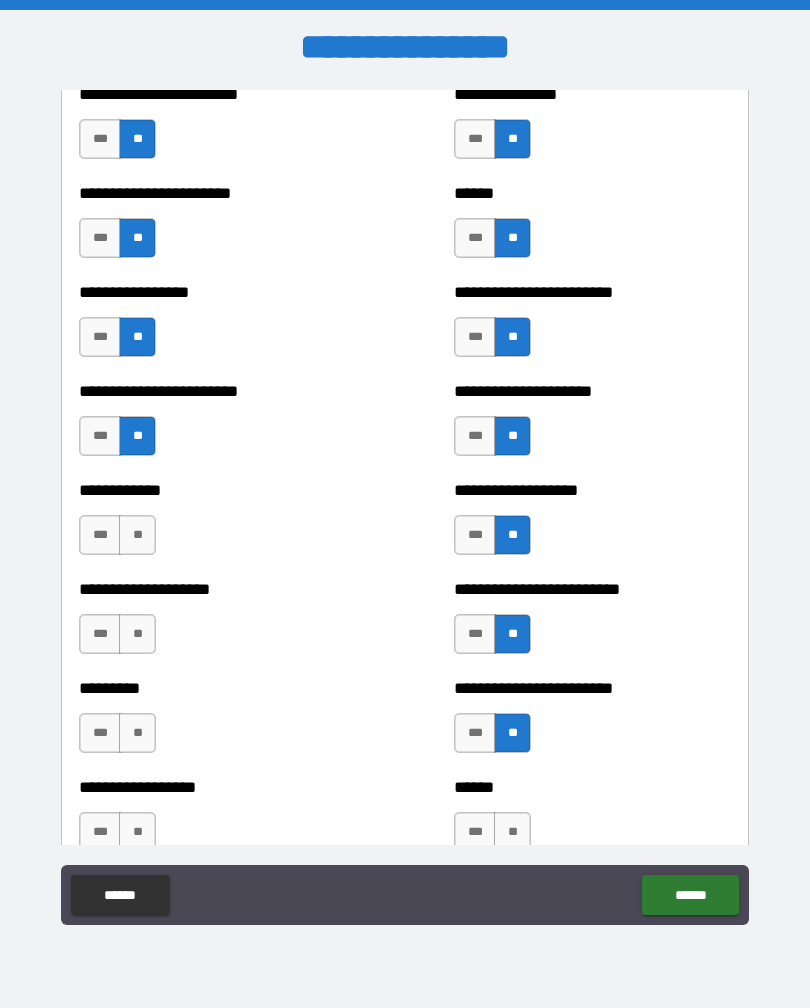 click on "**" at bounding box center (137, 535) 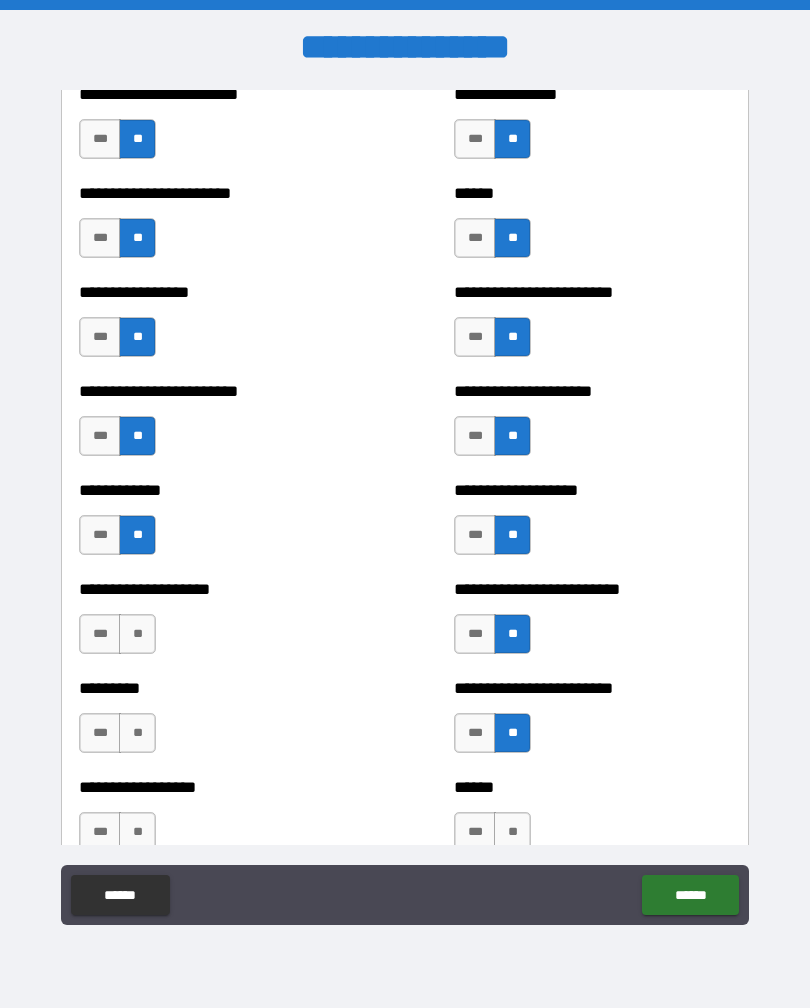 click on "**" at bounding box center [137, 634] 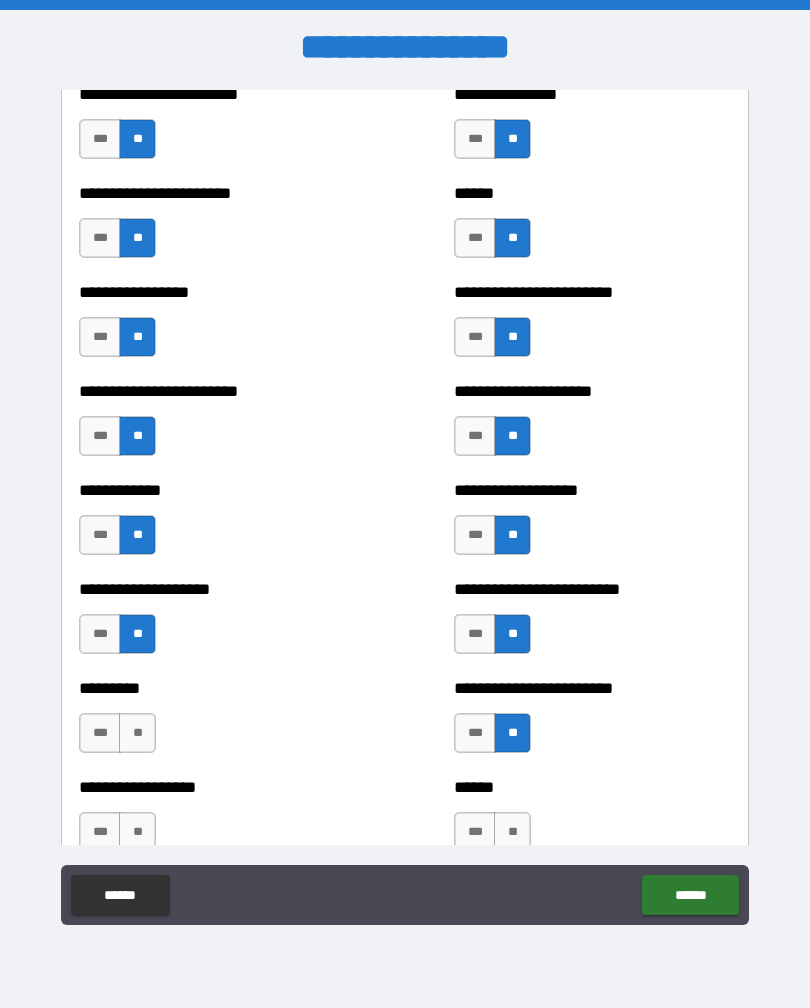 click on "**" at bounding box center (137, 733) 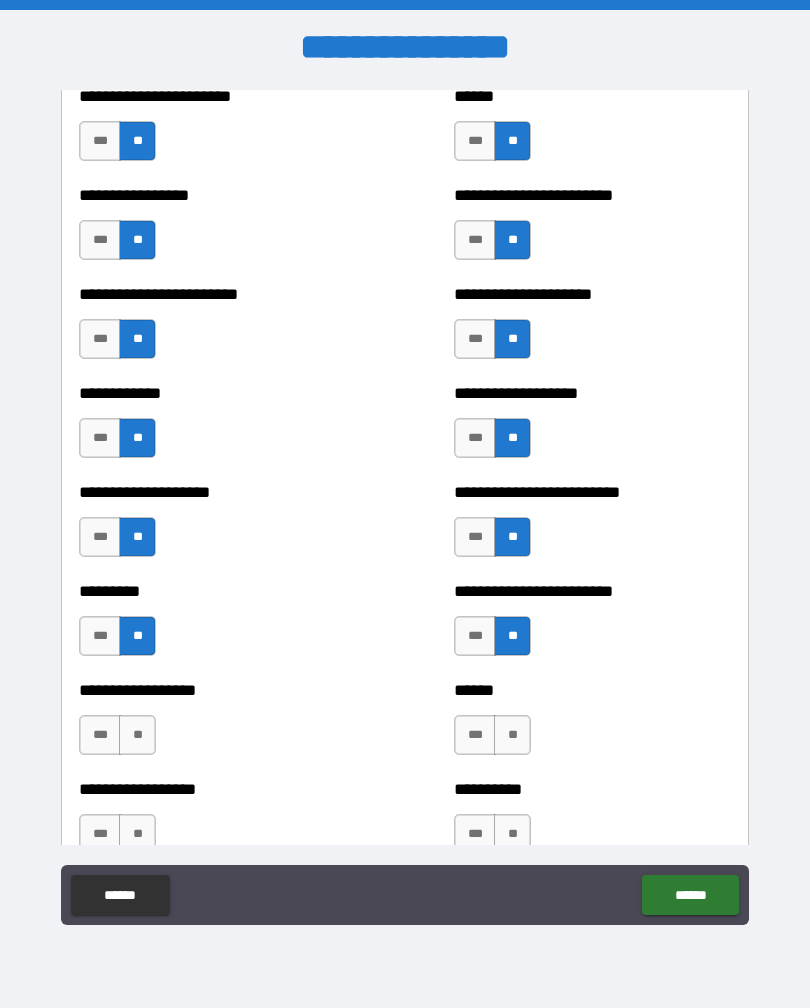 scroll, scrollTop: 3247, scrollLeft: 0, axis: vertical 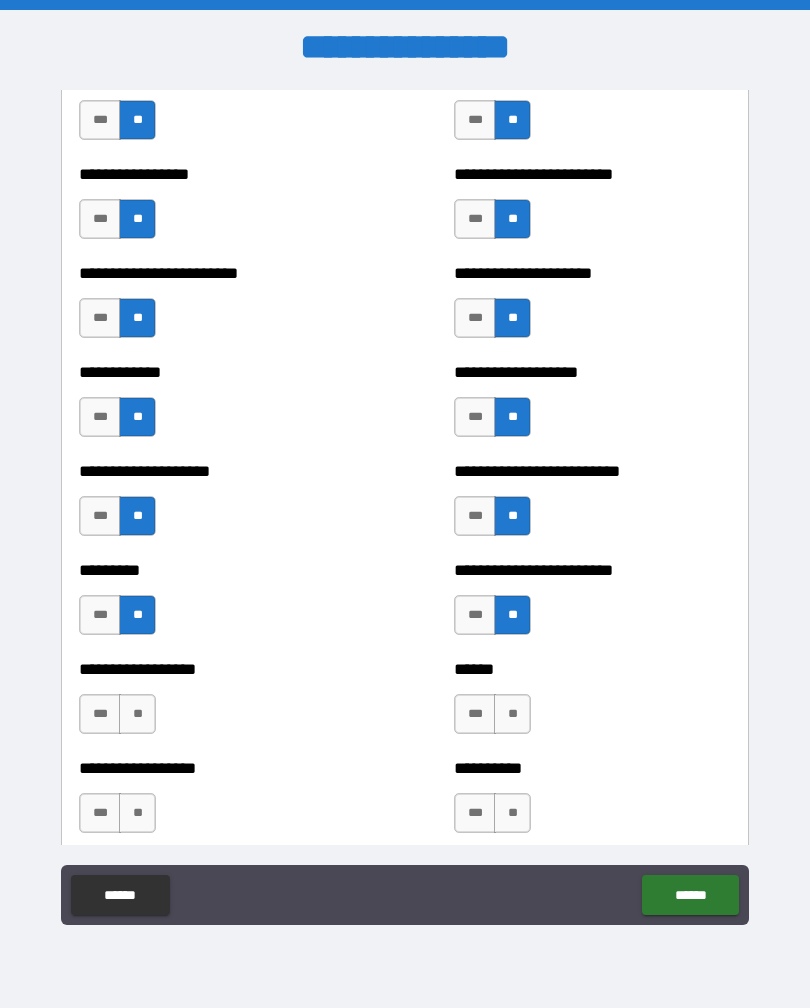 click on "**" at bounding box center [137, 714] 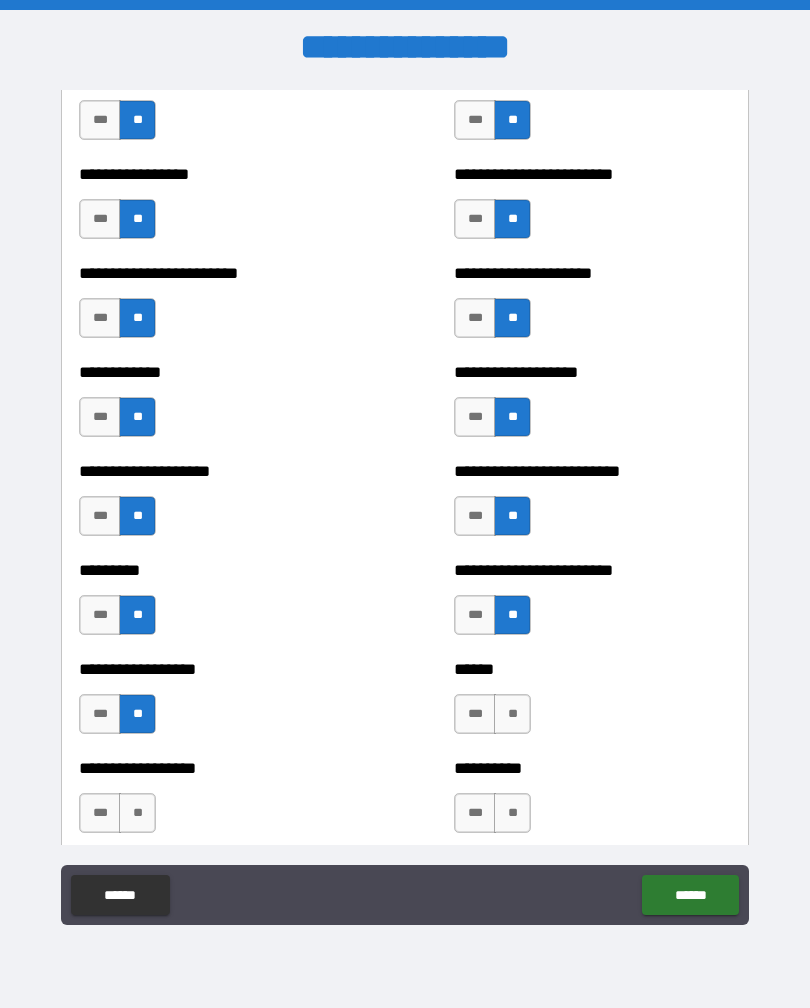 click on "**" at bounding box center (137, 813) 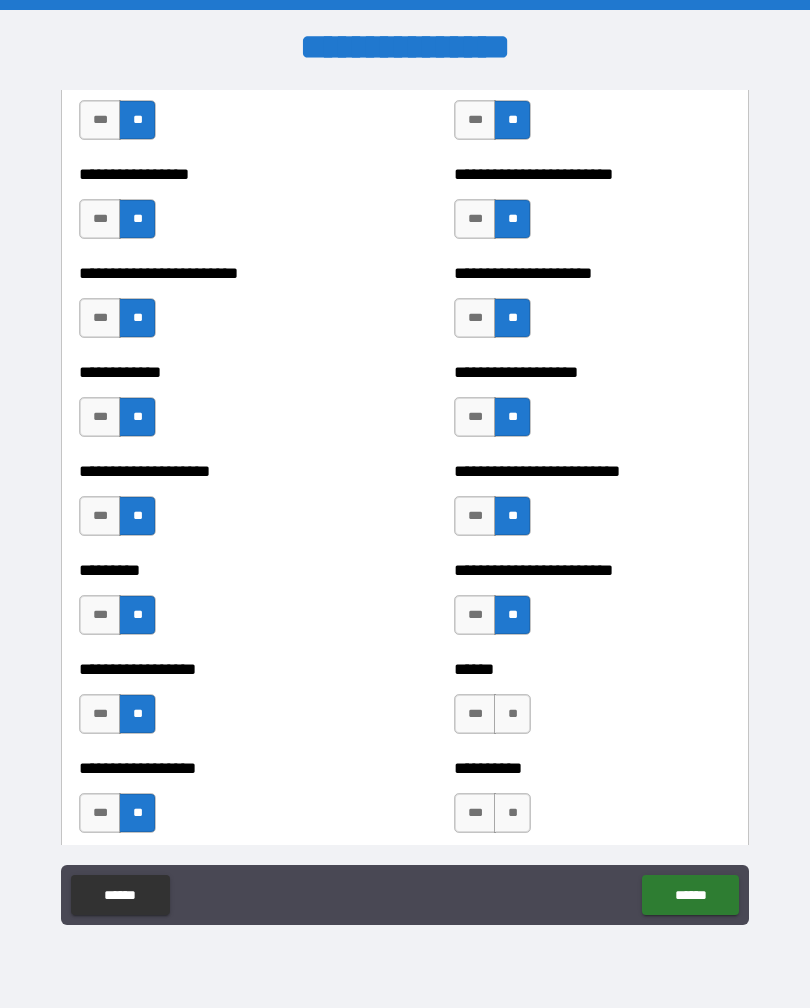 click on "**" at bounding box center [512, 714] 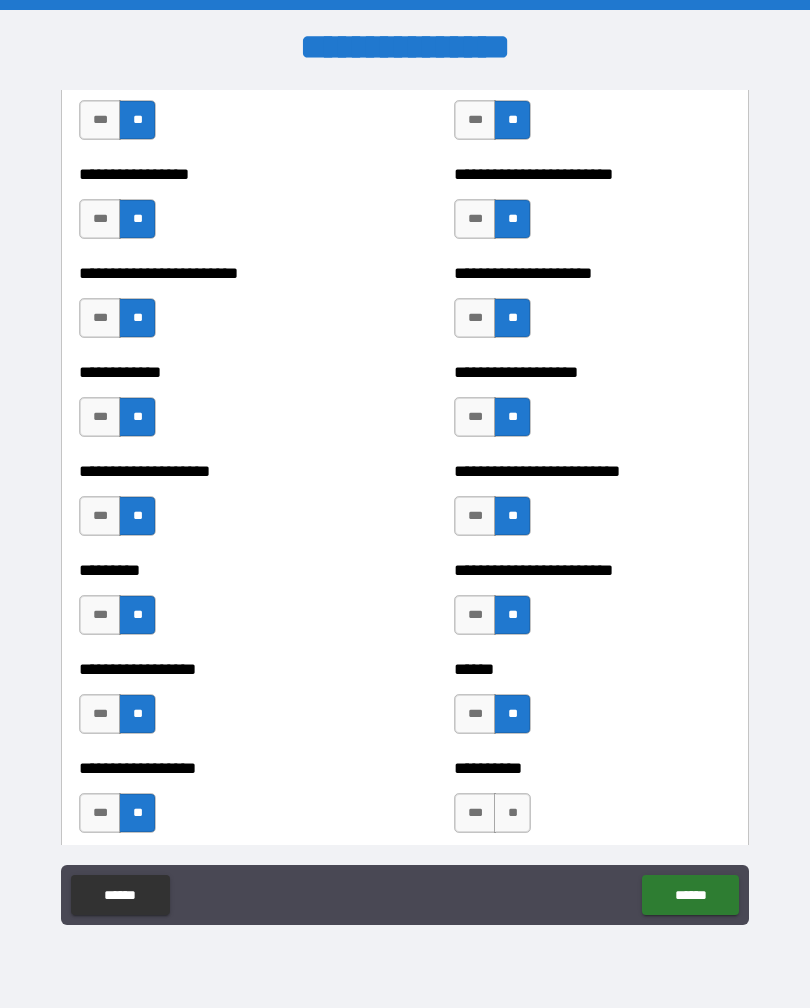 click on "**" at bounding box center (512, 813) 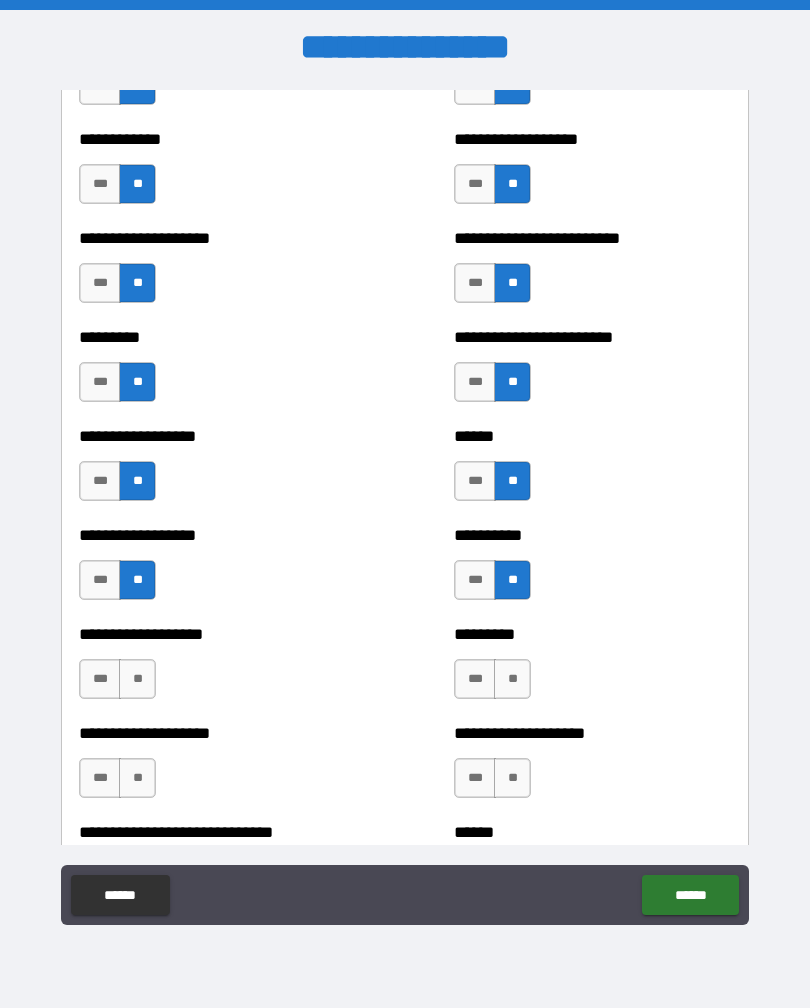 scroll, scrollTop: 3486, scrollLeft: 0, axis: vertical 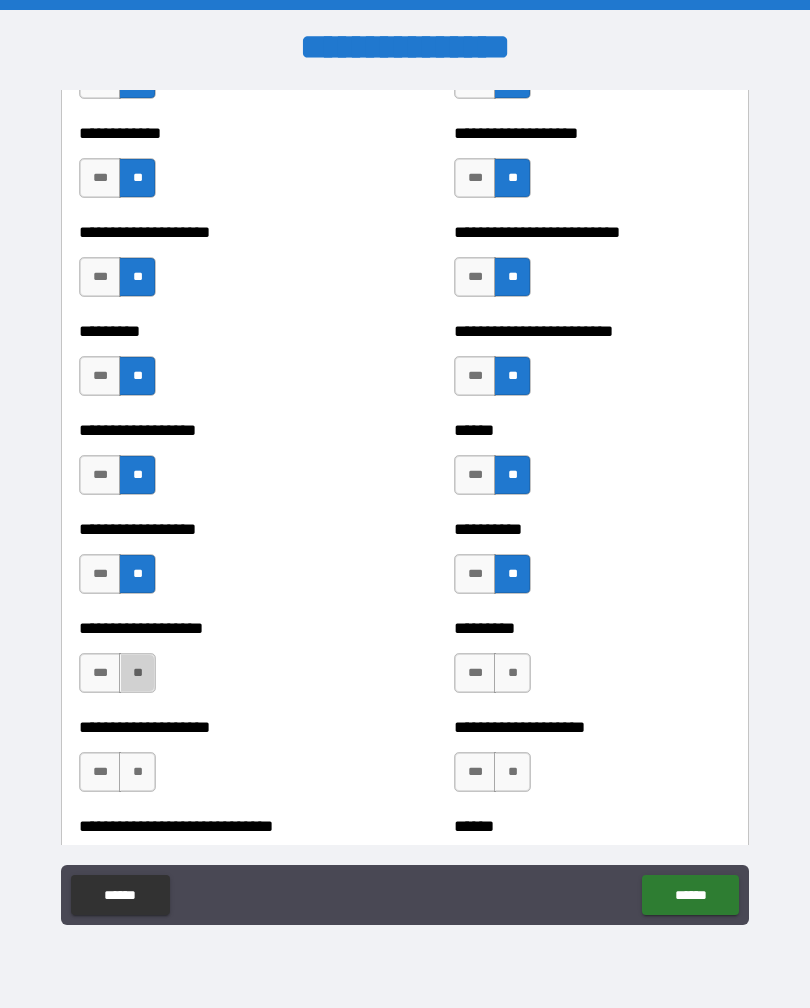 click on "**" at bounding box center [137, 673] 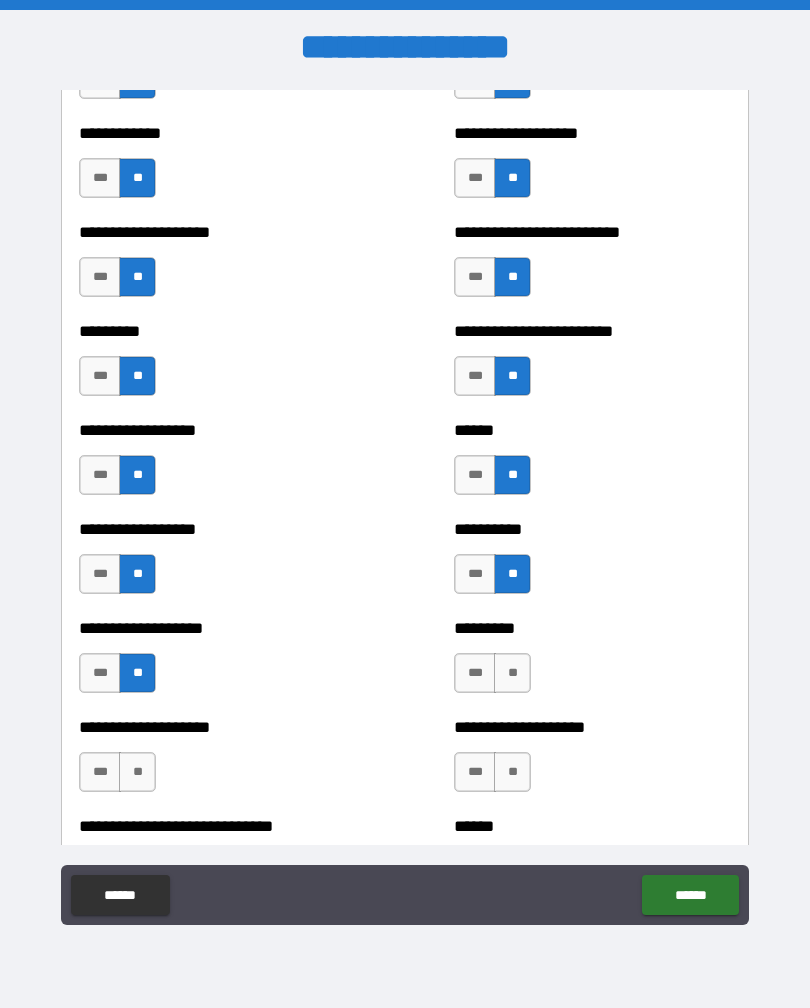 click on "**" at bounding box center [512, 673] 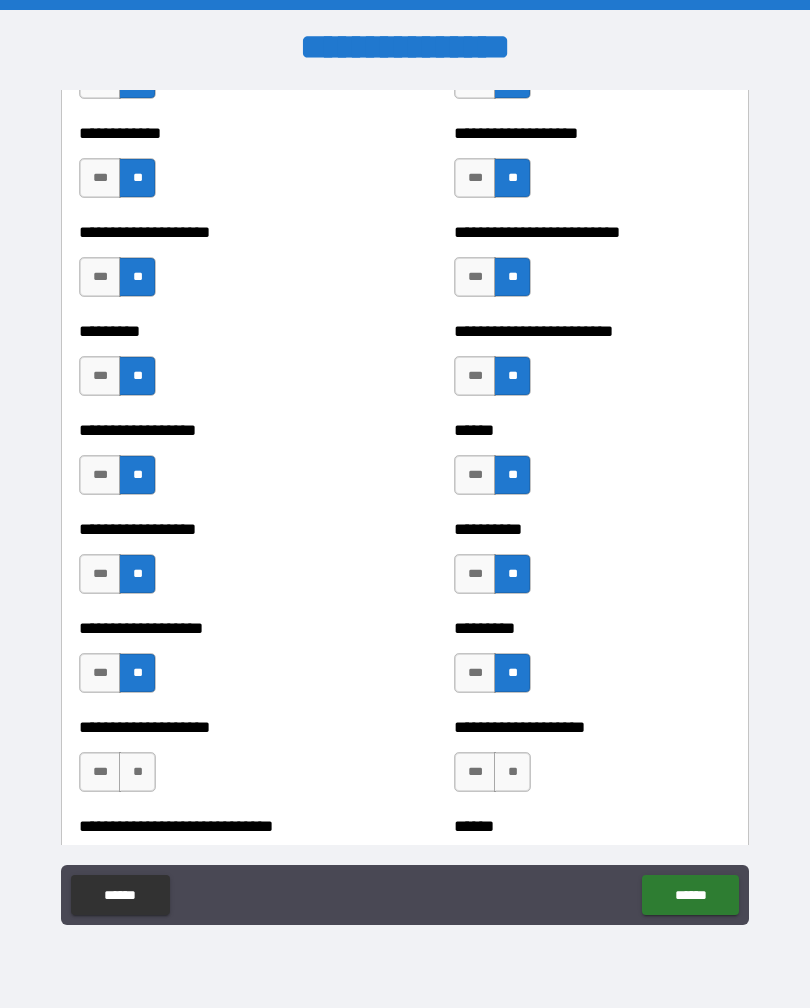 click on "**" at bounding box center (512, 772) 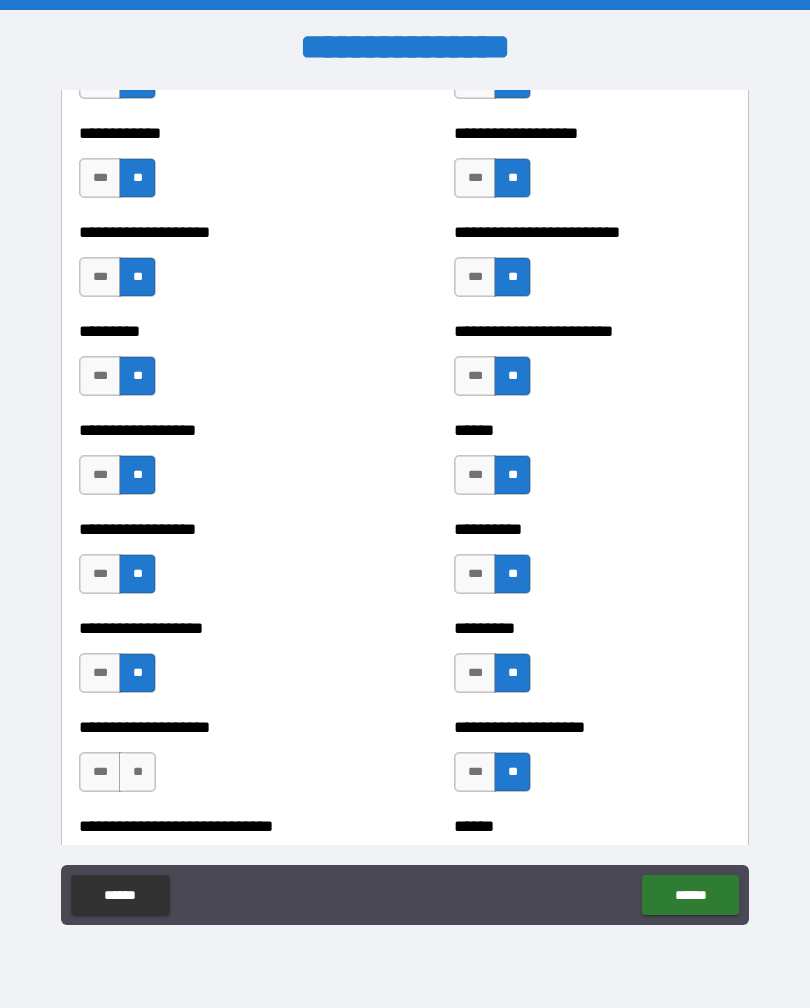 click on "**" at bounding box center [137, 772] 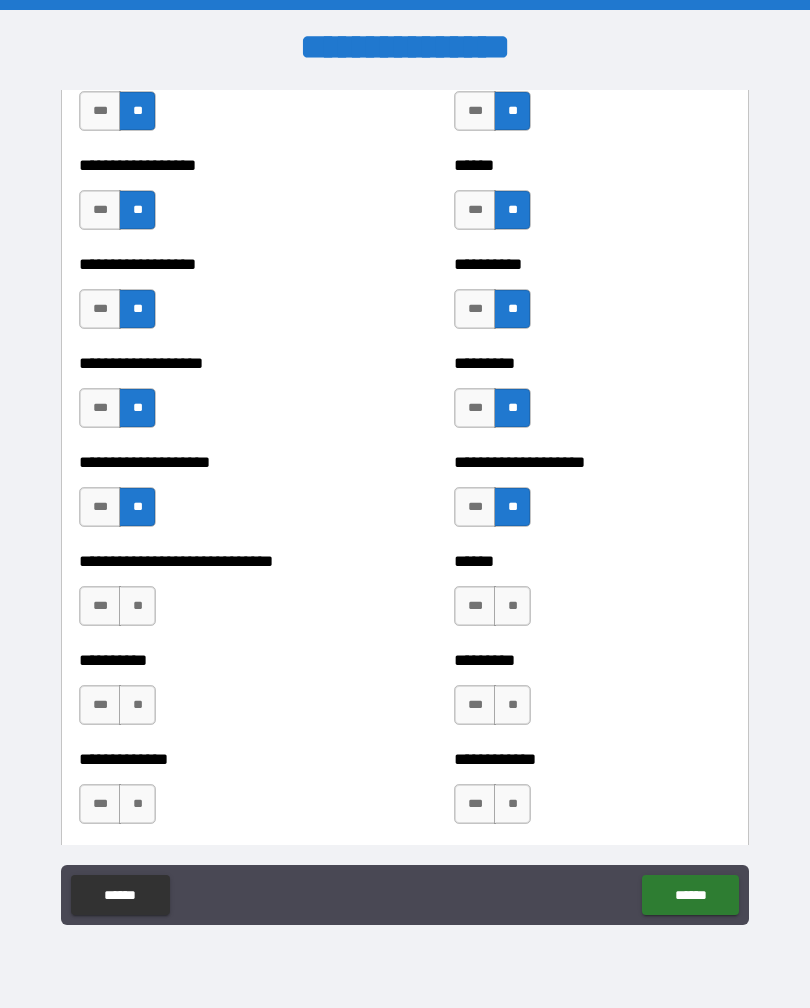 scroll, scrollTop: 3760, scrollLeft: 0, axis: vertical 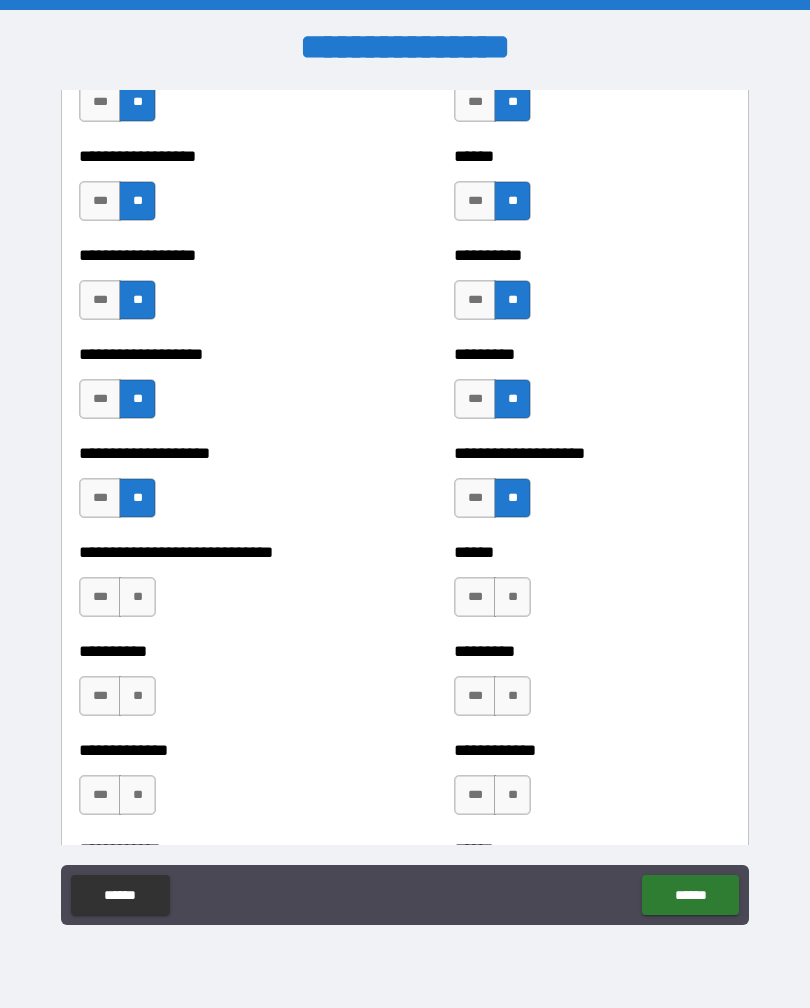 click on "**" at bounding box center (137, 597) 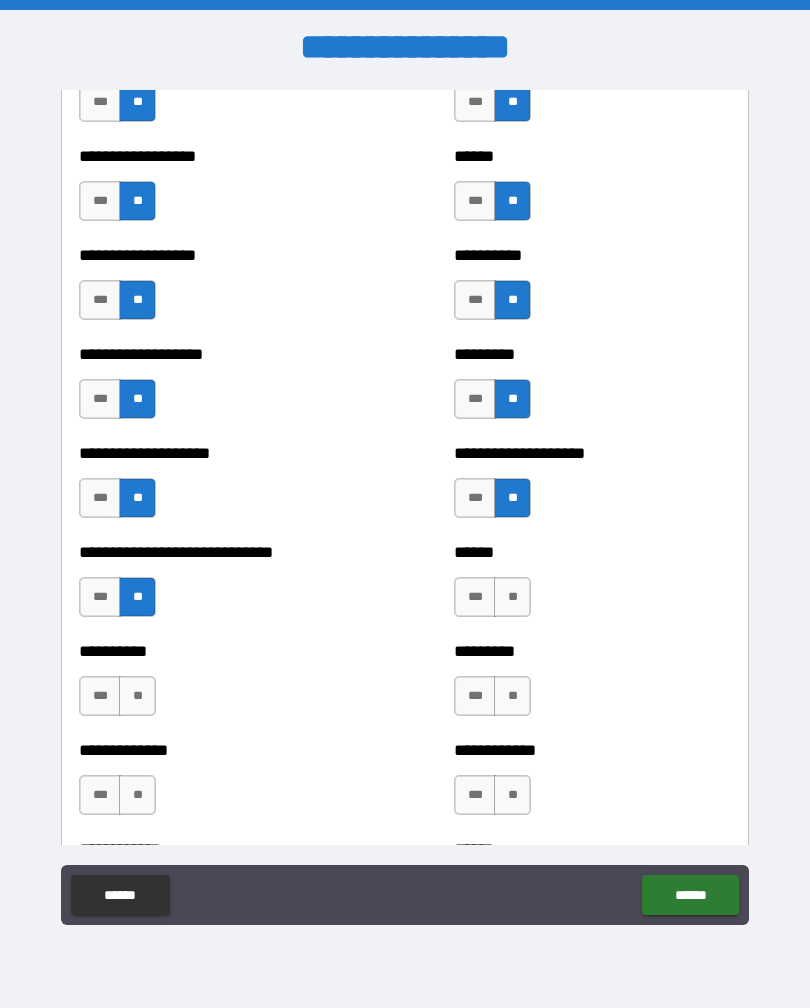 click on "**" at bounding box center (137, 696) 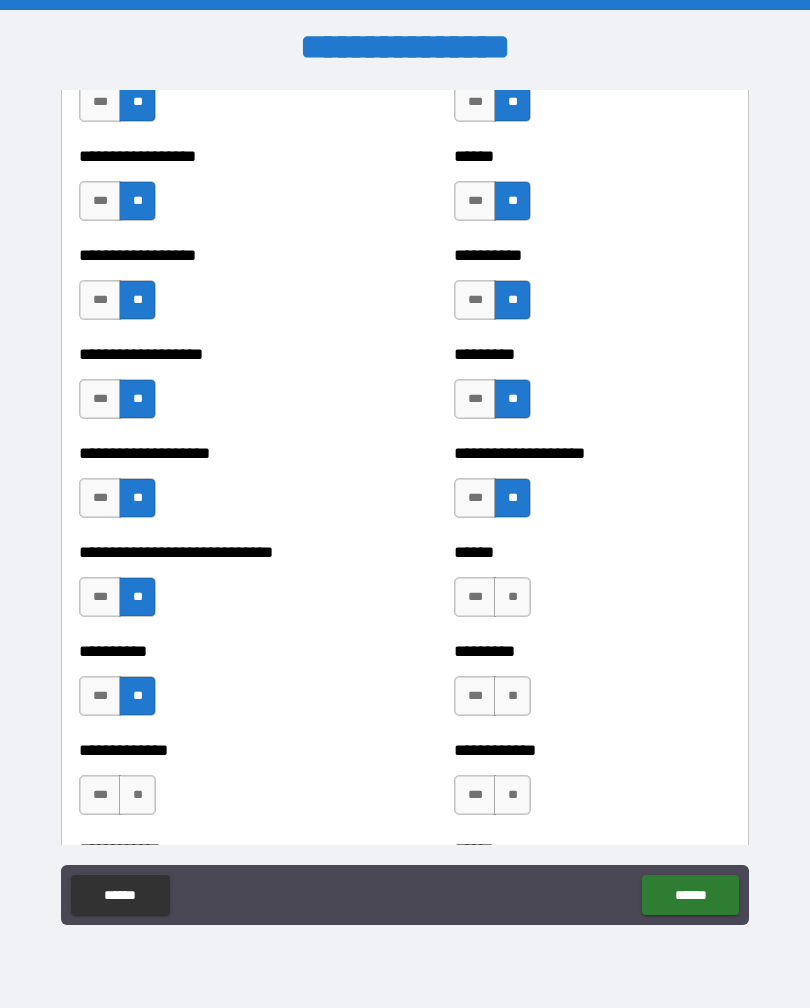 click on "**" at bounding box center [137, 795] 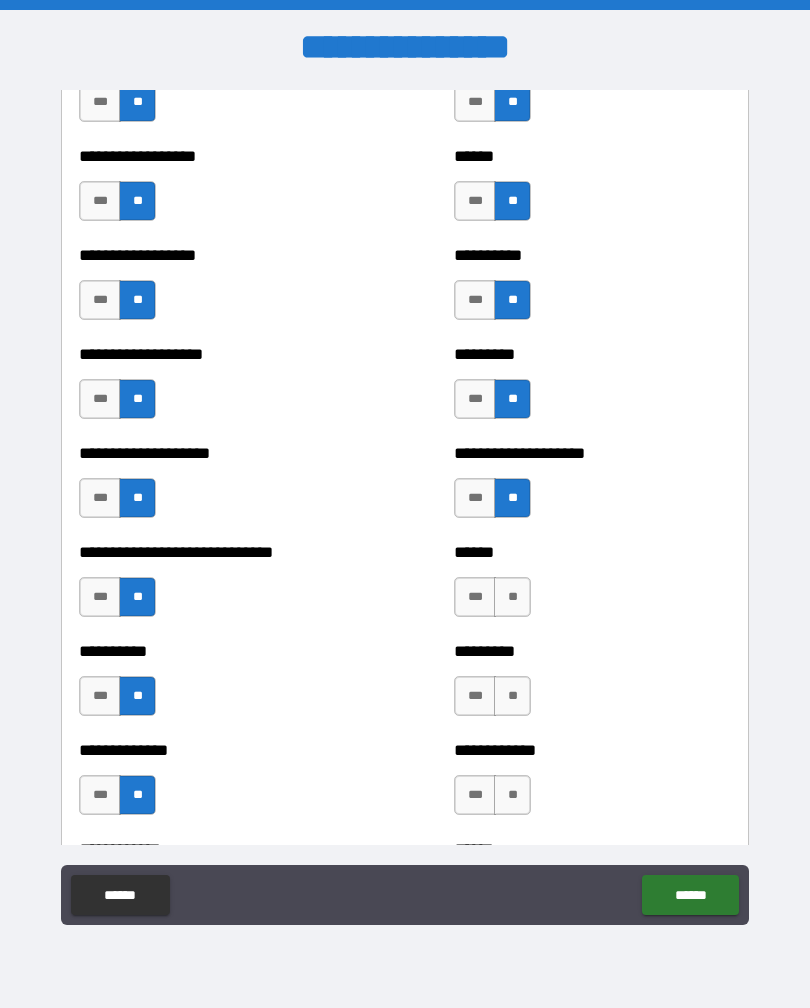 click on "**" at bounding box center [512, 597] 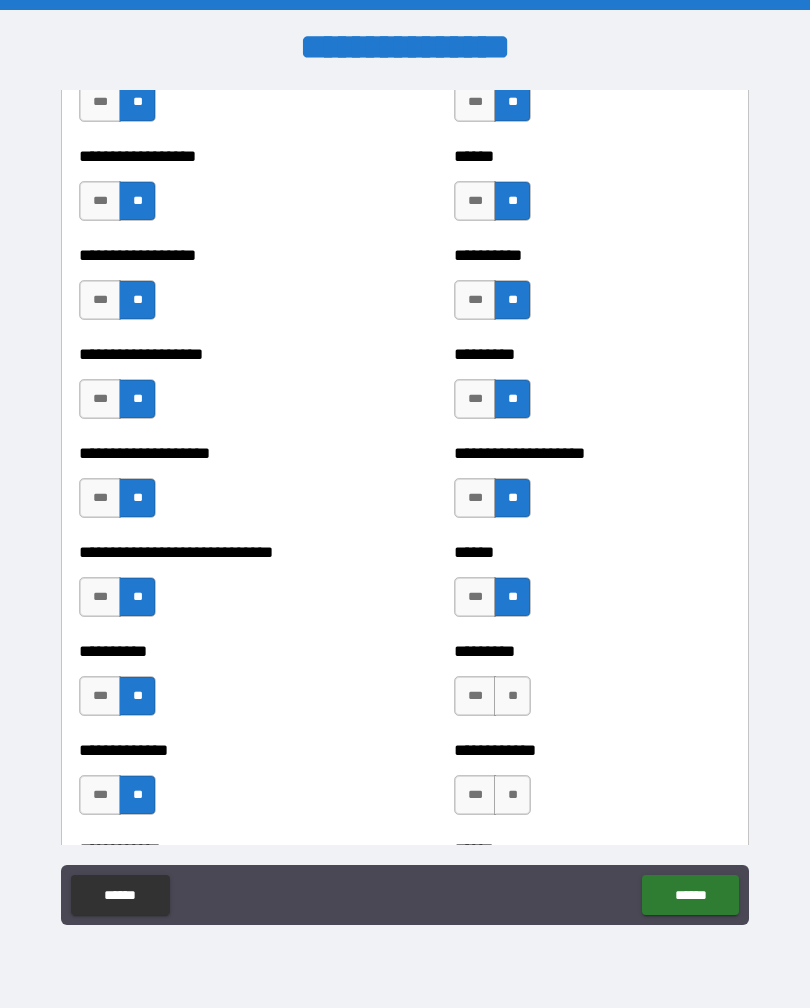 click on "**" at bounding box center [512, 696] 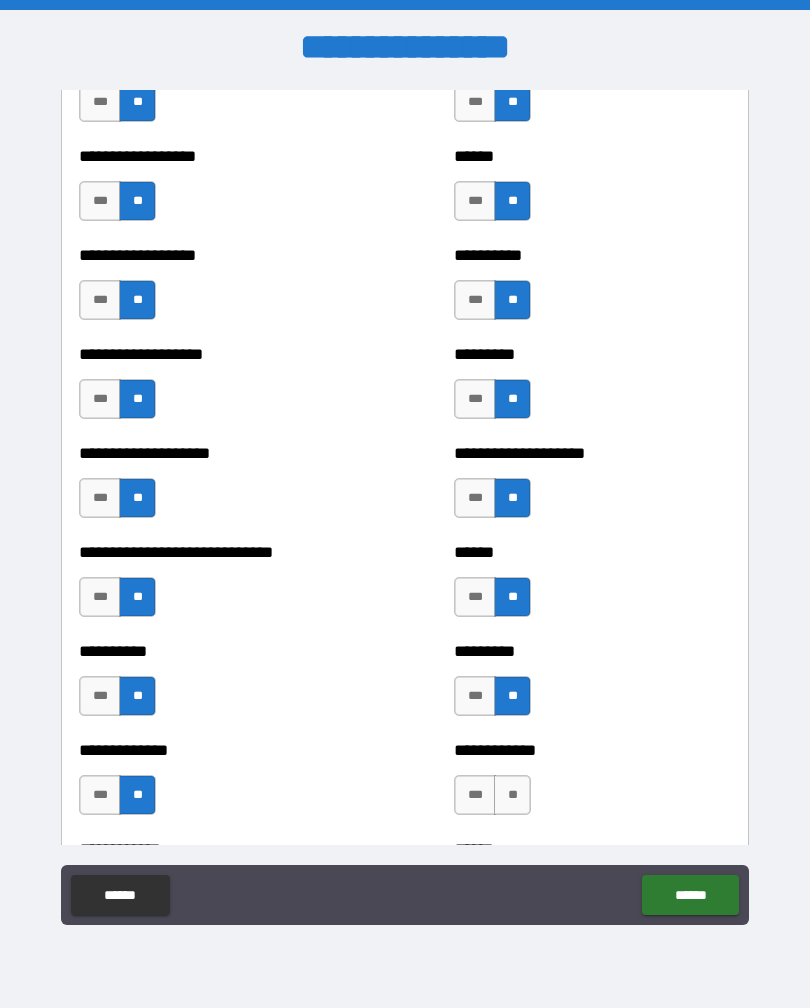 click on "**" at bounding box center [512, 795] 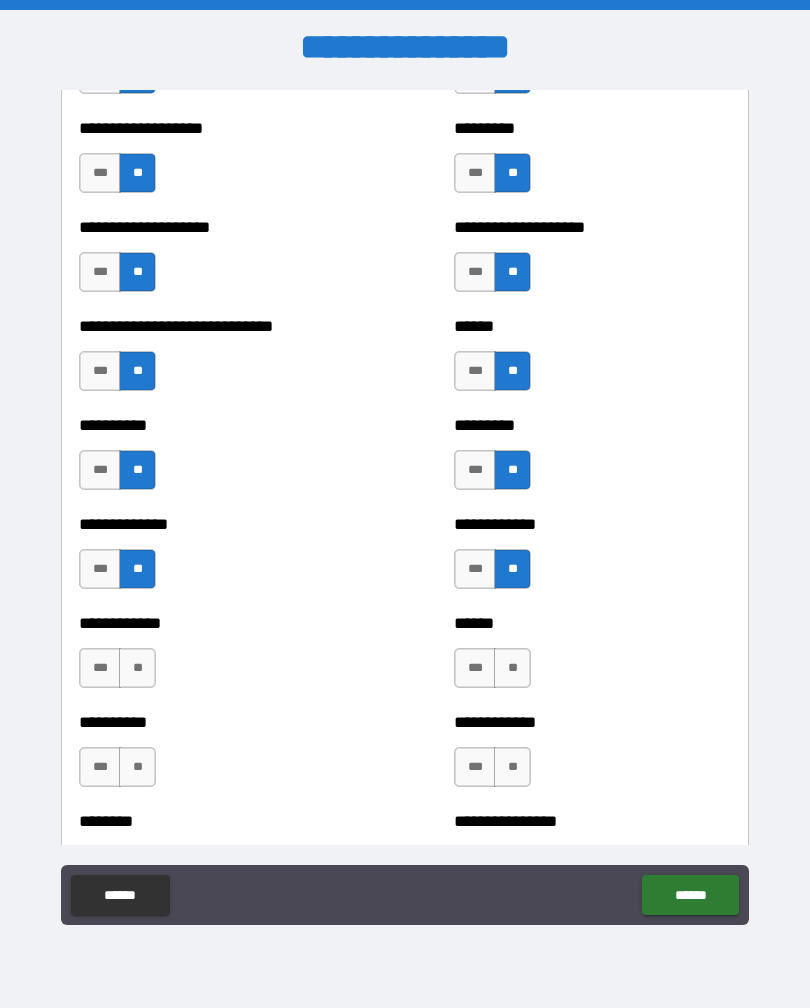 scroll, scrollTop: 3989, scrollLeft: 0, axis: vertical 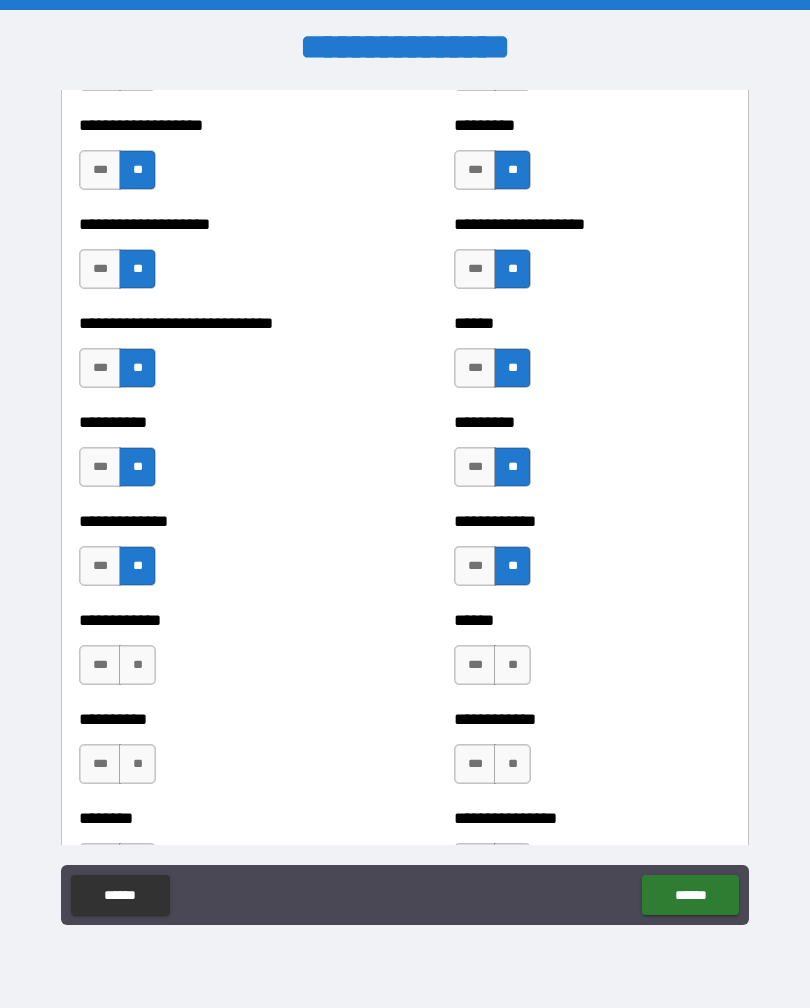 click on "**" at bounding box center [512, 665] 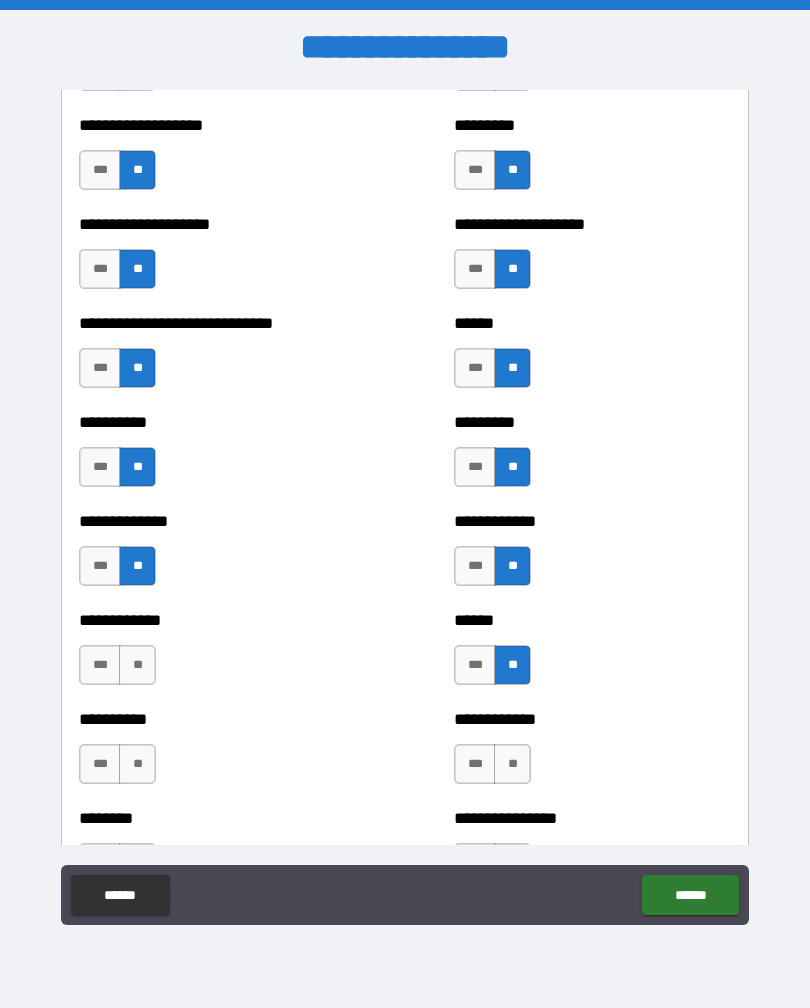 click on "**" at bounding box center [512, 764] 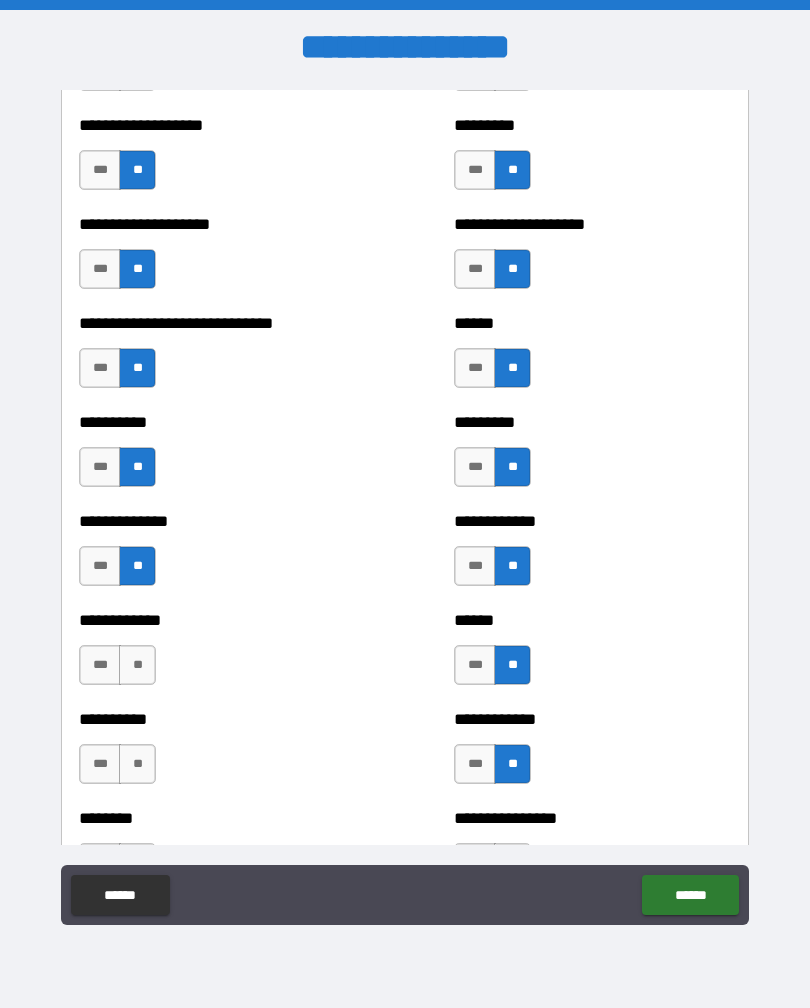 click on "**" at bounding box center (137, 665) 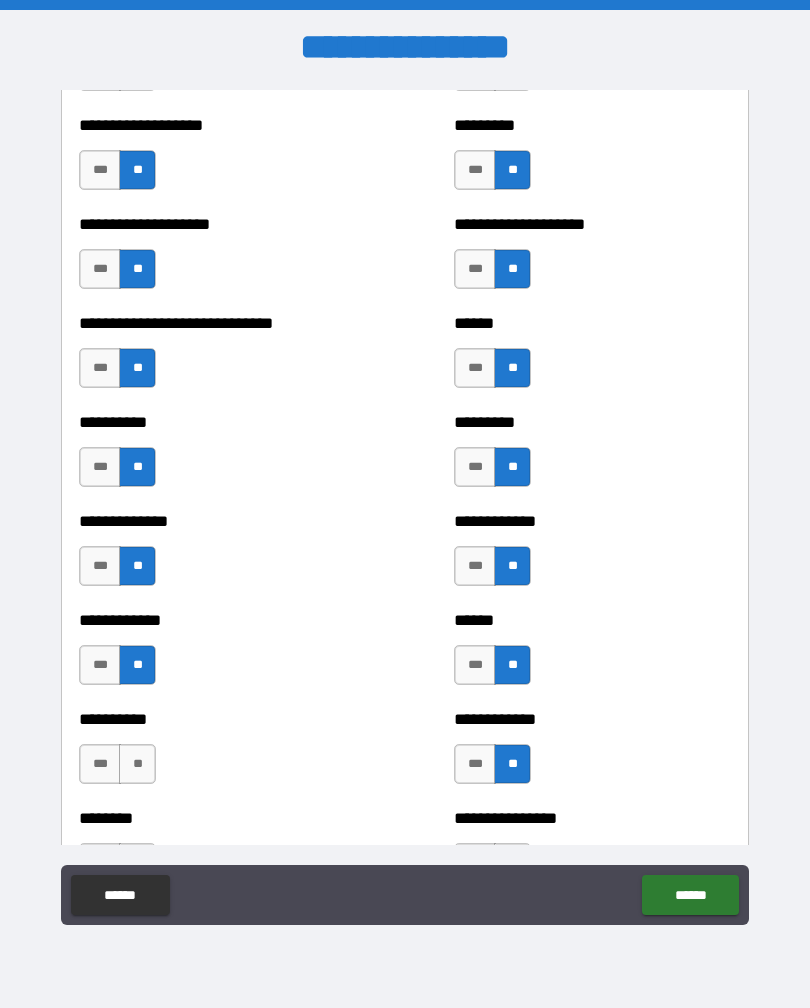 click on "**" at bounding box center (137, 764) 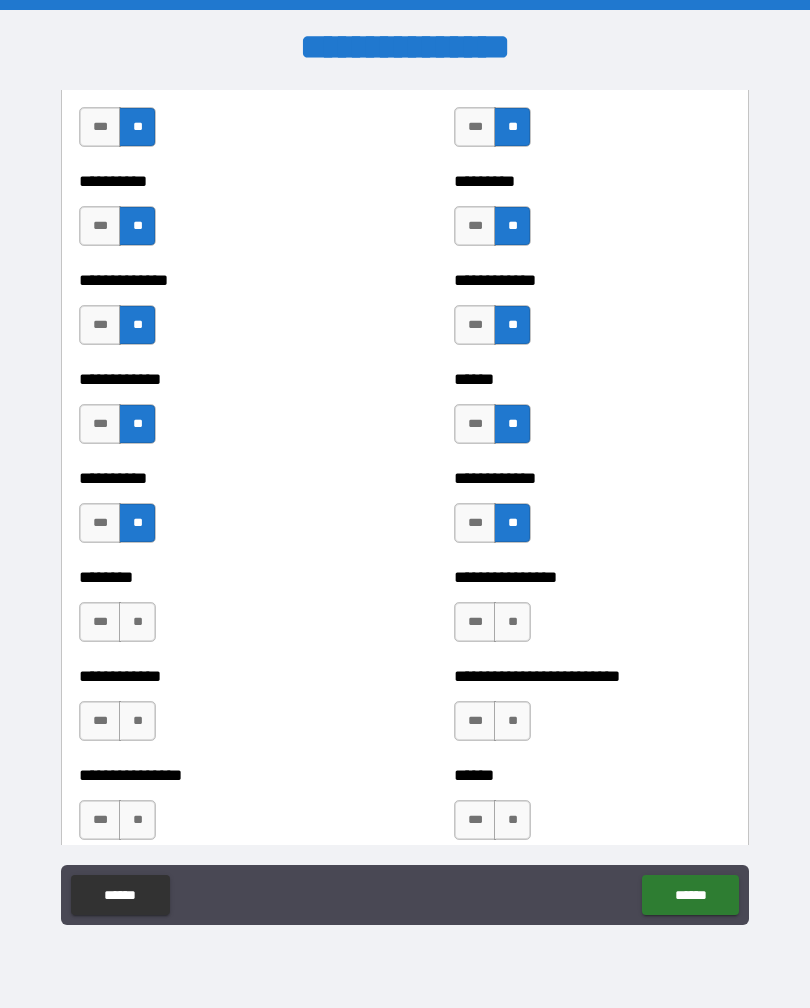 scroll, scrollTop: 4231, scrollLeft: 0, axis: vertical 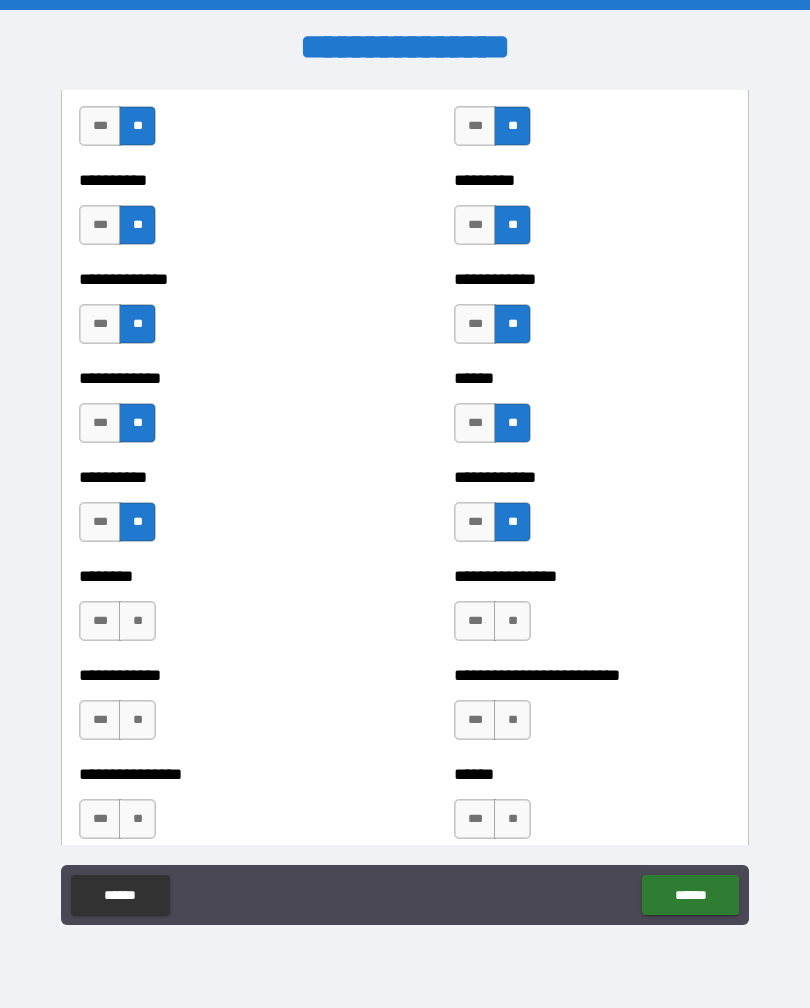 click on "**" at bounding box center [137, 621] 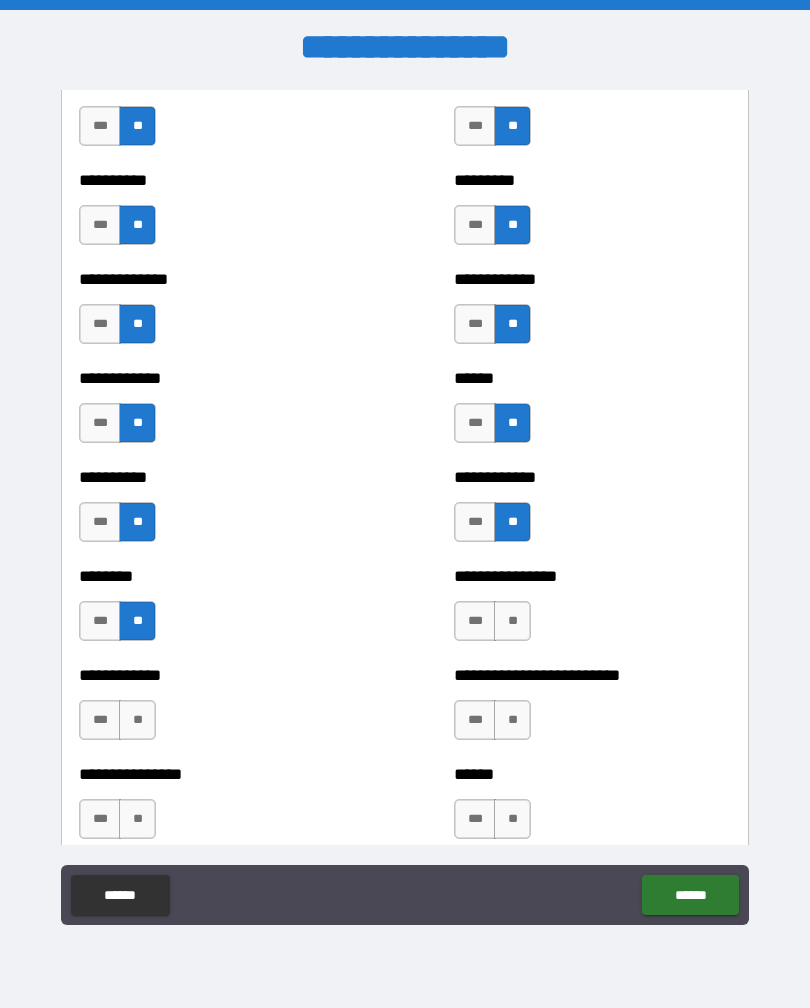 click on "**" at bounding box center (137, 720) 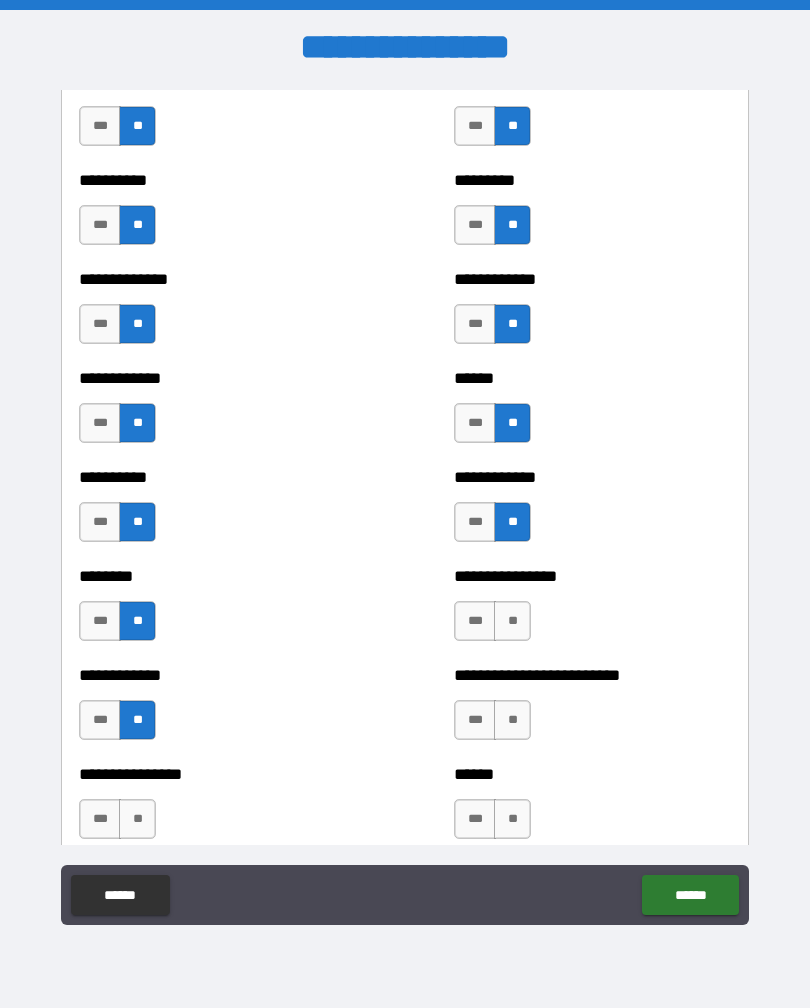 click on "**" at bounding box center [512, 621] 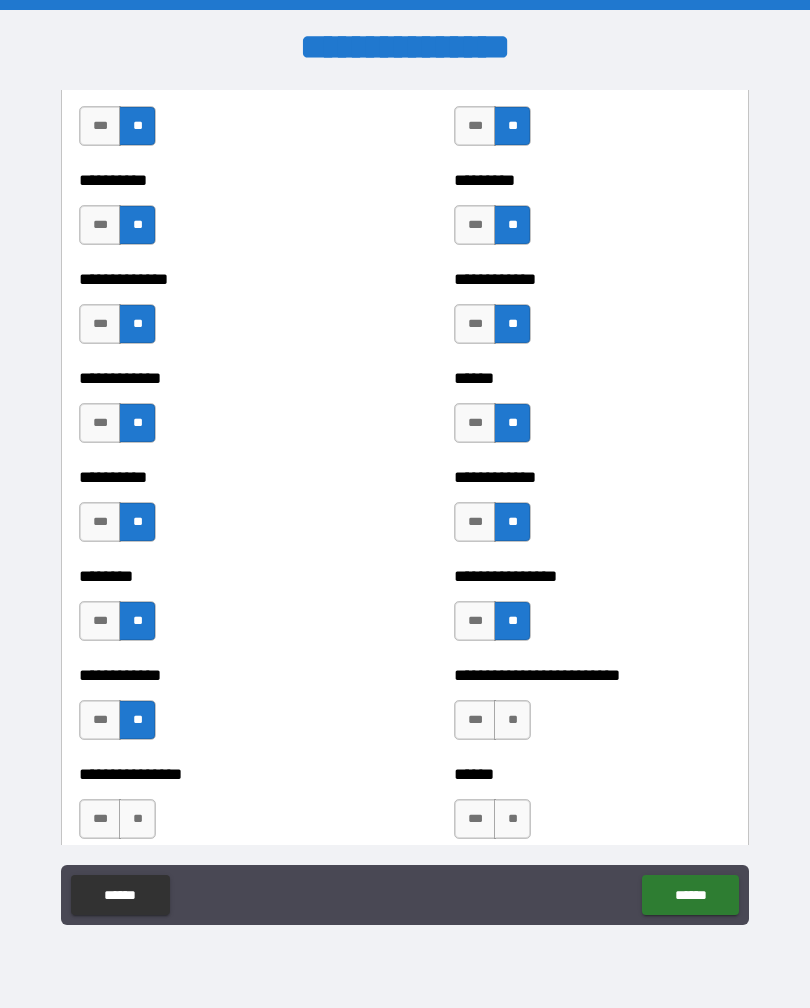 click on "**" at bounding box center (512, 720) 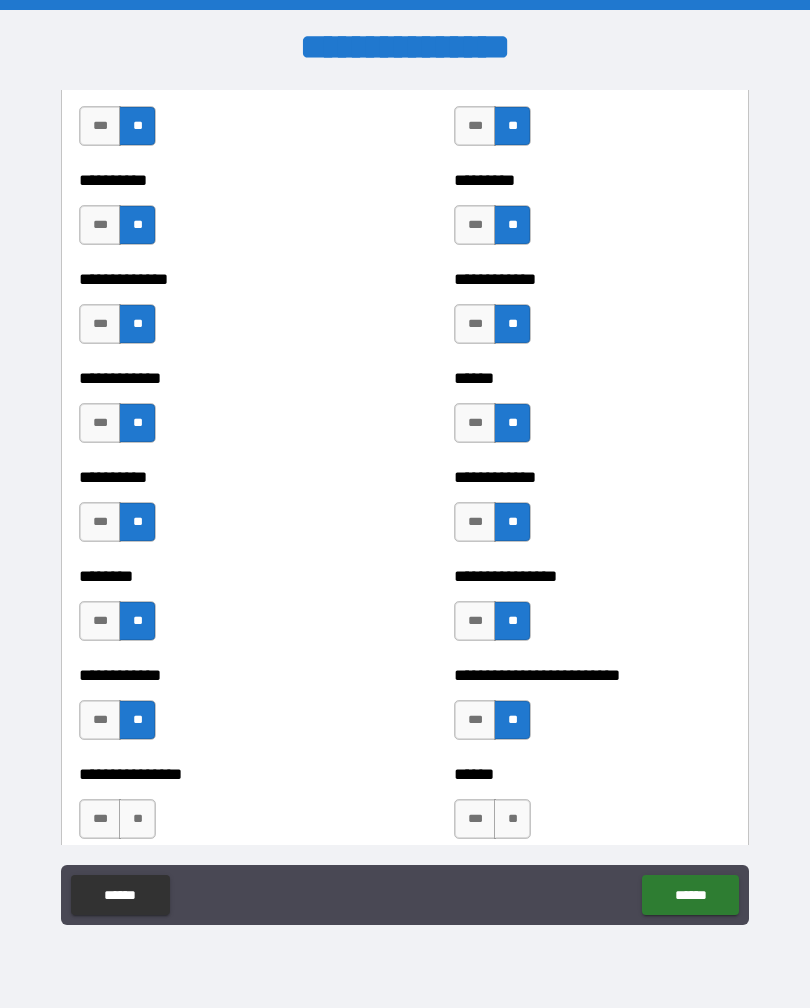 click on "**" at bounding box center (512, 819) 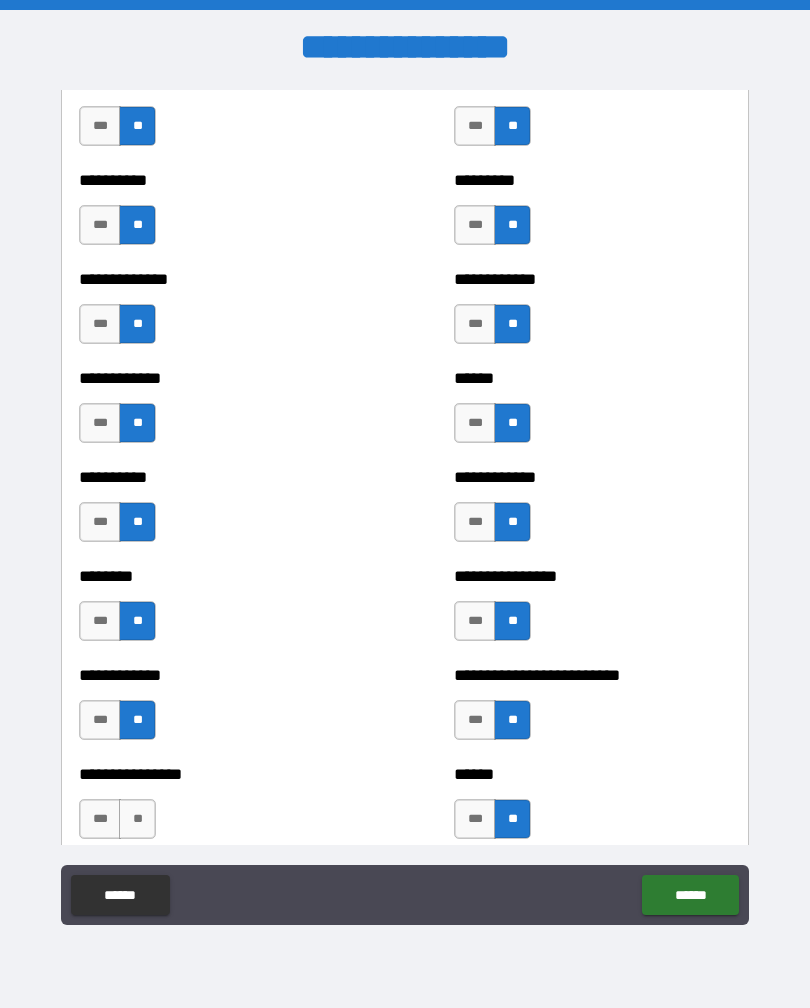 click on "**" at bounding box center [137, 819] 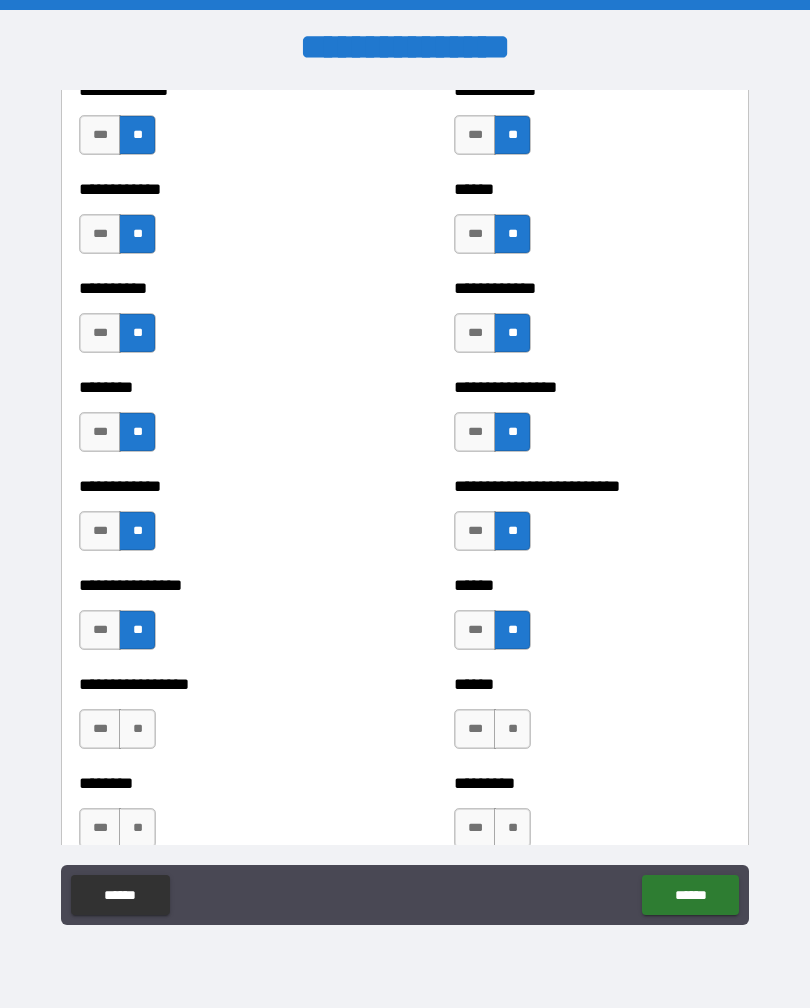 scroll, scrollTop: 4430, scrollLeft: 0, axis: vertical 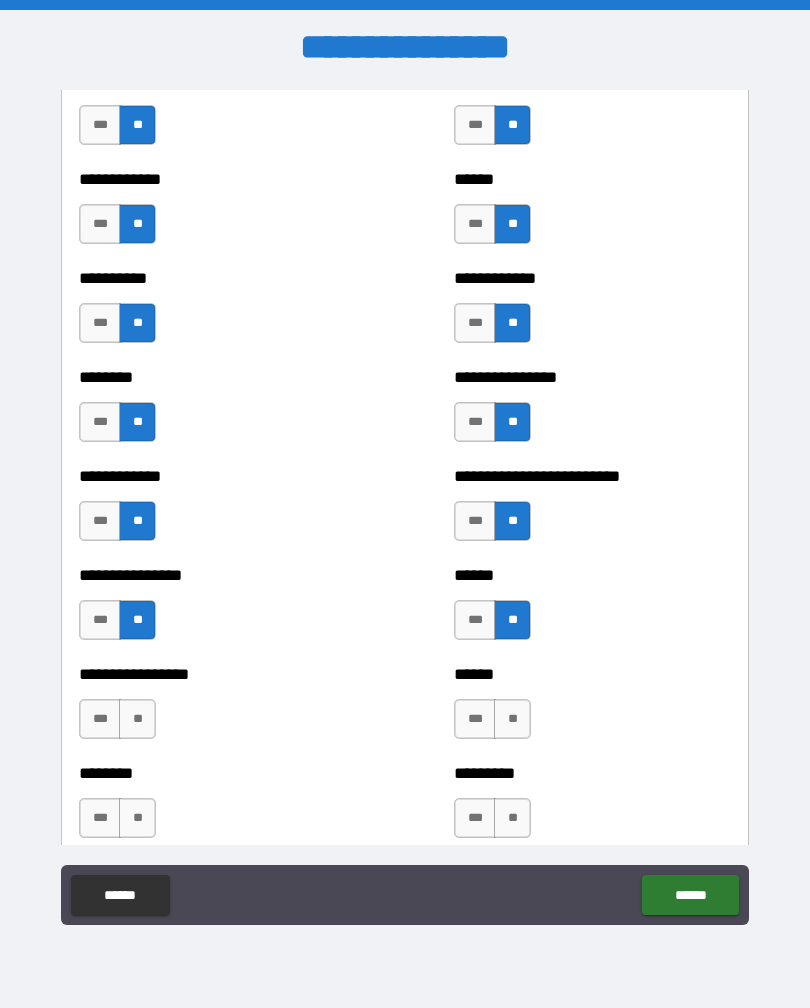 click on "**" at bounding box center [512, 719] 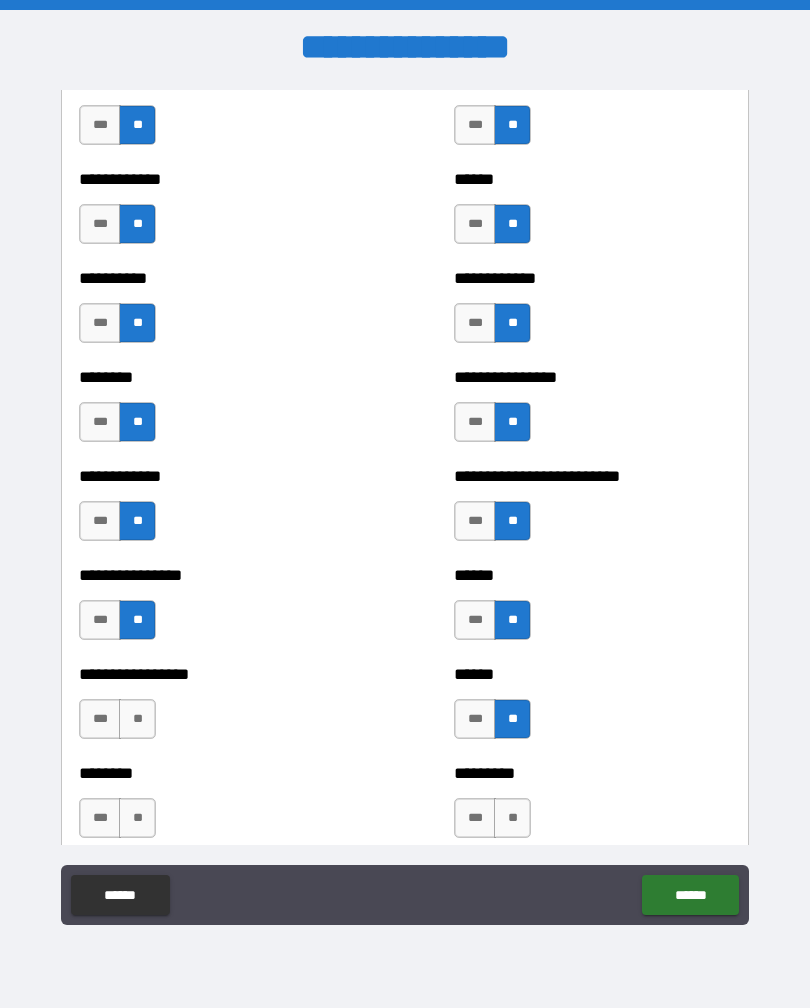 click on "**" at bounding box center [512, 818] 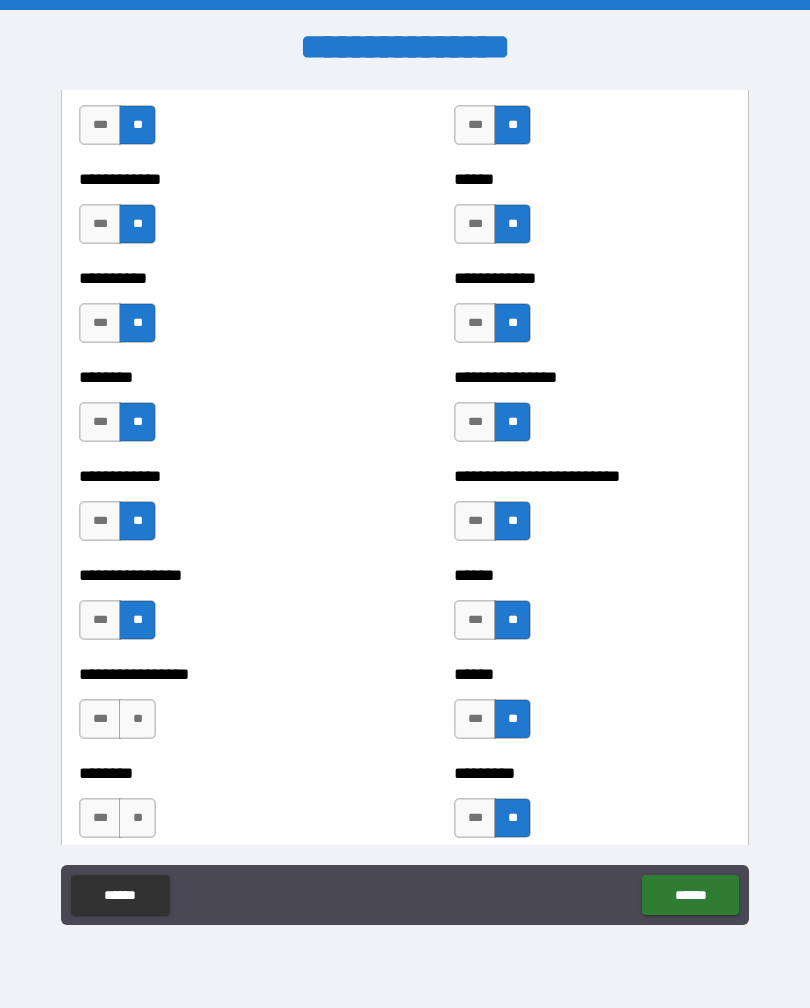 click on "**" at bounding box center [137, 719] 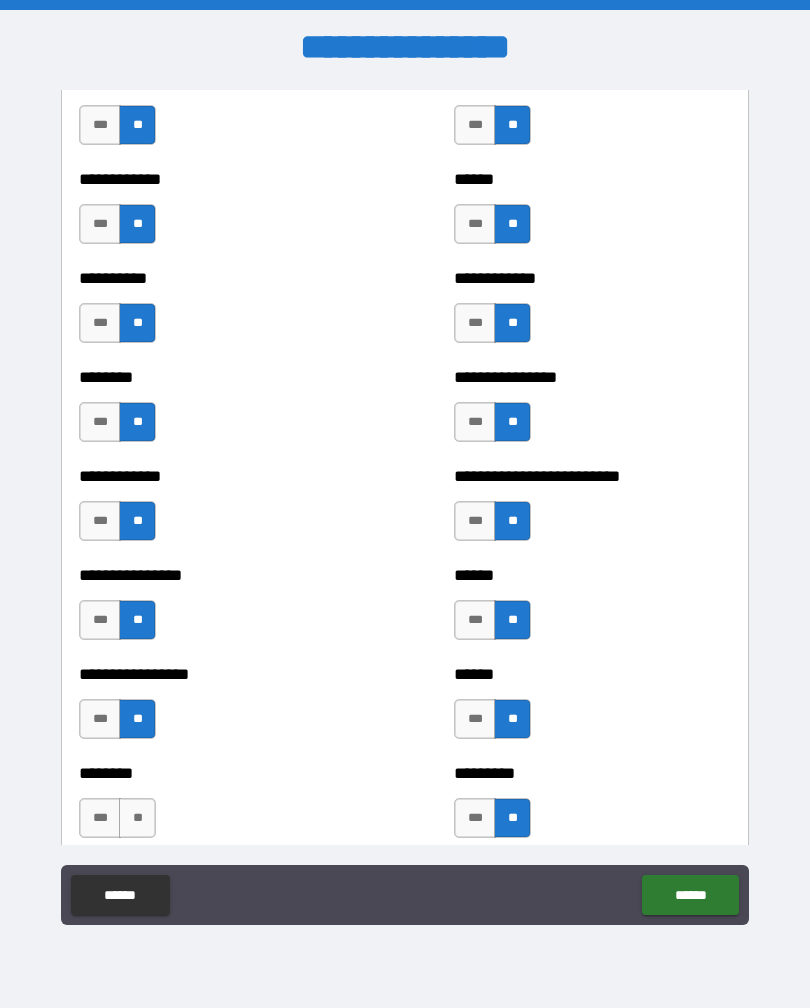 click on "**" at bounding box center [137, 818] 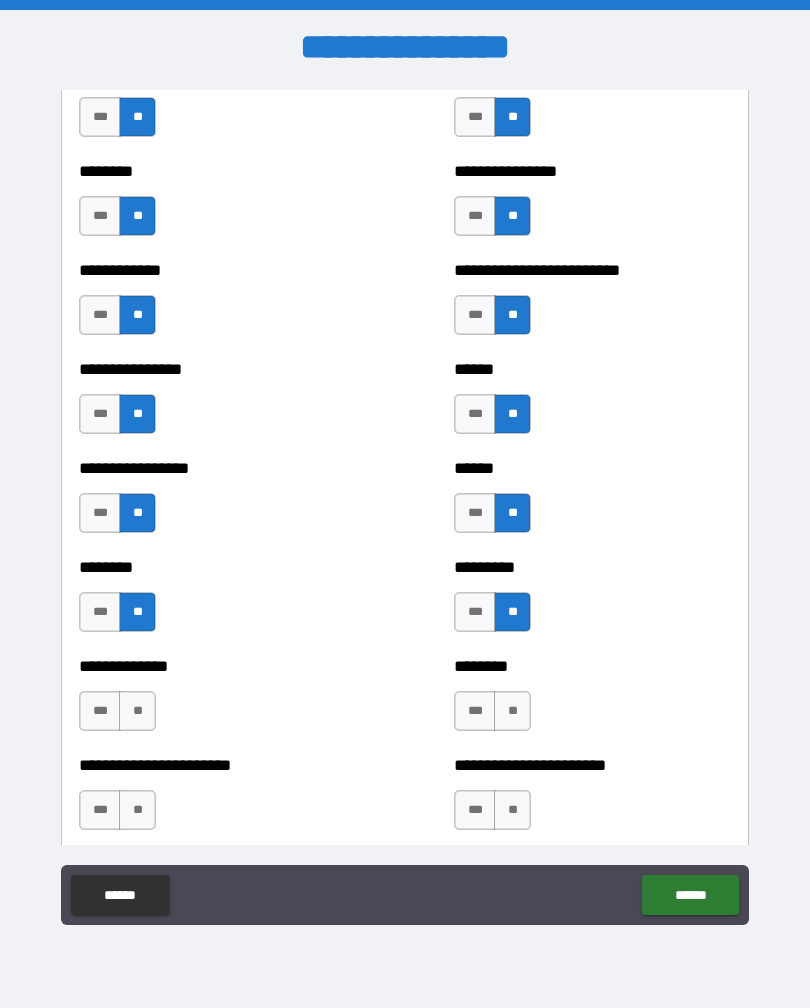scroll, scrollTop: 4649, scrollLeft: 0, axis: vertical 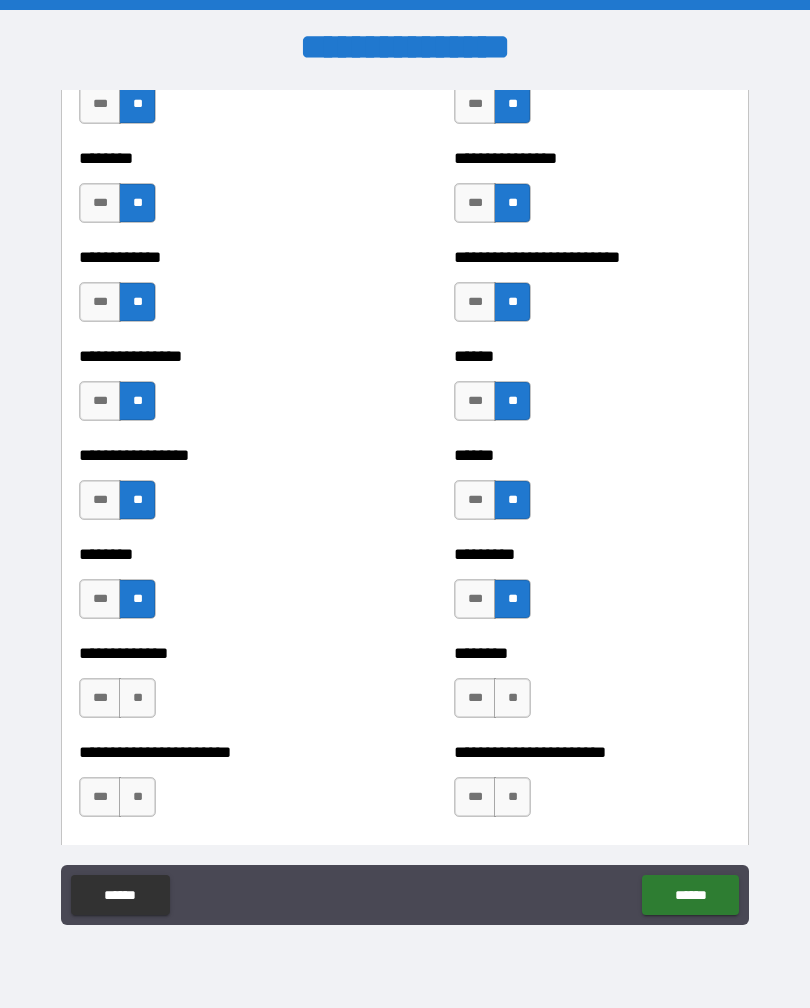click on "**" at bounding box center [512, 698] 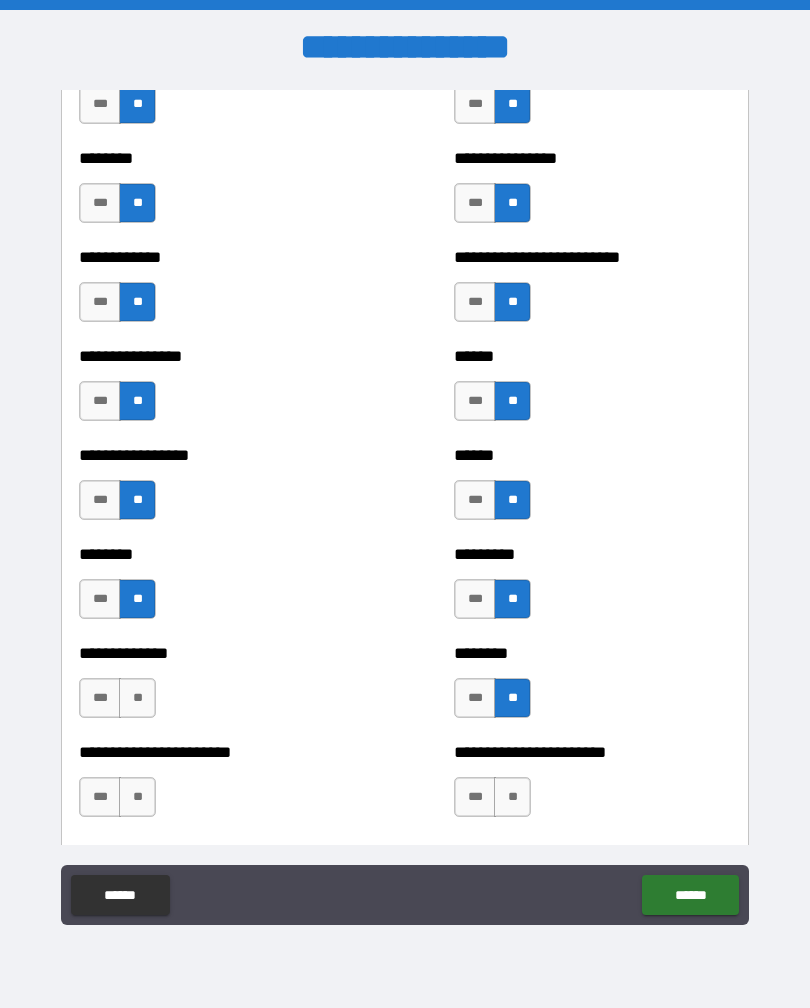 click on "**" at bounding box center [512, 797] 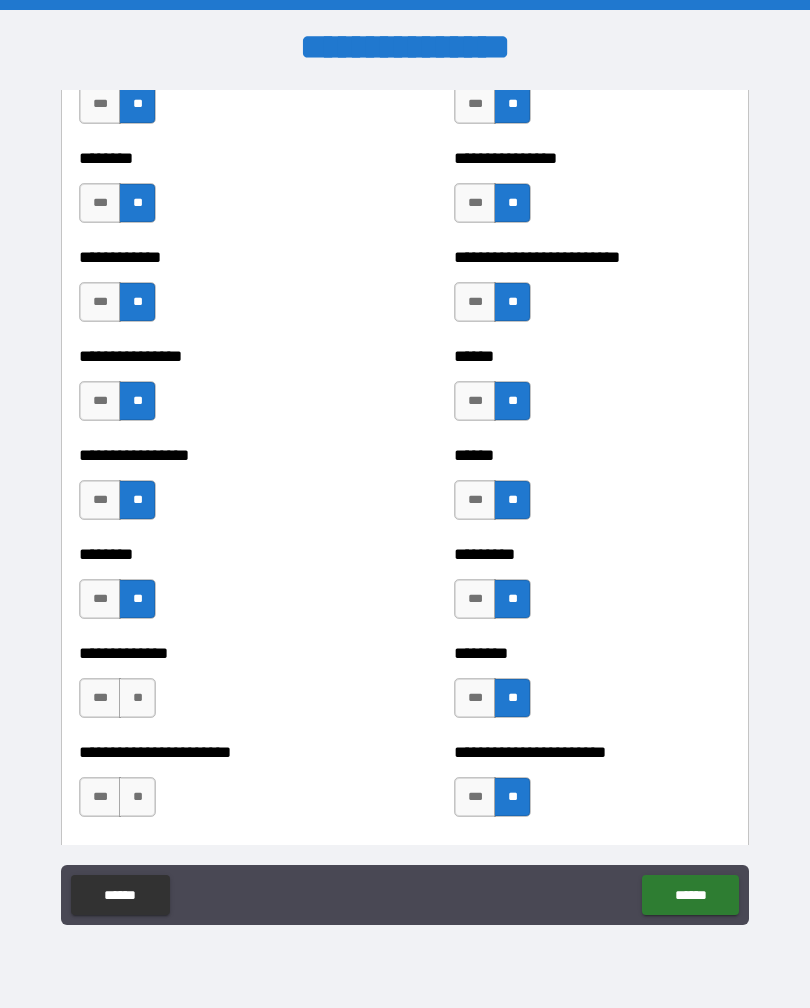 click on "**" at bounding box center [137, 698] 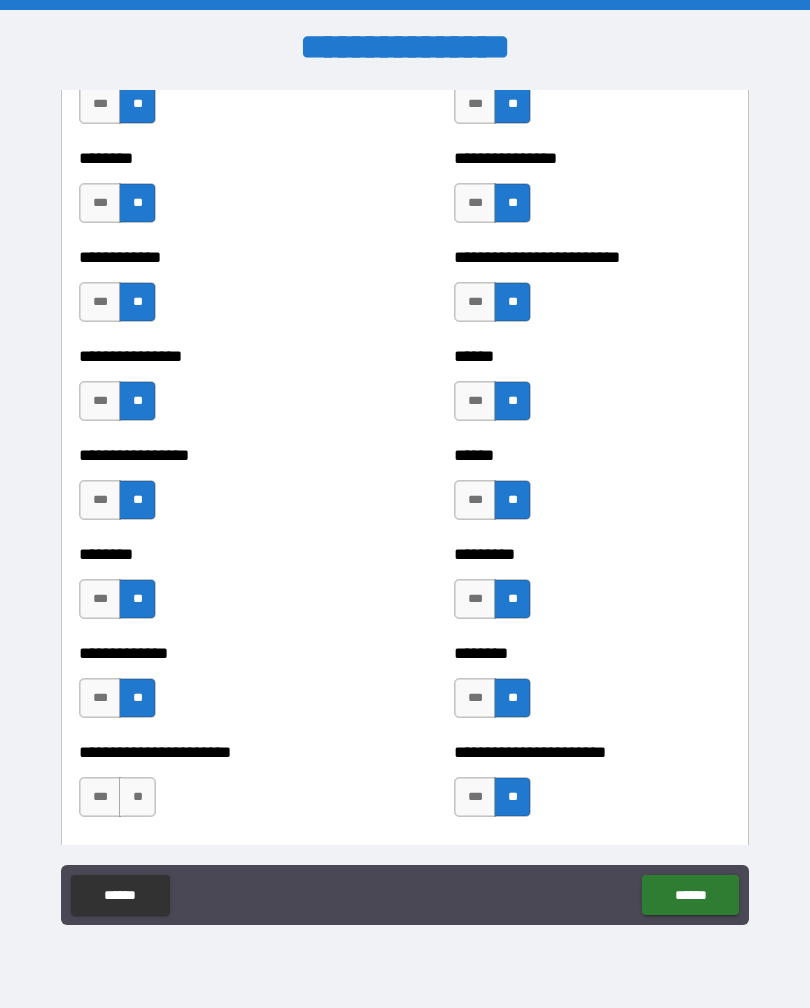 click on "**" at bounding box center (137, 797) 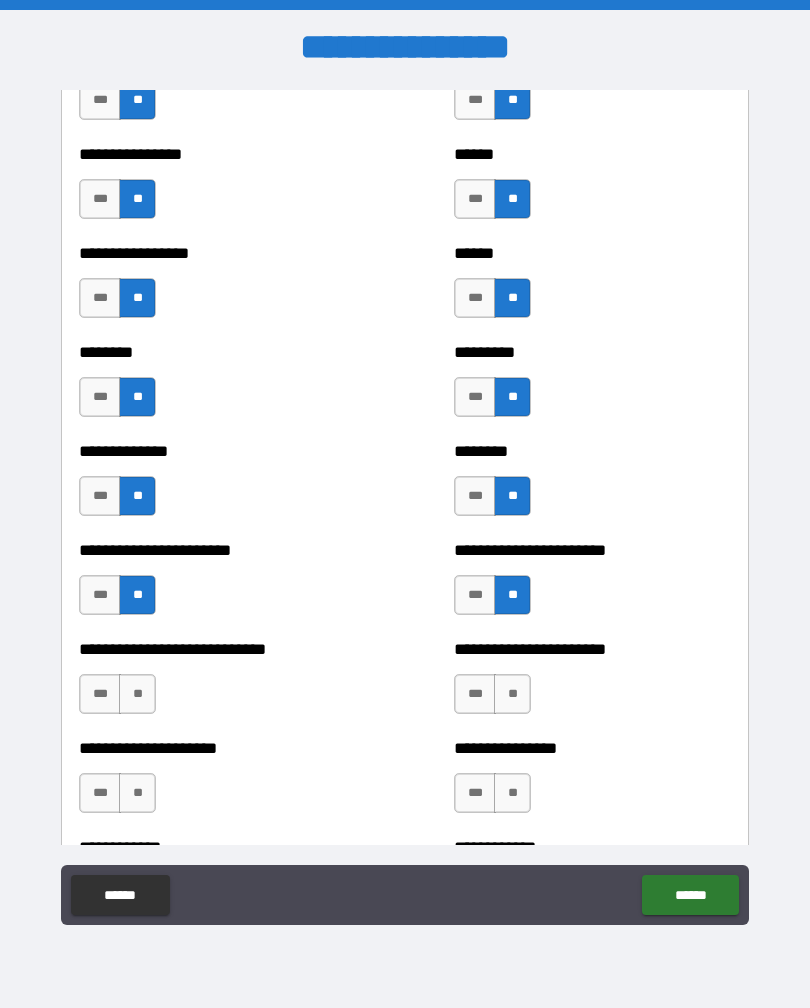 scroll, scrollTop: 4852, scrollLeft: 0, axis: vertical 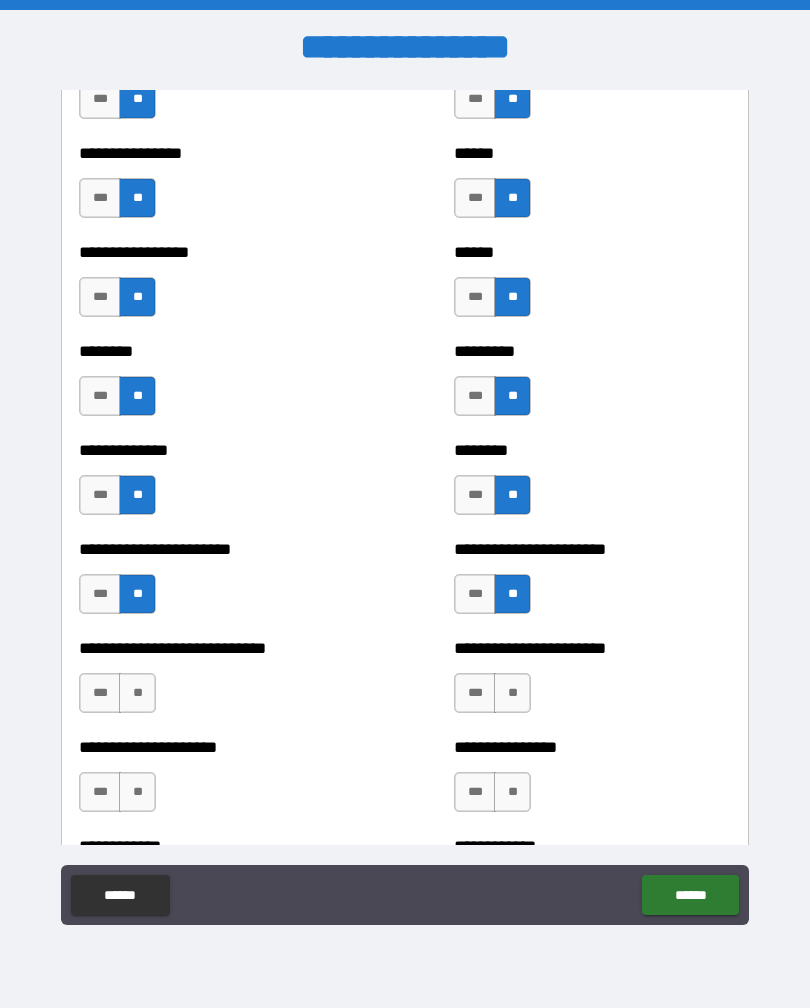 click on "**" at bounding box center (137, 693) 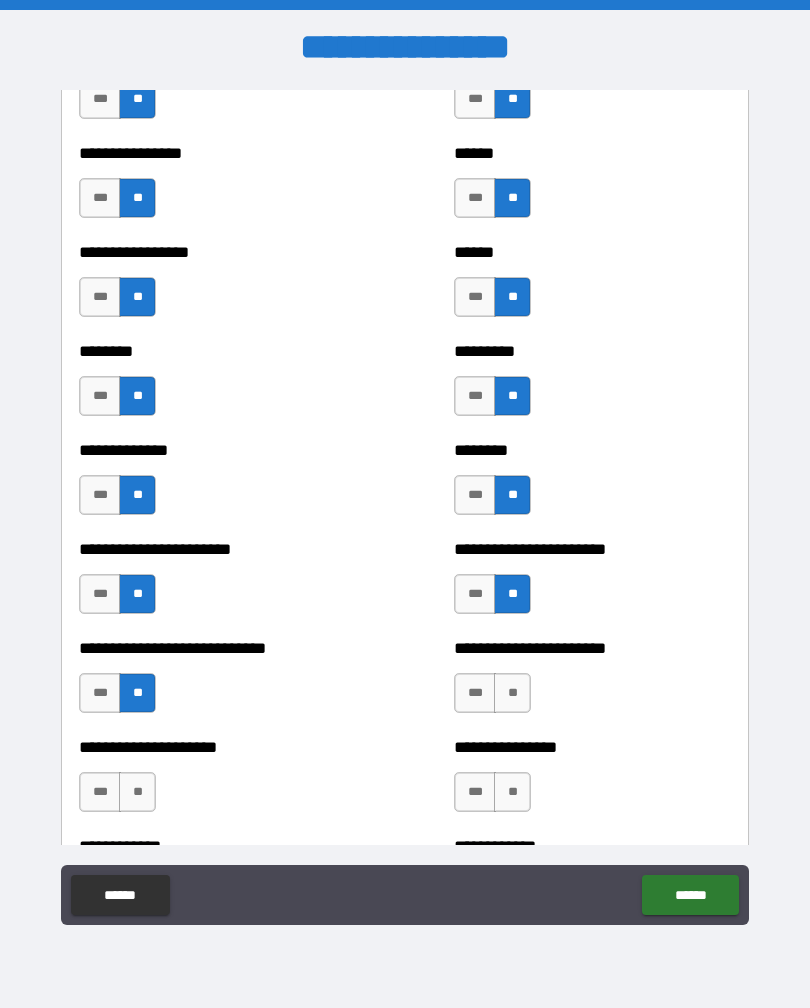 click on "**" at bounding box center (512, 693) 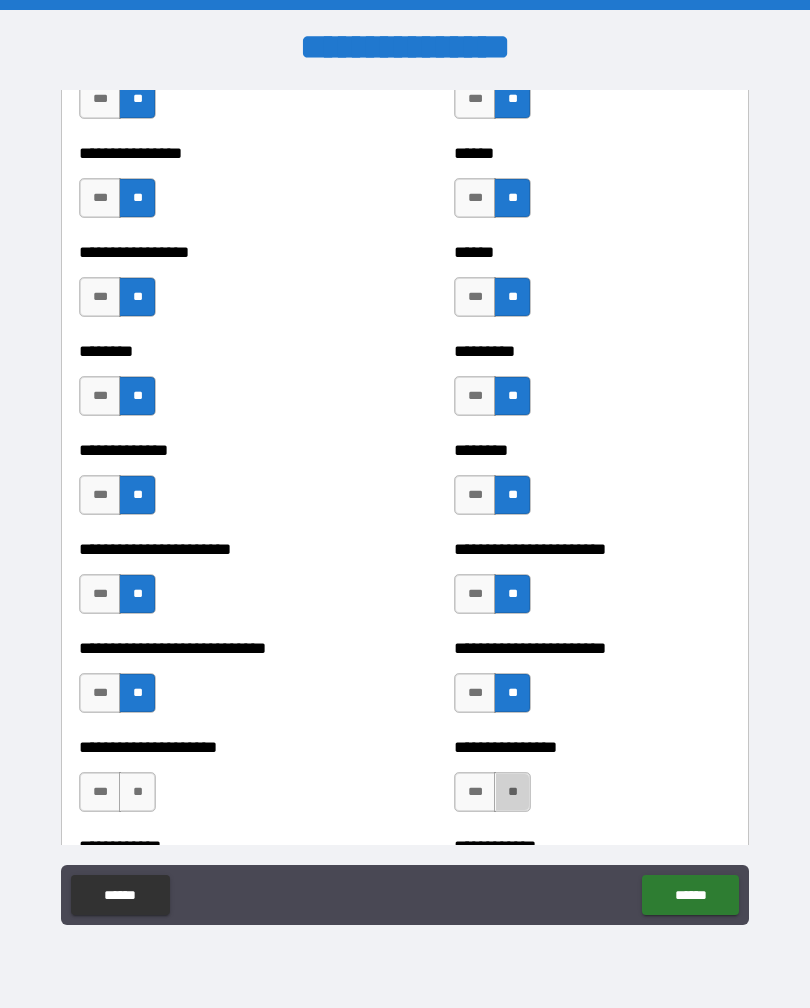 click on "**" at bounding box center [512, 792] 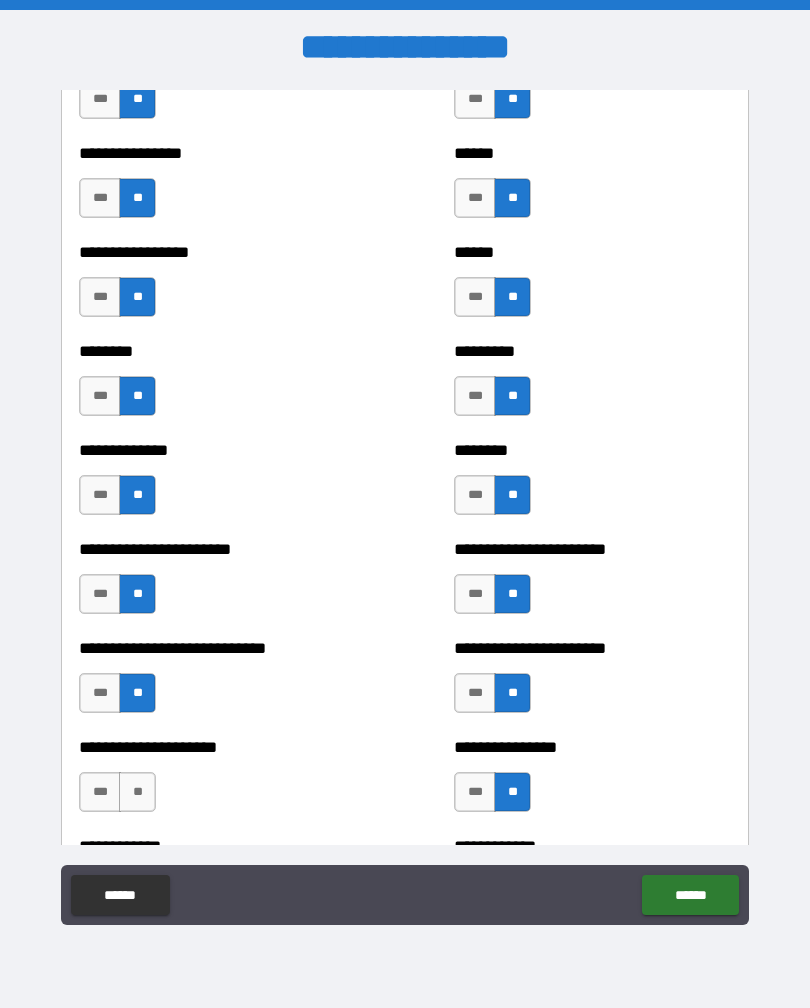click on "**" at bounding box center [137, 792] 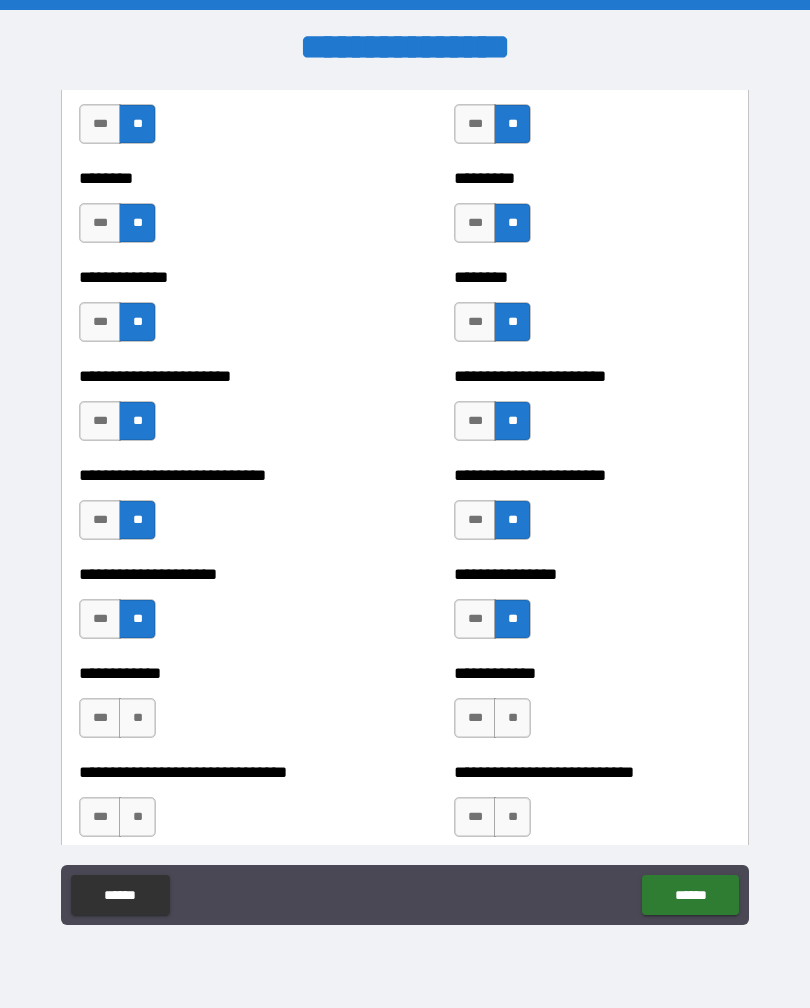 scroll, scrollTop: 5066, scrollLeft: 0, axis: vertical 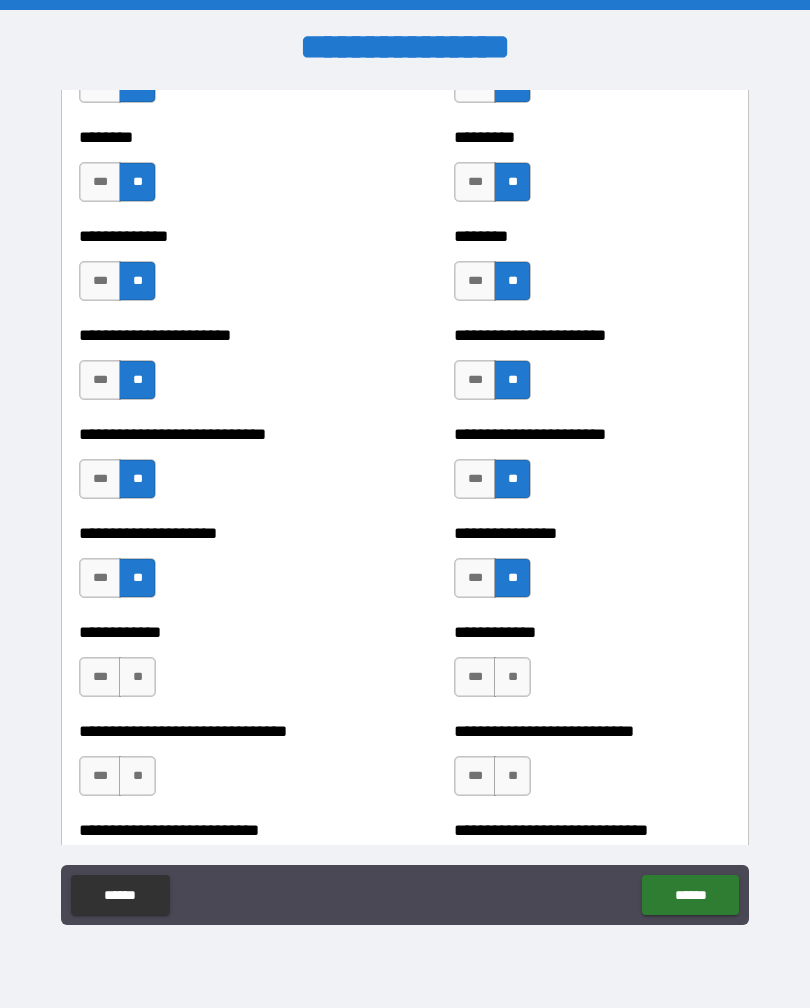 click on "**" at bounding box center (137, 677) 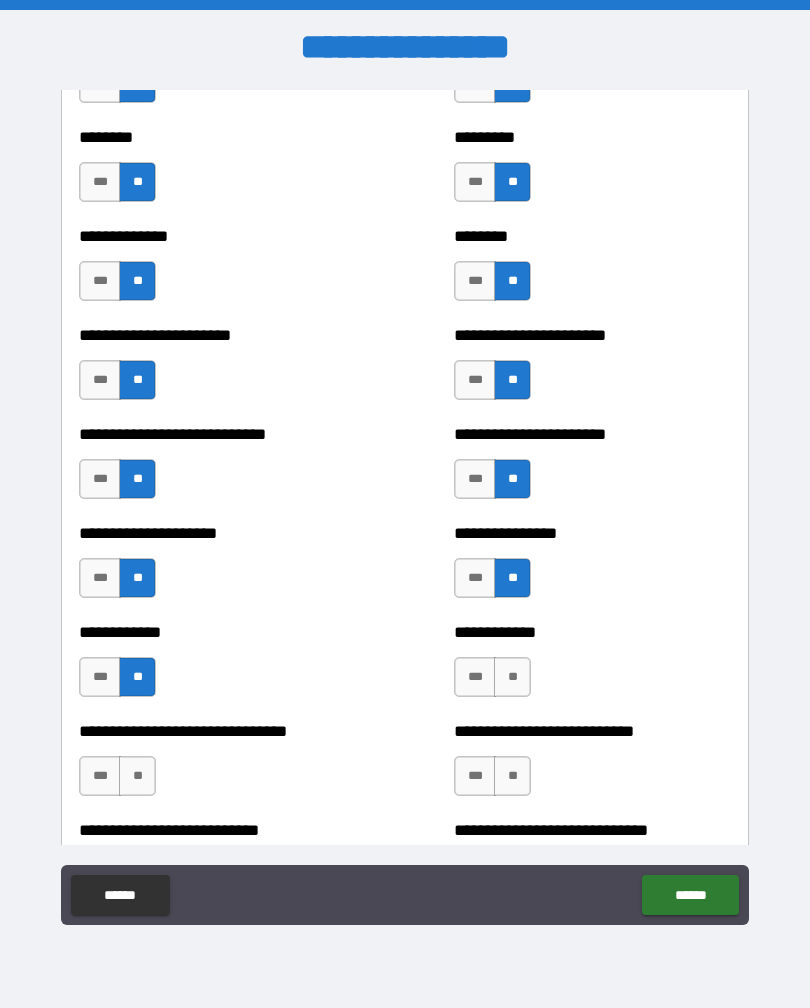 click on "**" at bounding box center (137, 776) 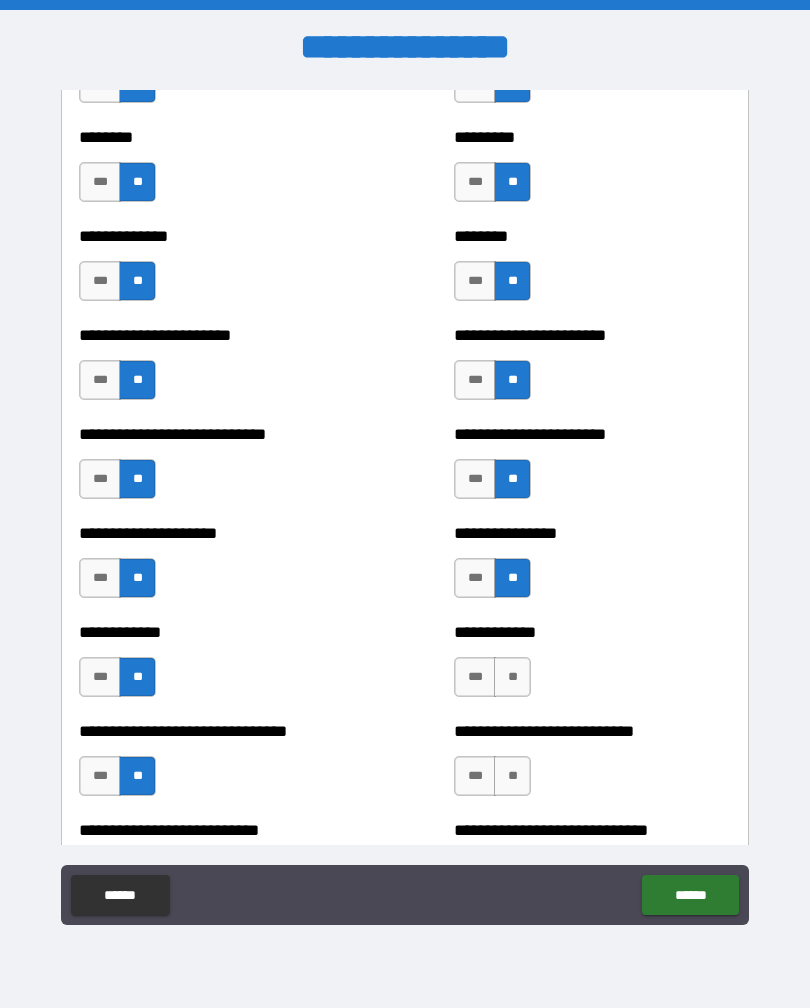 click on "**" at bounding box center (512, 677) 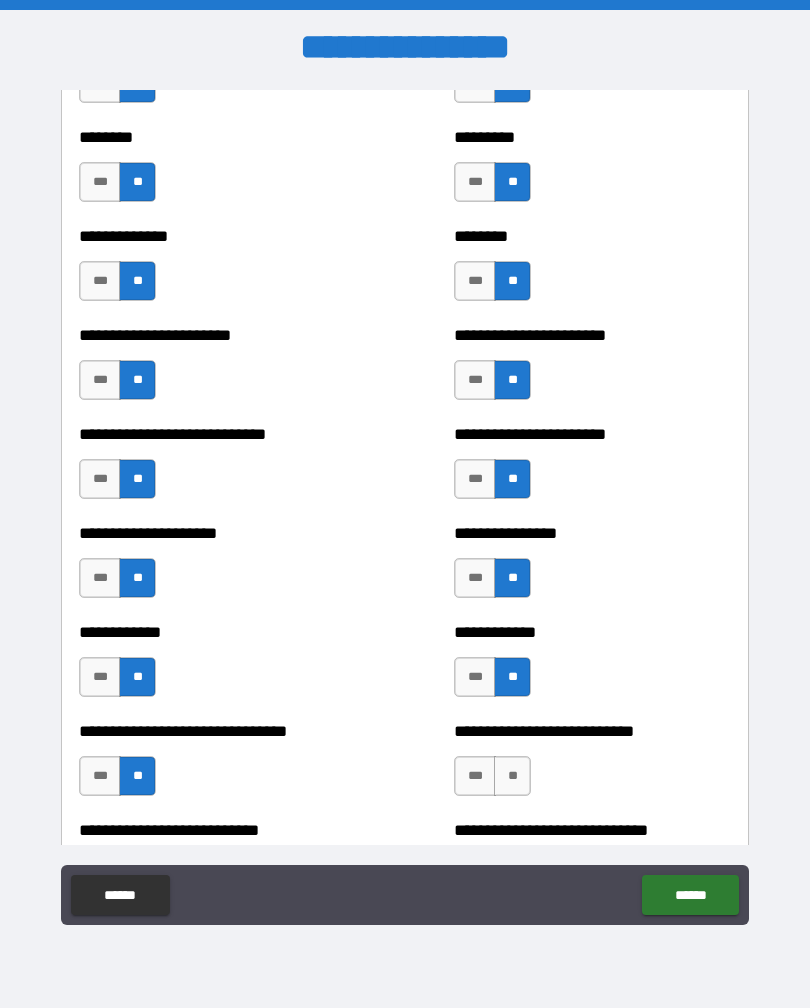click on "**" at bounding box center [512, 776] 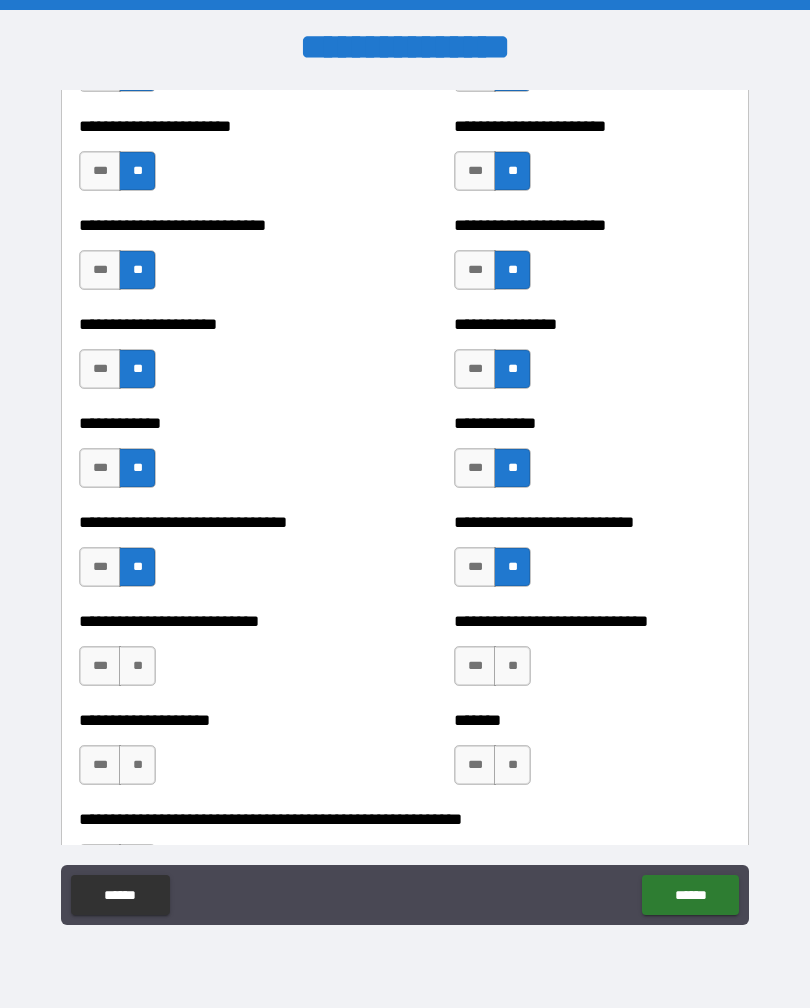 scroll, scrollTop: 5313, scrollLeft: 0, axis: vertical 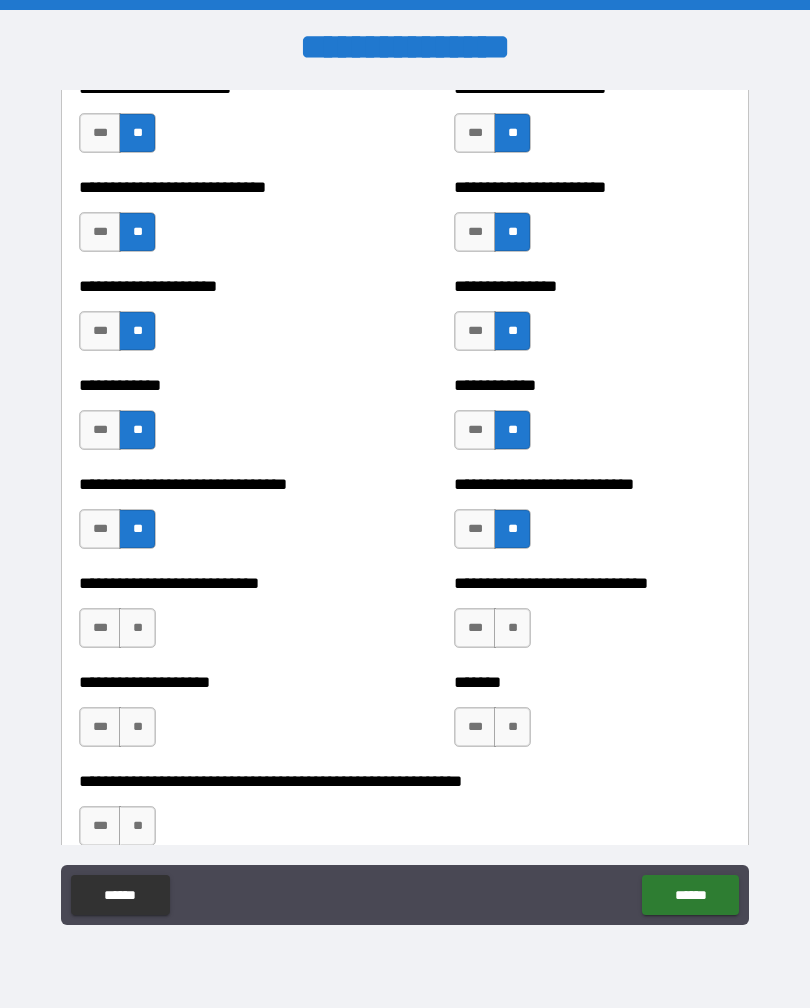 click on "**" at bounding box center [512, 628] 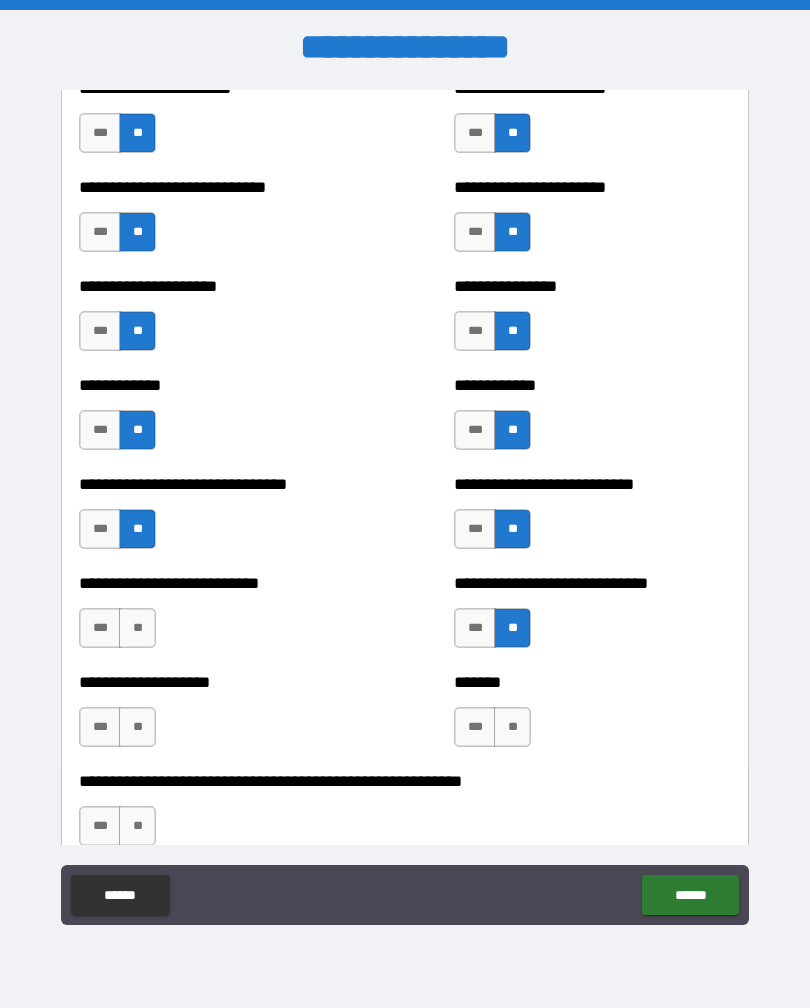 click on "**" at bounding box center (512, 727) 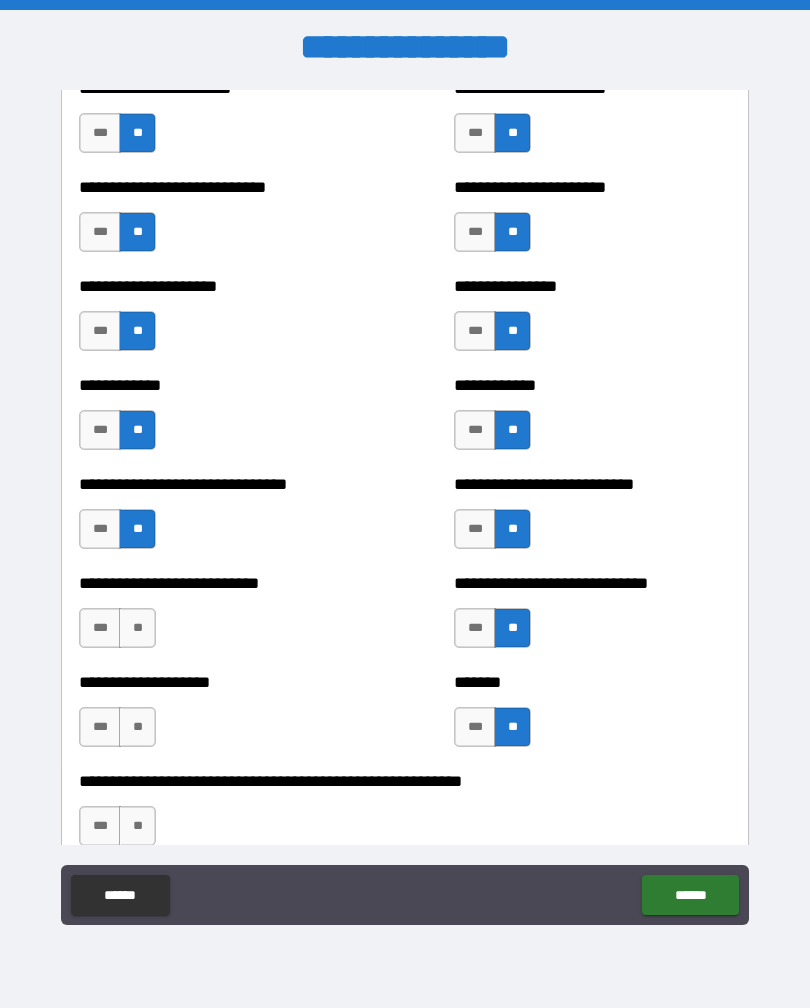 click on "**" at bounding box center [137, 628] 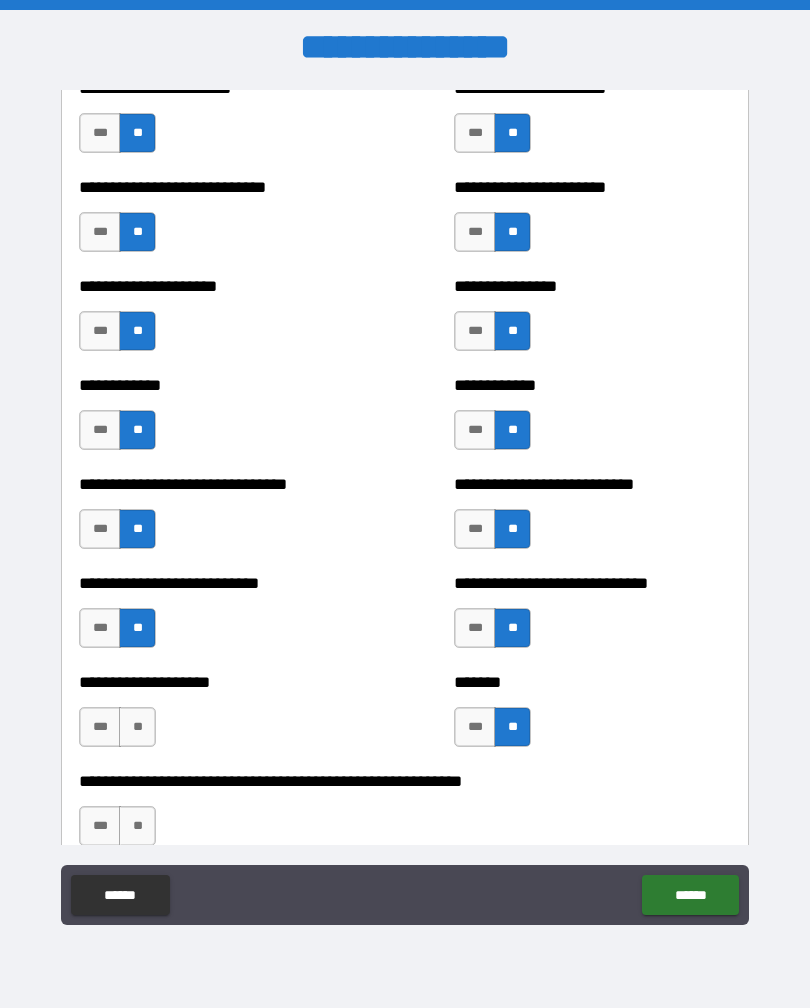 click on "**" at bounding box center [137, 727] 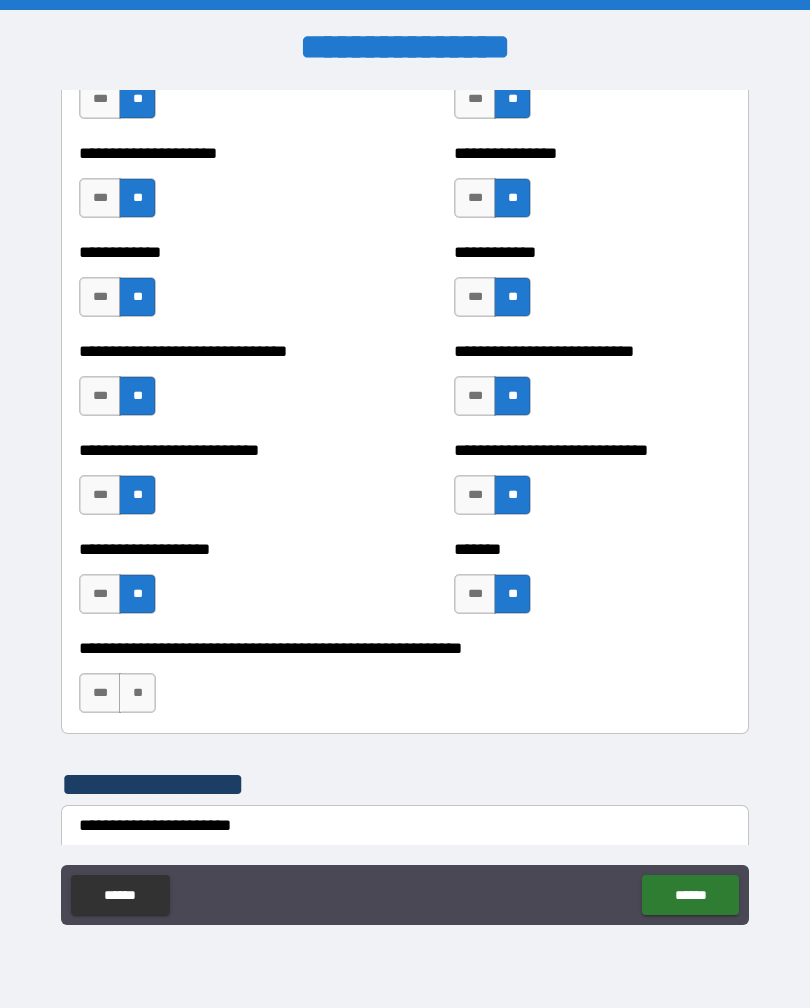 scroll, scrollTop: 5446, scrollLeft: 0, axis: vertical 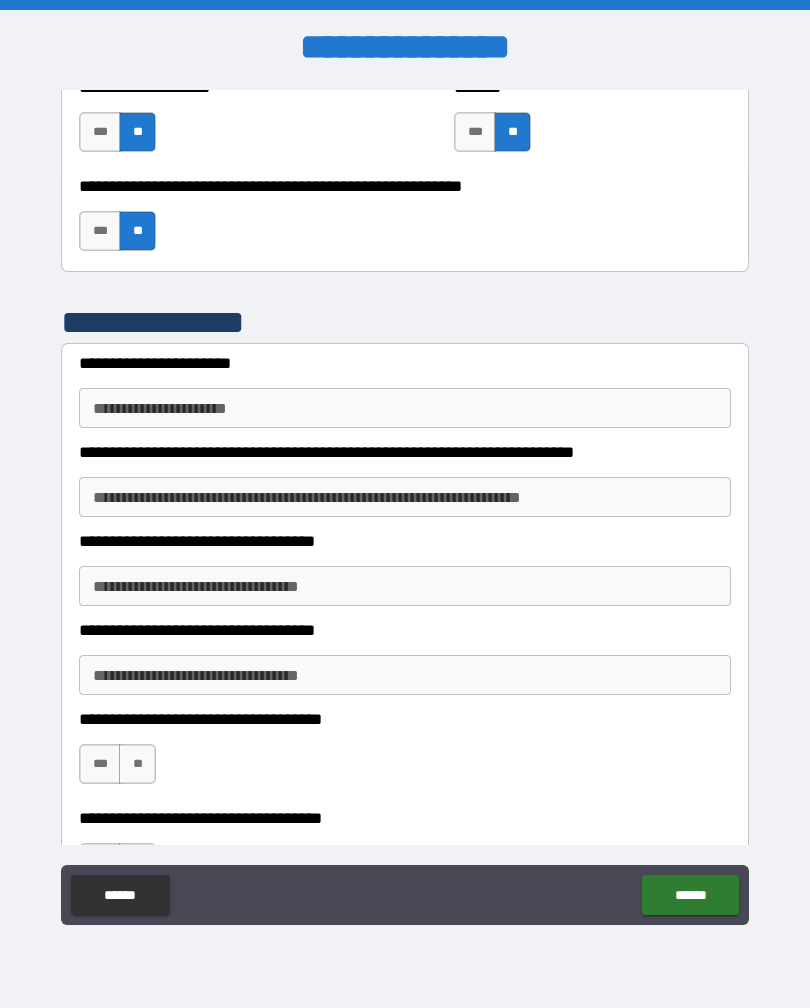 click on "**********" at bounding box center (405, 408) 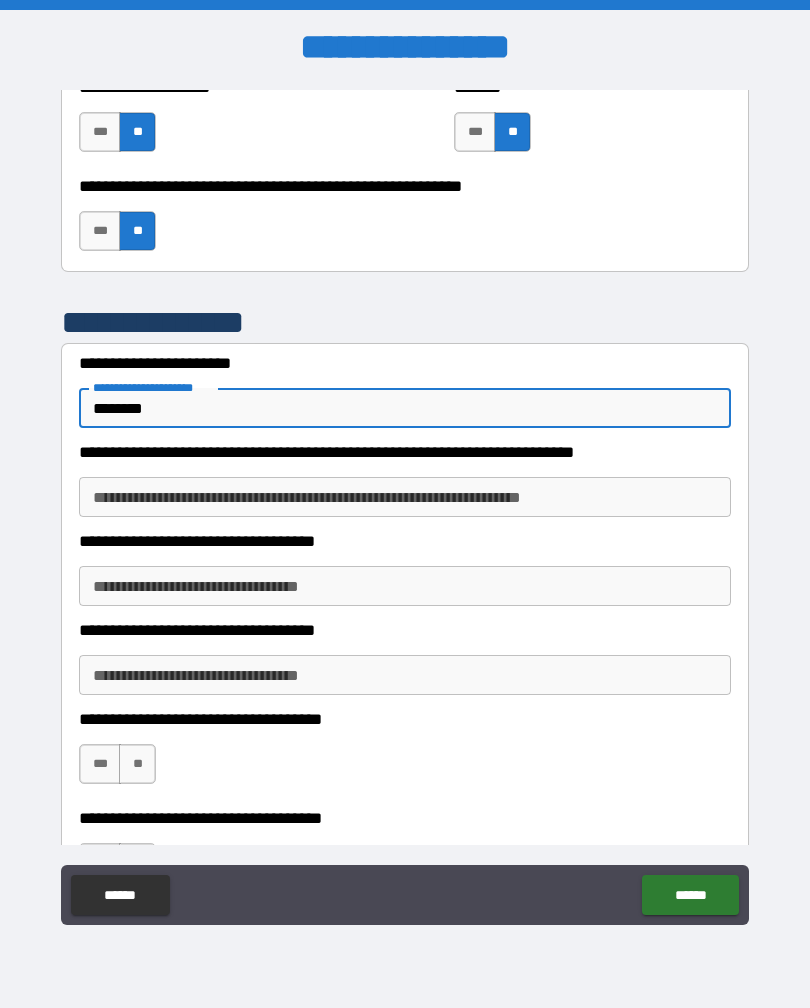 type on "********" 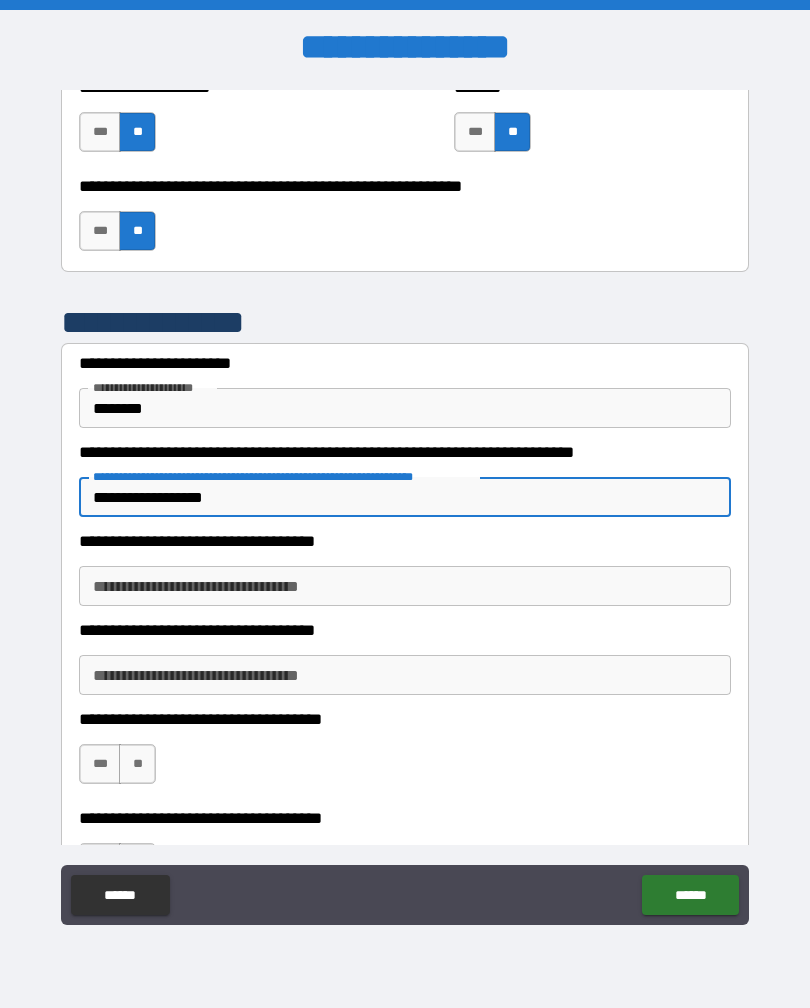 type on "**********" 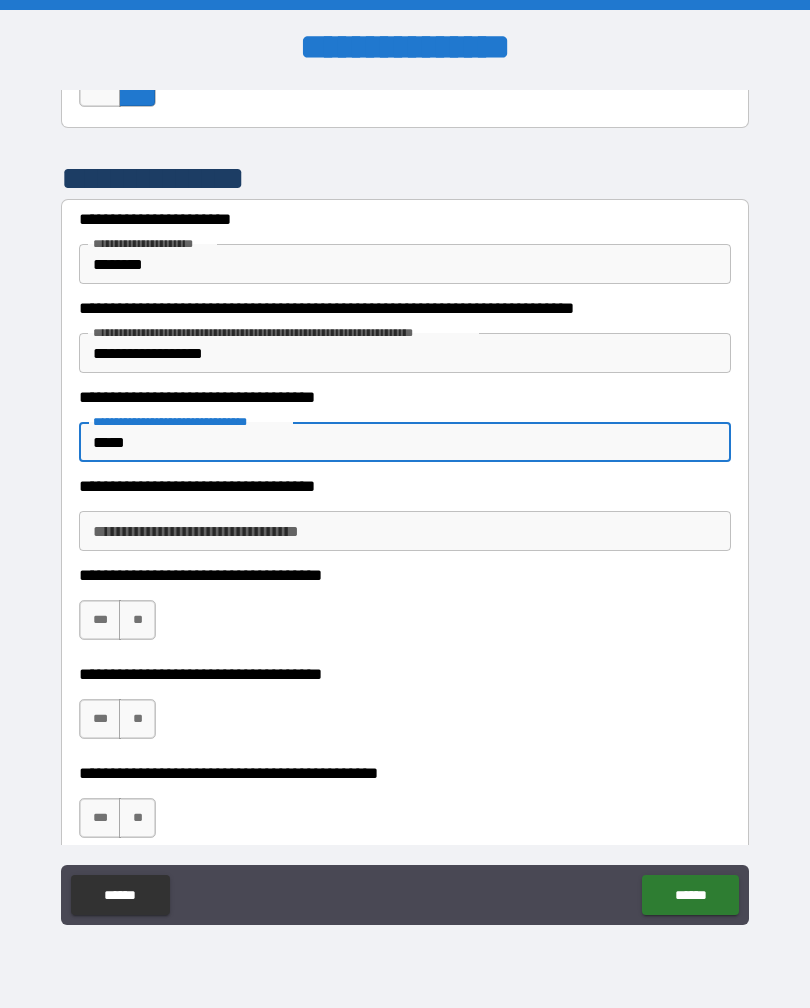 scroll, scrollTop: 6053, scrollLeft: 0, axis: vertical 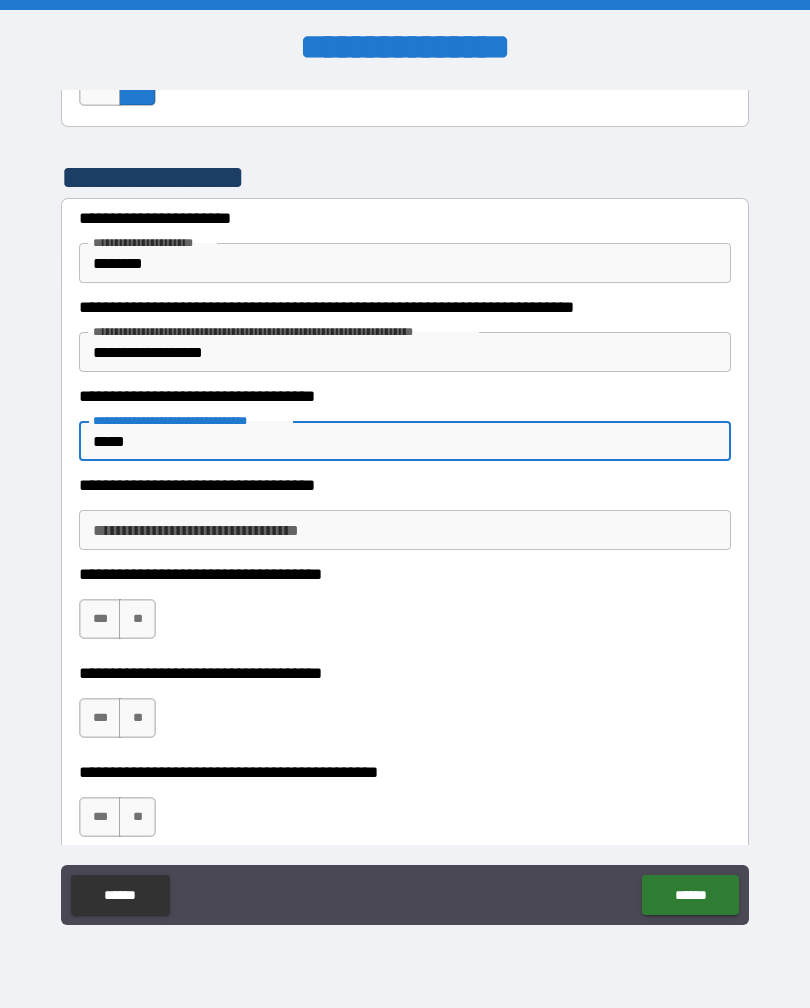 type on "*****" 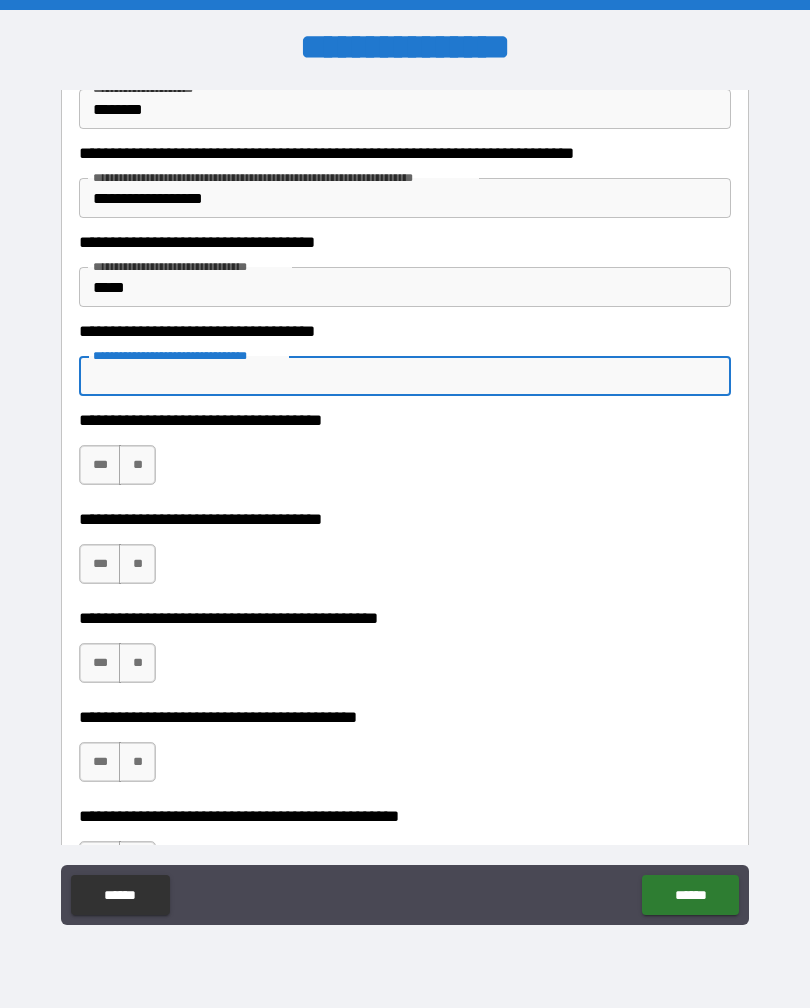 scroll, scrollTop: 6212, scrollLeft: 0, axis: vertical 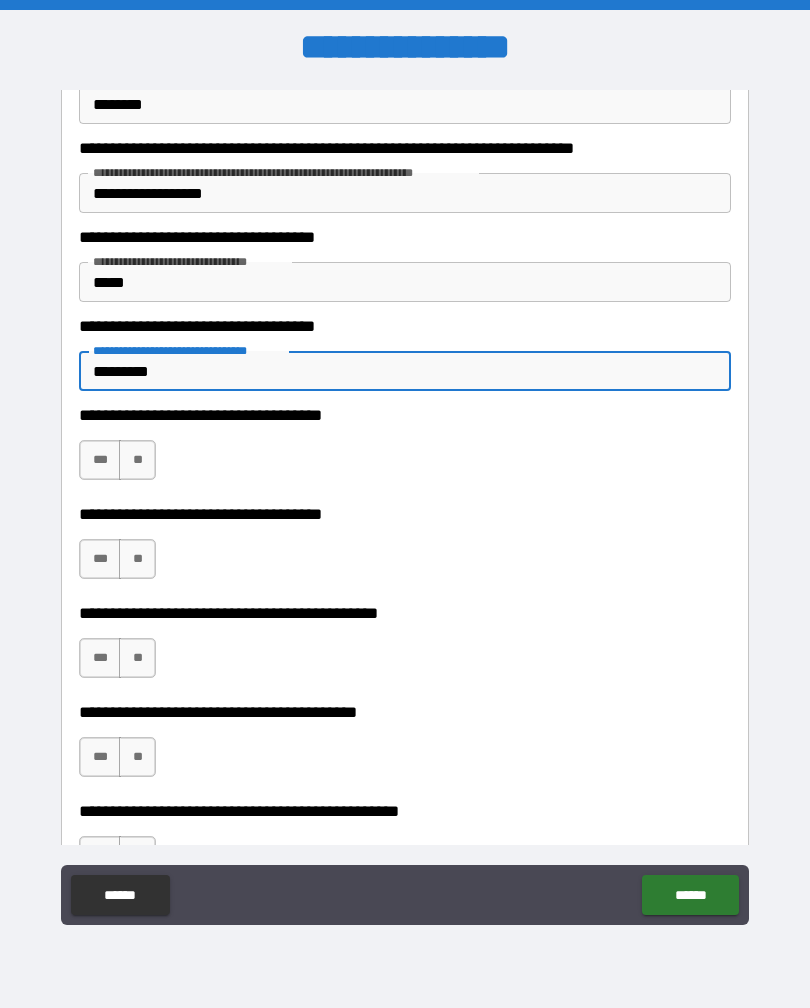 type on "*********" 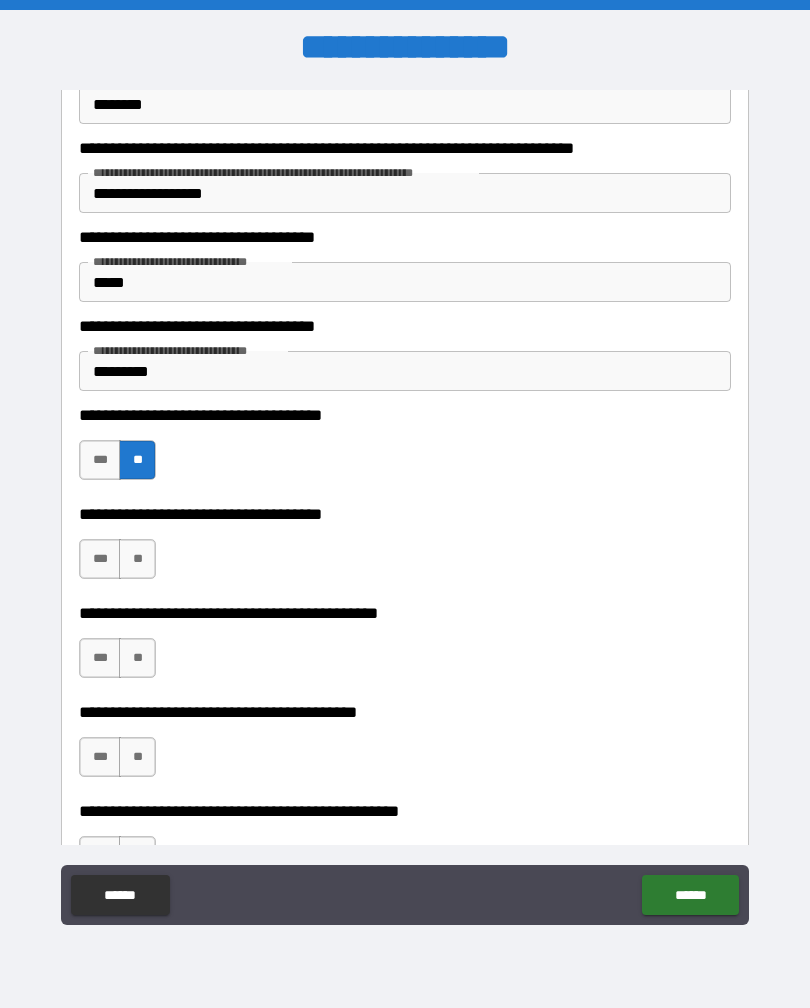 click on "**" at bounding box center (137, 559) 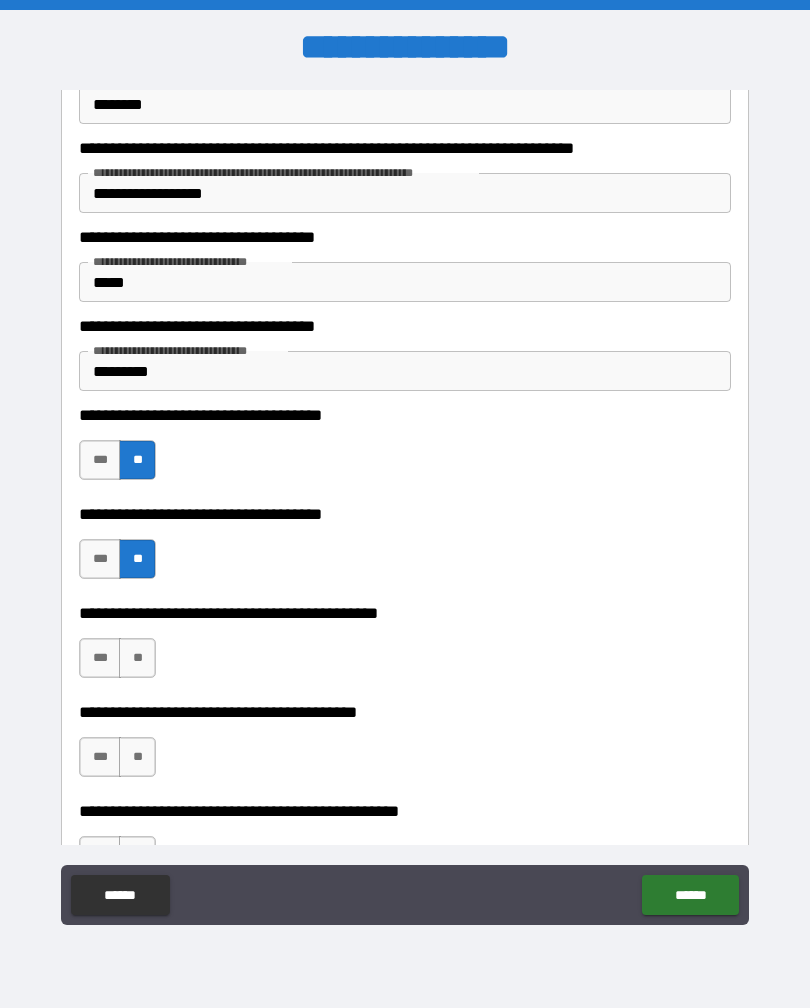 click on "**" at bounding box center (137, 658) 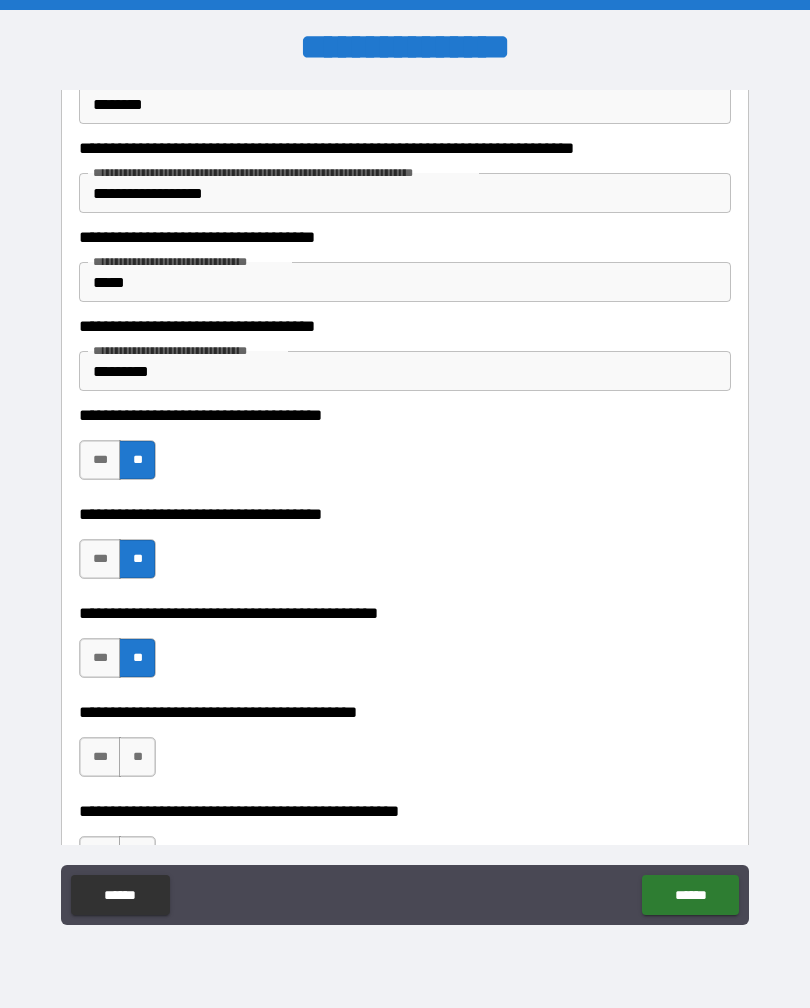 click on "**" at bounding box center [137, 757] 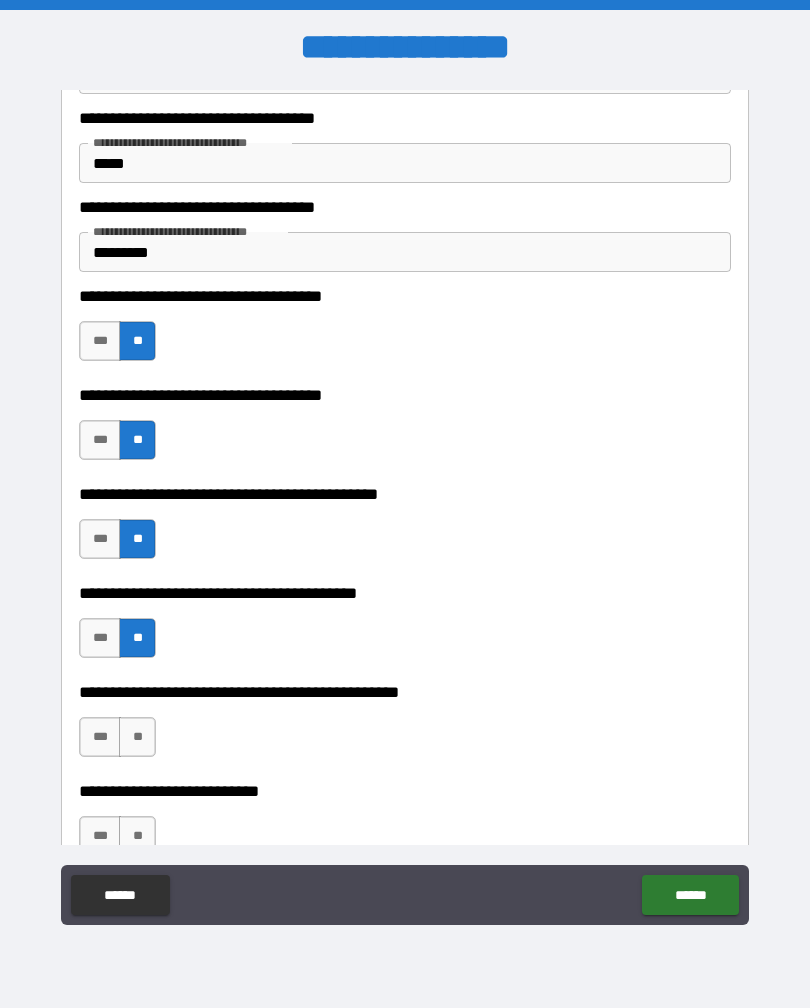 scroll, scrollTop: 6377, scrollLeft: 0, axis: vertical 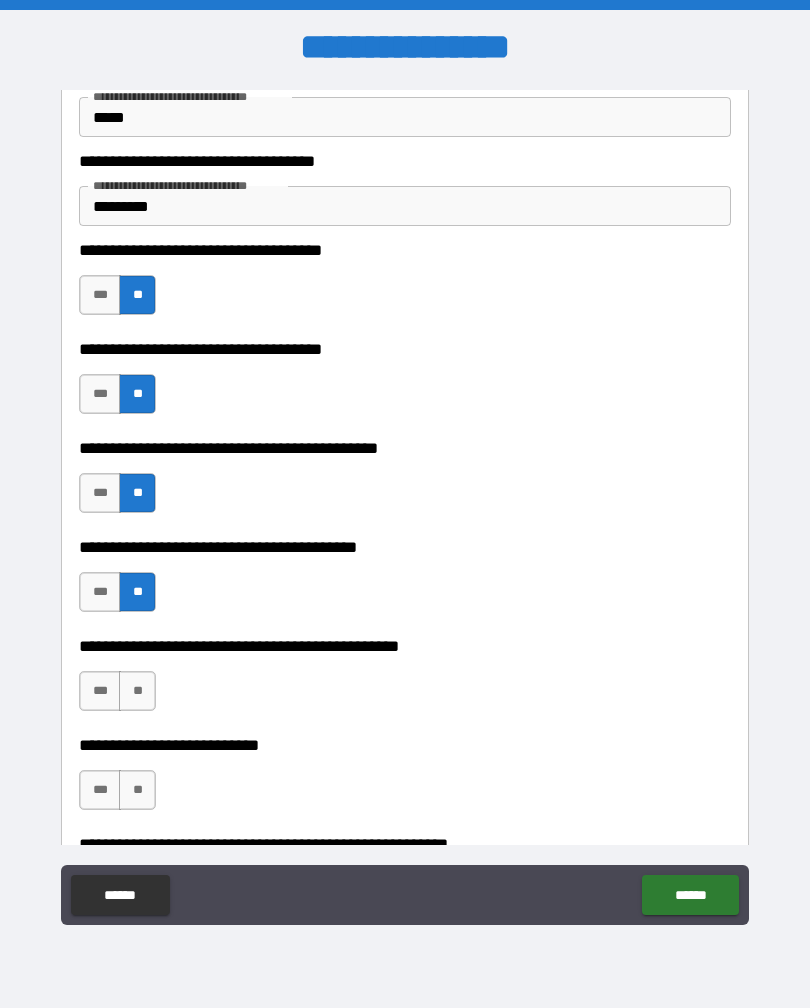 click on "**" at bounding box center [137, 691] 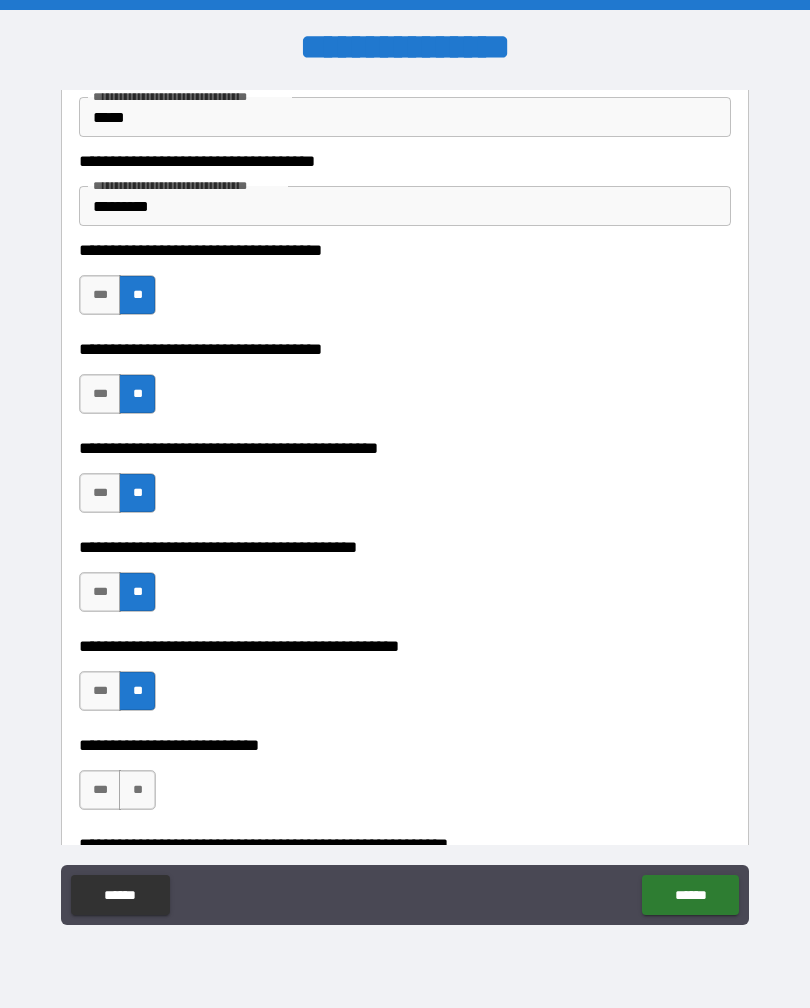 click on "**" at bounding box center [137, 790] 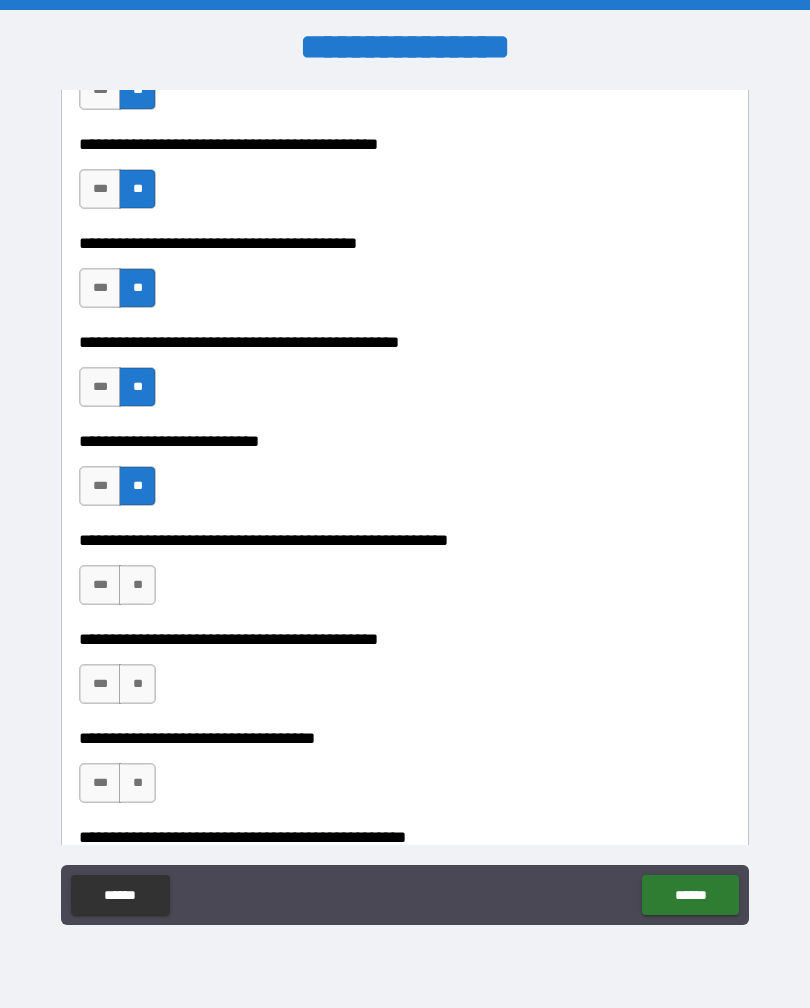 scroll, scrollTop: 6683, scrollLeft: 0, axis: vertical 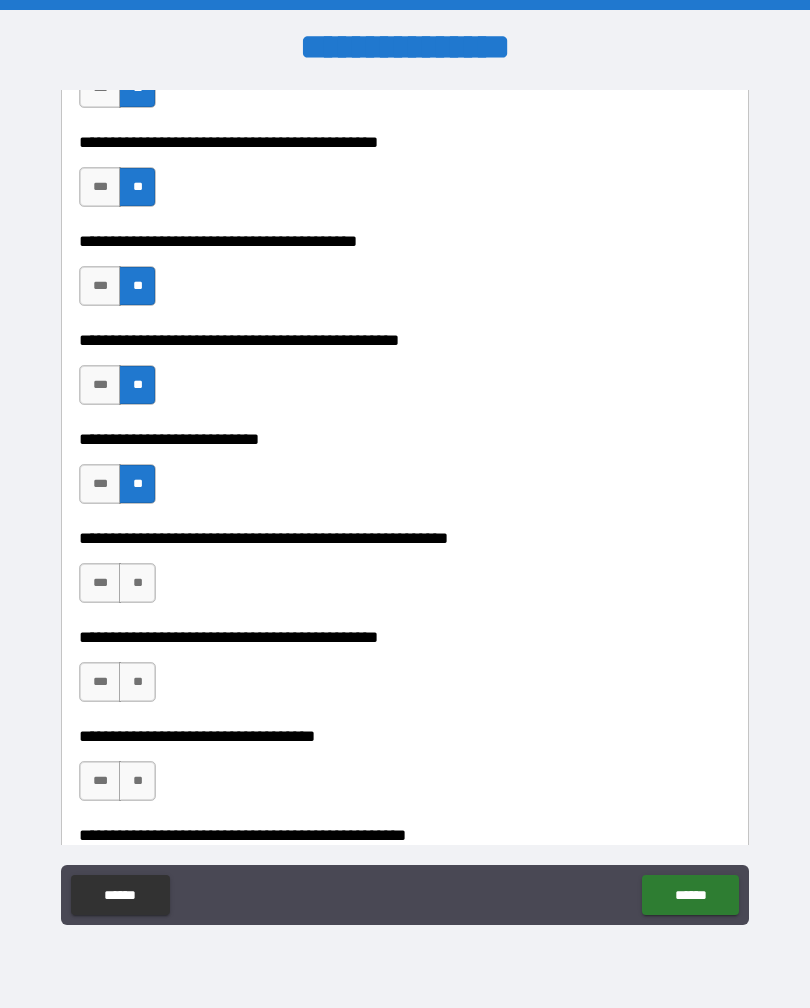 click on "**" at bounding box center [137, 583] 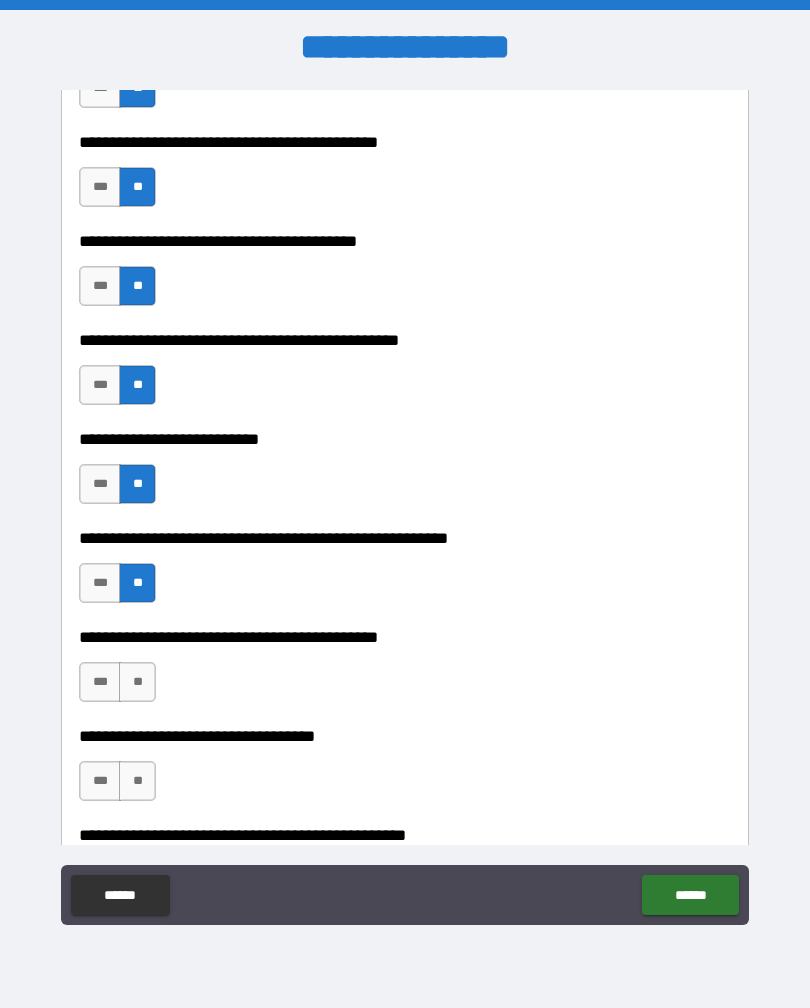 click on "**" at bounding box center (137, 682) 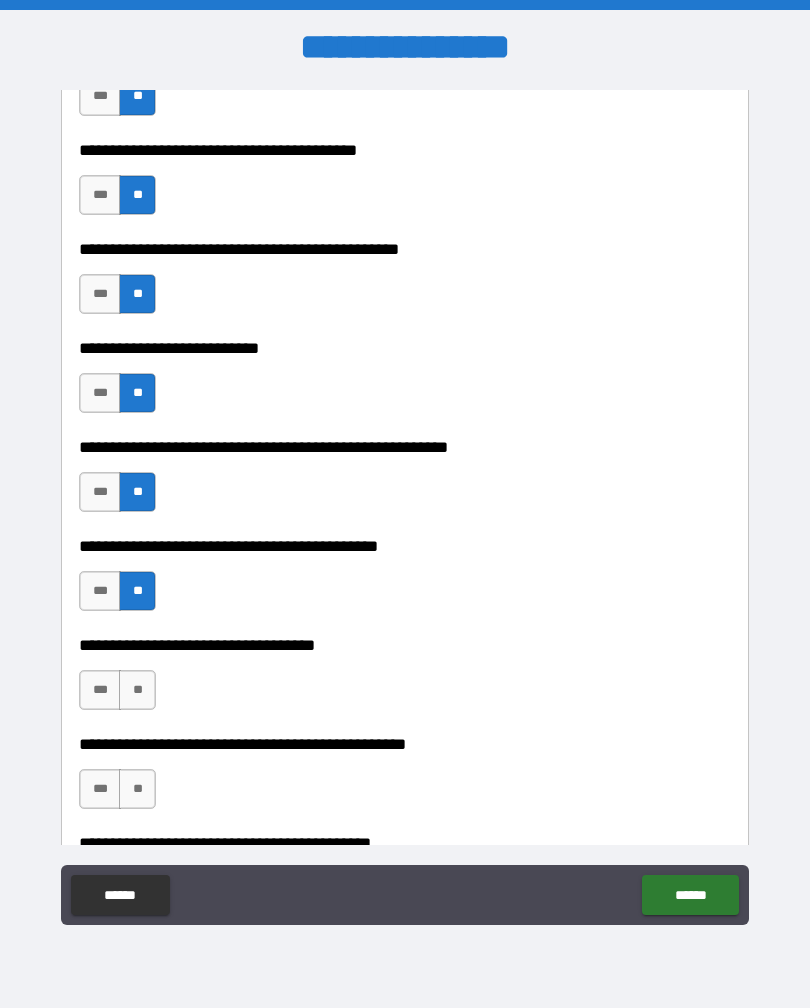 click on "**" at bounding box center [137, 690] 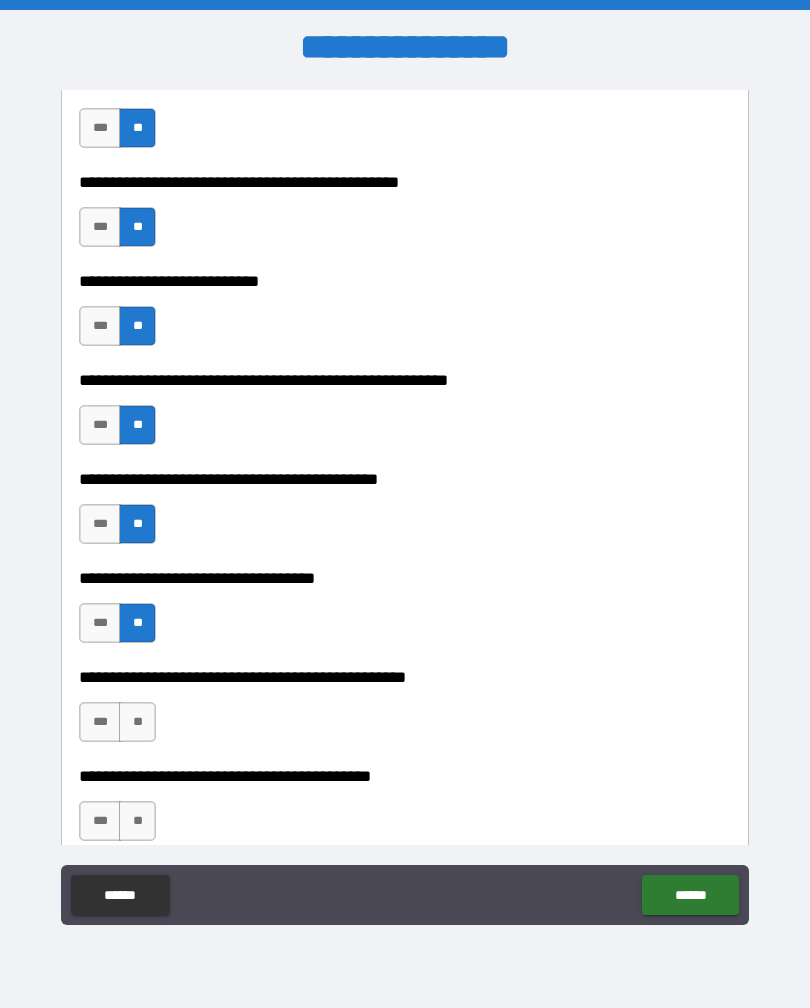 scroll, scrollTop: 6846, scrollLeft: 0, axis: vertical 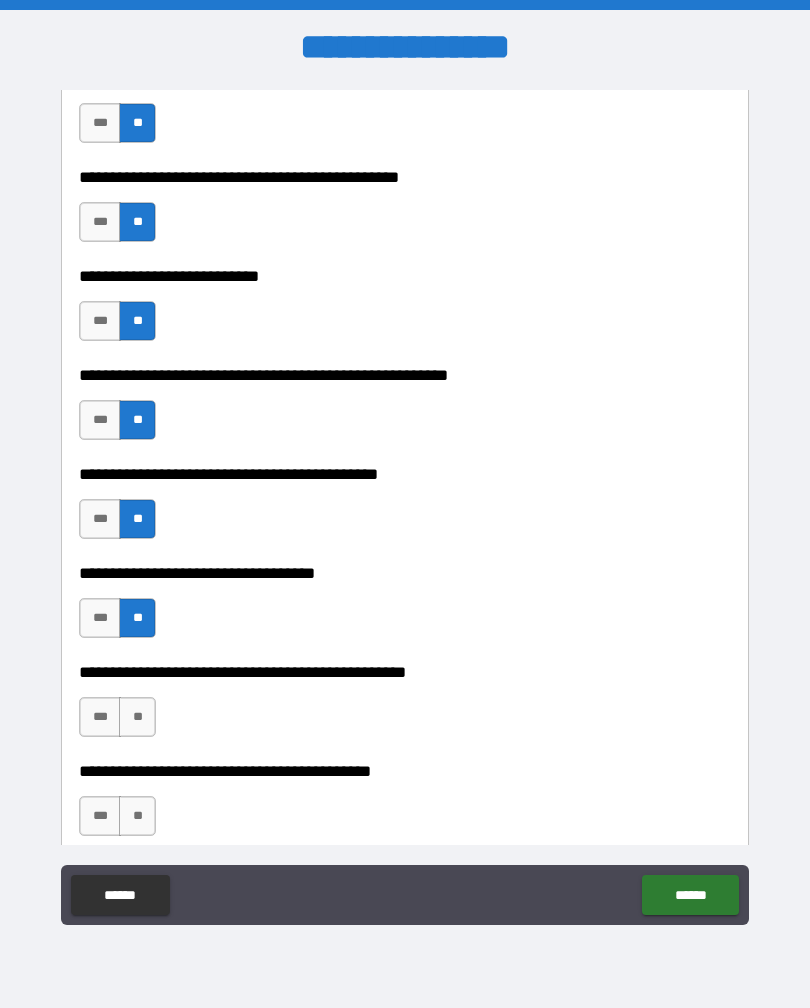 click on "**" at bounding box center (137, 717) 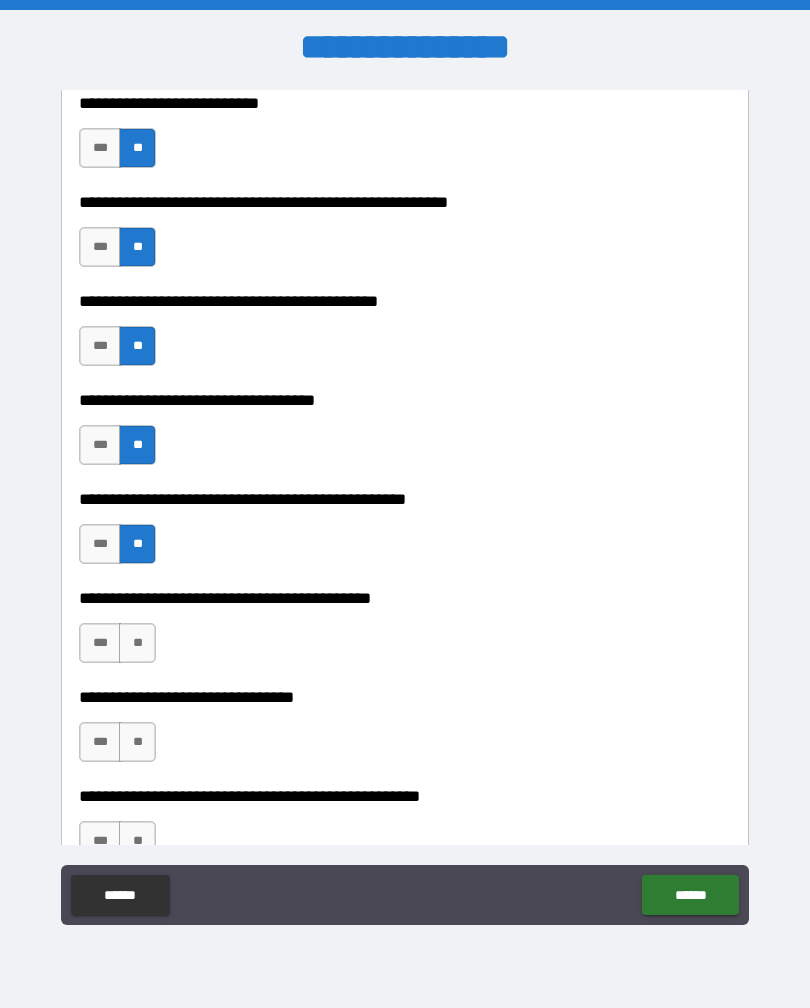 scroll, scrollTop: 7020, scrollLeft: 0, axis: vertical 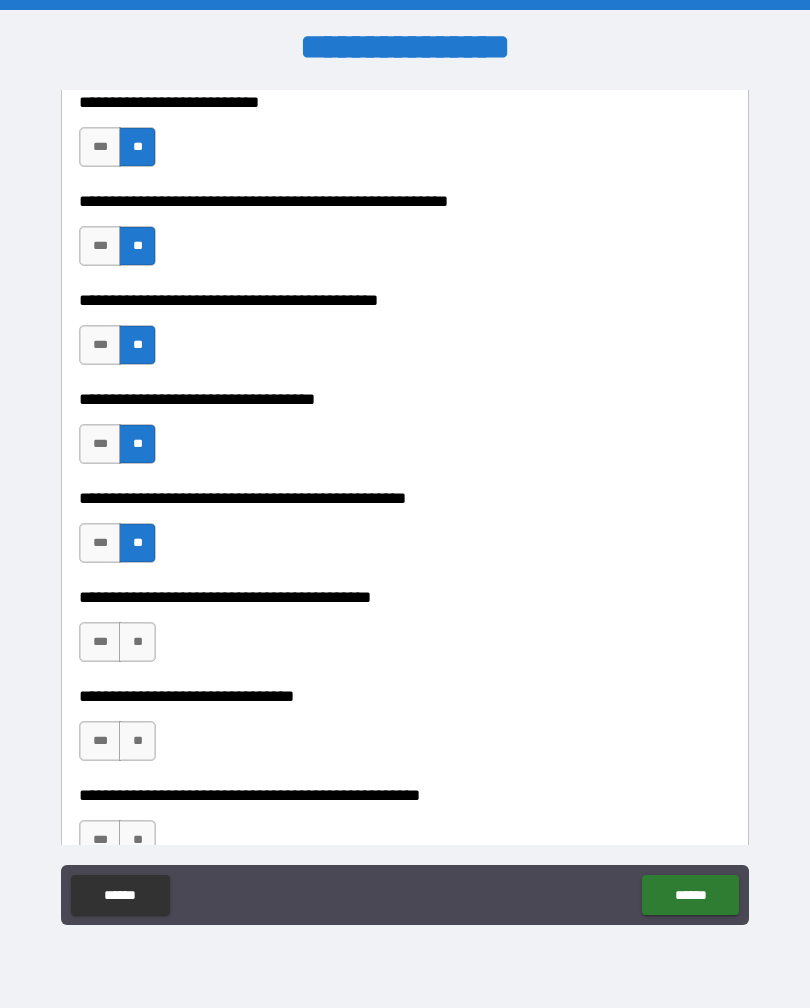 click on "**" at bounding box center [137, 642] 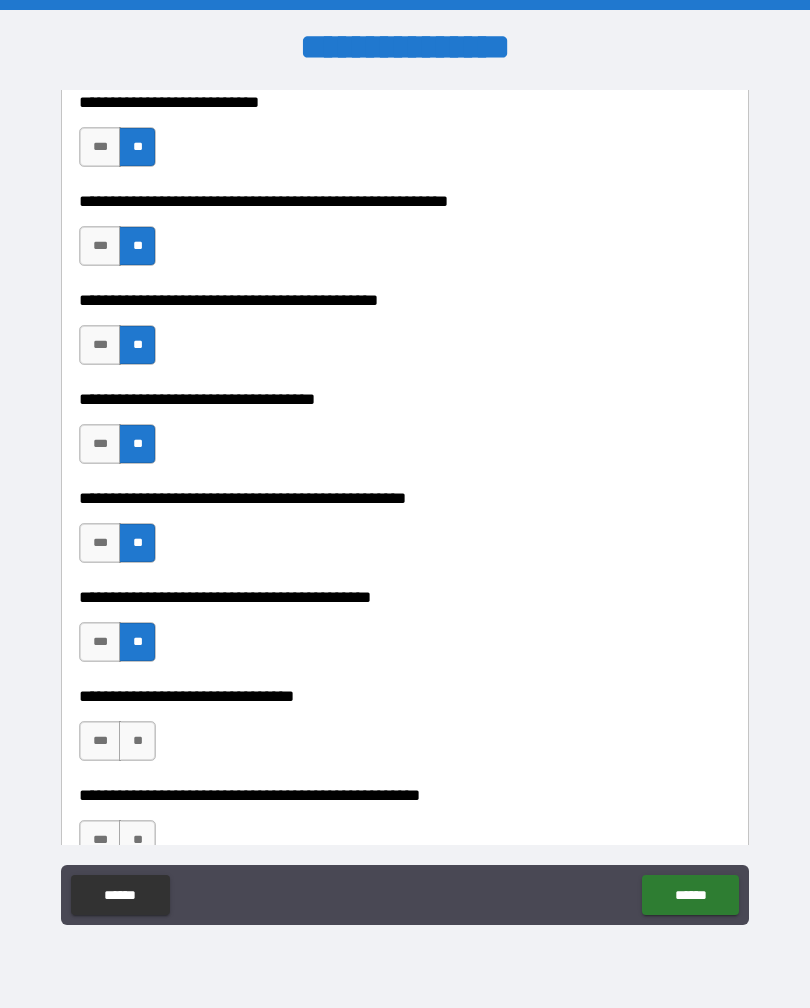 click on "**" at bounding box center [137, 741] 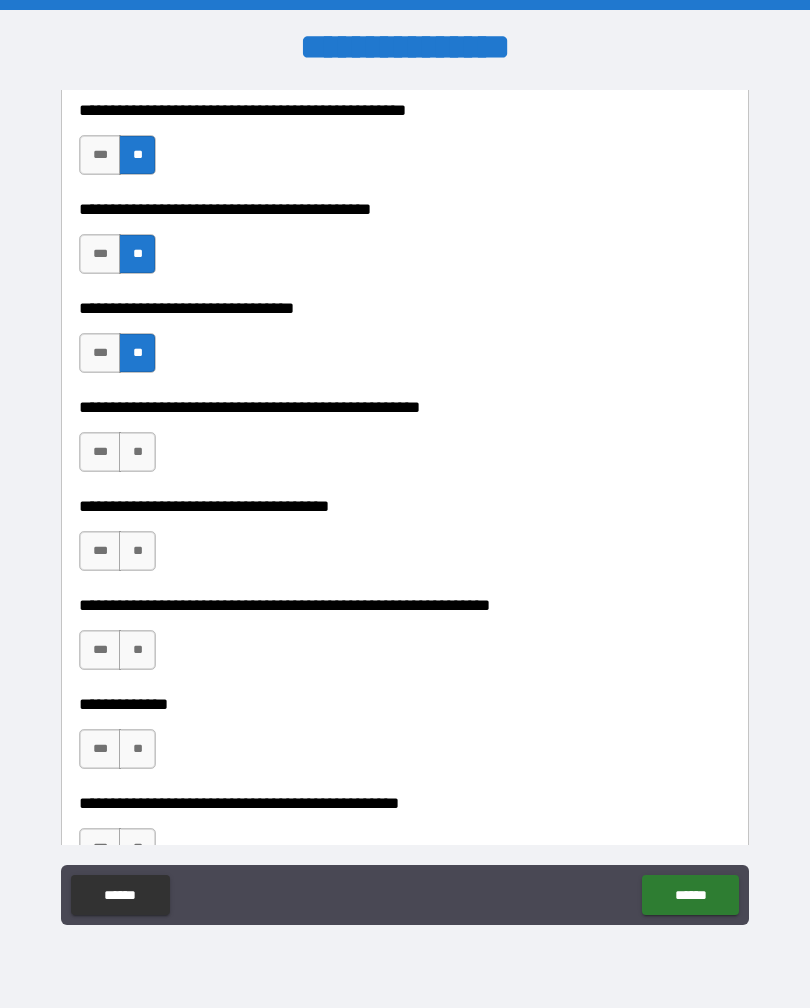 scroll, scrollTop: 7409, scrollLeft: 0, axis: vertical 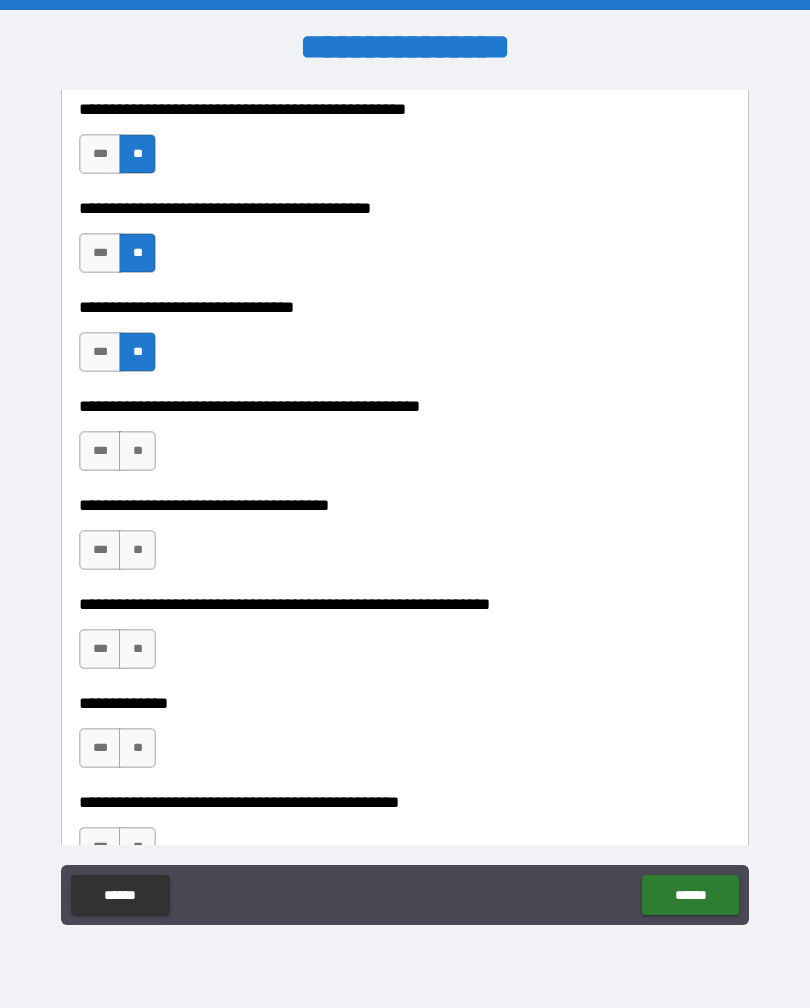 click on "**" at bounding box center (137, 451) 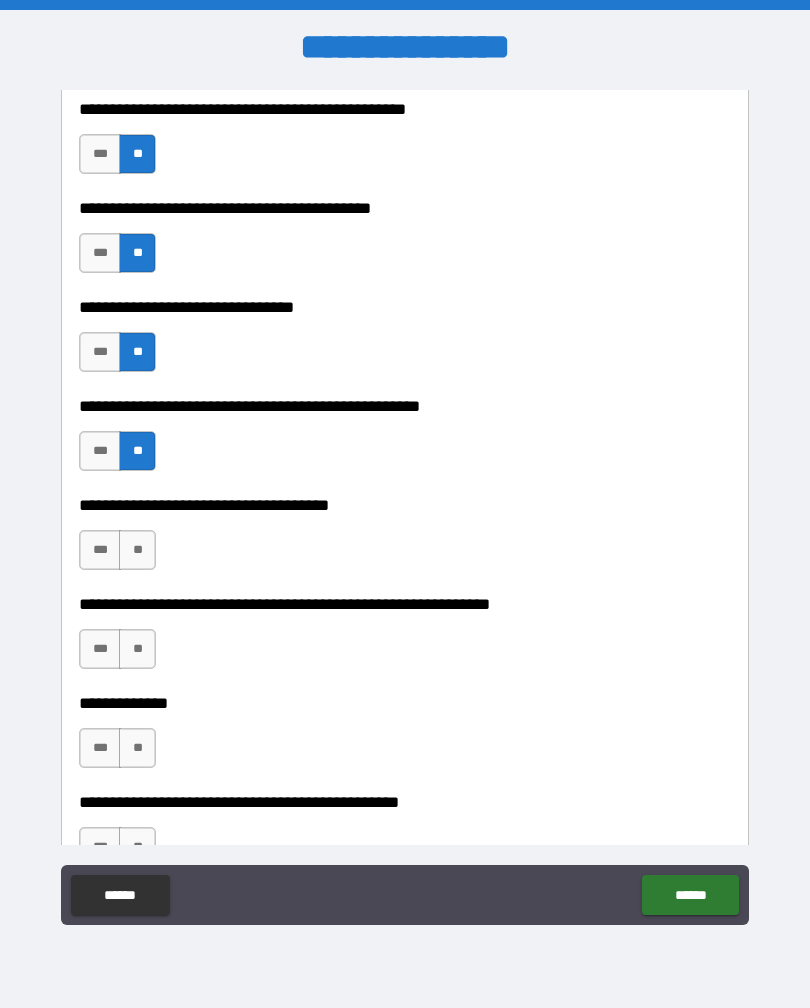 click on "**" at bounding box center [137, 550] 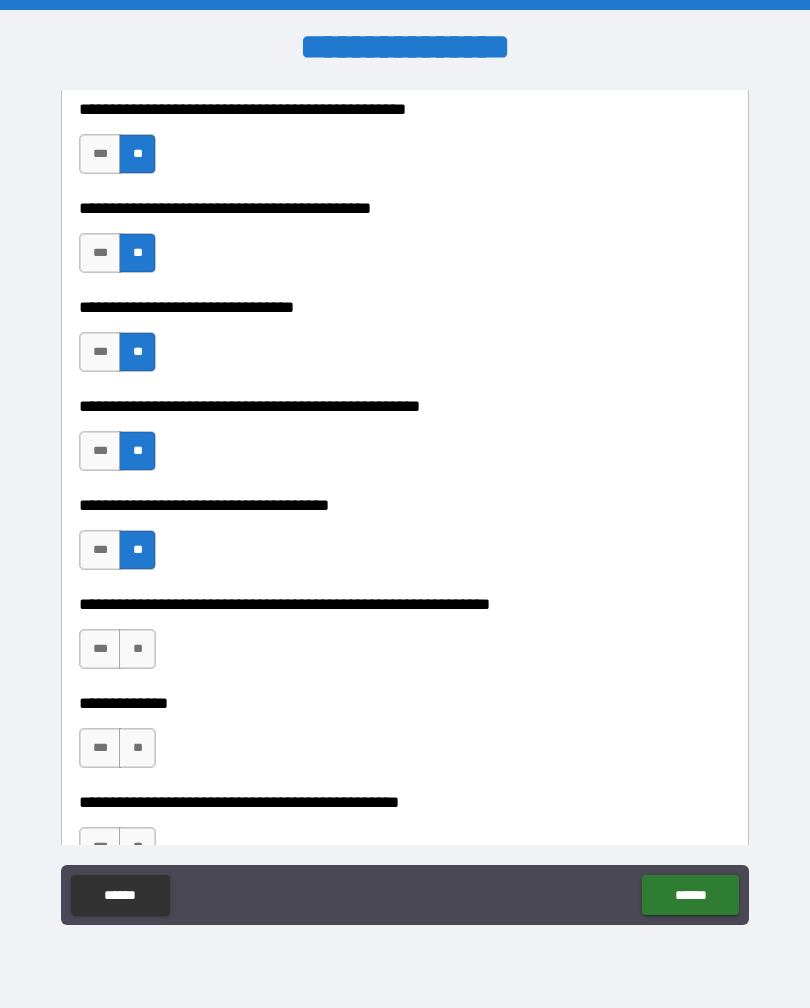 click on "**" at bounding box center [137, 649] 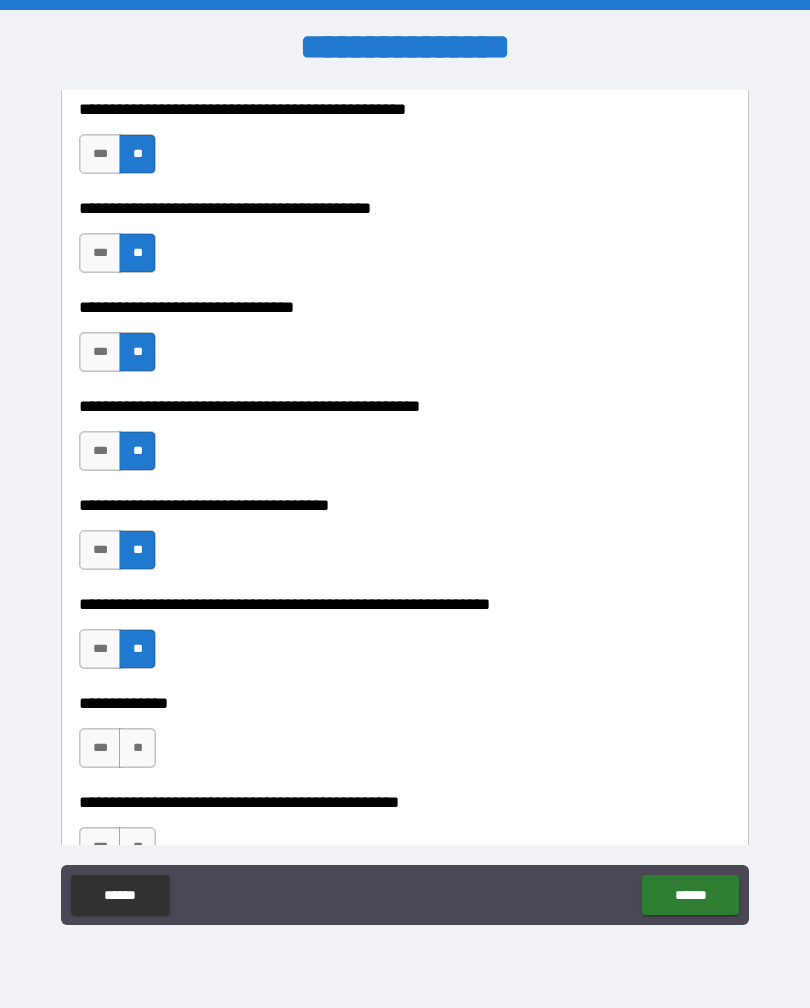 click on "**" at bounding box center [137, 748] 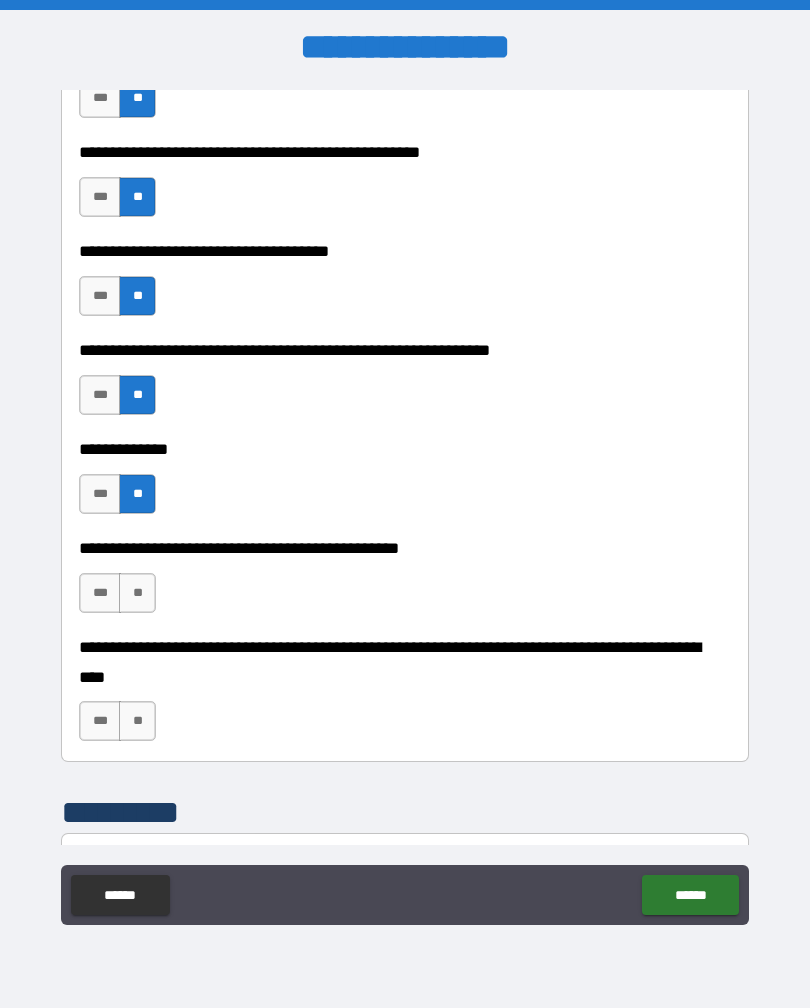 scroll, scrollTop: 7661, scrollLeft: 0, axis: vertical 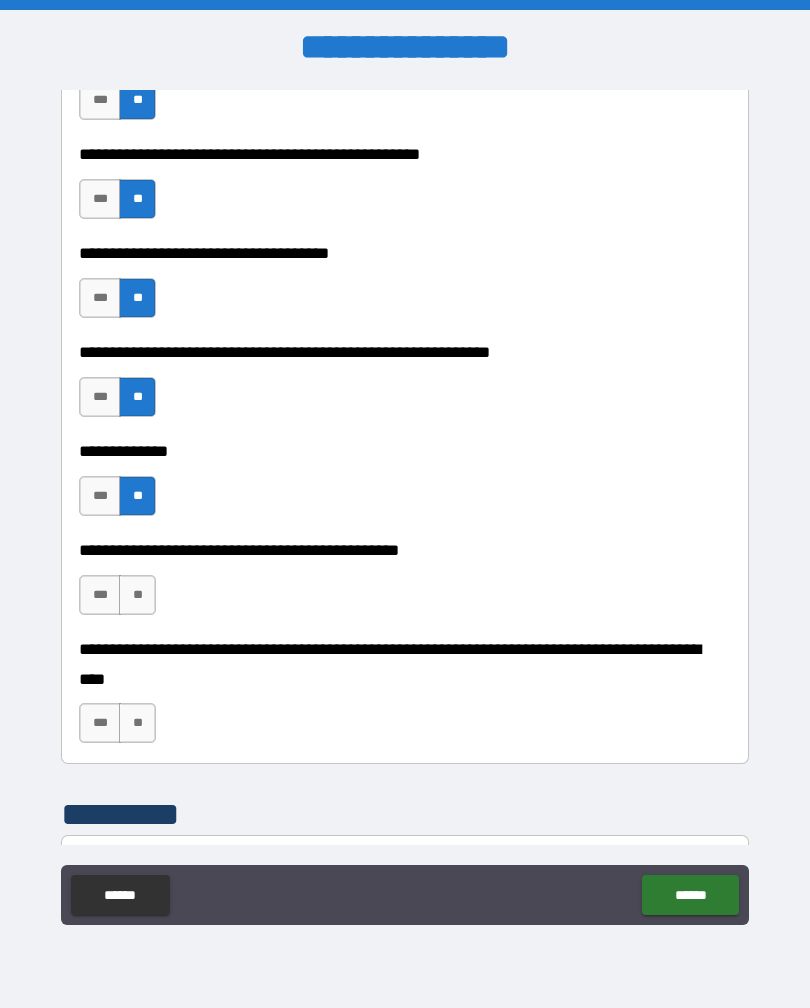 click on "**" at bounding box center (137, 595) 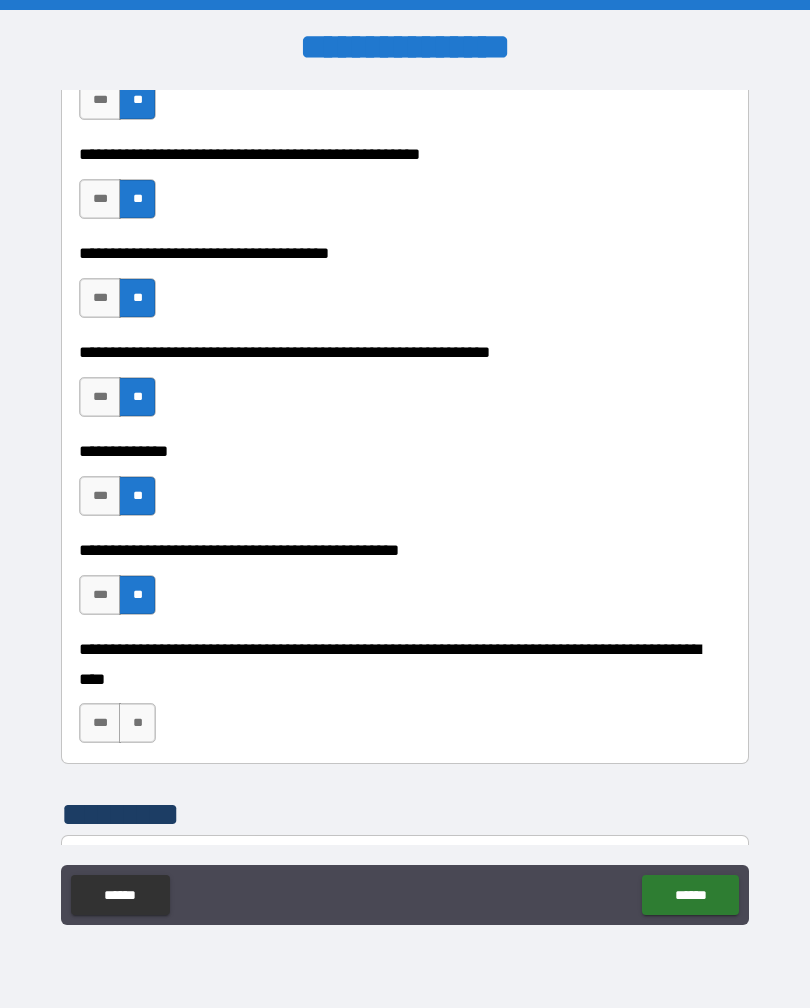 click on "**" at bounding box center (137, 723) 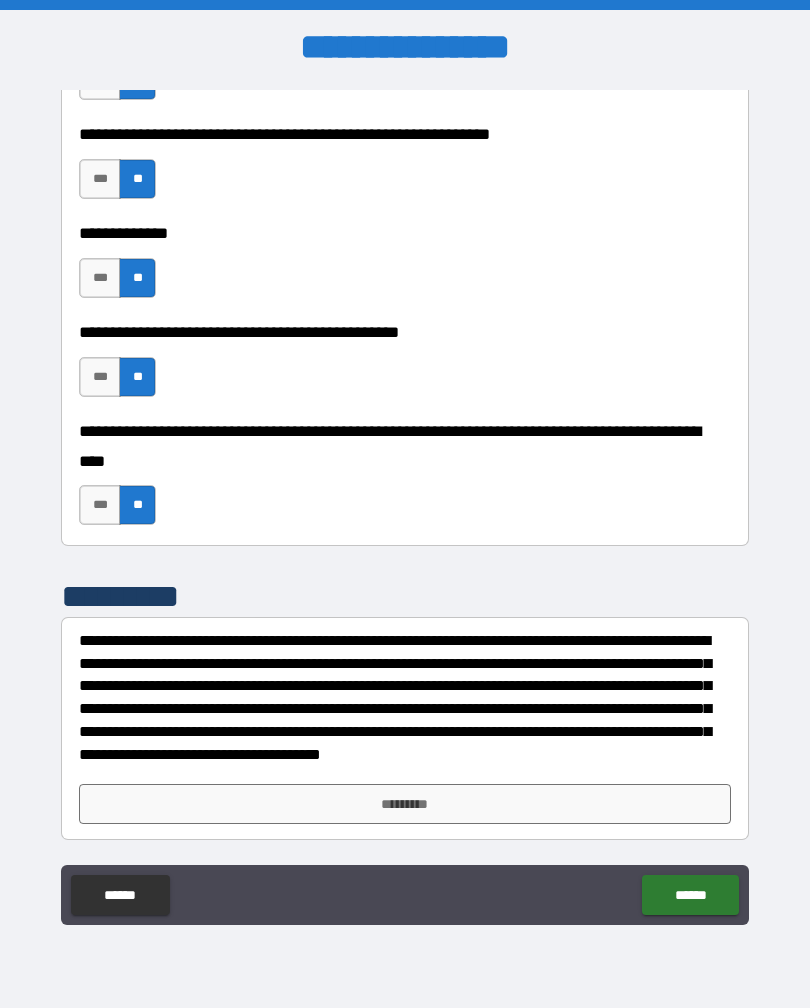 scroll, scrollTop: 7879, scrollLeft: 0, axis: vertical 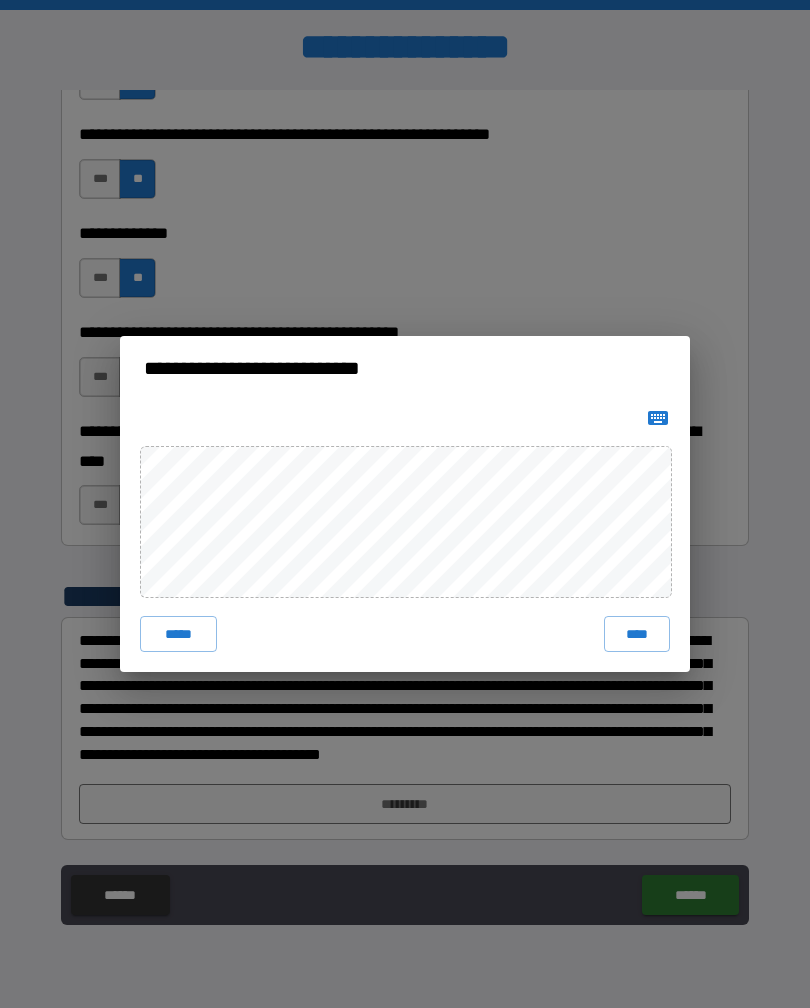 click on "****" at bounding box center [637, 634] 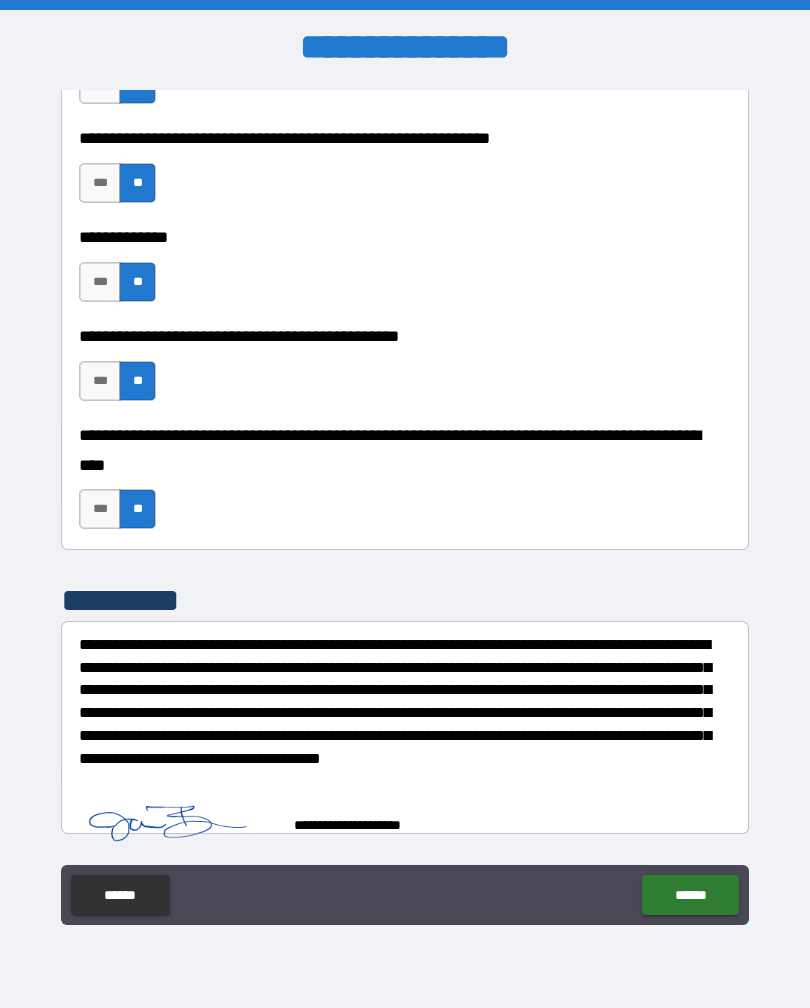 scroll, scrollTop: 7869, scrollLeft: 0, axis: vertical 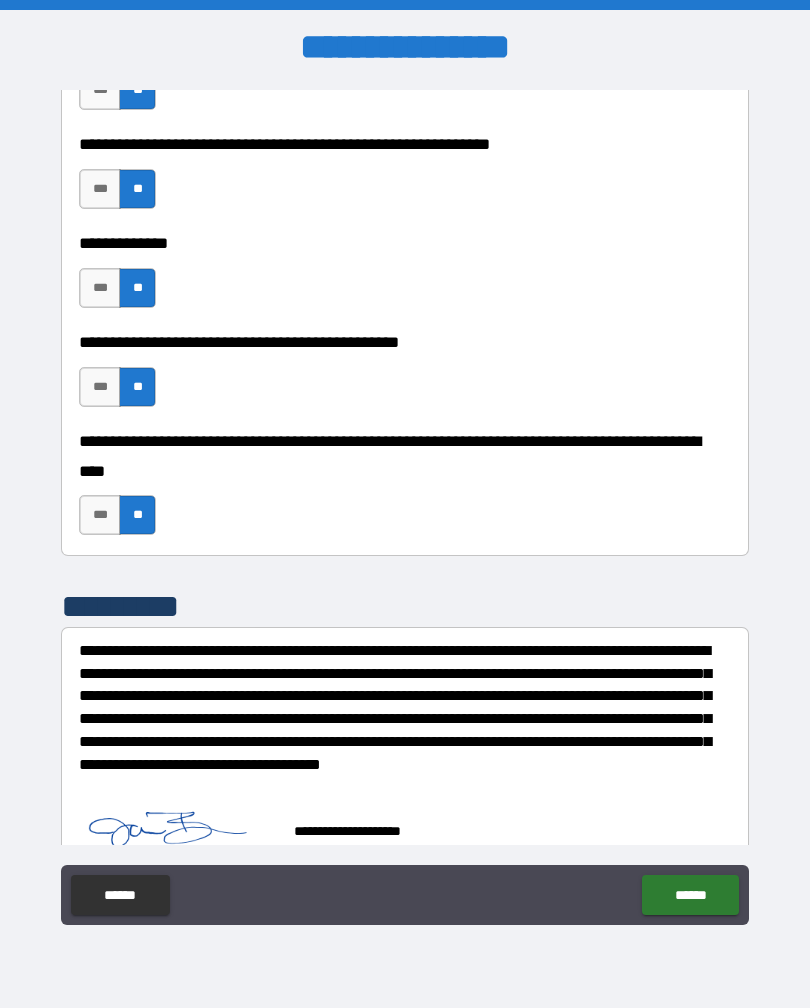 click on "******" at bounding box center (690, 895) 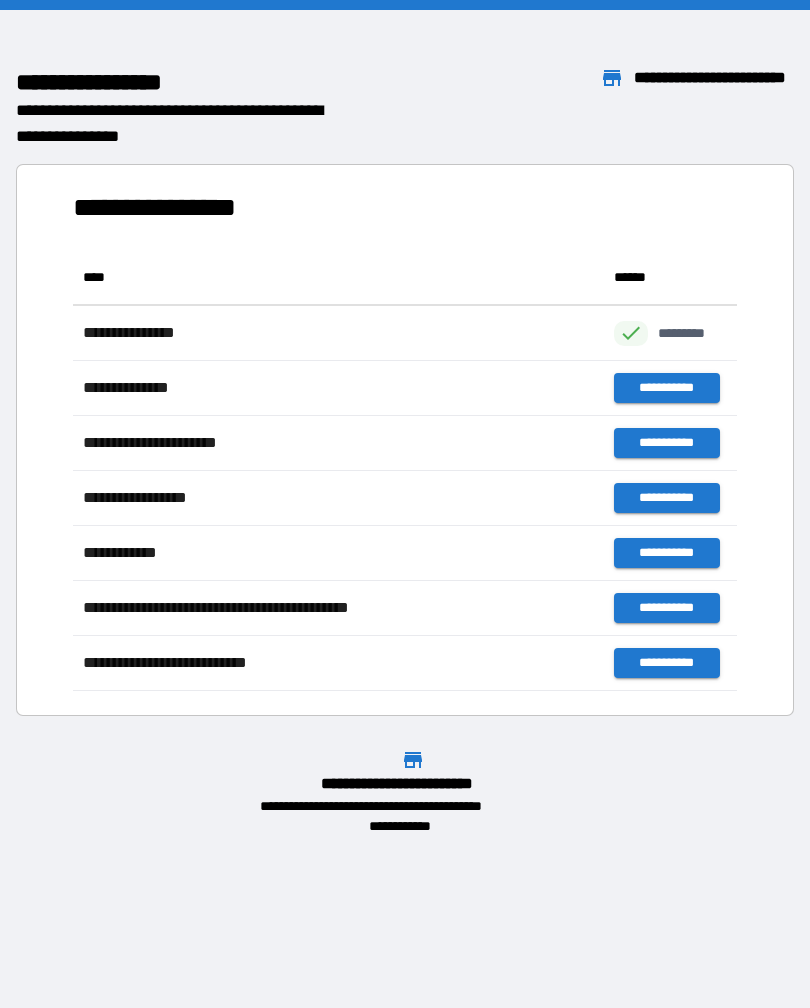 scroll, scrollTop: 1, scrollLeft: 1, axis: both 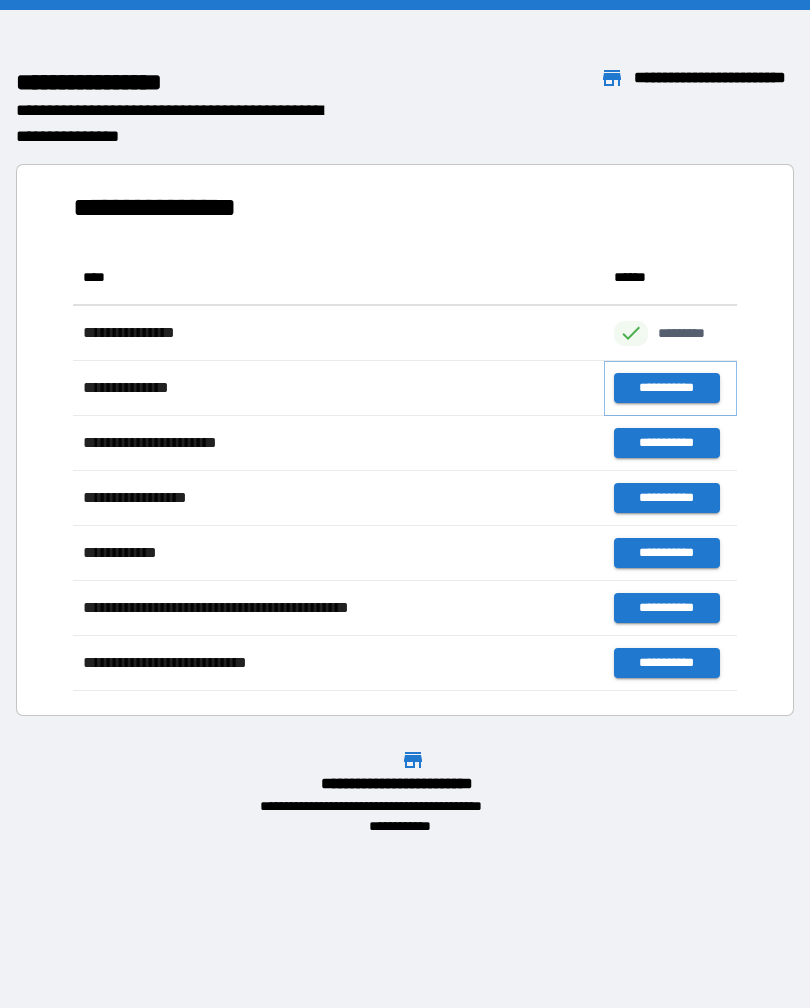 click on "**********" at bounding box center (666, 388) 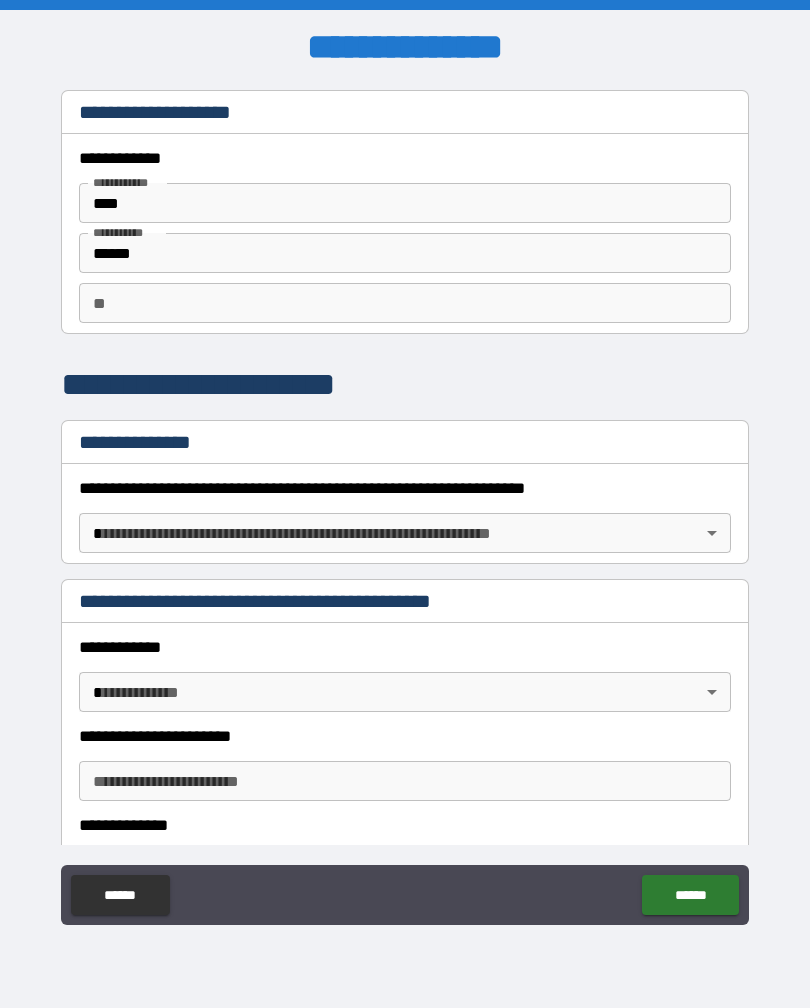 click on "**********" at bounding box center [405, 504] 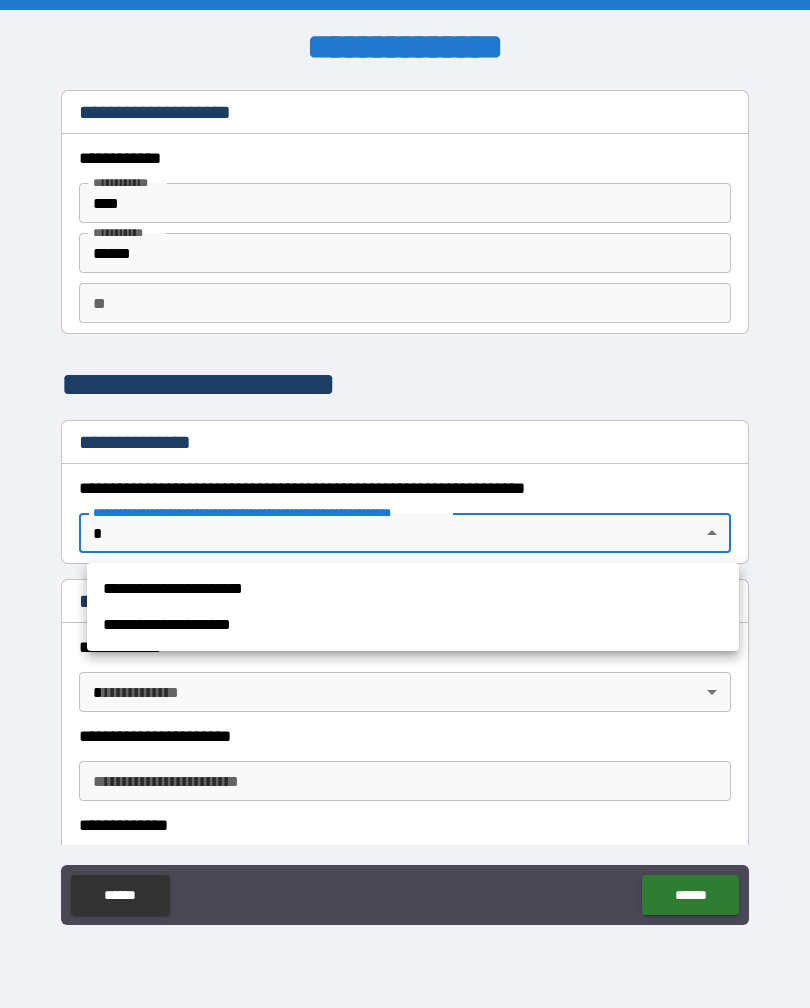 click on "**********" at bounding box center (413, 589) 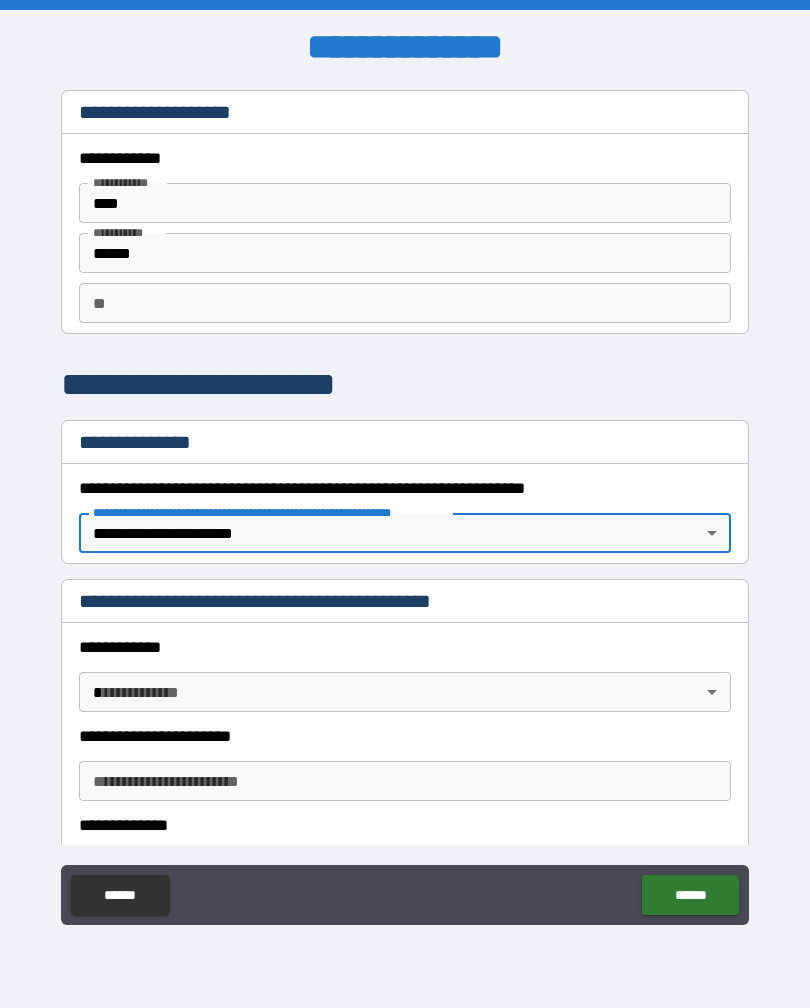click on "**********" at bounding box center [405, 504] 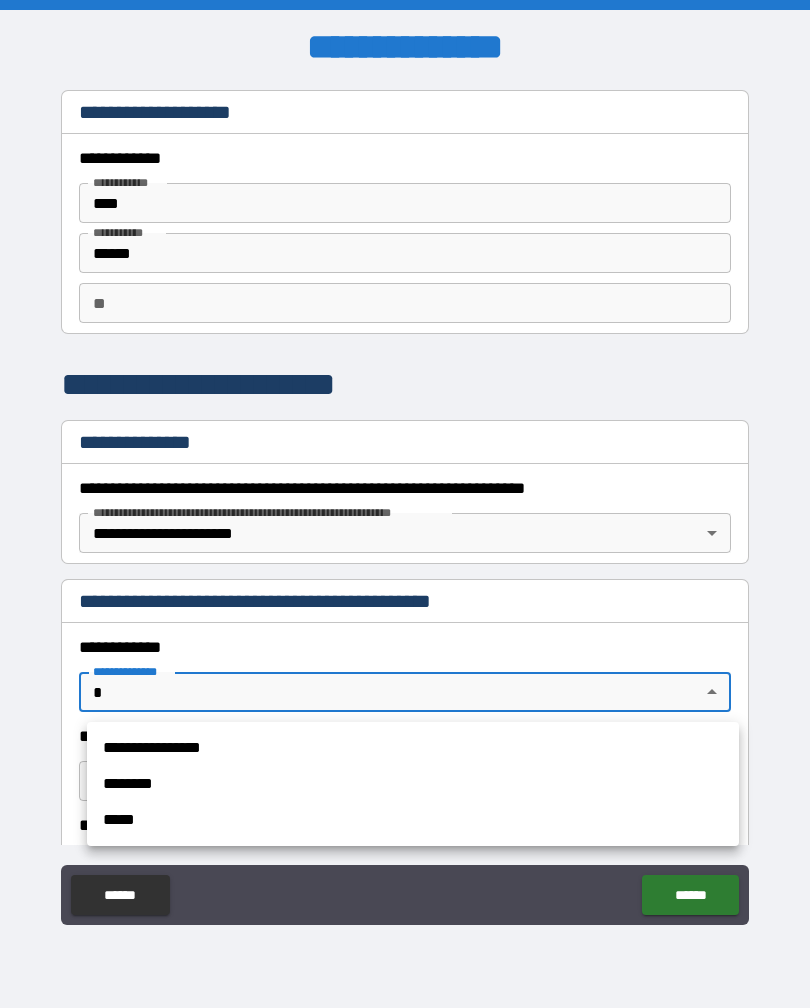 click on "**********" at bounding box center [413, 748] 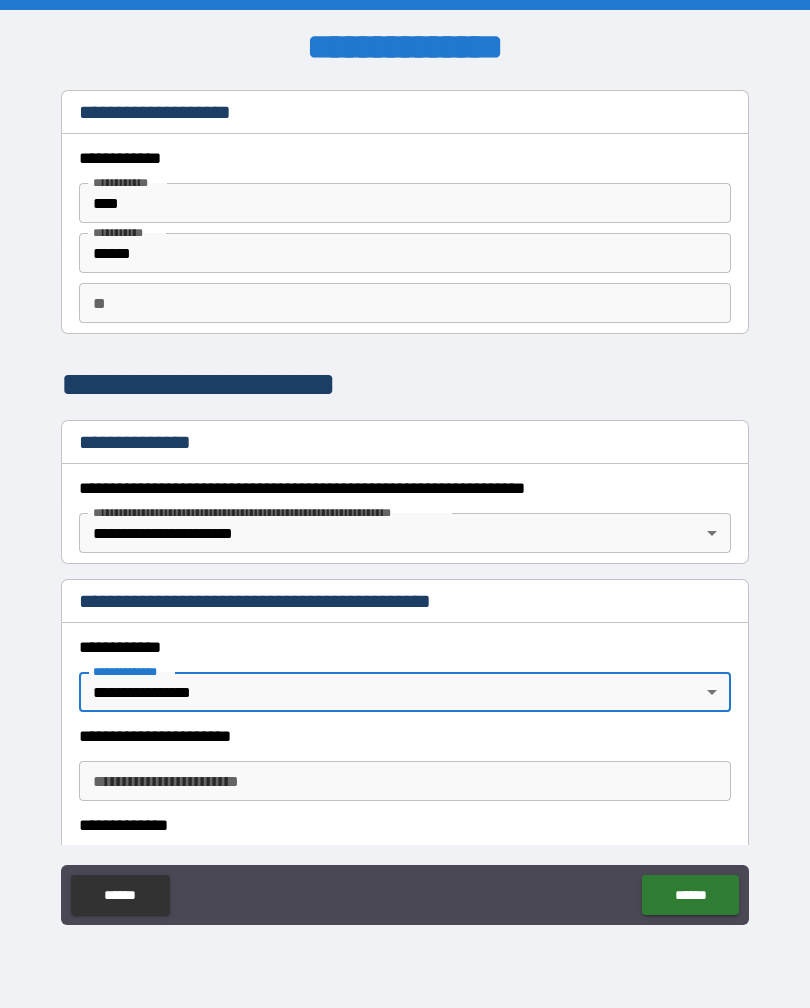 type on "*" 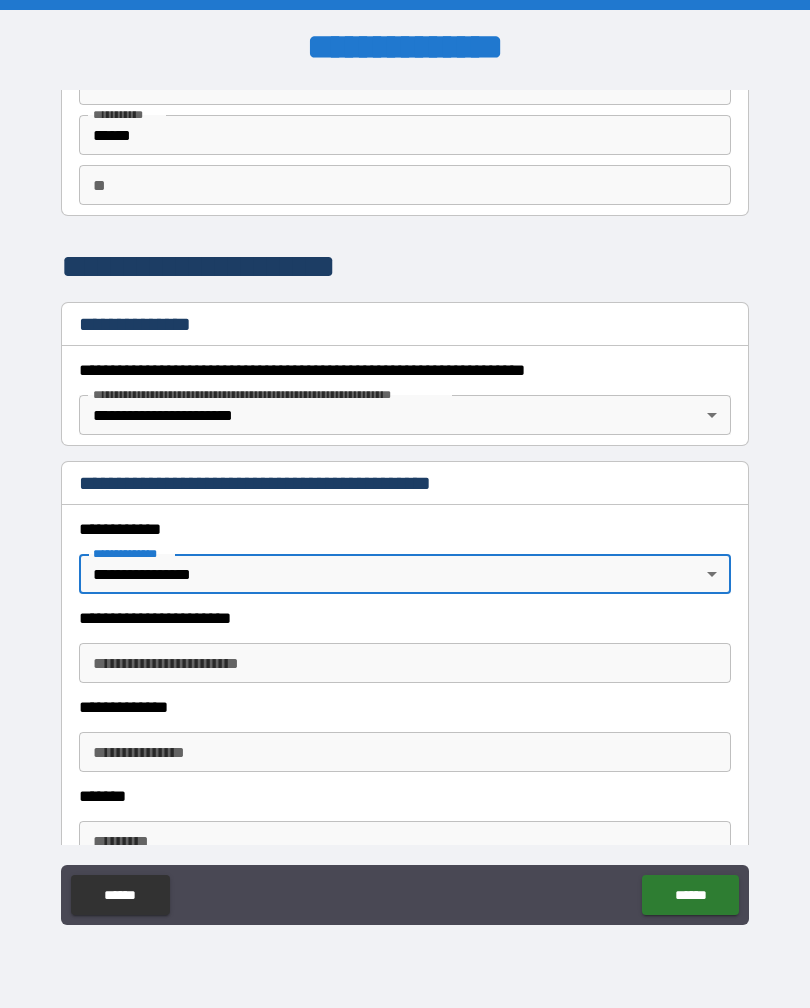 scroll, scrollTop: 135, scrollLeft: 0, axis: vertical 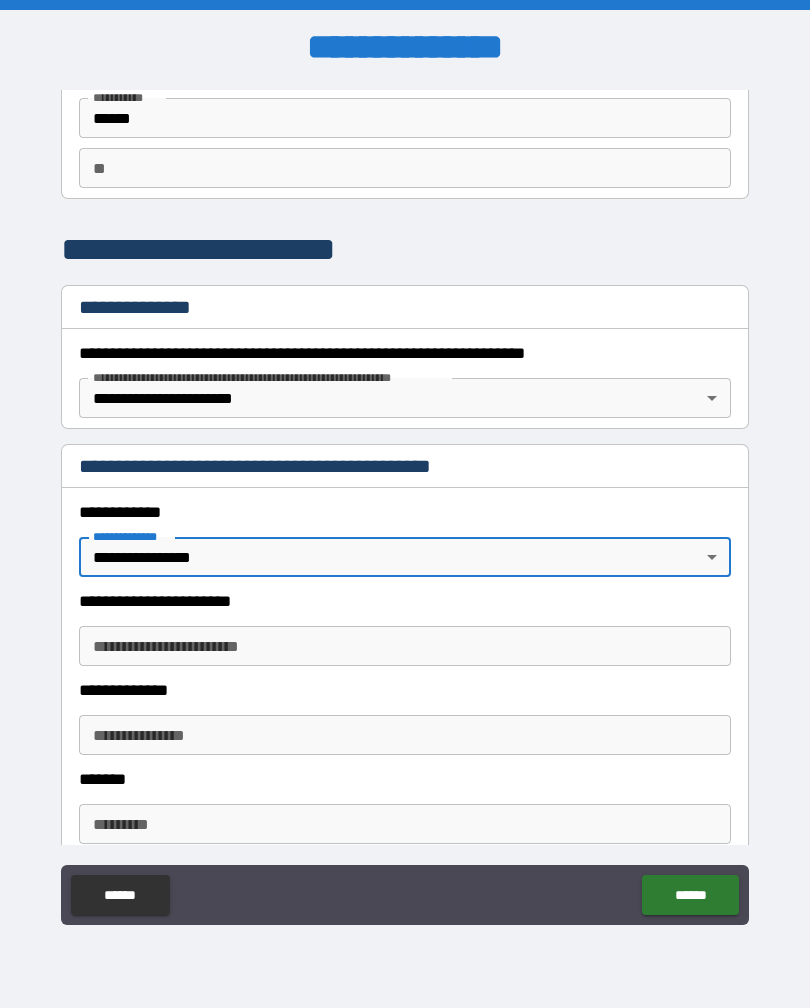 click on "**********" at bounding box center (405, 646) 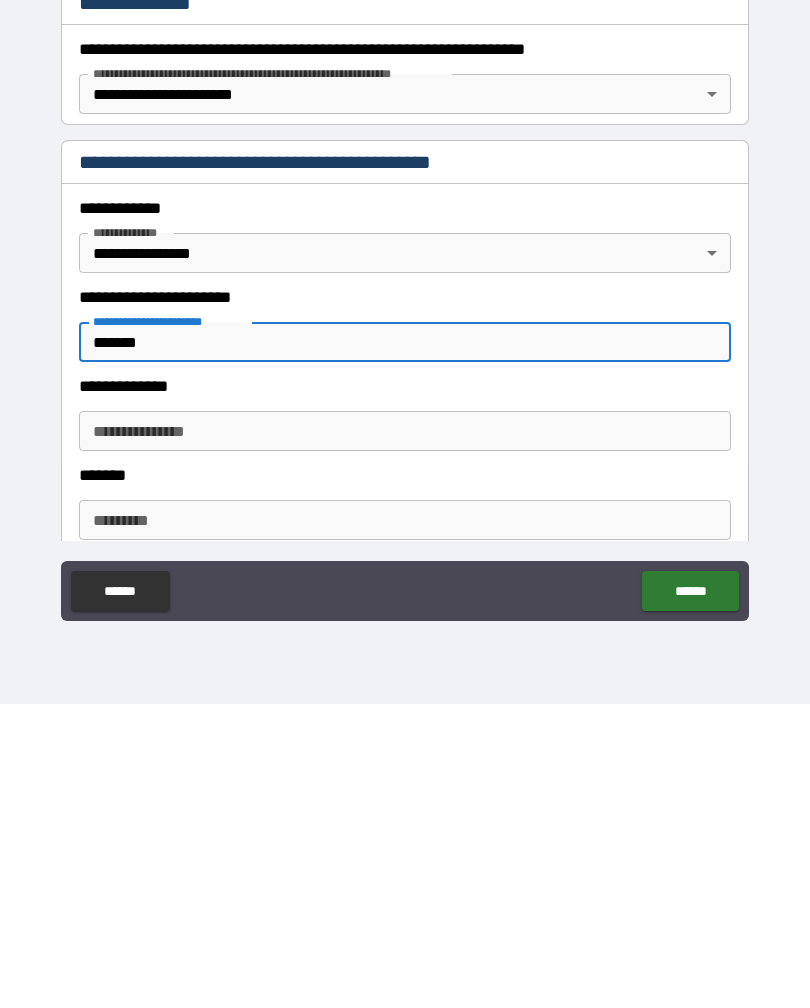 type on "*******" 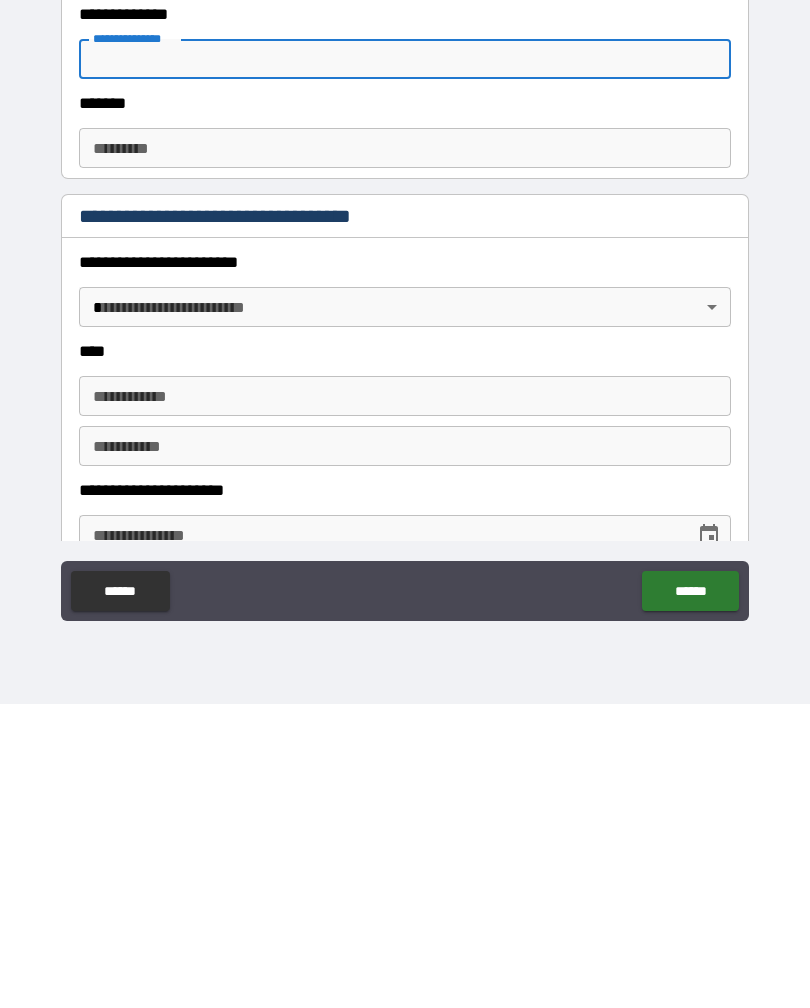 scroll, scrollTop: 506, scrollLeft: 0, axis: vertical 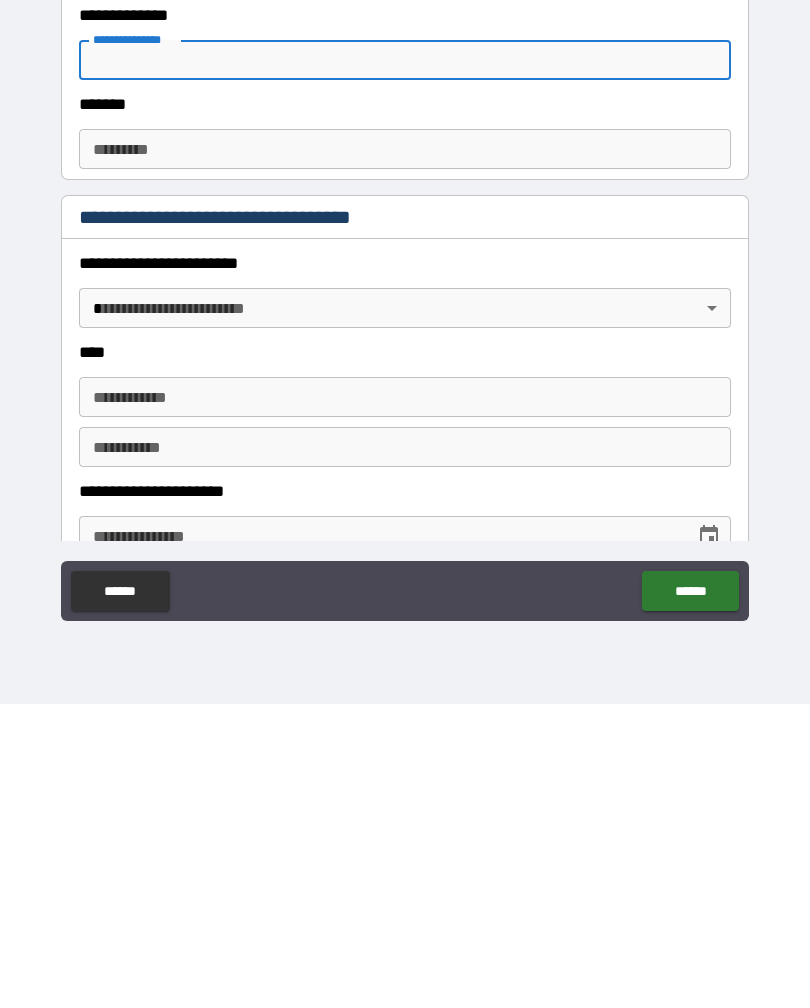 click on "**********" at bounding box center [405, 504] 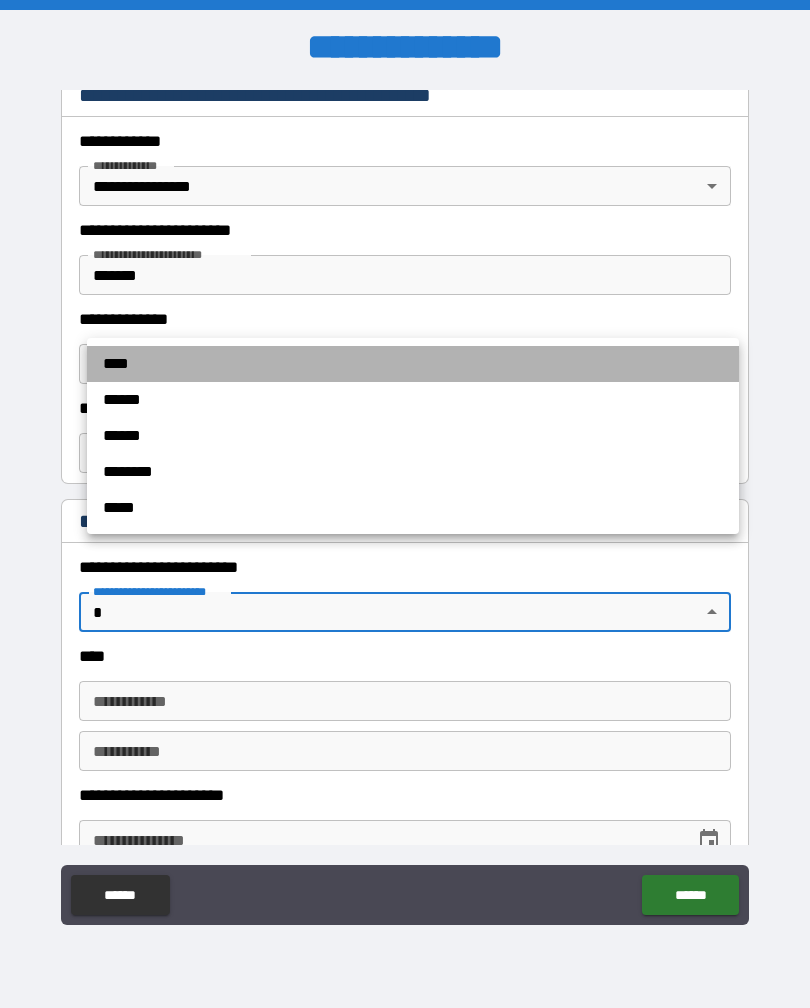 click on "****" at bounding box center [413, 364] 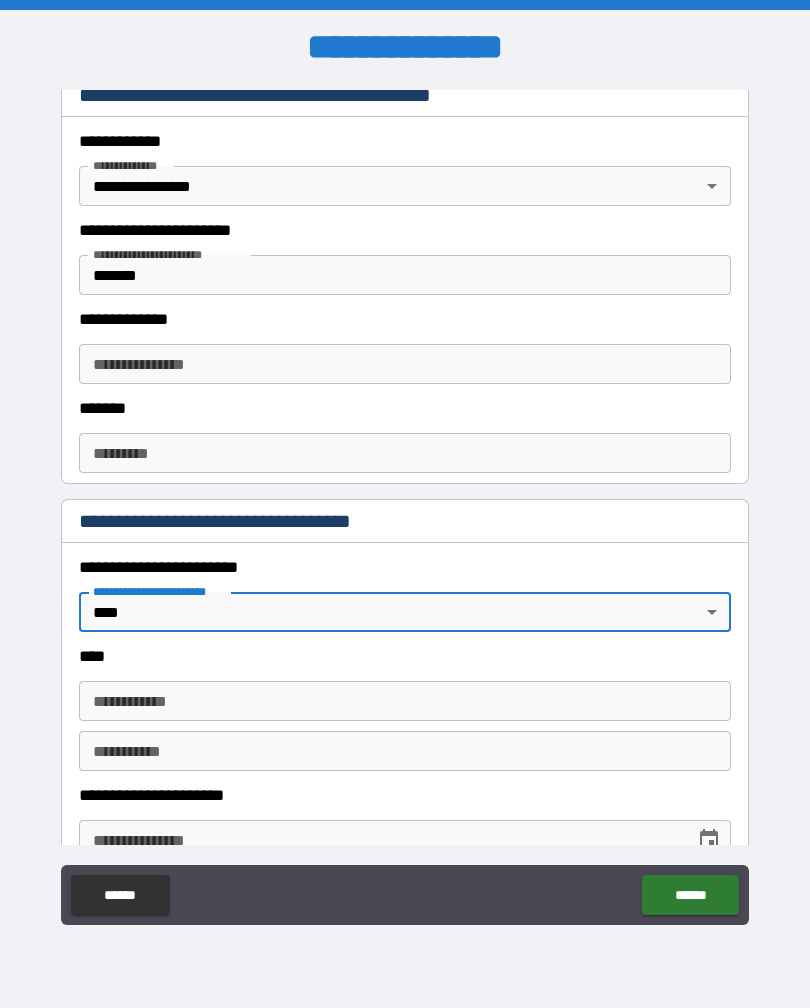 click on "**********" at bounding box center (405, 701) 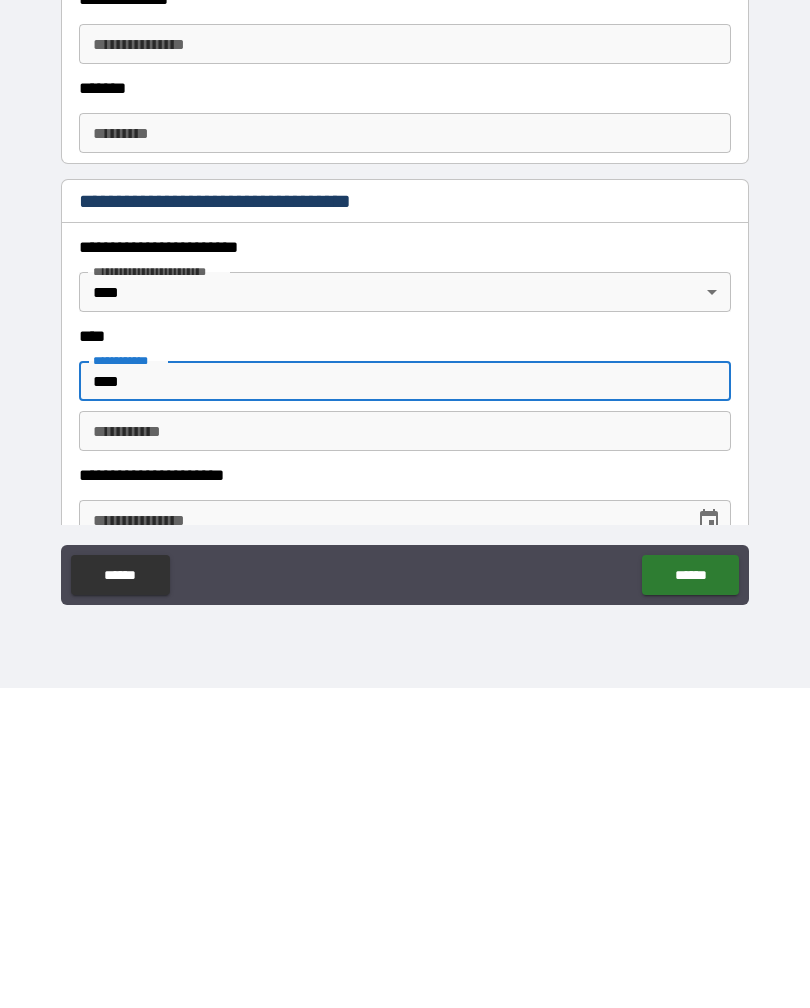type on "****" 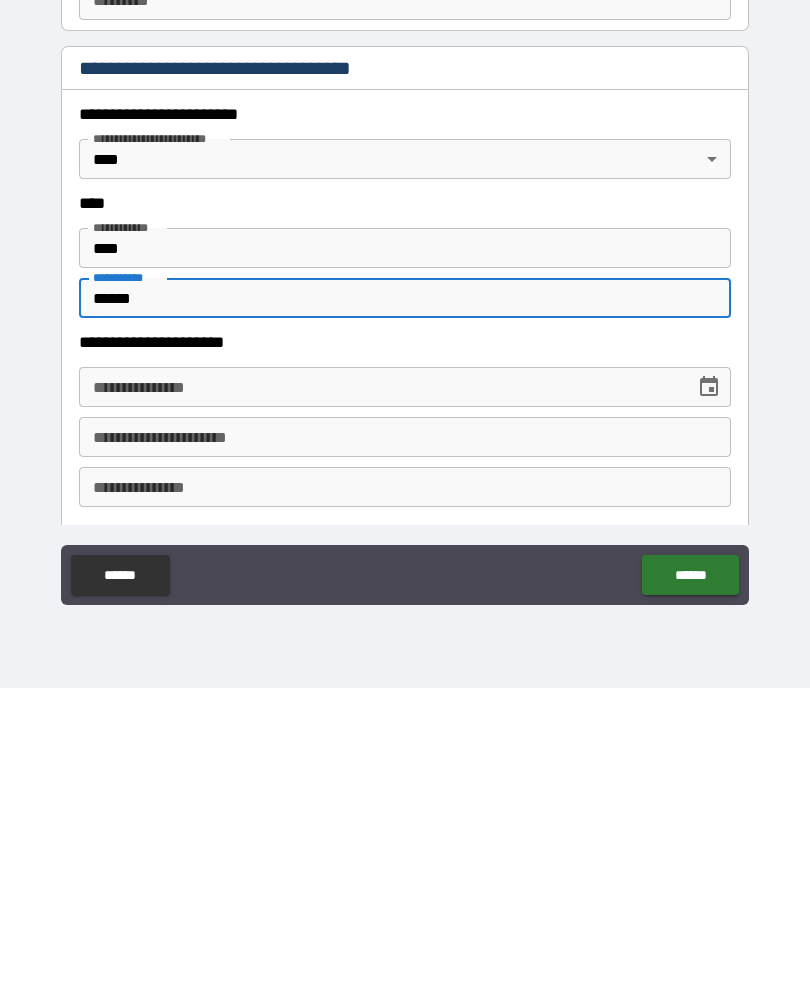 scroll, scrollTop: 657, scrollLeft: 0, axis: vertical 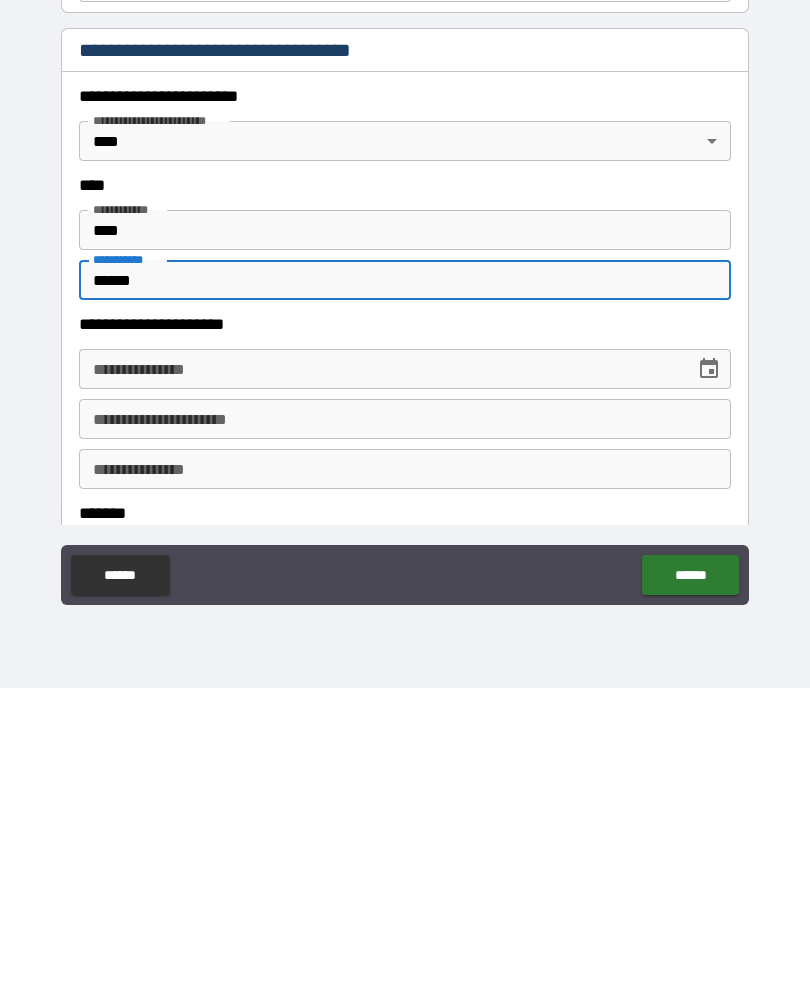 type on "******" 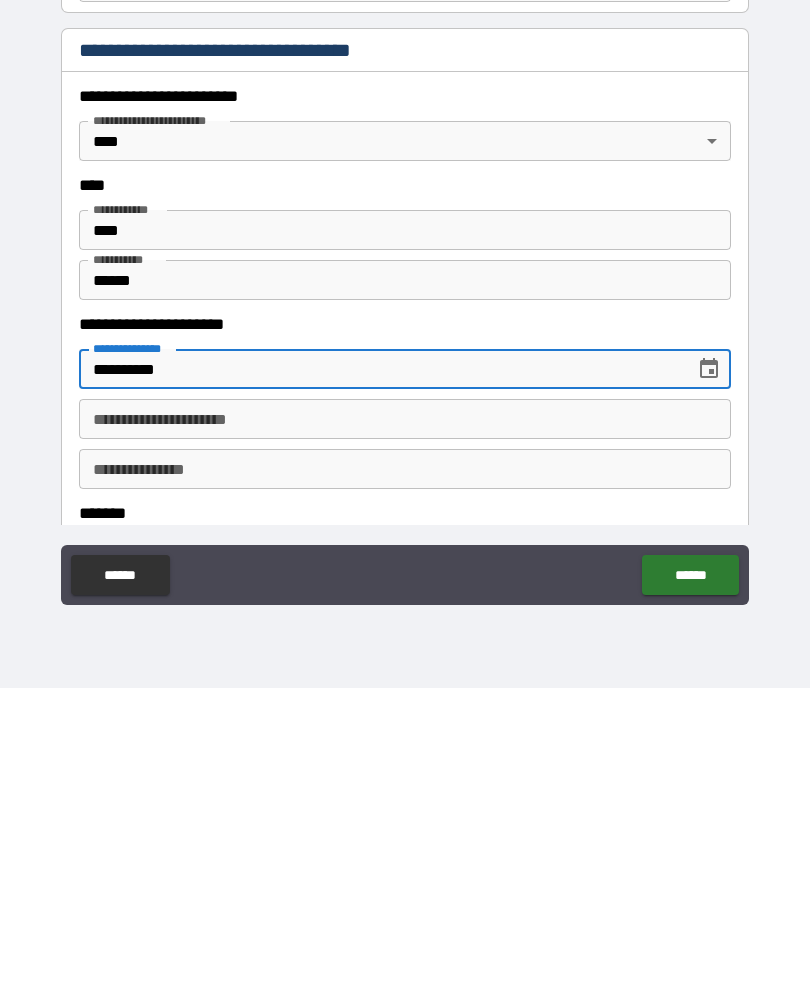 type on "**********" 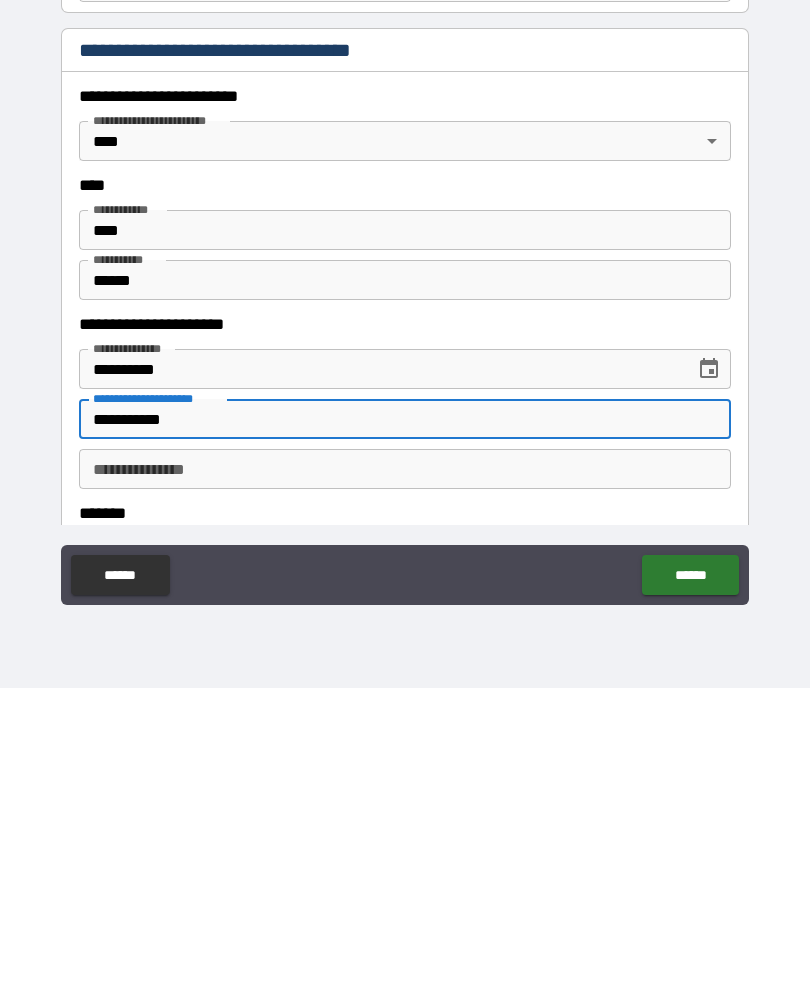 type on "**********" 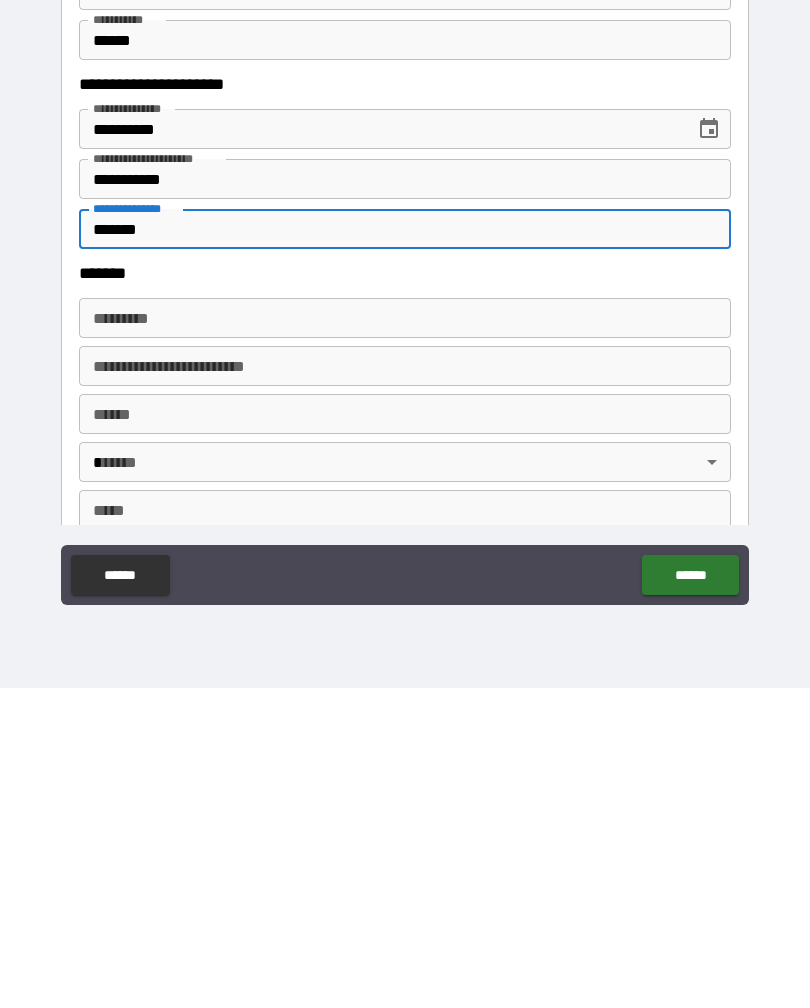 scroll, scrollTop: 898, scrollLeft: 0, axis: vertical 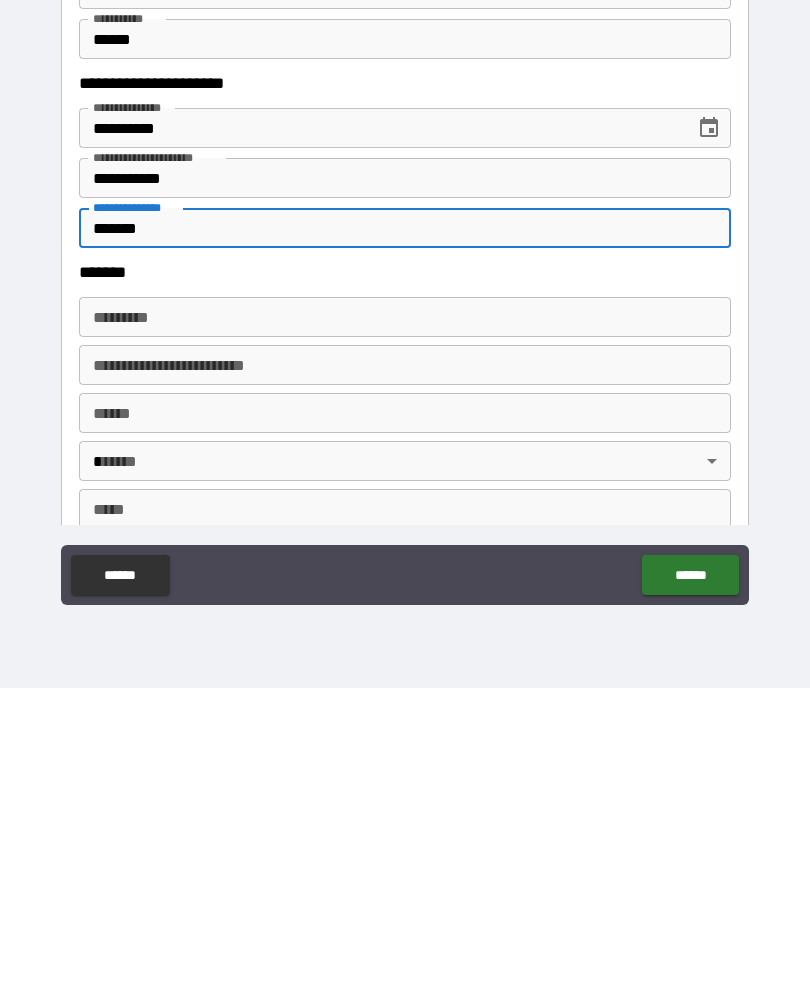 type on "*******" 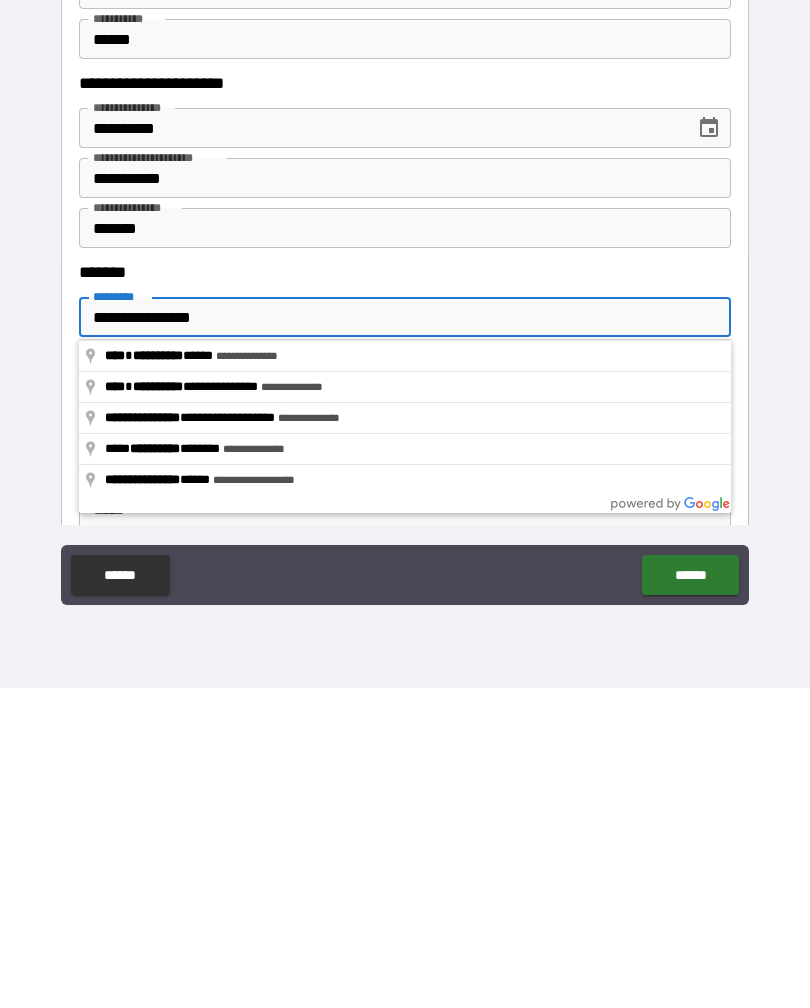 type on "**********" 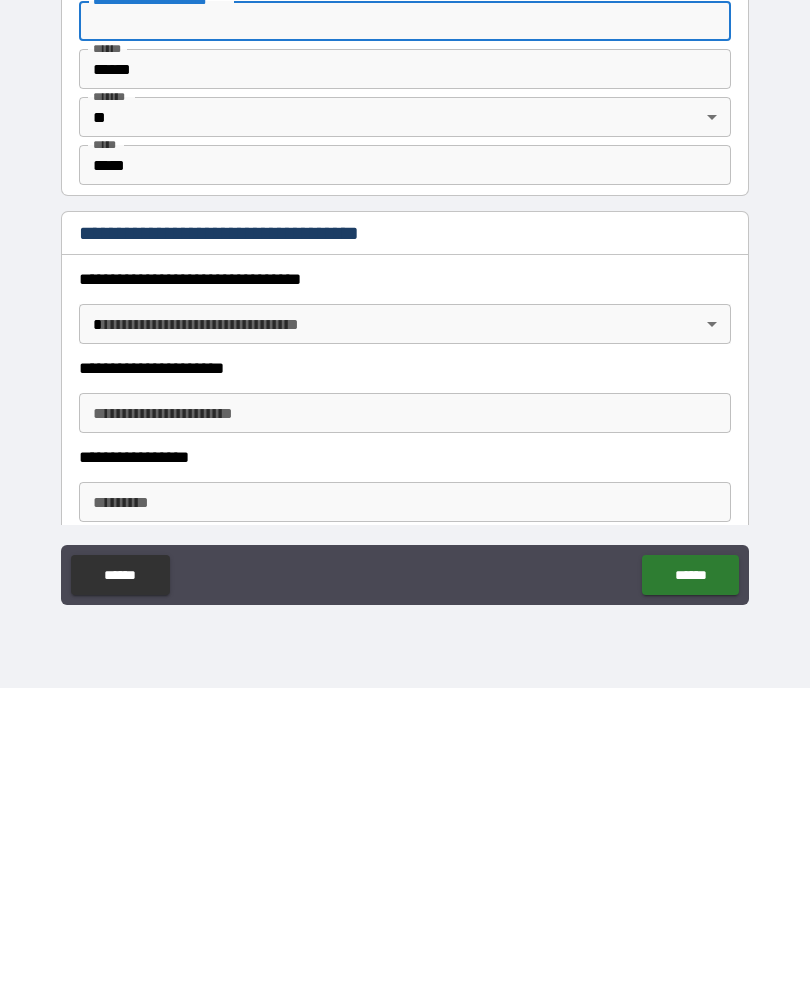 scroll, scrollTop: 1263, scrollLeft: 0, axis: vertical 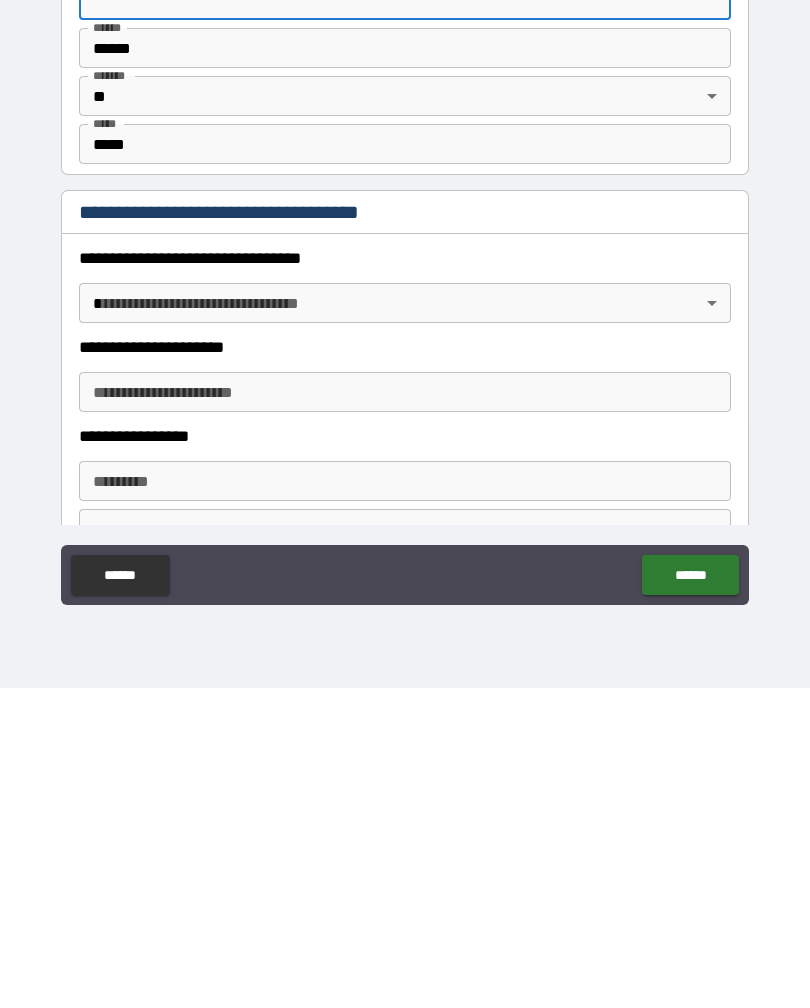 click on "**********" at bounding box center (405, 504) 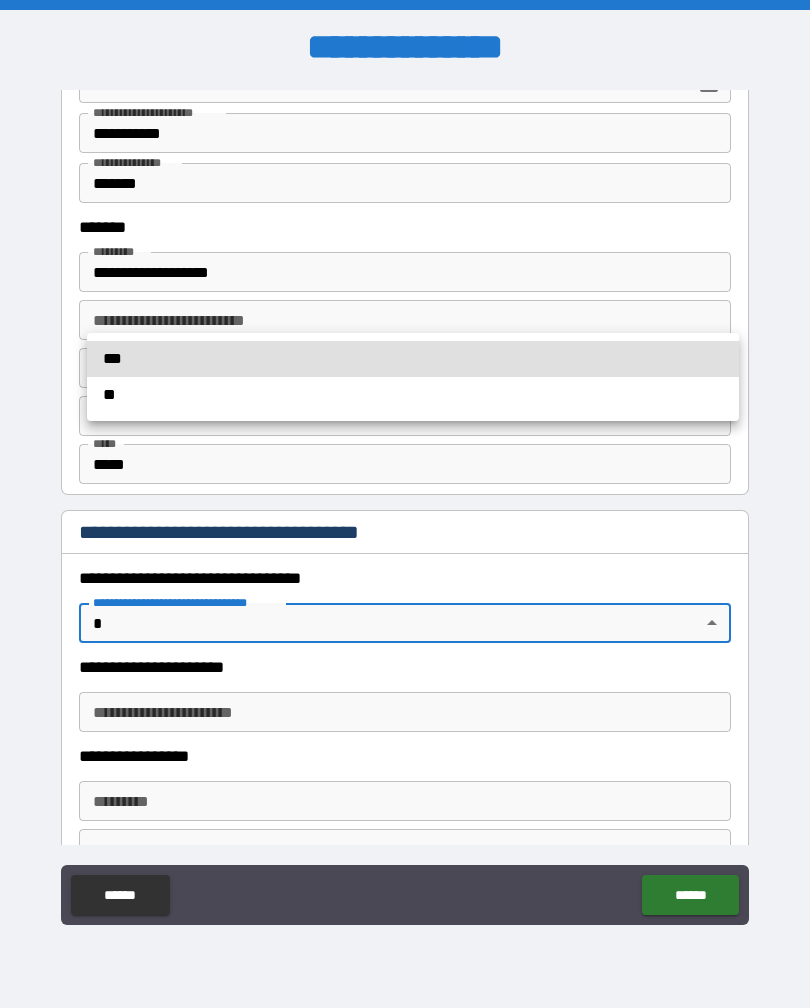 click on "***" at bounding box center (413, 359) 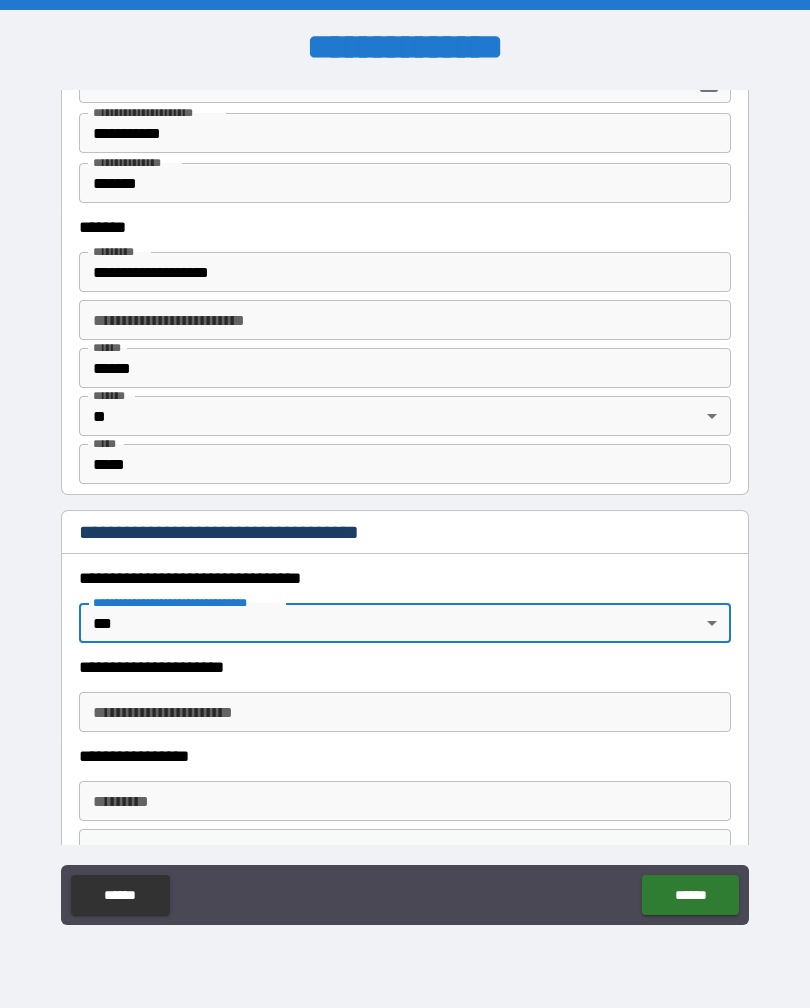 type on "*" 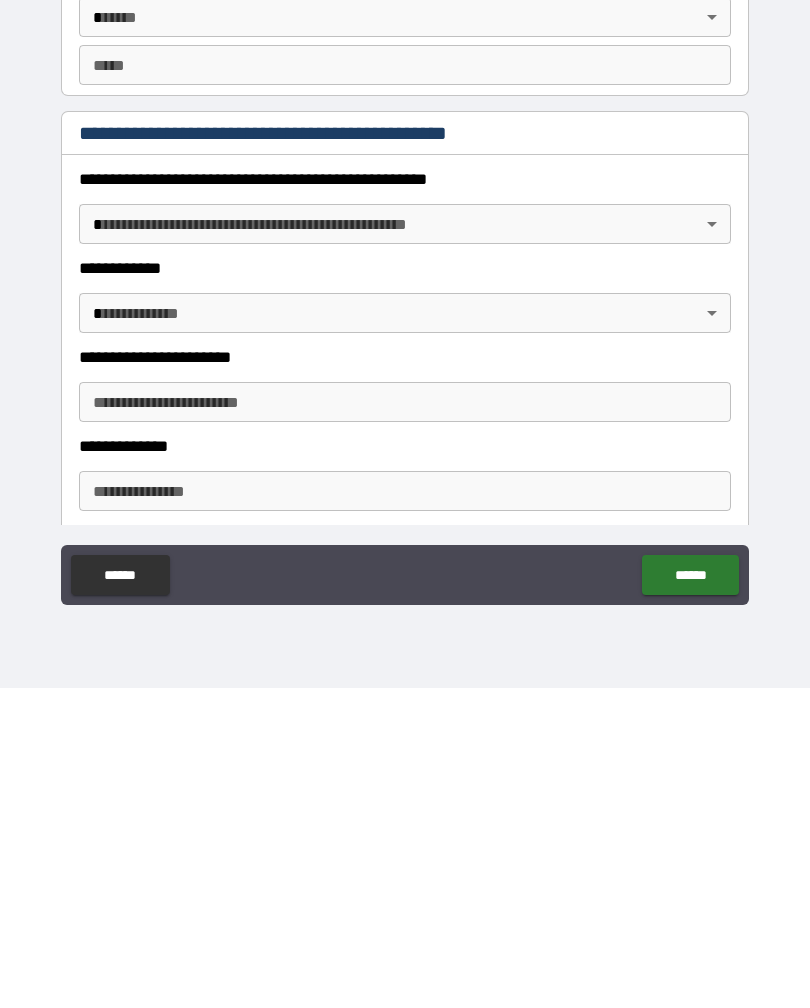 scroll, scrollTop: 1873, scrollLeft: 0, axis: vertical 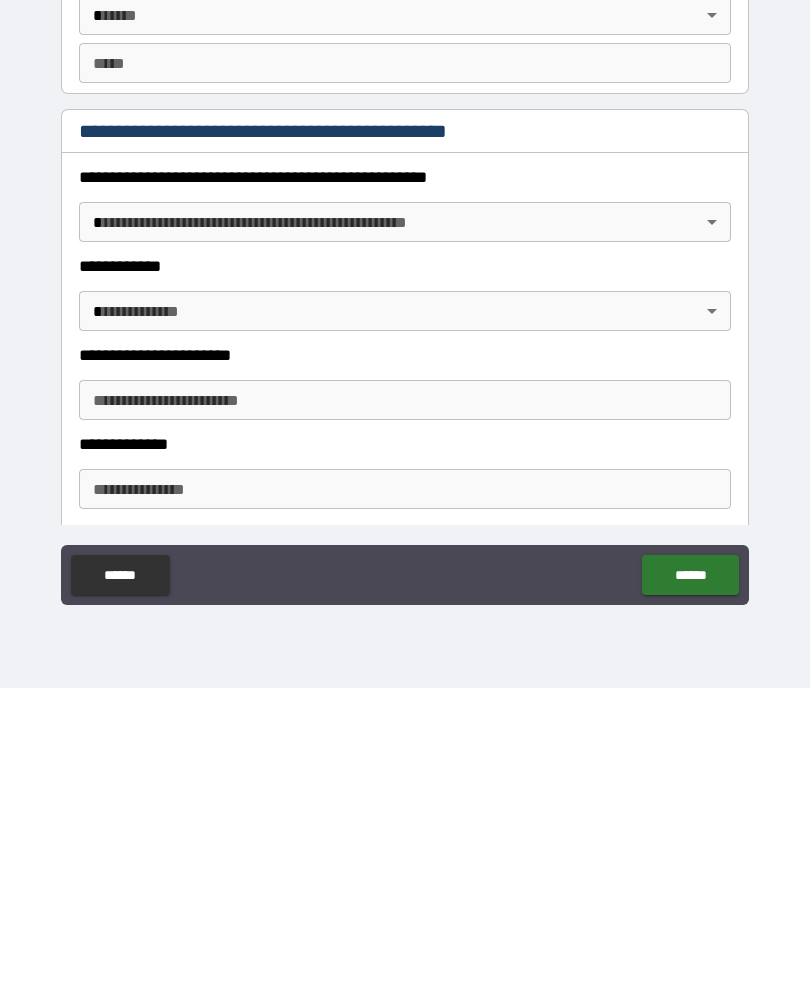 type on "*******" 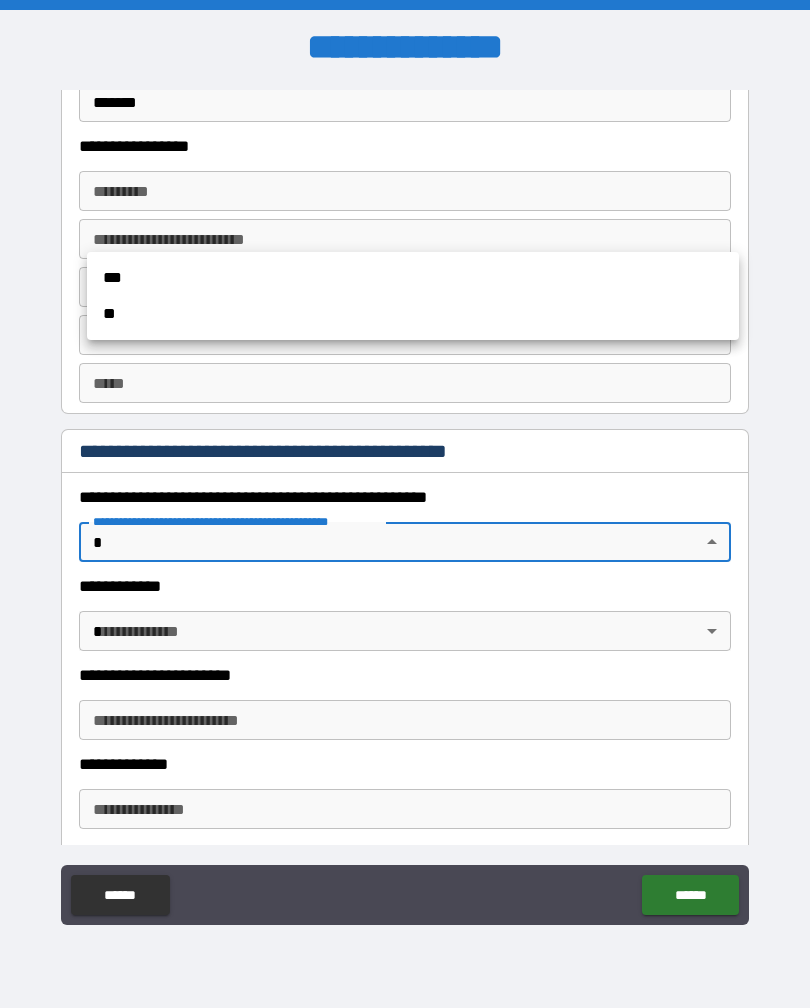 click on "**" at bounding box center (413, 314) 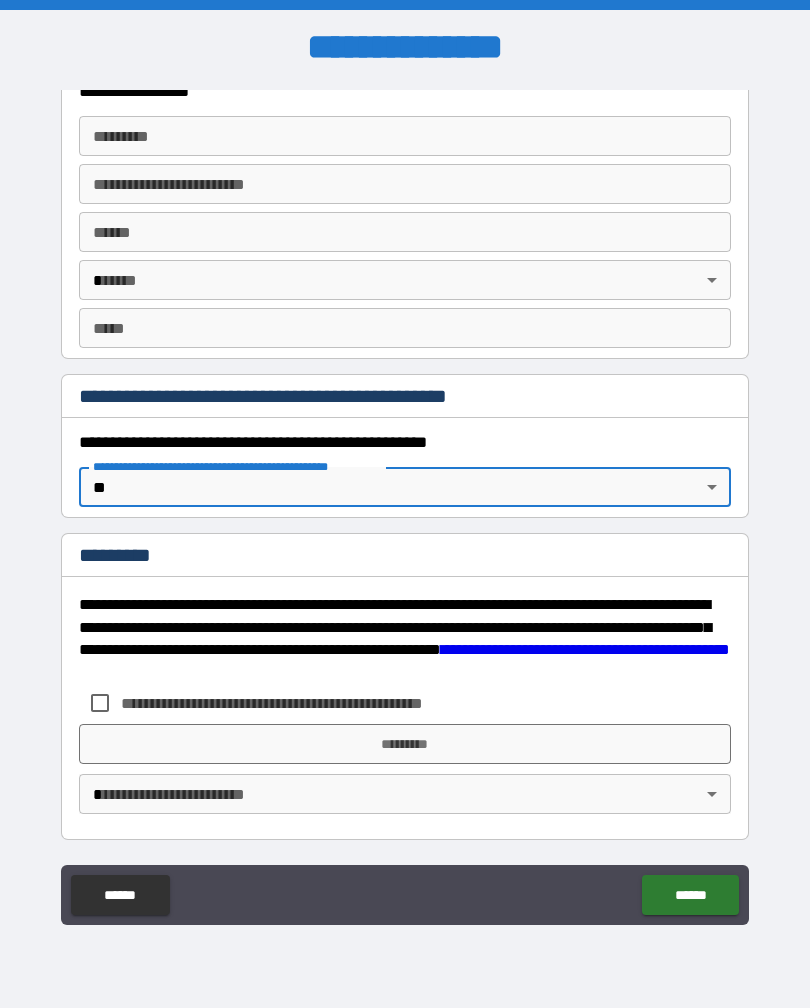 scroll, scrollTop: 1928, scrollLeft: 0, axis: vertical 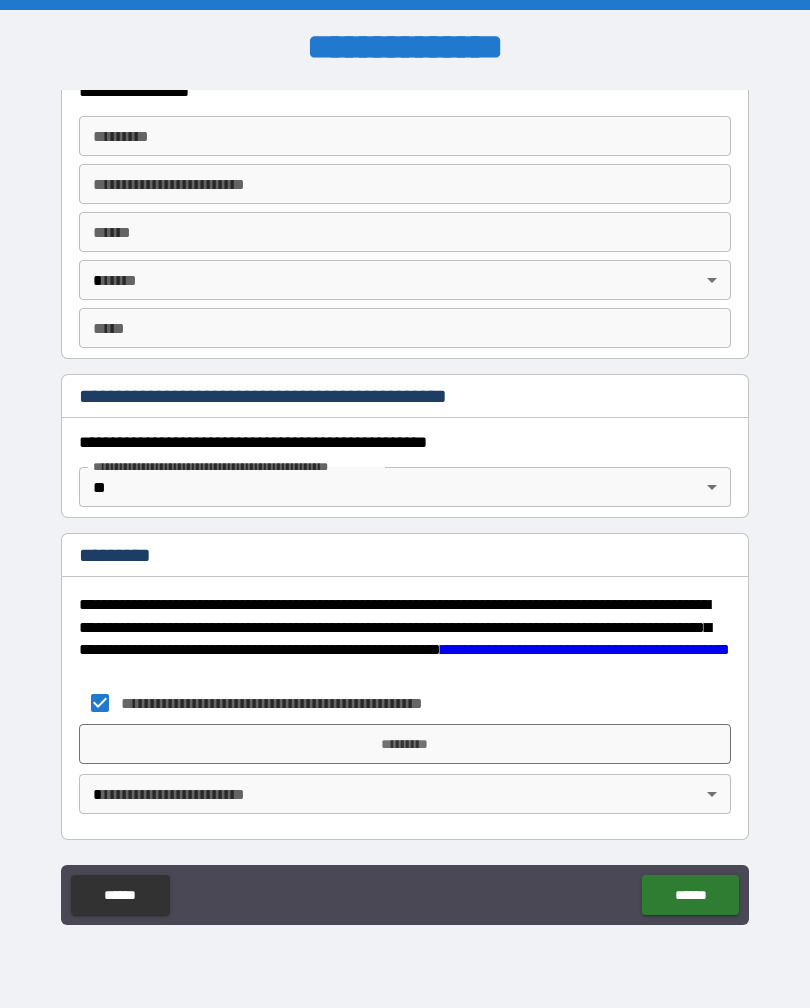 click on "*********" at bounding box center (405, 744) 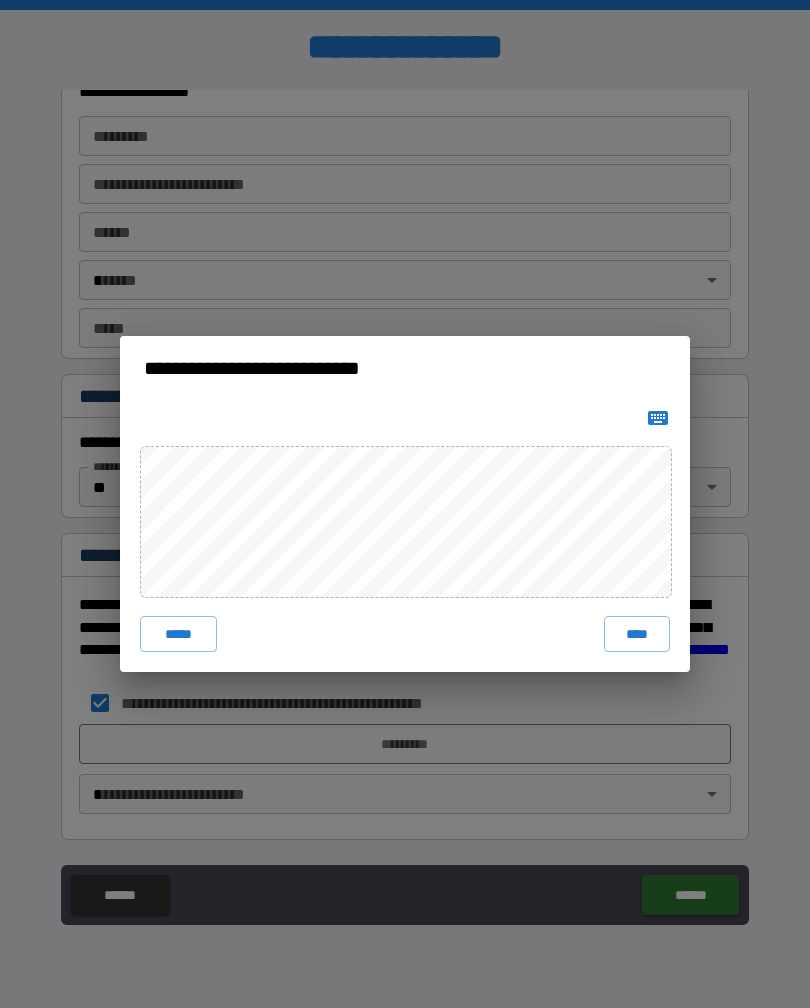 click on "****" at bounding box center (637, 634) 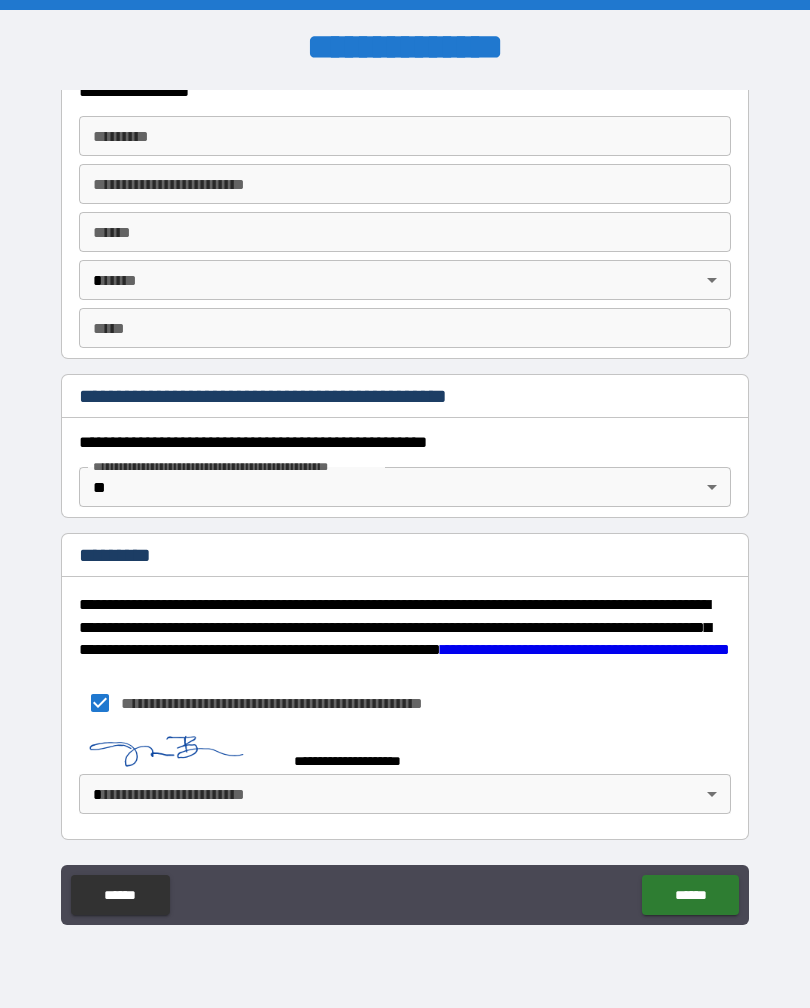 scroll, scrollTop: 1918, scrollLeft: 0, axis: vertical 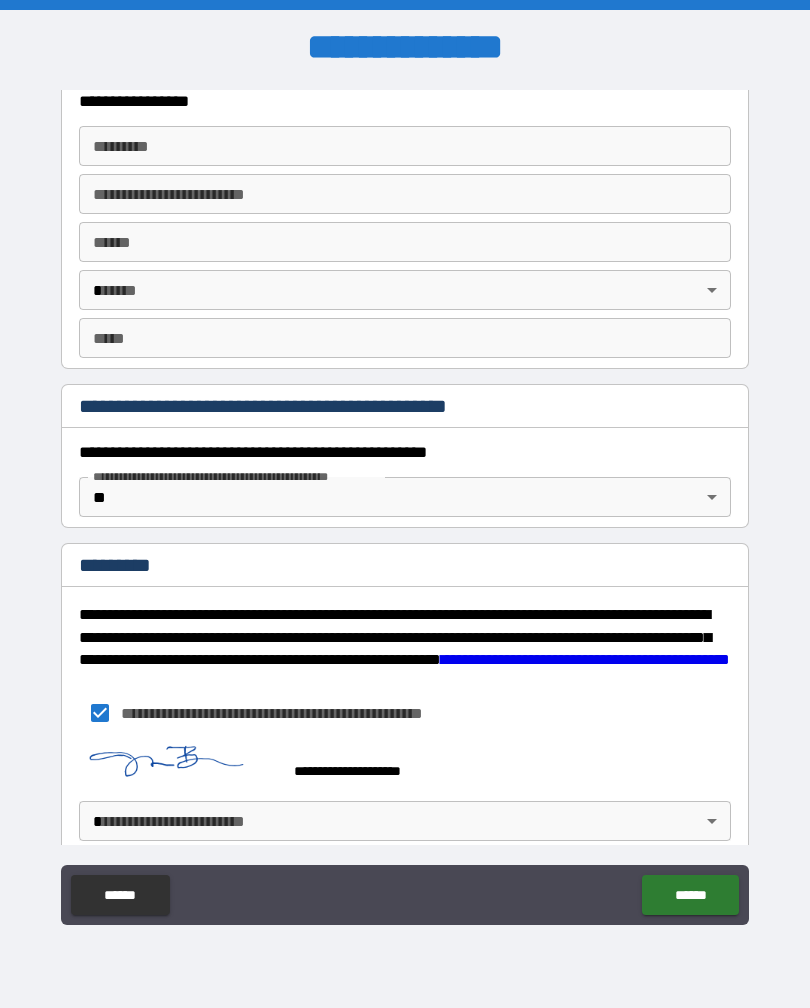 click on "******" at bounding box center [690, 895] 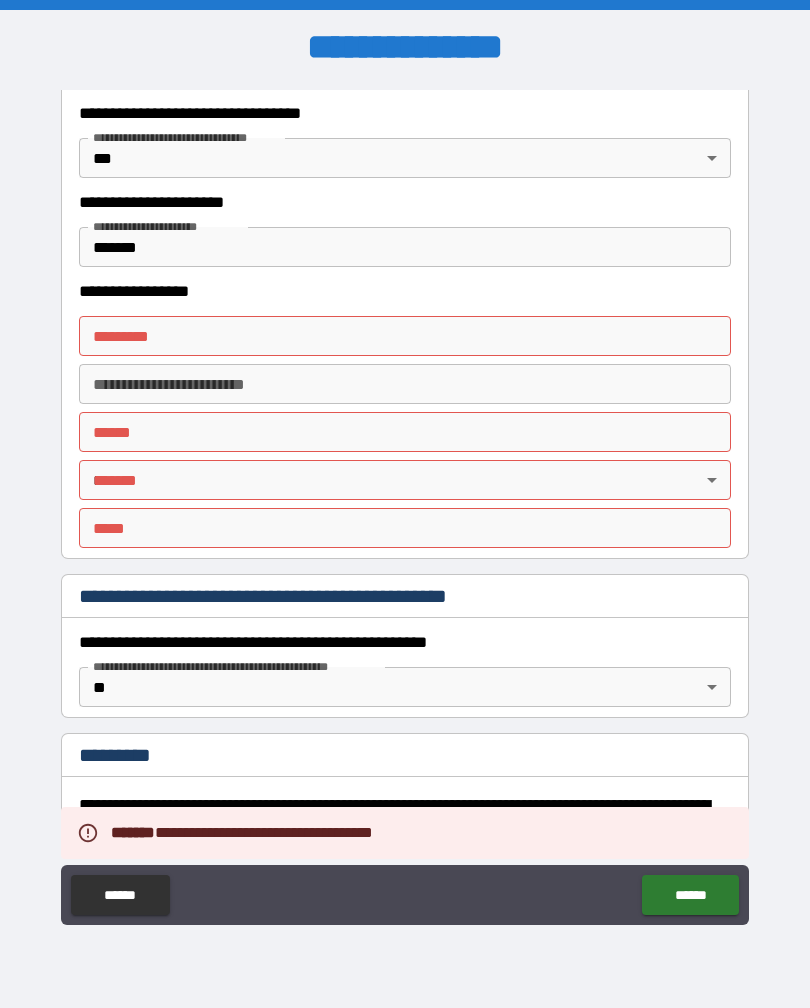 scroll, scrollTop: 1718, scrollLeft: 0, axis: vertical 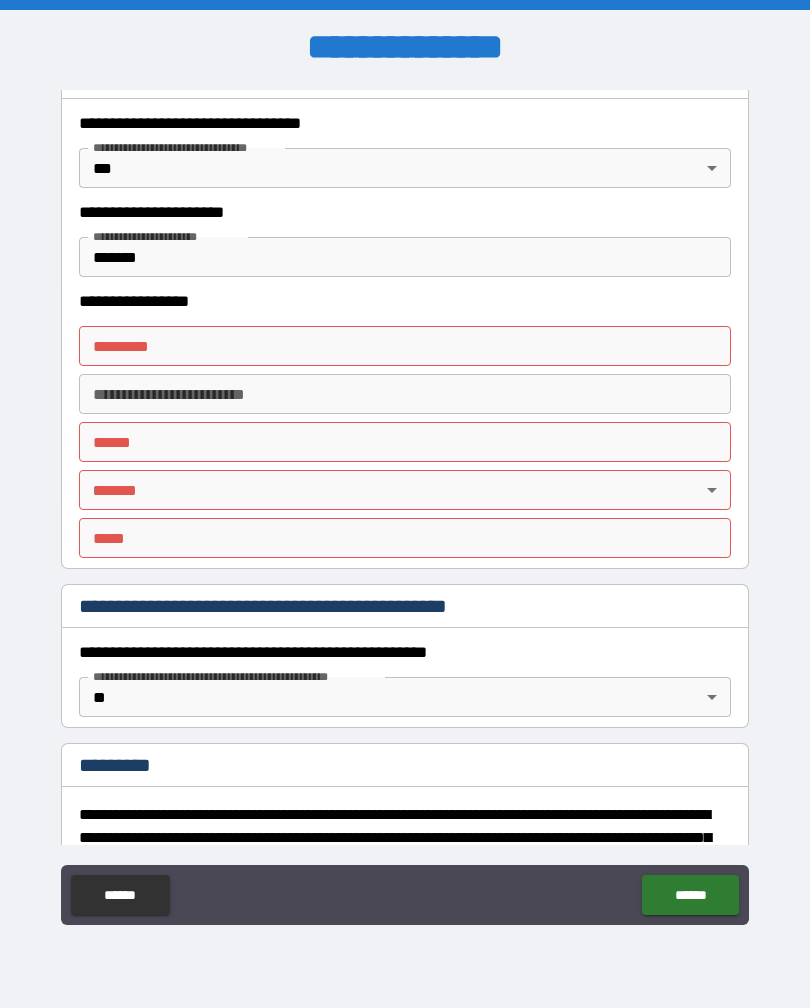 click on "****   *" at bounding box center [405, 442] 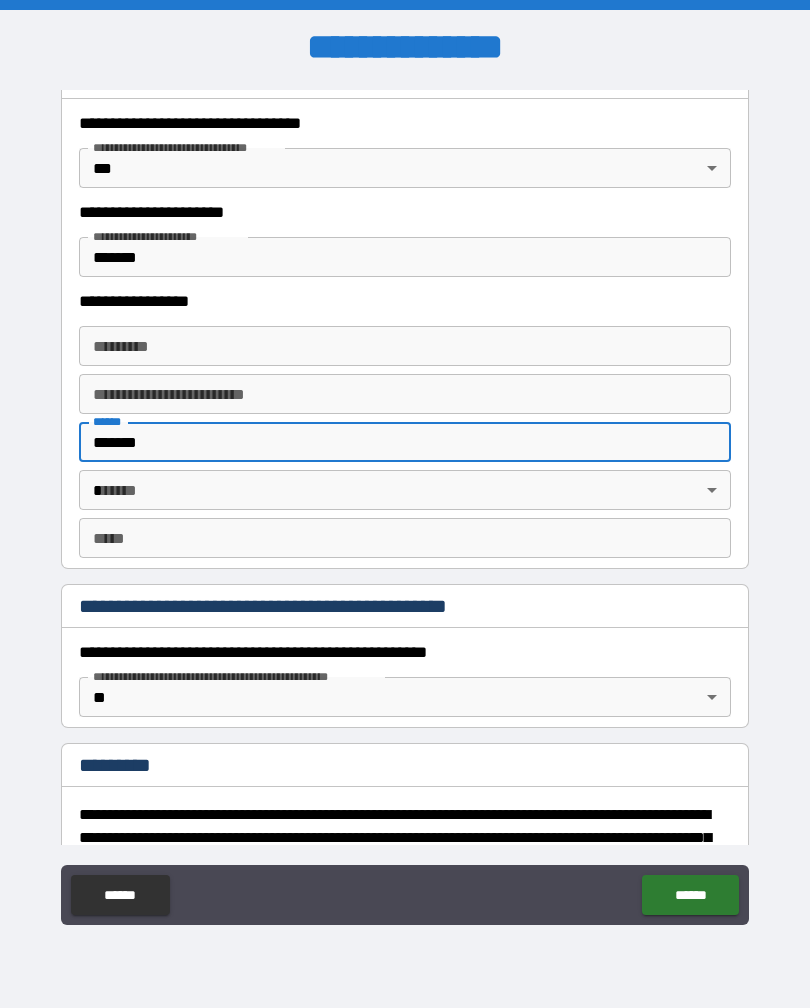 type on "*******" 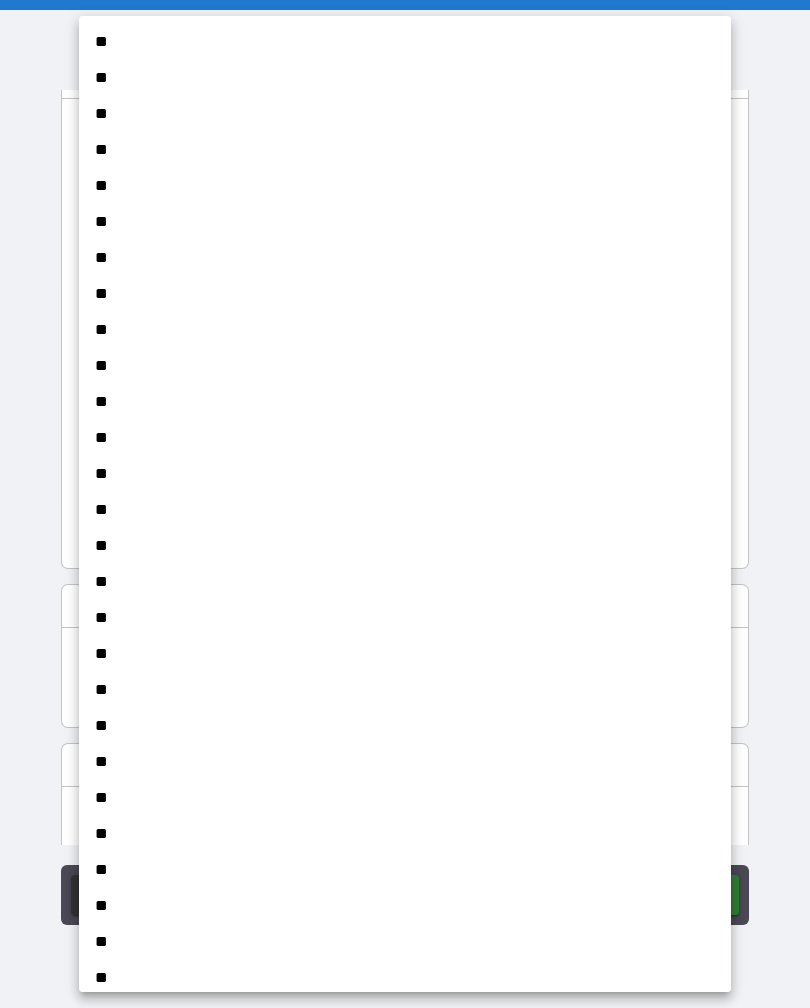 click on "**" at bounding box center (405, 474) 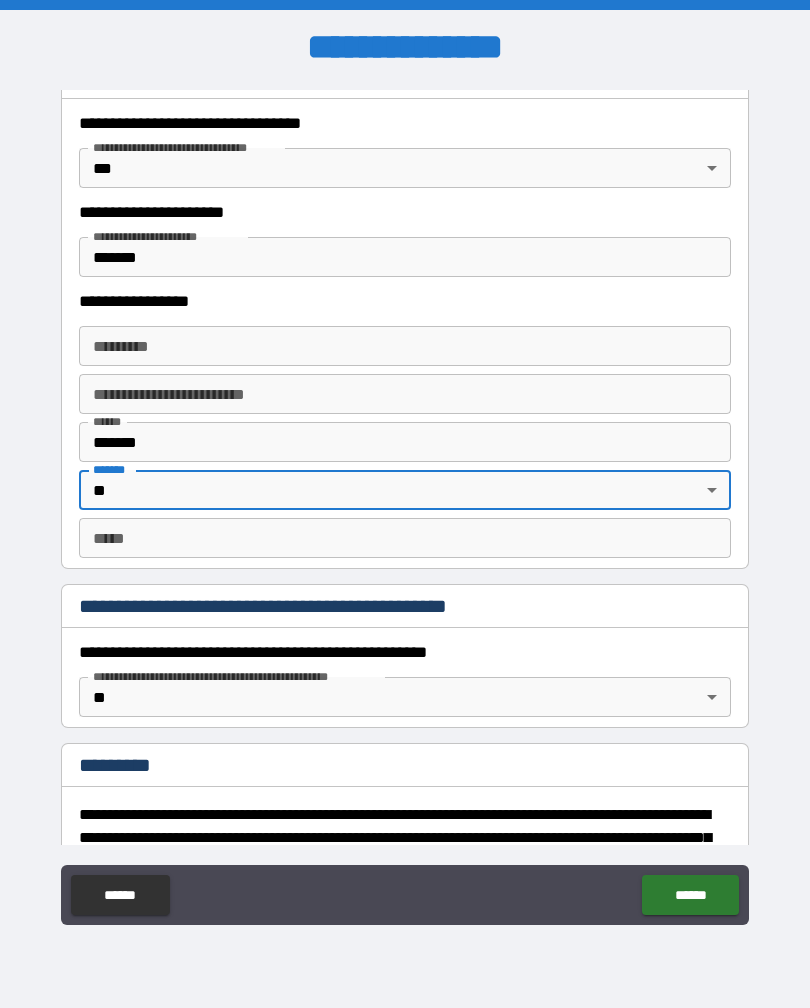 click on "***   *" at bounding box center (405, 538) 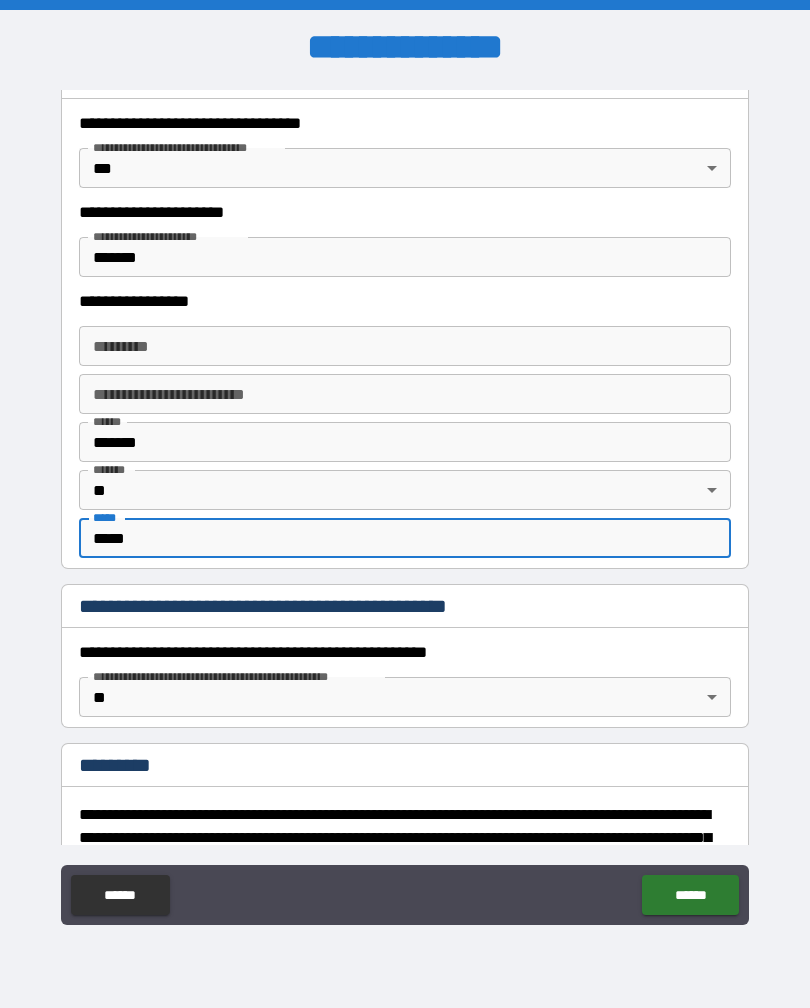 type on "*****" 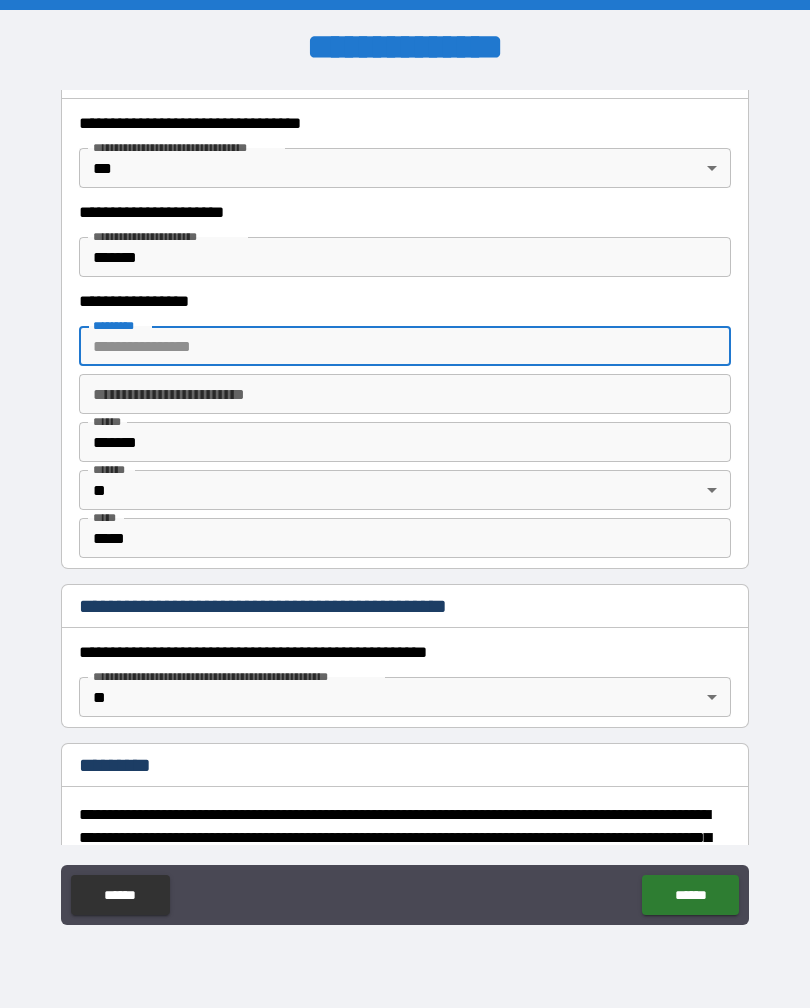 click on "**********" at bounding box center [405, 394] 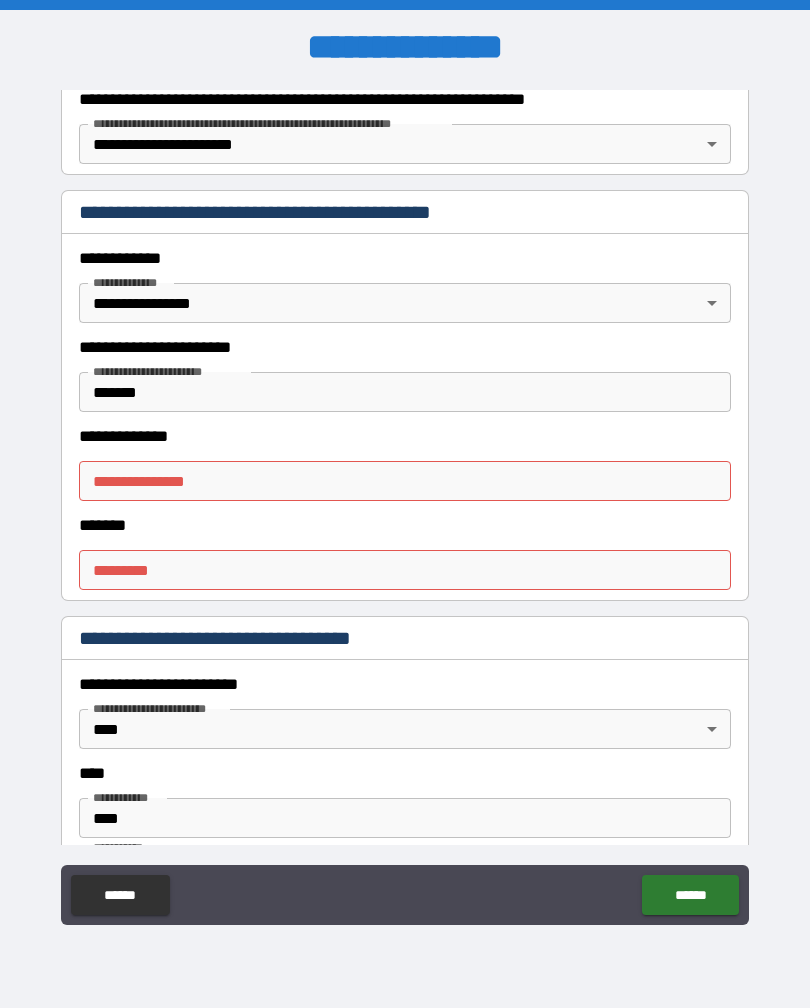scroll, scrollTop: 388, scrollLeft: 0, axis: vertical 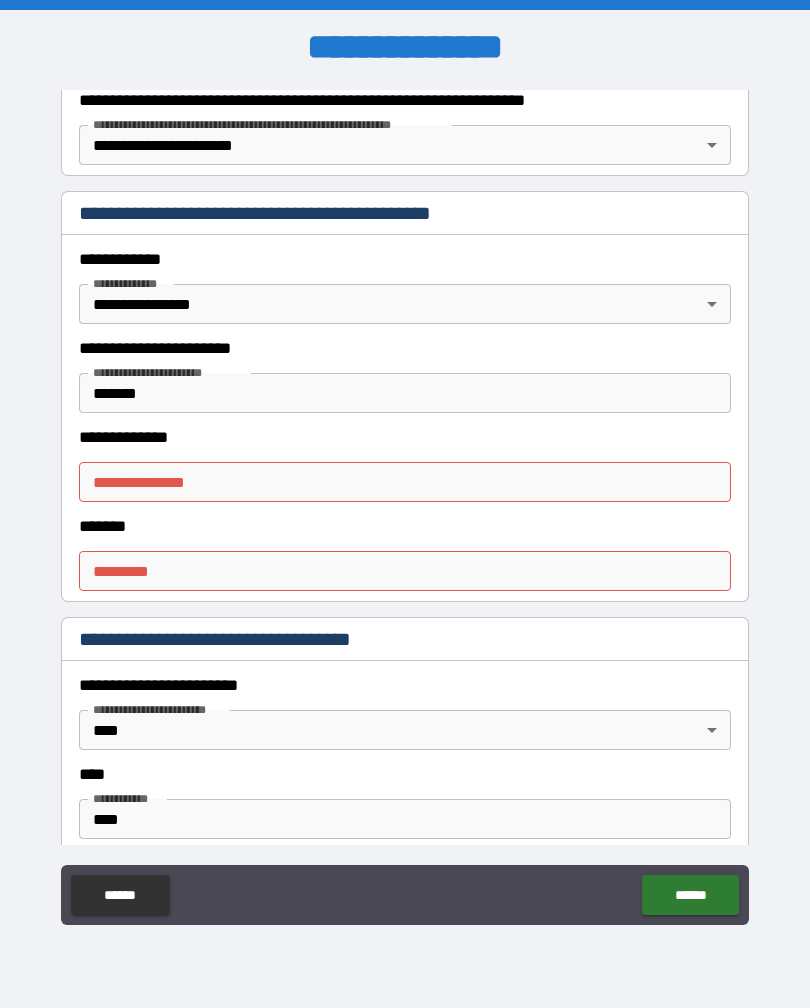 type on "**********" 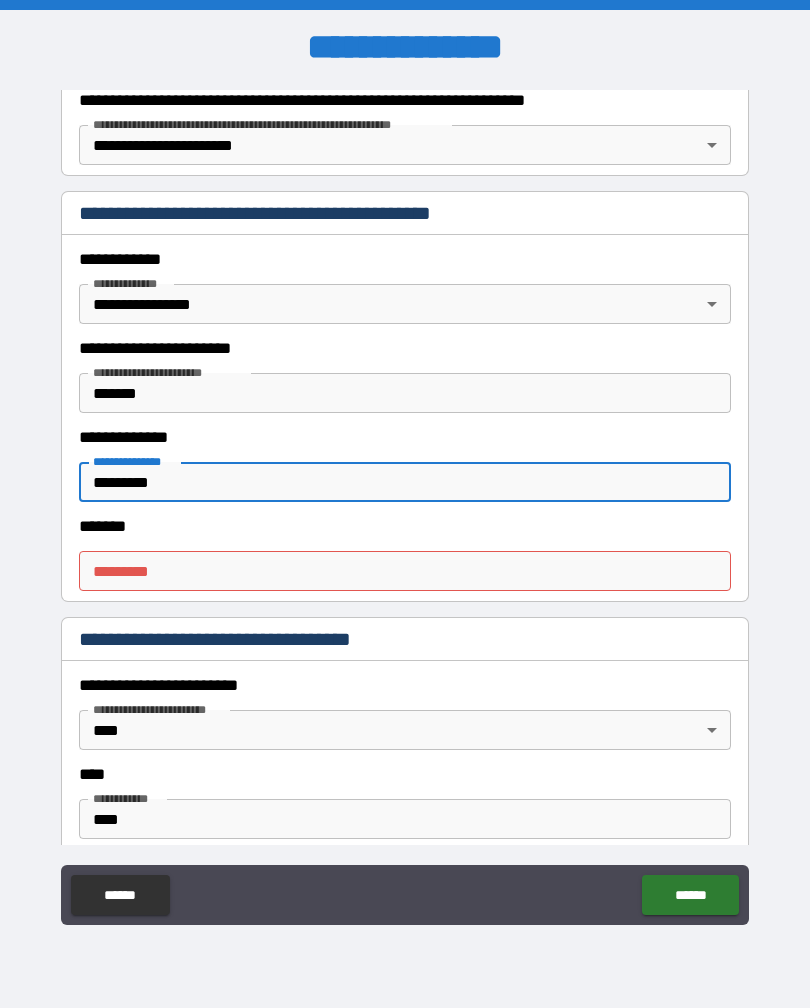 type on "*********" 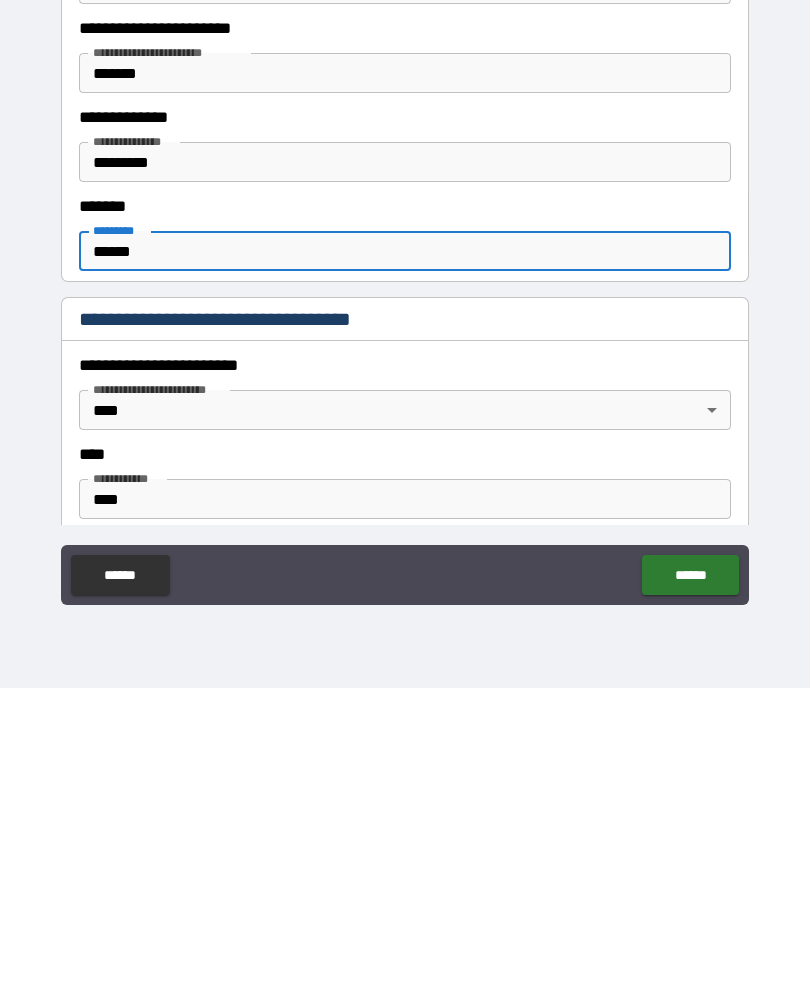 type on "******" 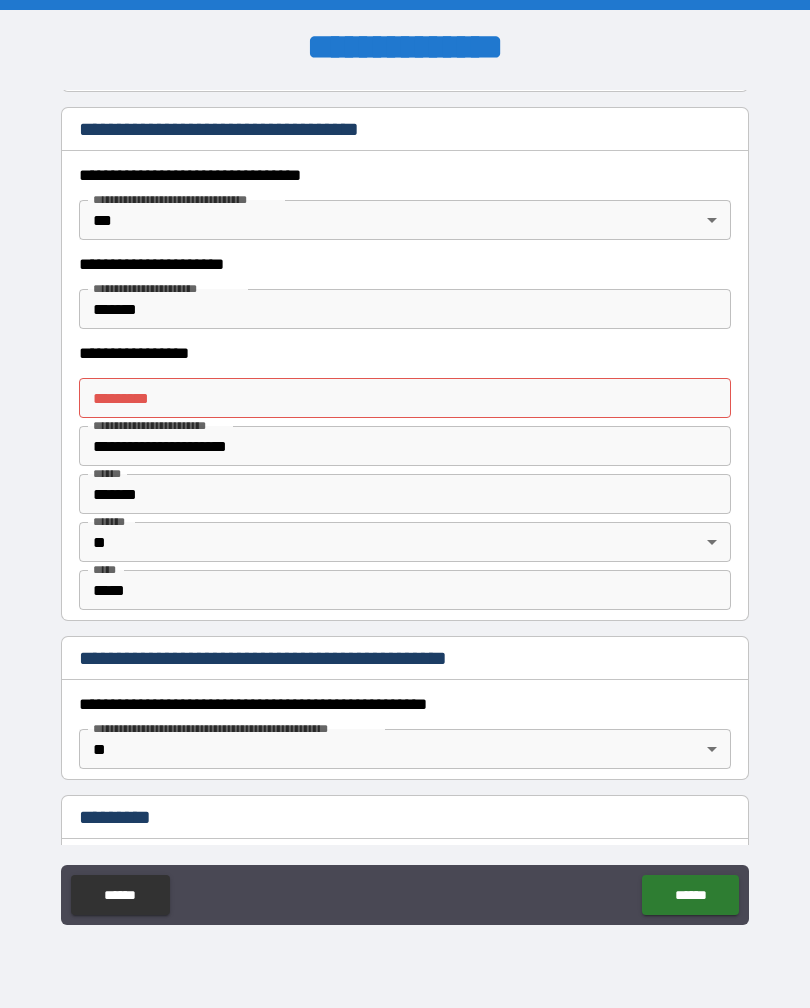 scroll, scrollTop: 1673, scrollLeft: 0, axis: vertical 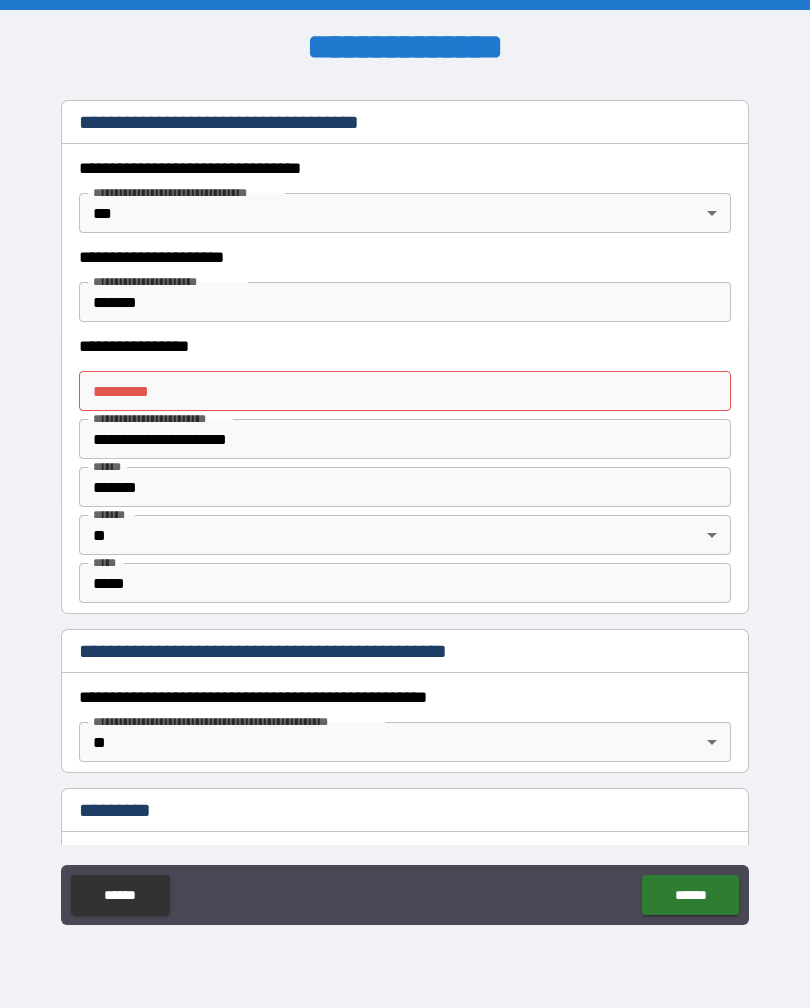 click on "*******   *" at bounding box center [405, 391] 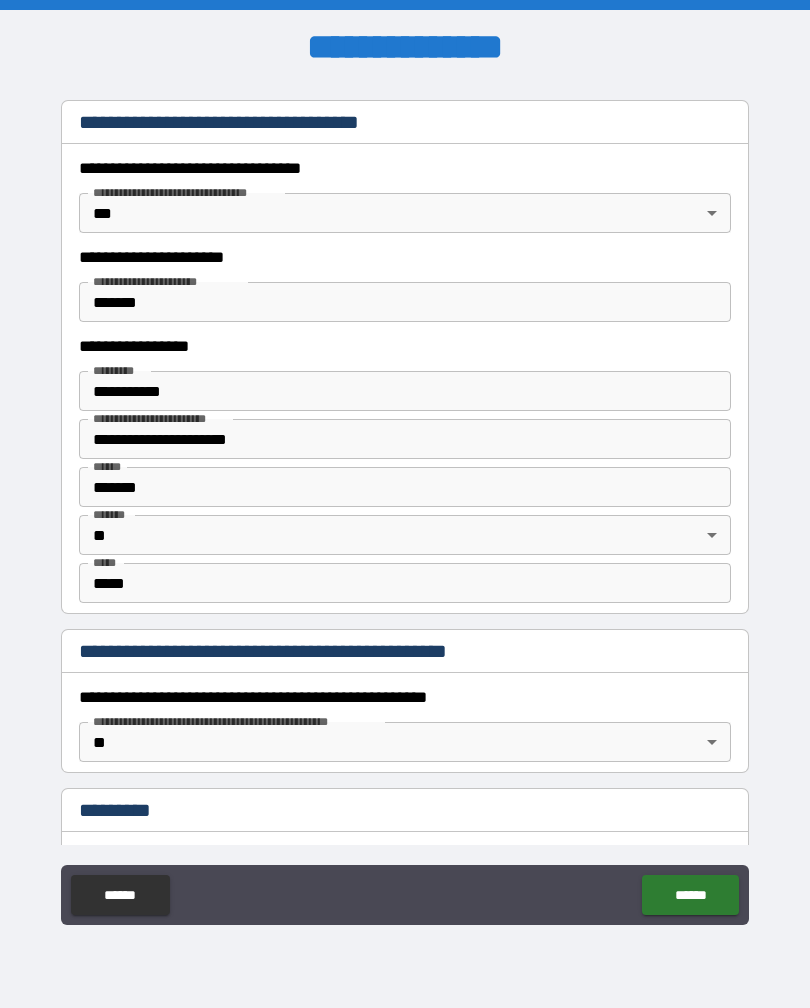 type on "**********" 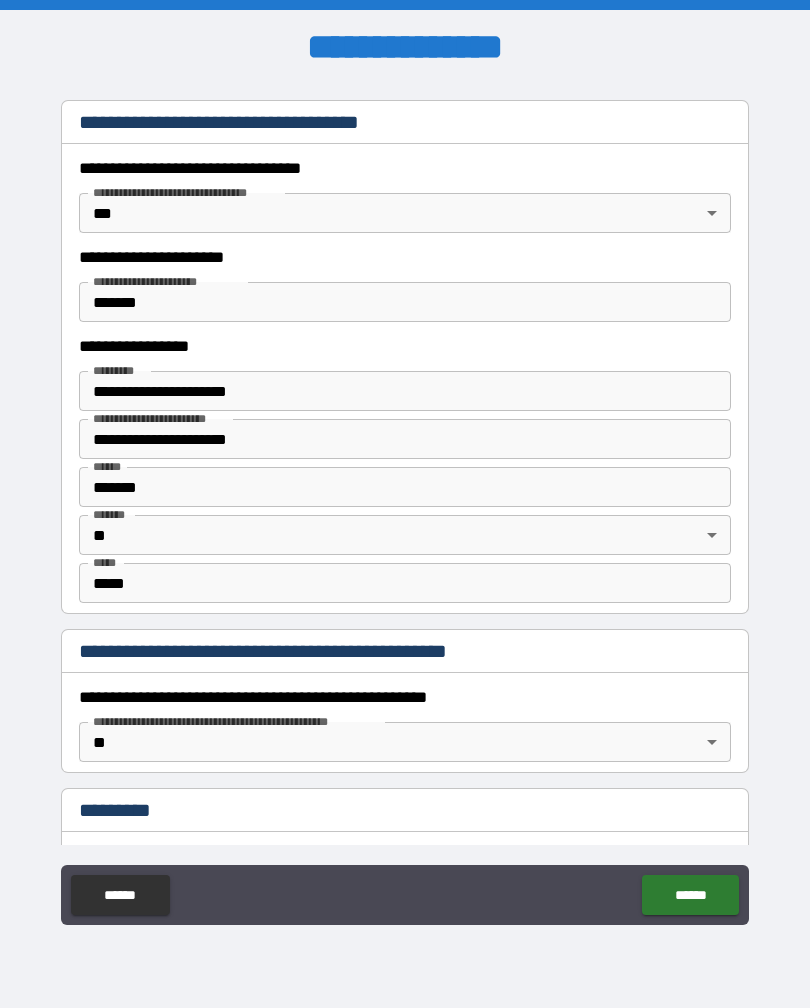 click on "**********" at bounding box center (405, 439) 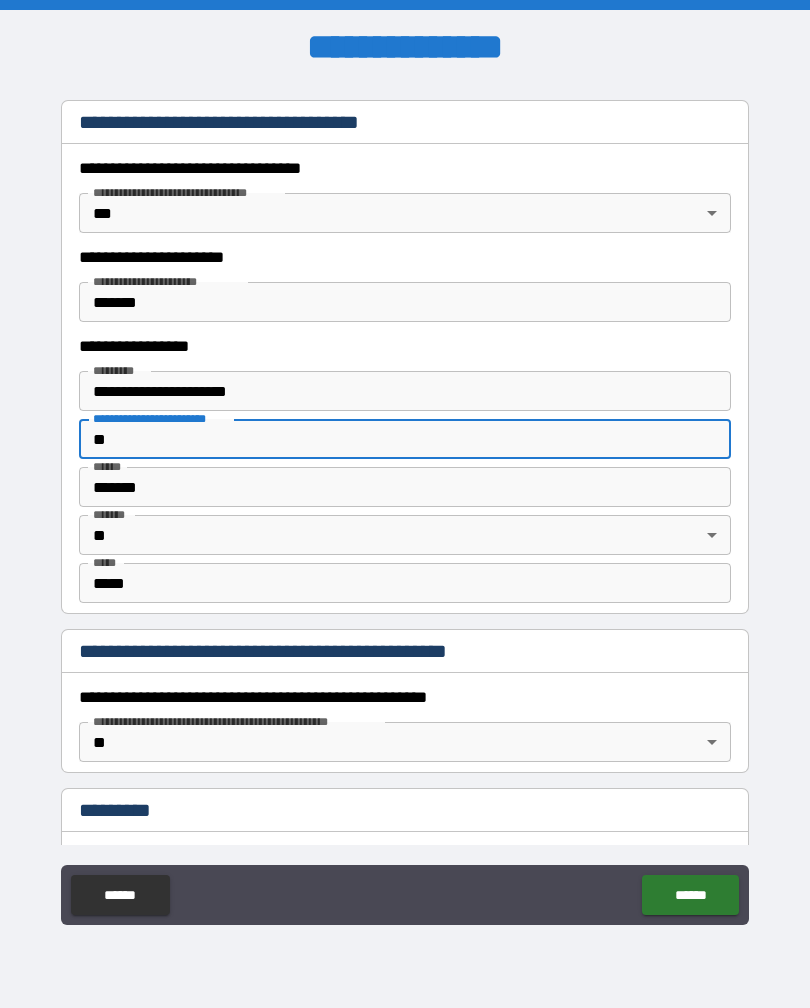 type on "*" 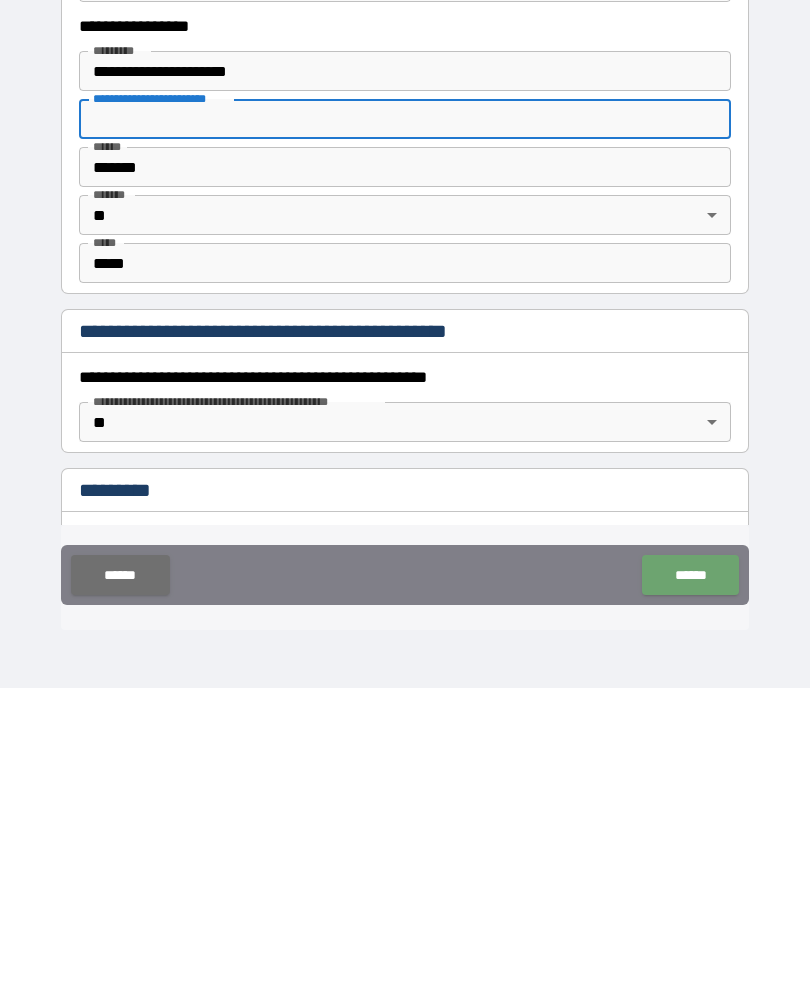 type 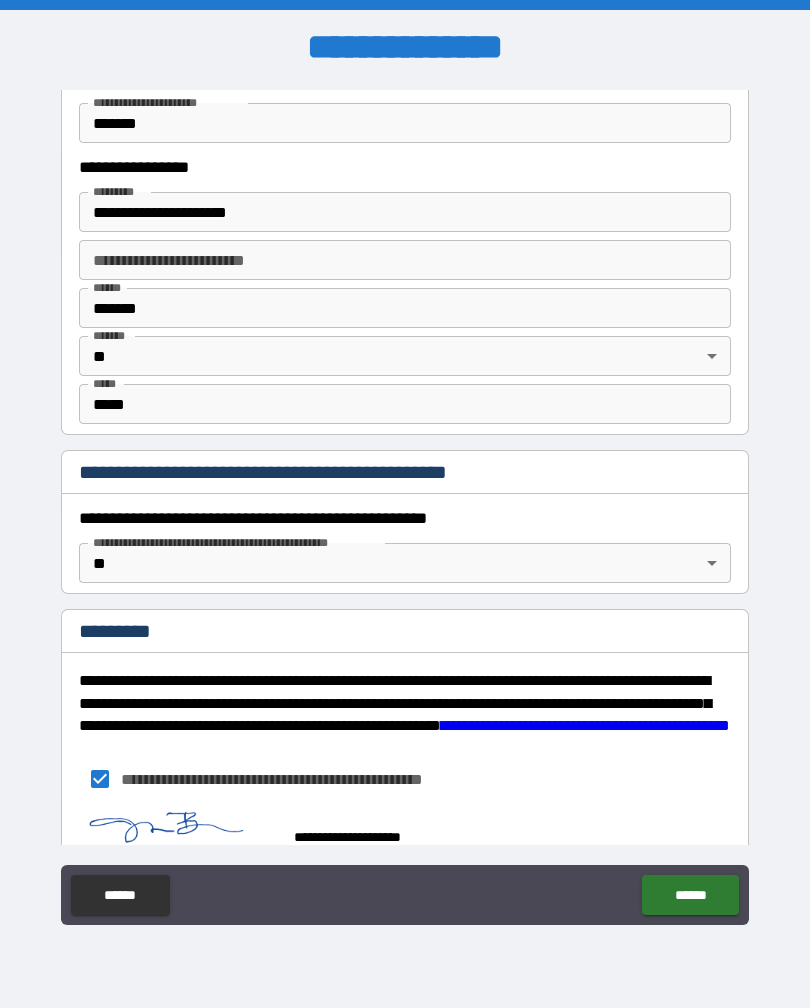 scroll, scrollTop: 1945, scrollLeft: 0, axis: vertical 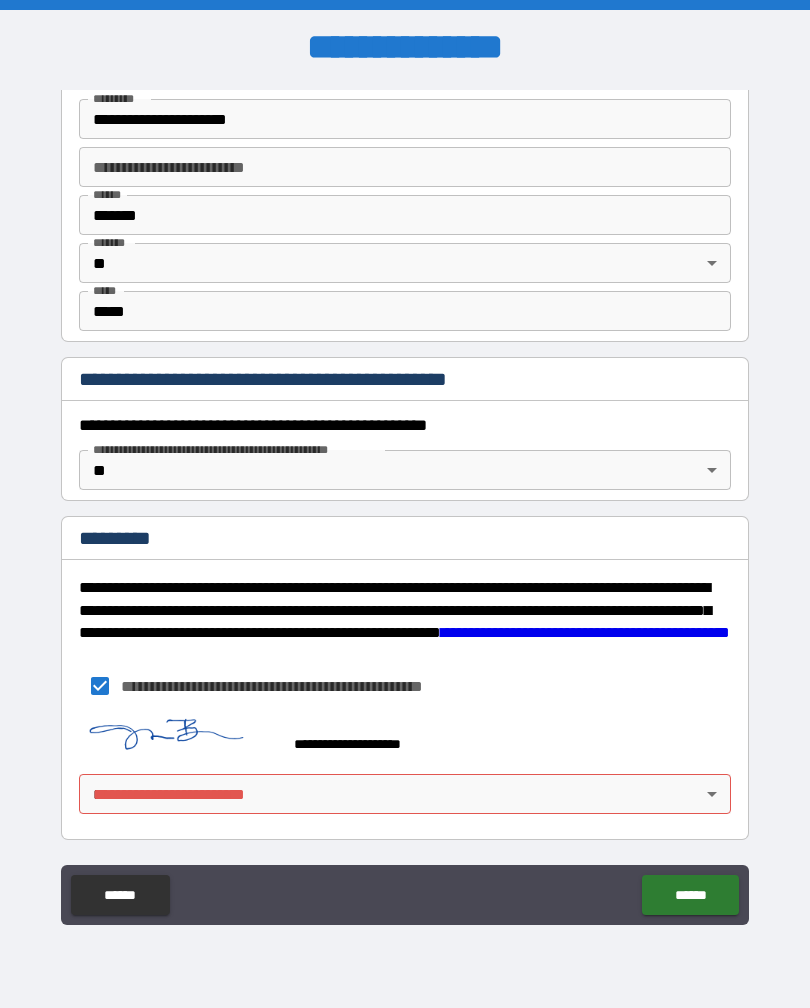 click on "**********" at bounding box center [405, 504] 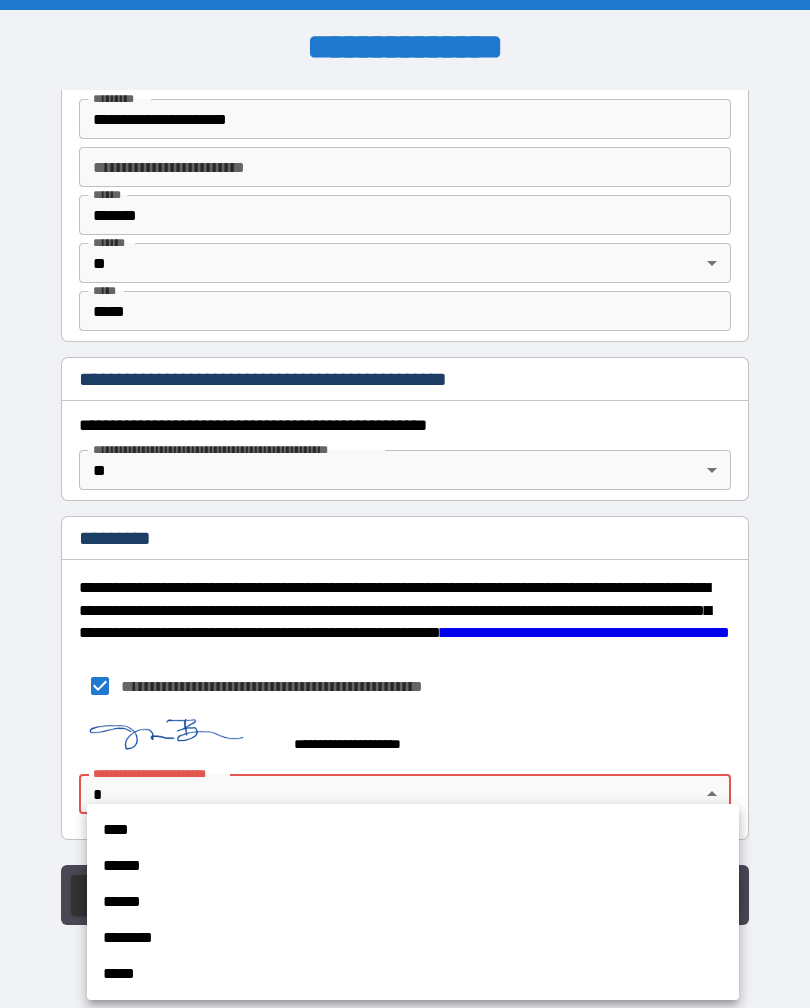 click on "****" at bounding box center (413, 830) 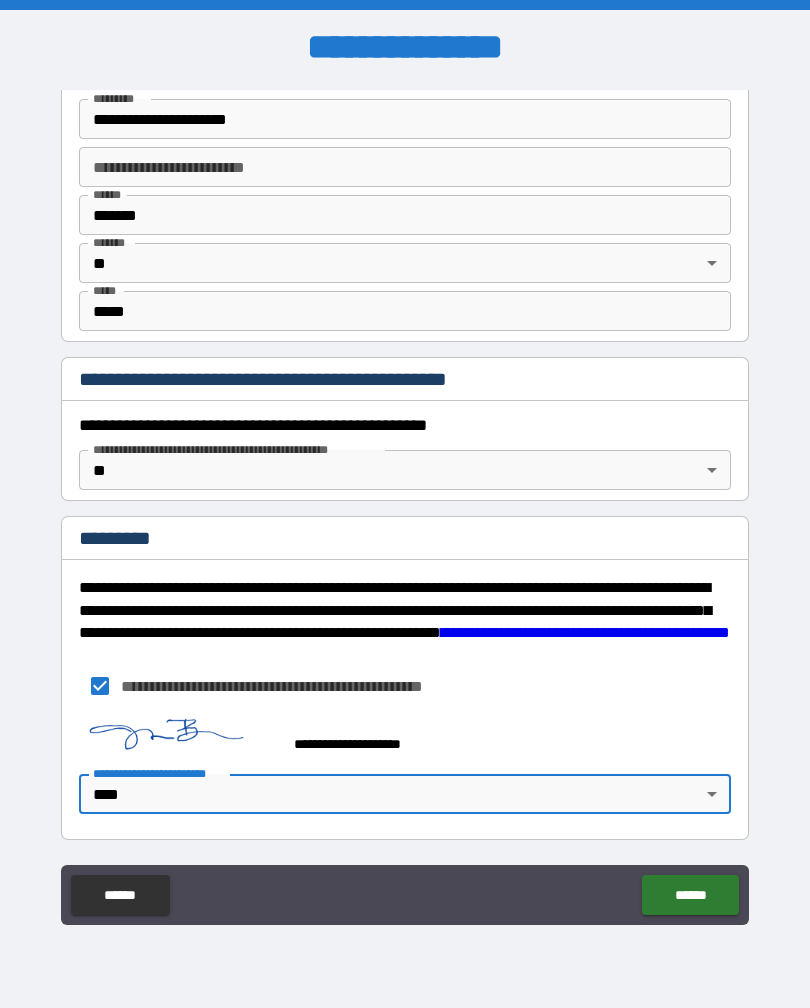 click on "******" at bounding box center [690, 895] 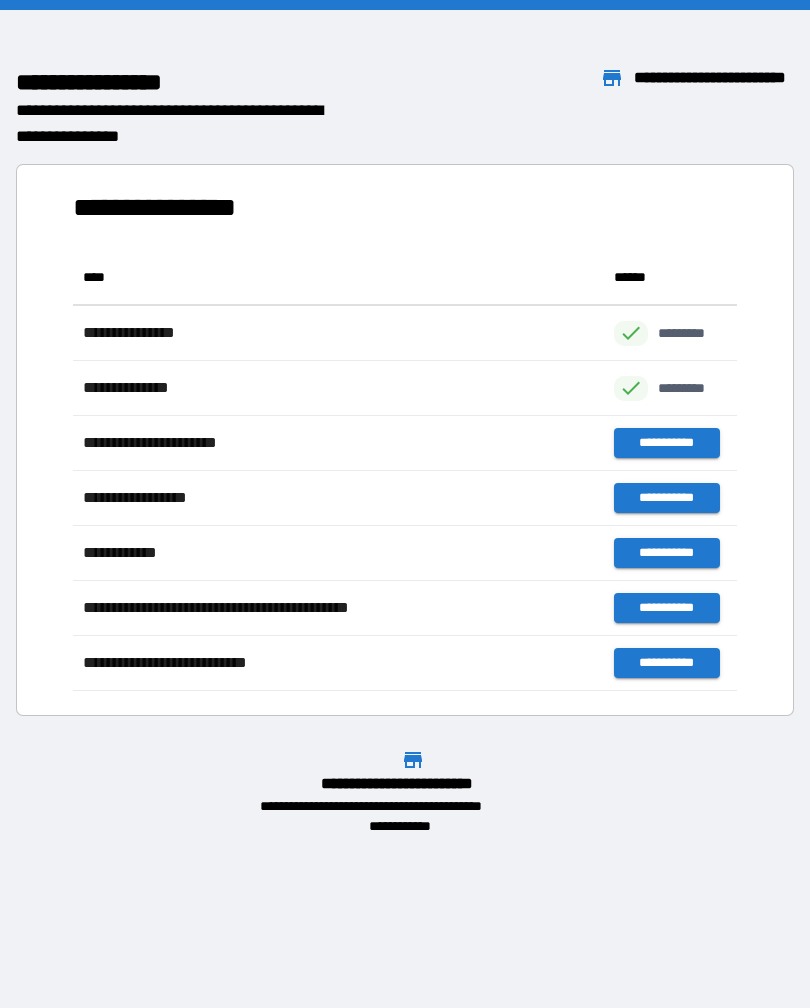 scroll, scrollTop: 1, scrollLeft: 1, axis: both 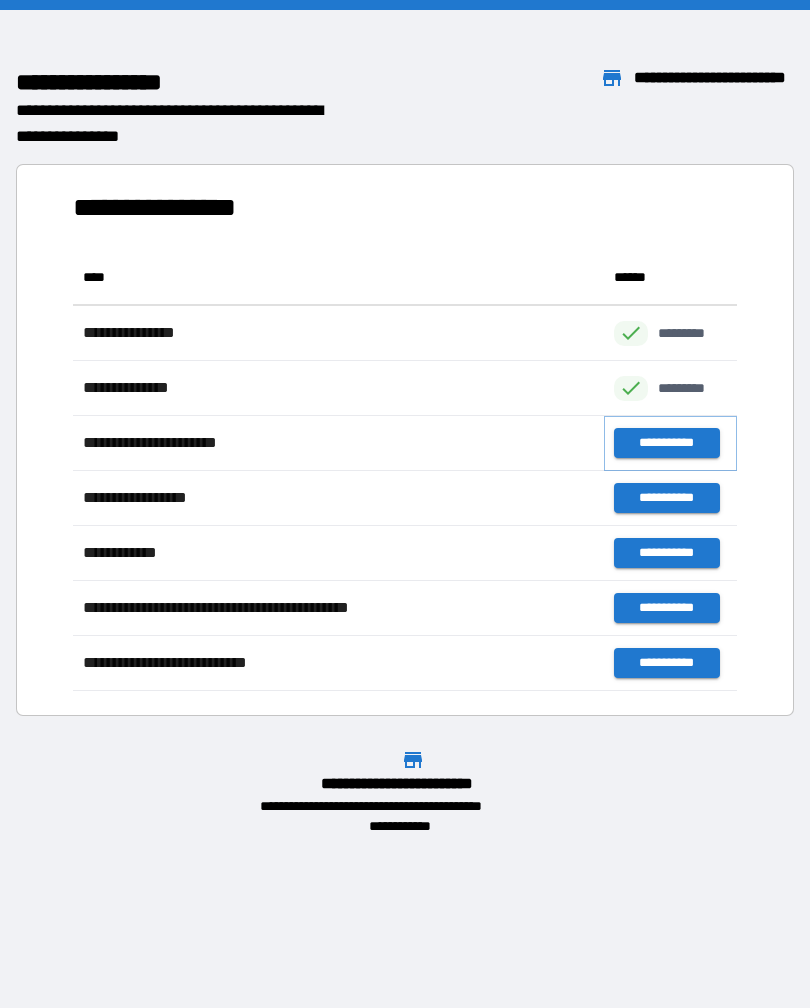 click on "**********" at bounding box center (666, 443) 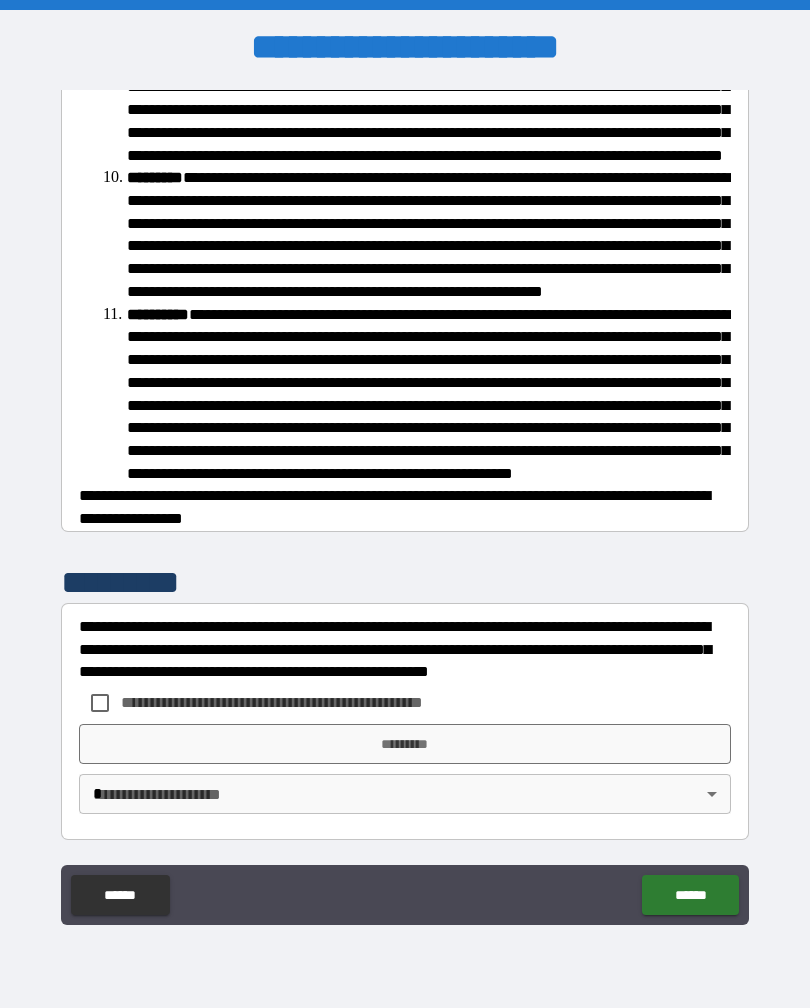 scroll, scrollTop: 2145, scrollLeft: 0, axis: vertical 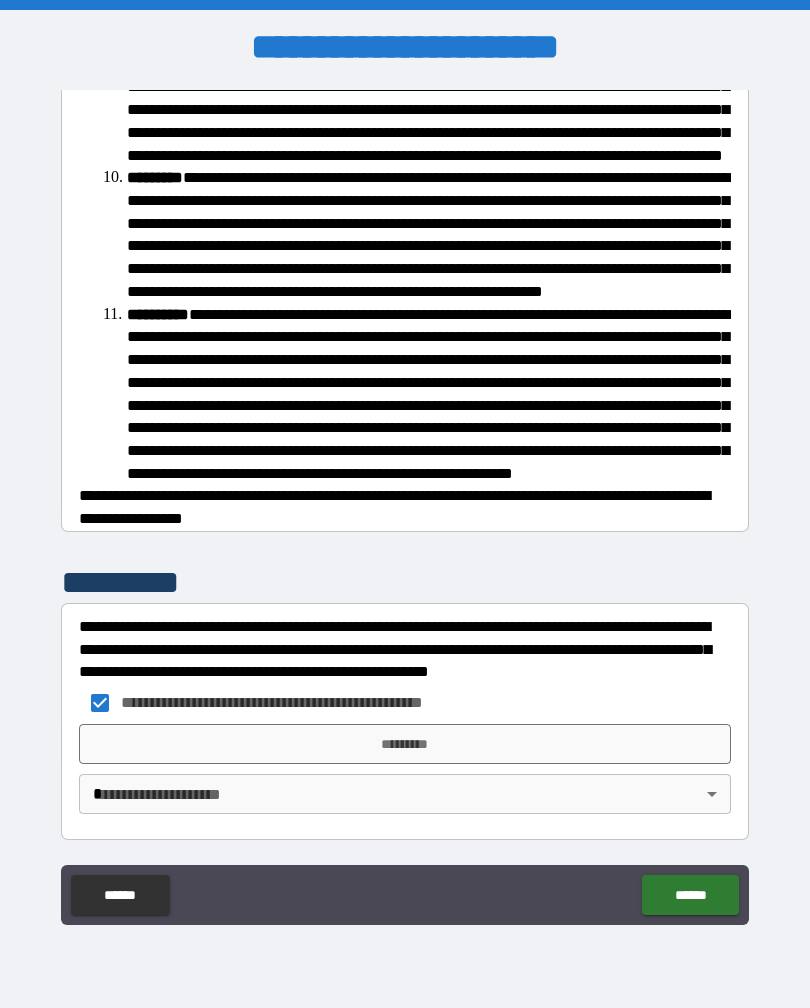 click on "*********" at bounding box center (405, 744) 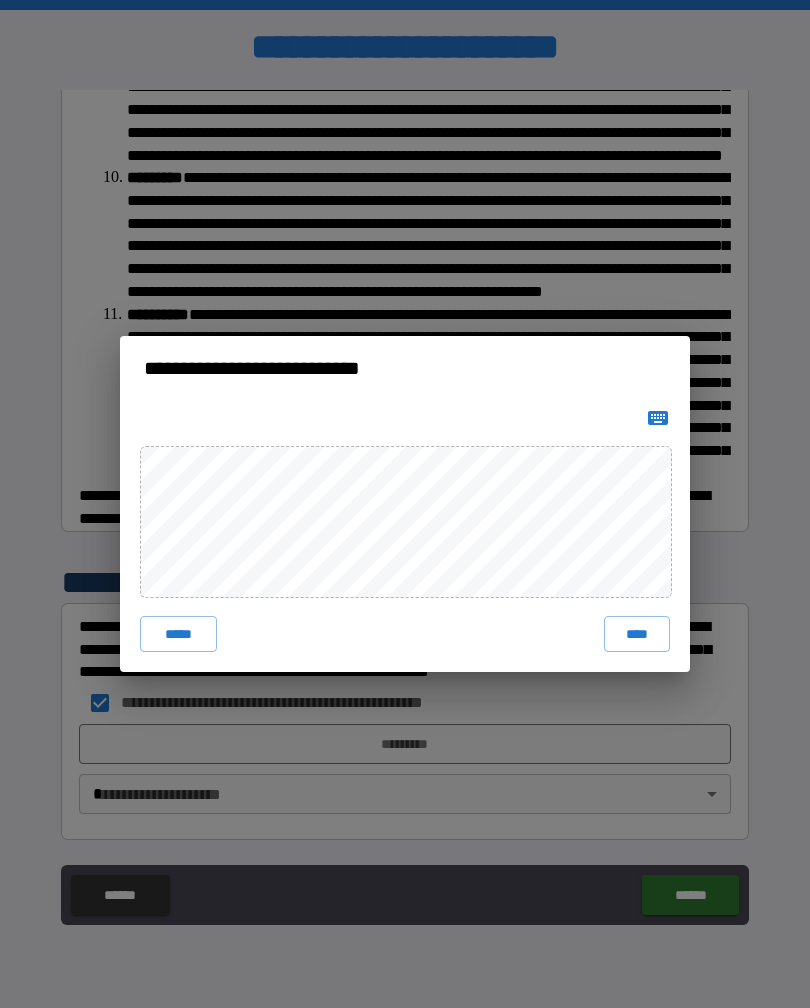 click on "****" at bounding box center [637, 634] 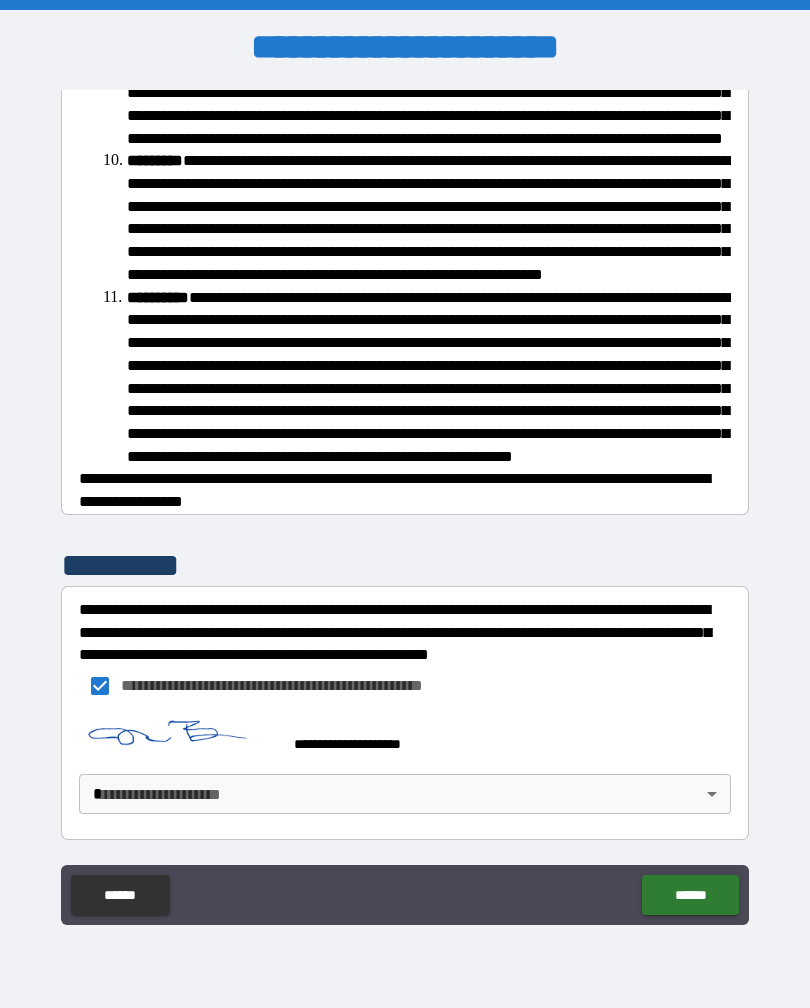 scroll, scrollTop: 2135, scrollLeft: 0, axis: vertical 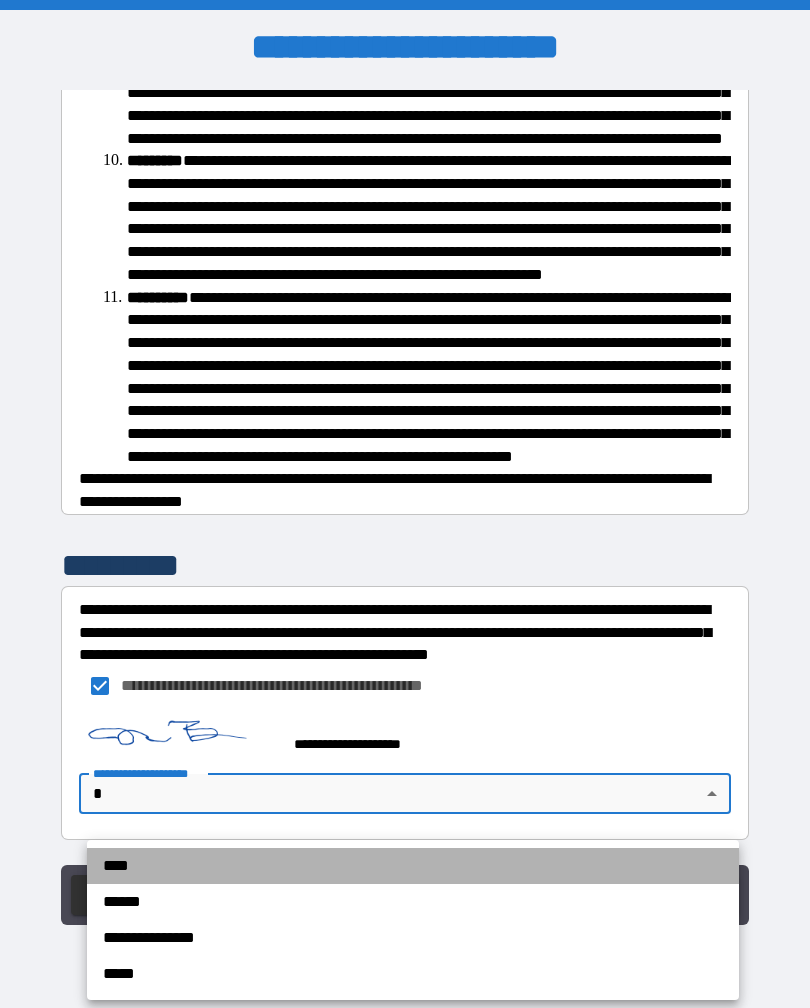 click on "****" at bounding box center (413, 866) 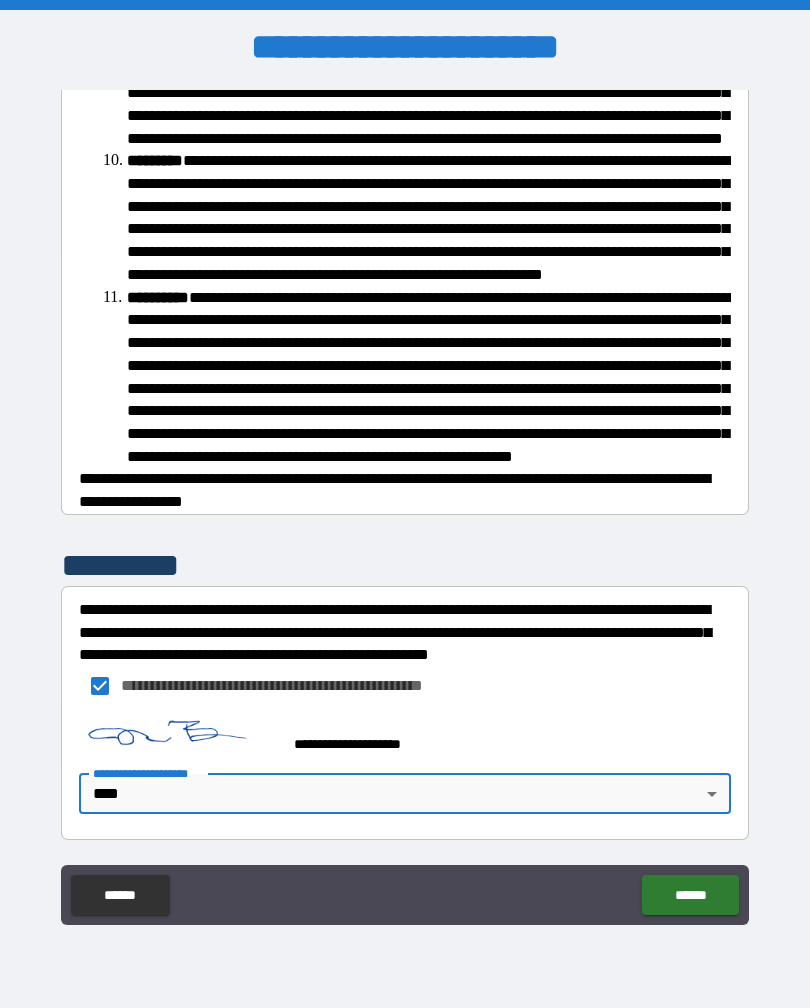 click on "******" at bounding box center (690, 895) 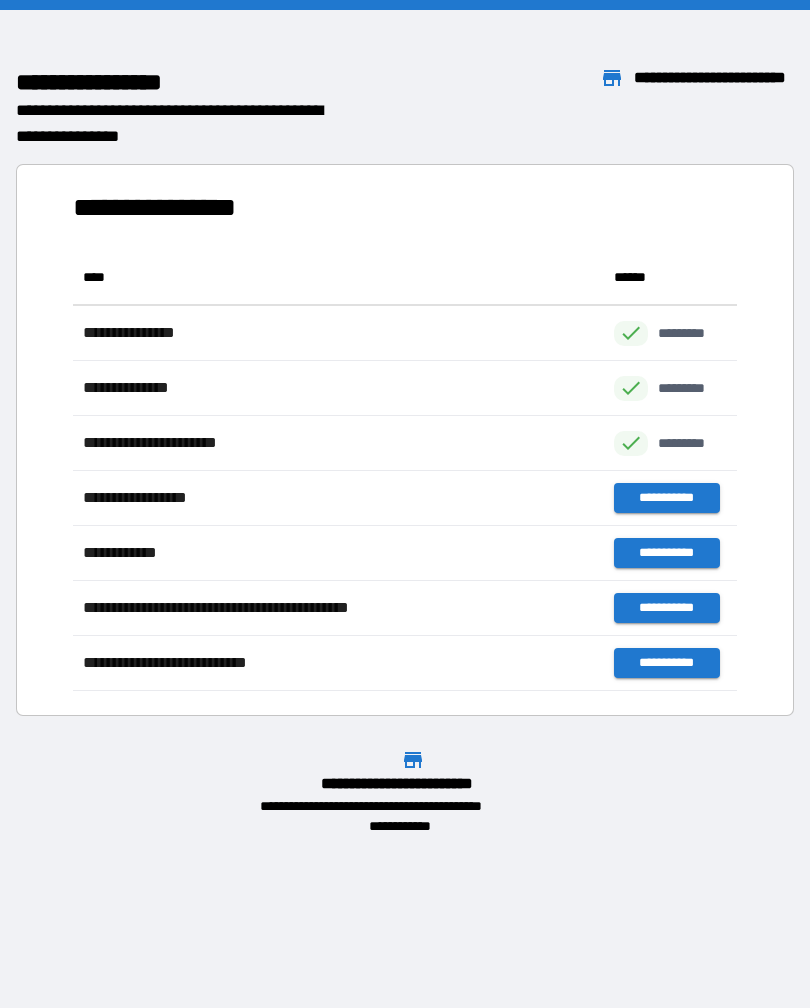 scroll, scrollTop: 441, scrollLeft: 664, axis: both 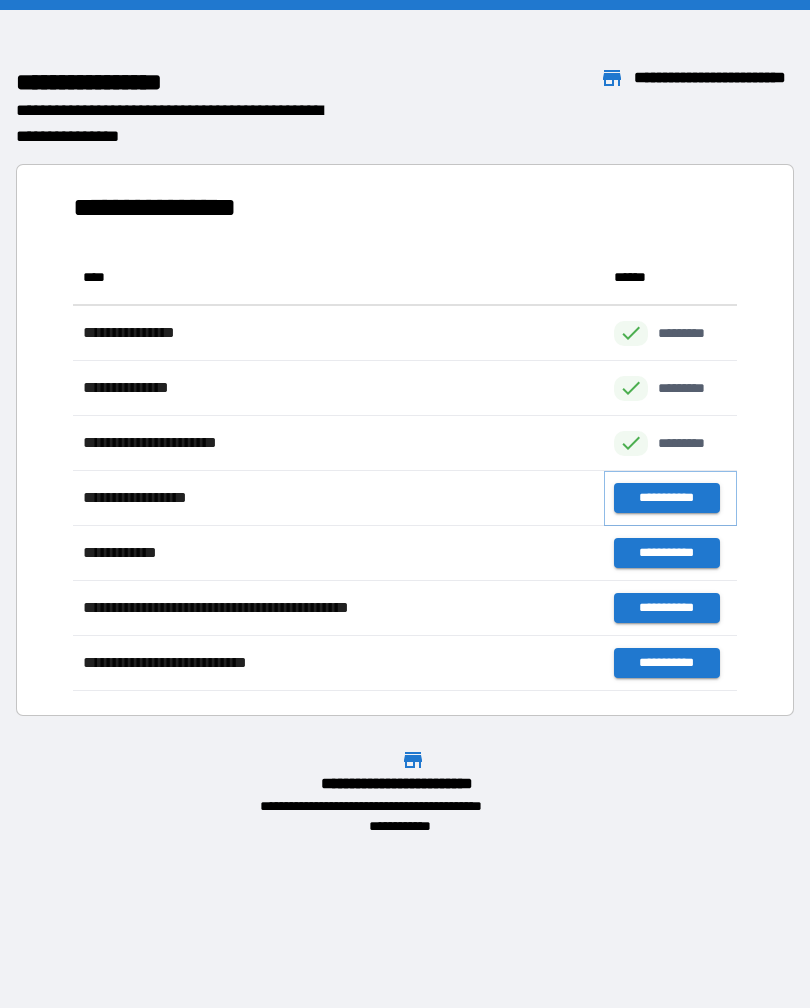 click on "**********" at bounding box center (666, 498) 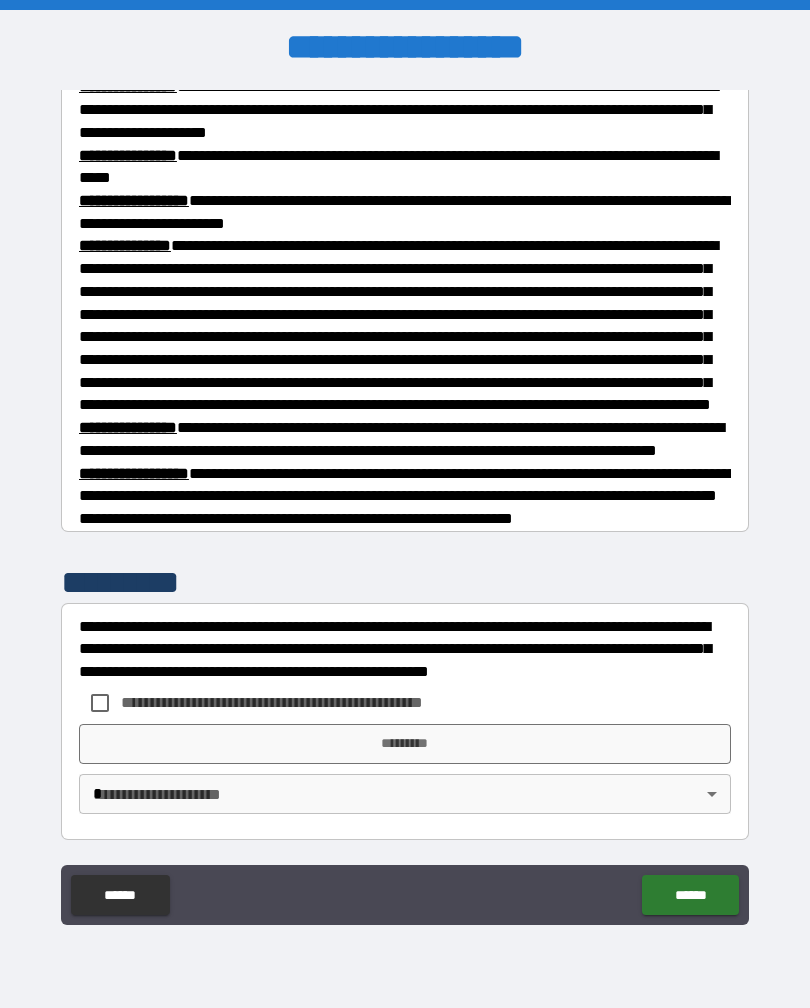 scroll, scrollTop: 1551, scrollLeft: 0, axis: vertical 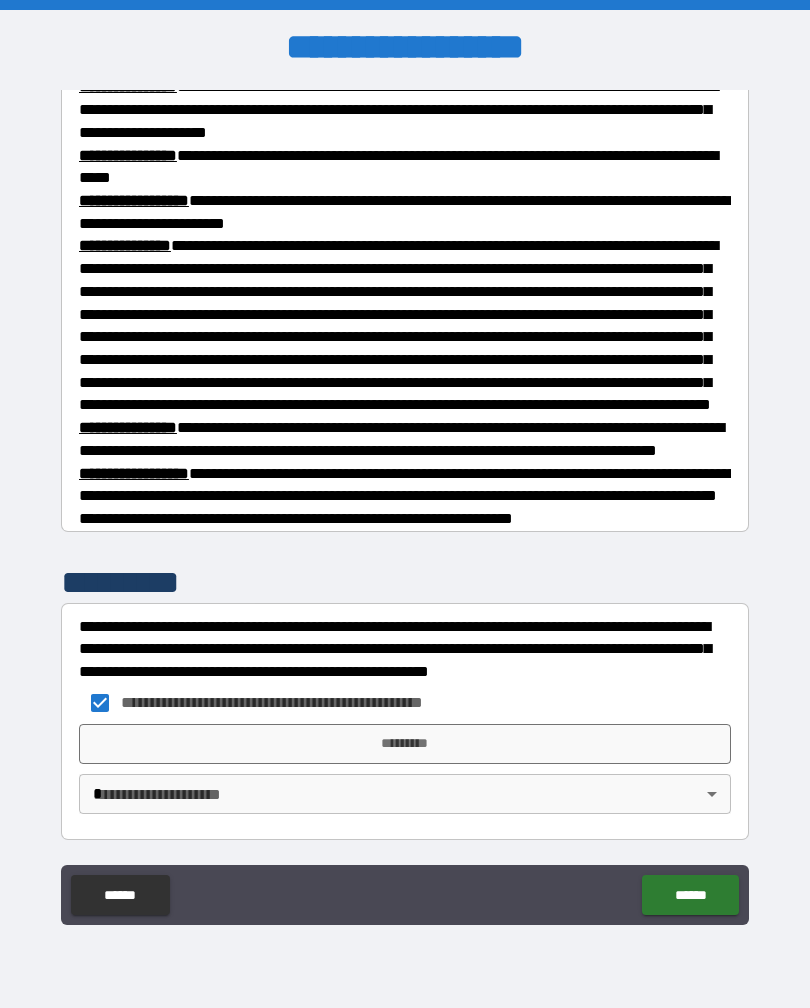 click on "*********" at bounding box center [405, 744] 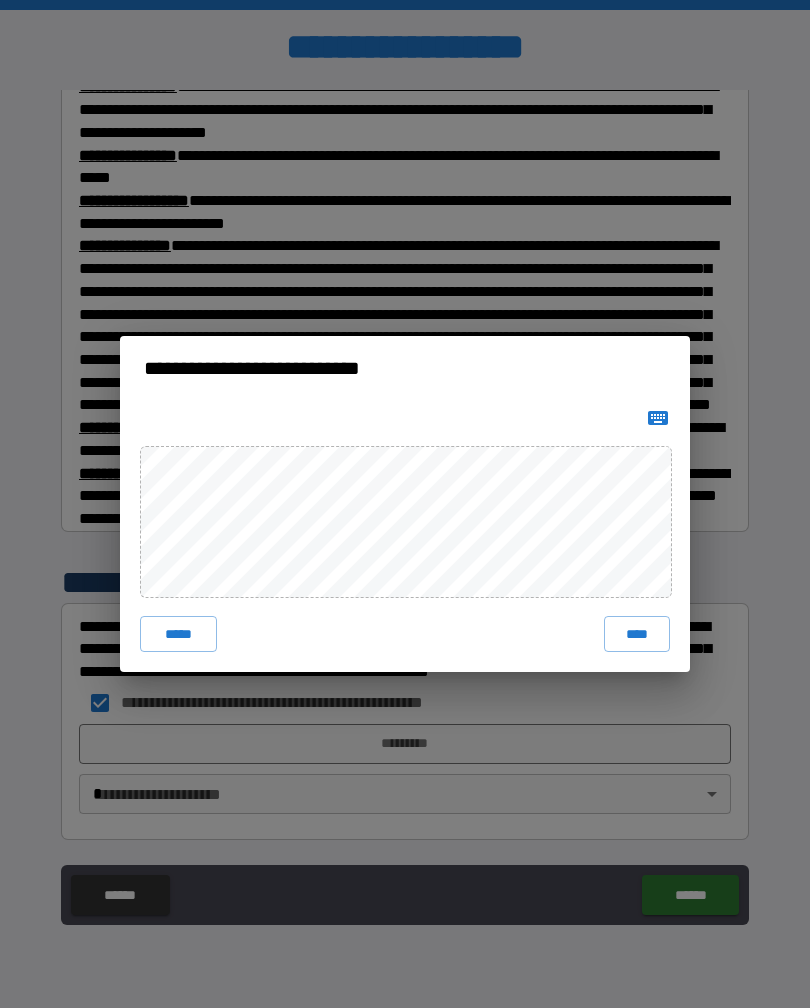 click on "****" at bounding box center [637, 634] 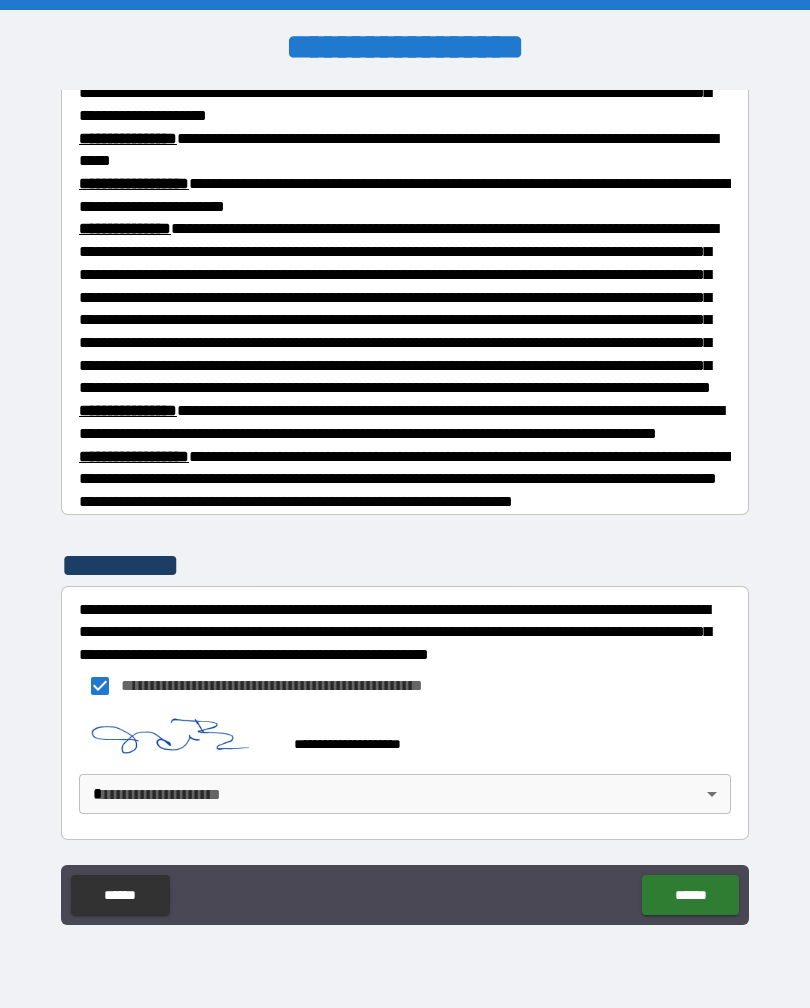 scroll, scrollTop: 1541, scrollLeft: 0, axis: vertical 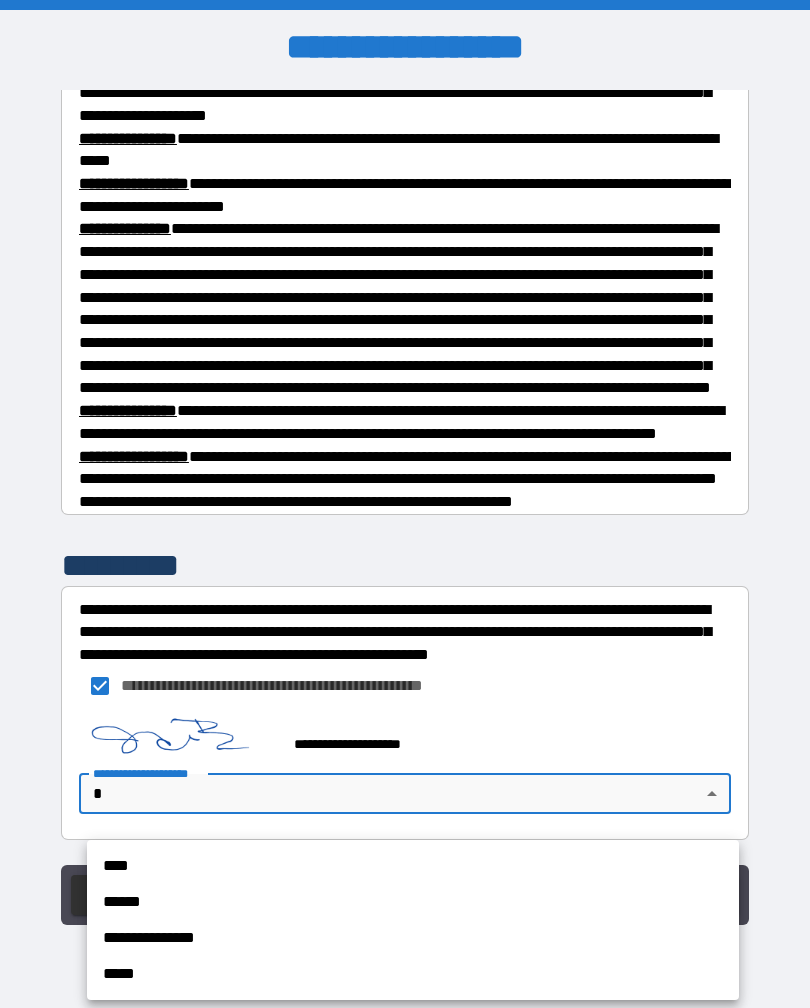 click on "****" at bounding box center (413, 866) 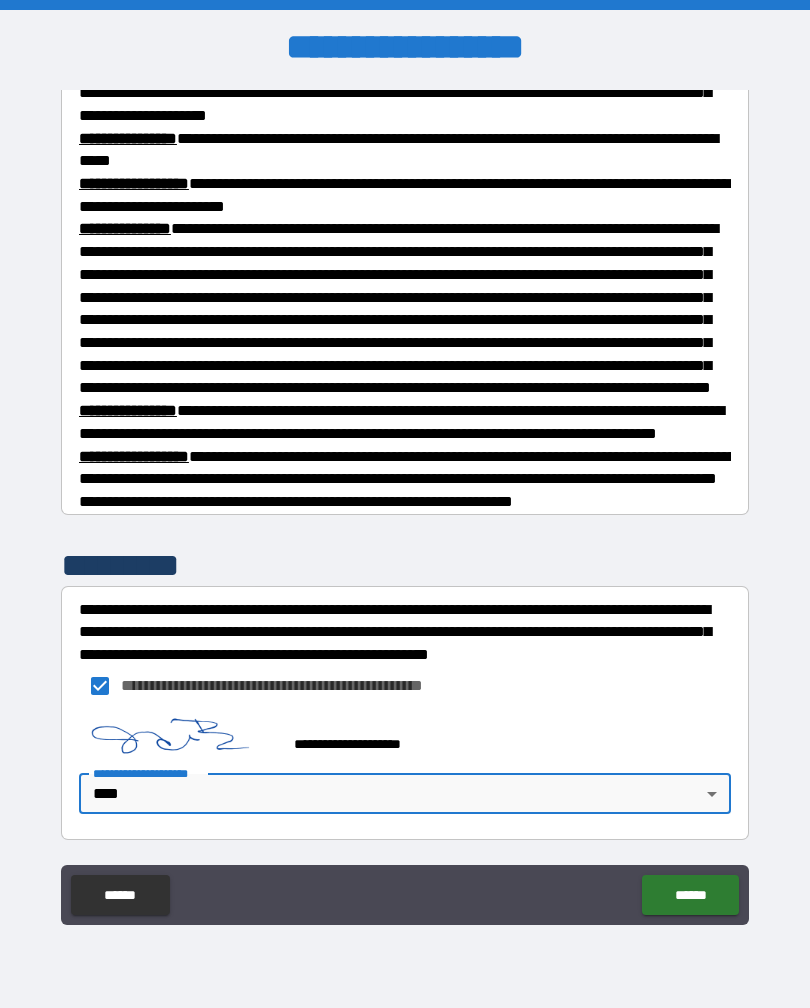click on "******" at bounding box center [690, 895] 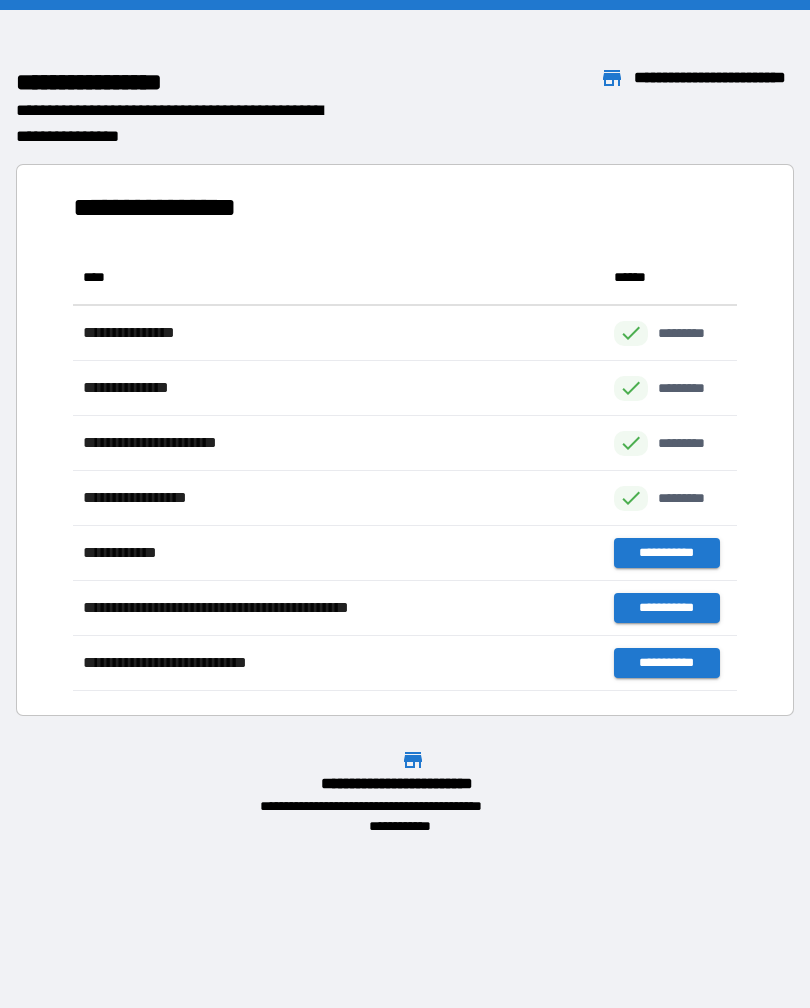 scroll, scrollTop: 441, scrollLeft: 664, axis: both 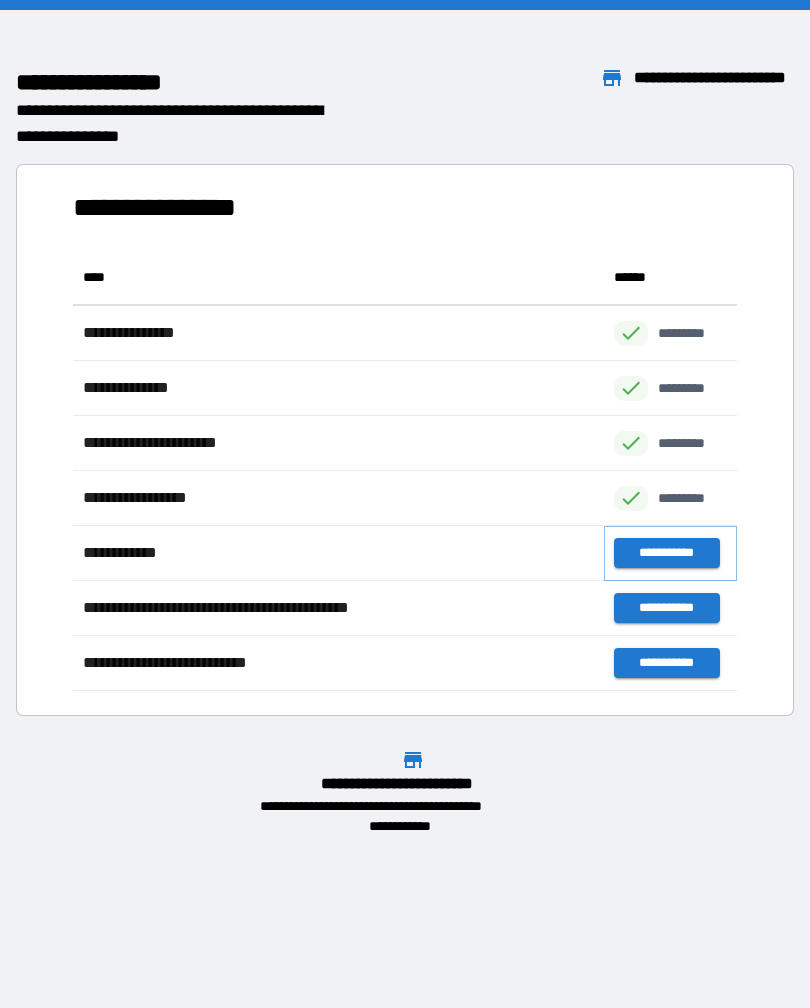 click on "**********" at bounding box center (666, 553) 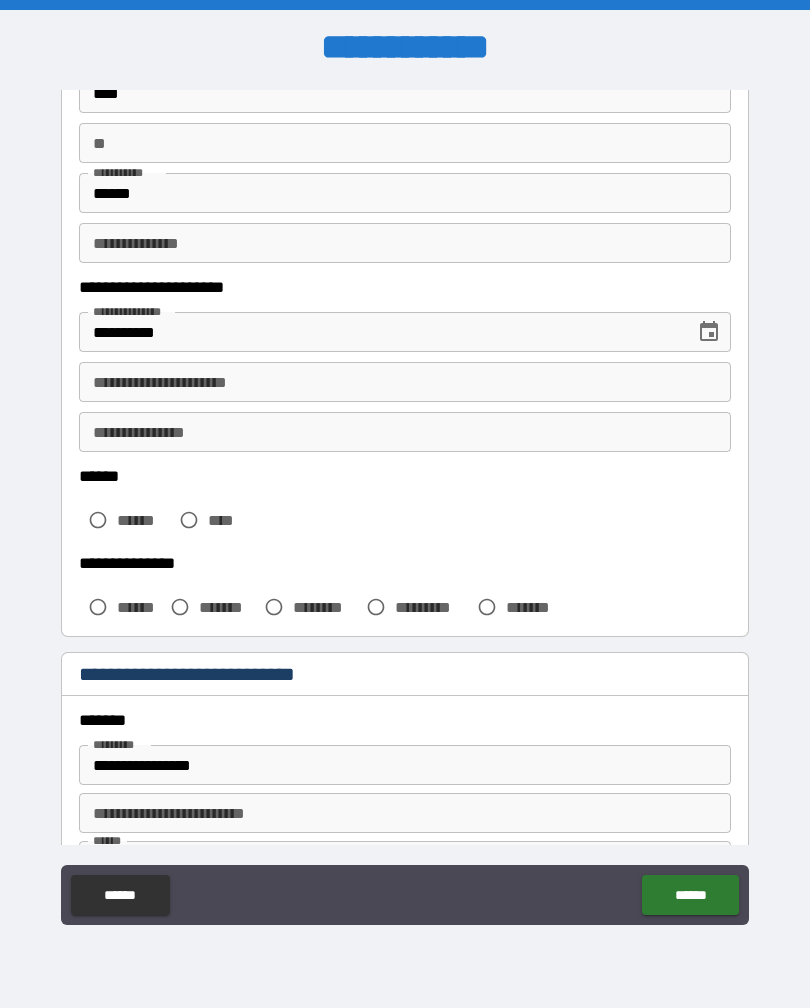 scroll, scrollTop: 161, scrollLeft: 0, axis: vertical 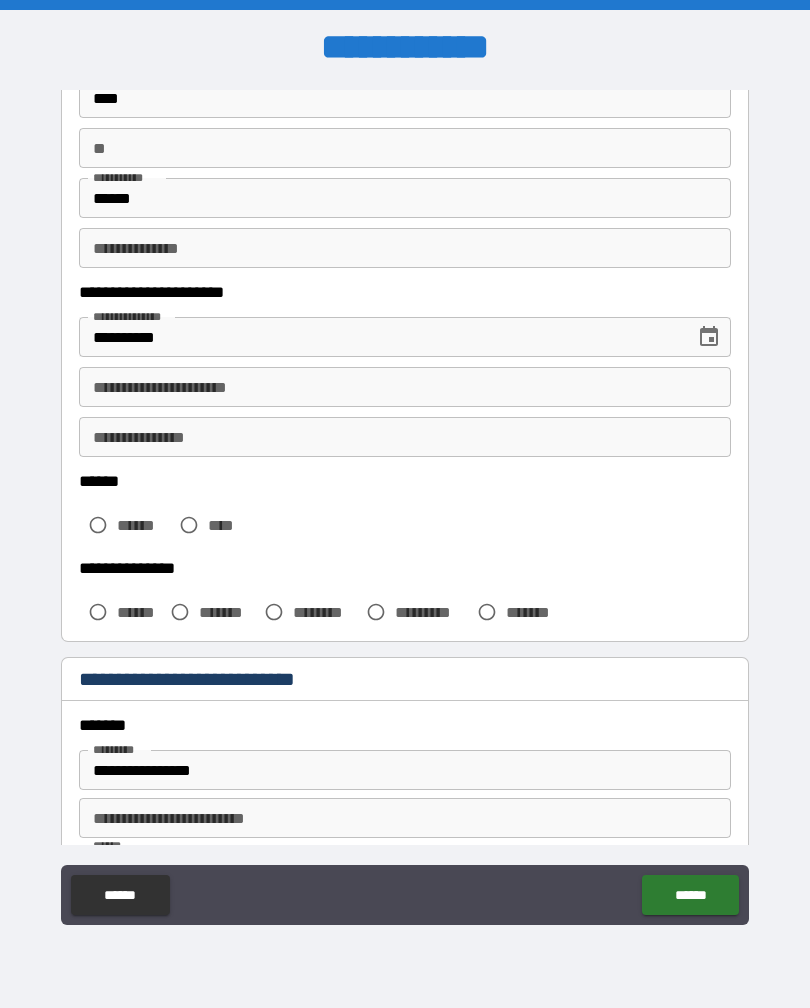 click on "**********" at bounding box center [405, 387] 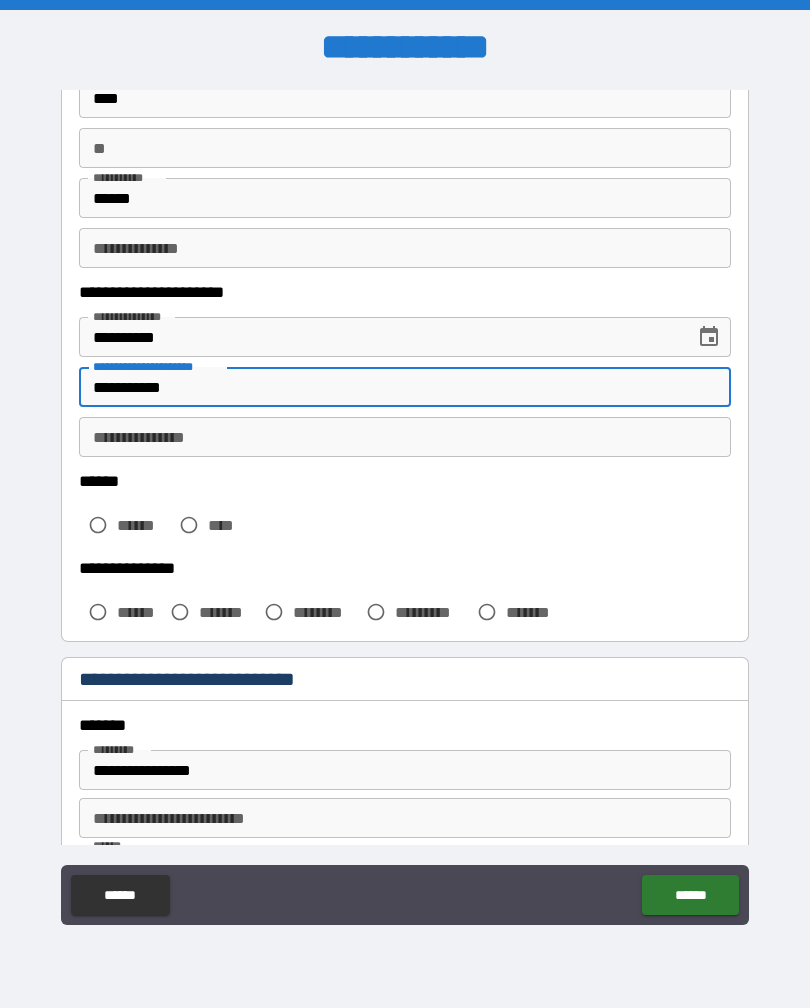 type on "**********" 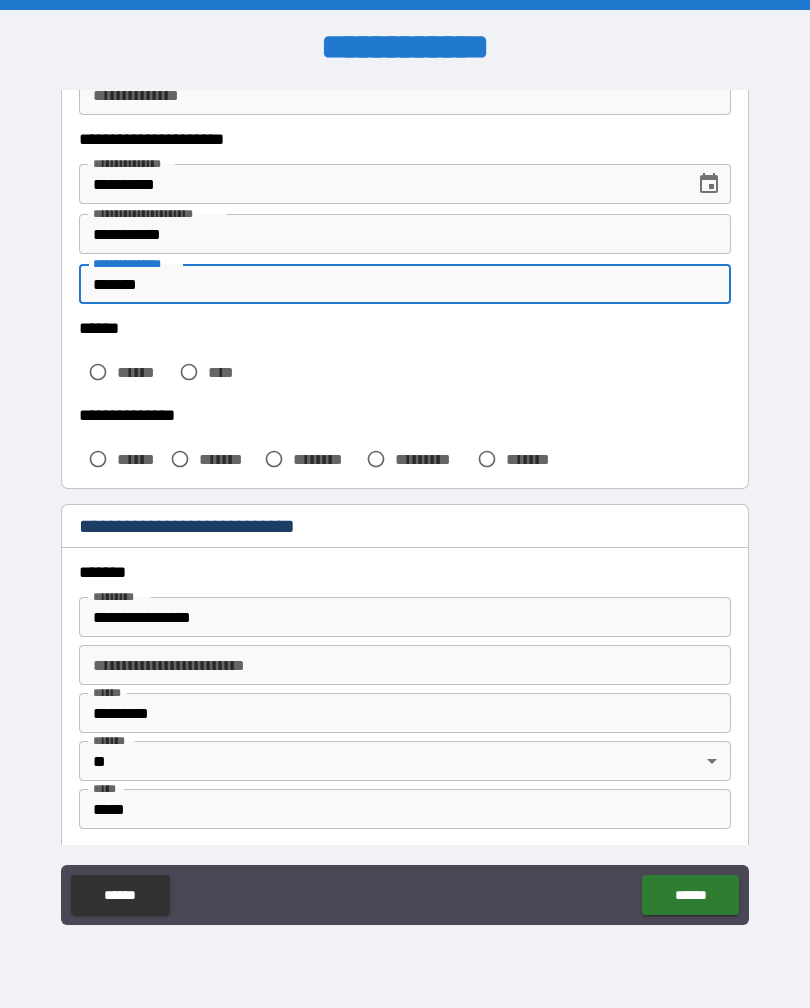 scroll, scrollTop: 337, scrollLeft: 0, axis: vertical 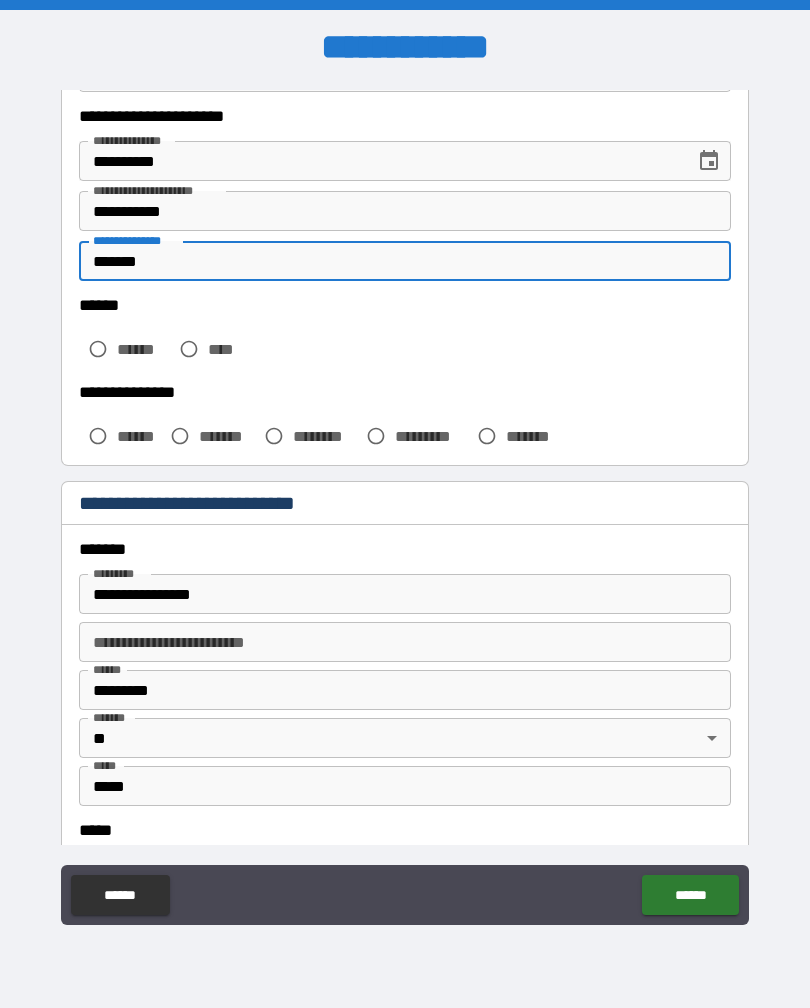 type on "*******" 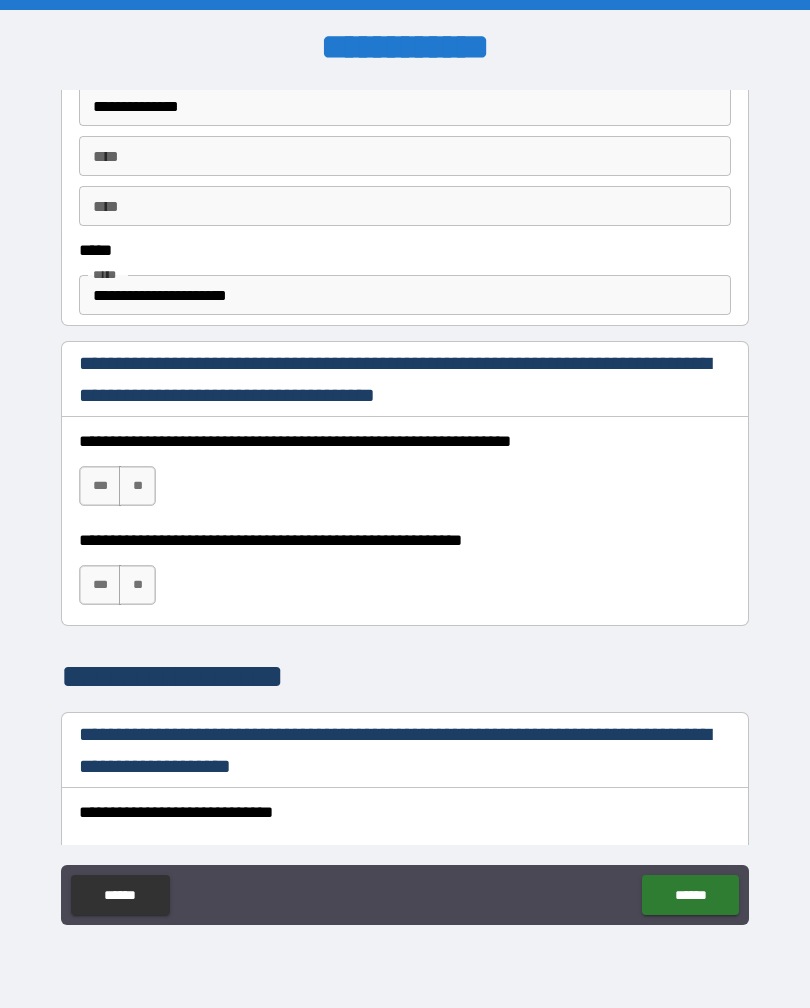 scroll, scrollTop: 1102, scrollLeft: 0, axis: vertical 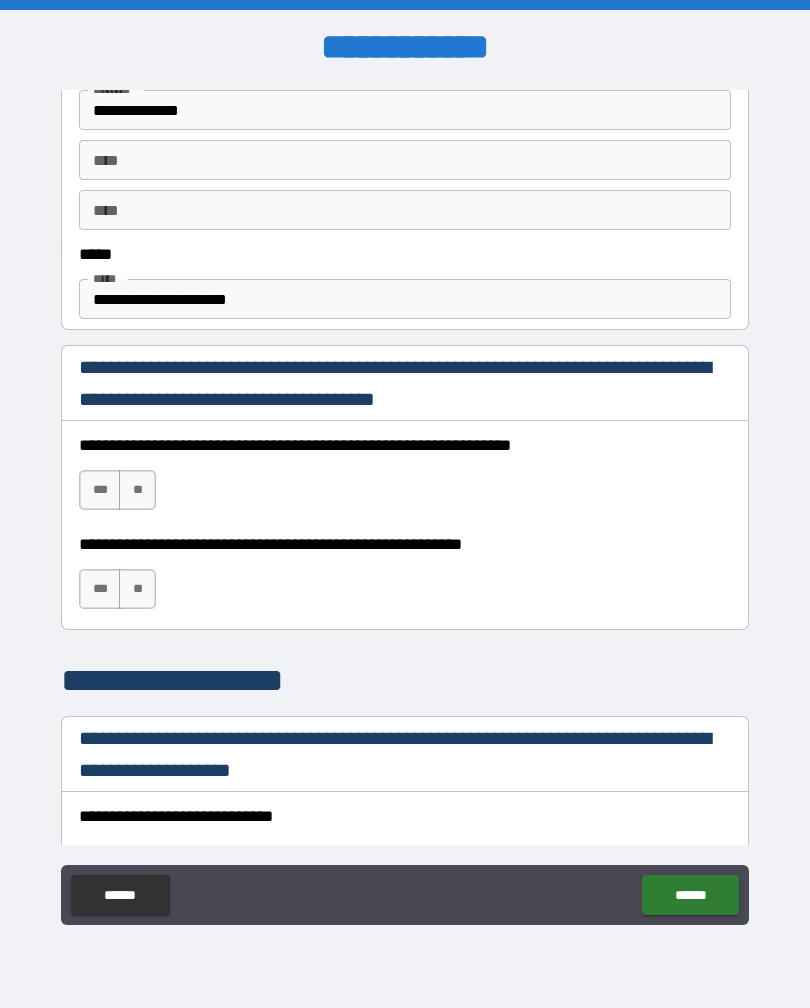 click on "***" at bounding box center (100, 490) 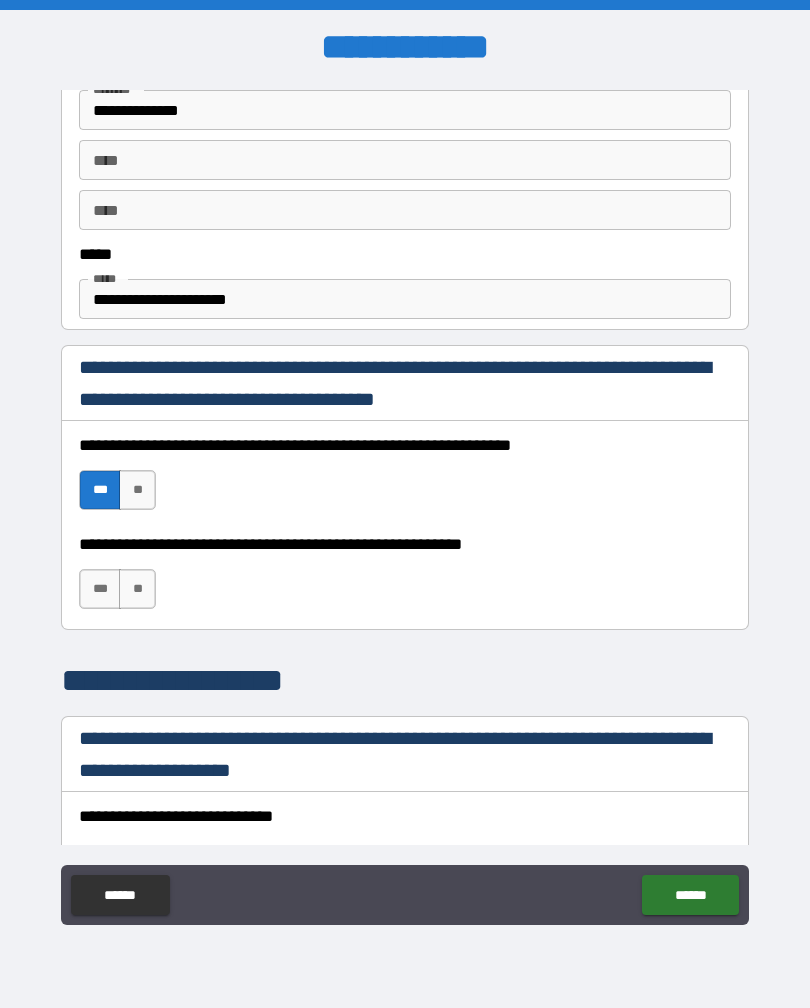 click on "***" at bounding box center (100, 589) 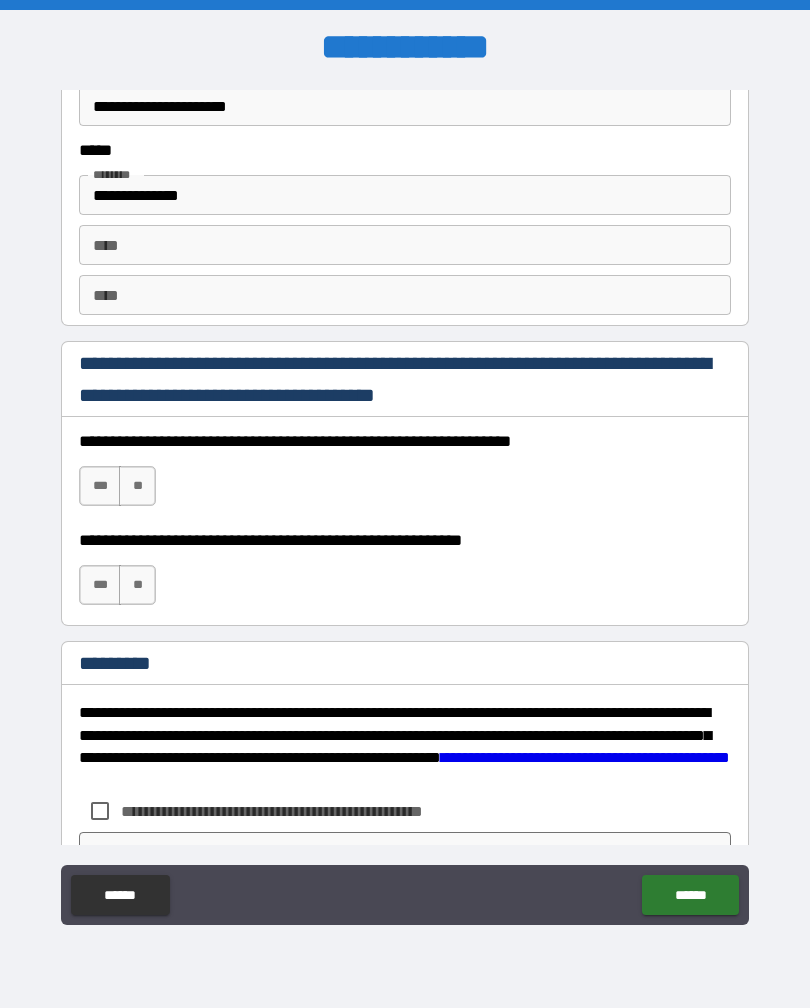 scroll, scrollTop: 2749, scrollLeft: 0, axis: vertical 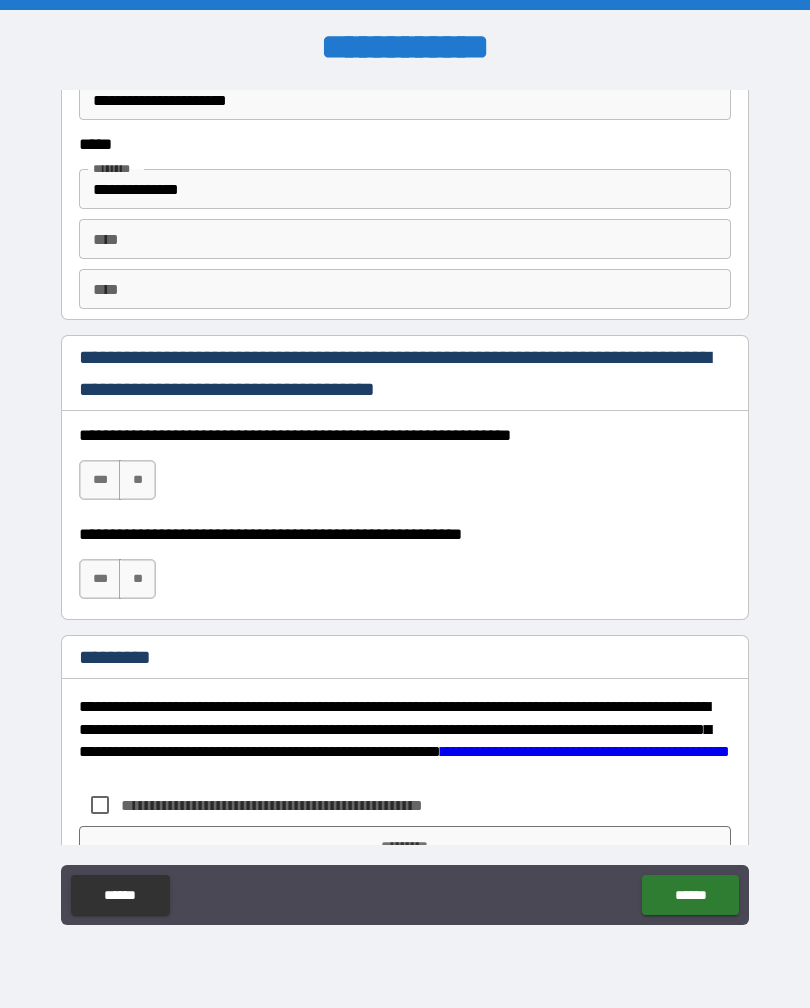 click on "***" at bounding box center [100, 480] 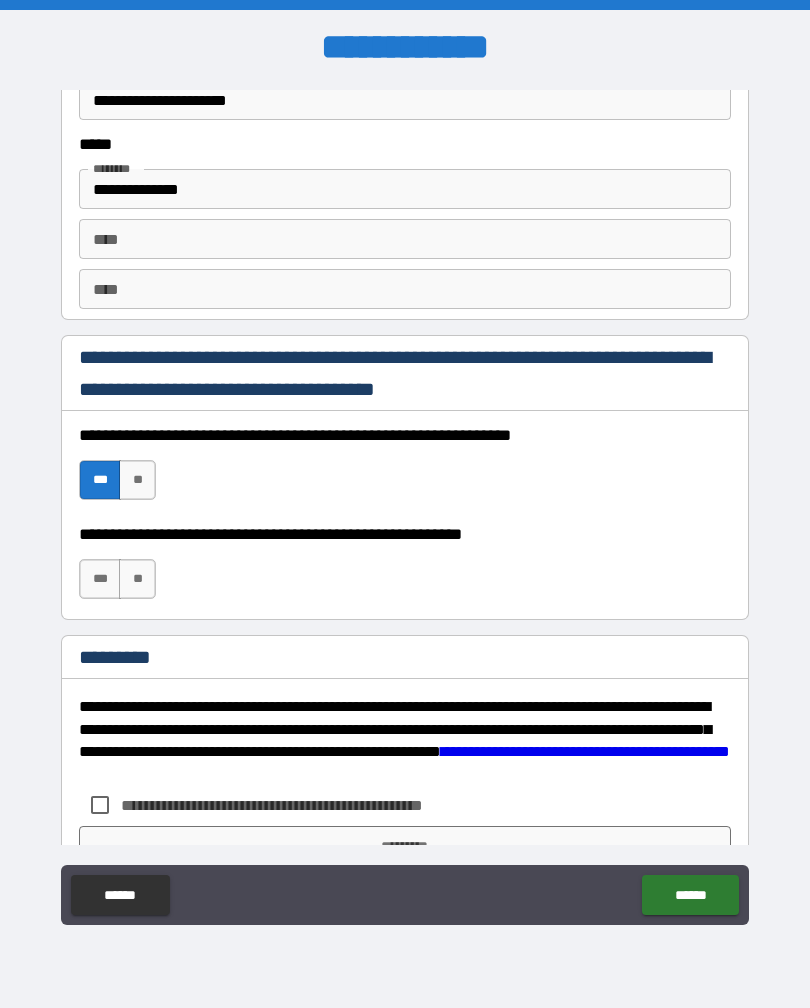 click on "***" at bounding box center [100, 579] 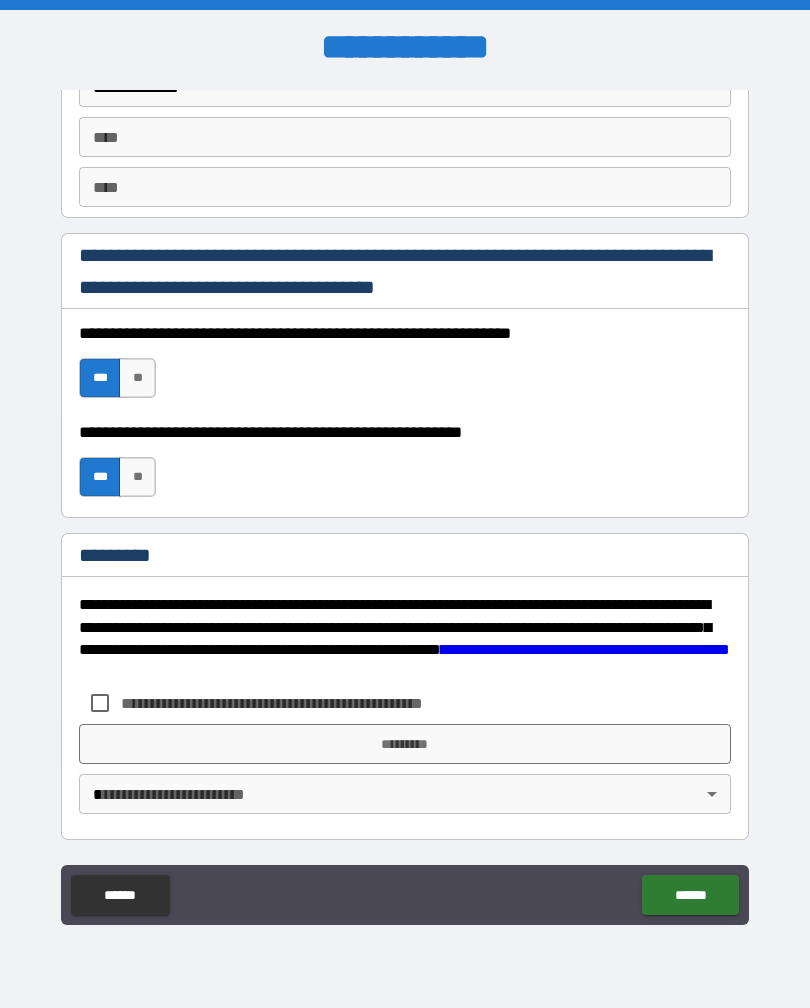 scroll, scrollTop: 2851, scrollLeft: 0, axis: vertical 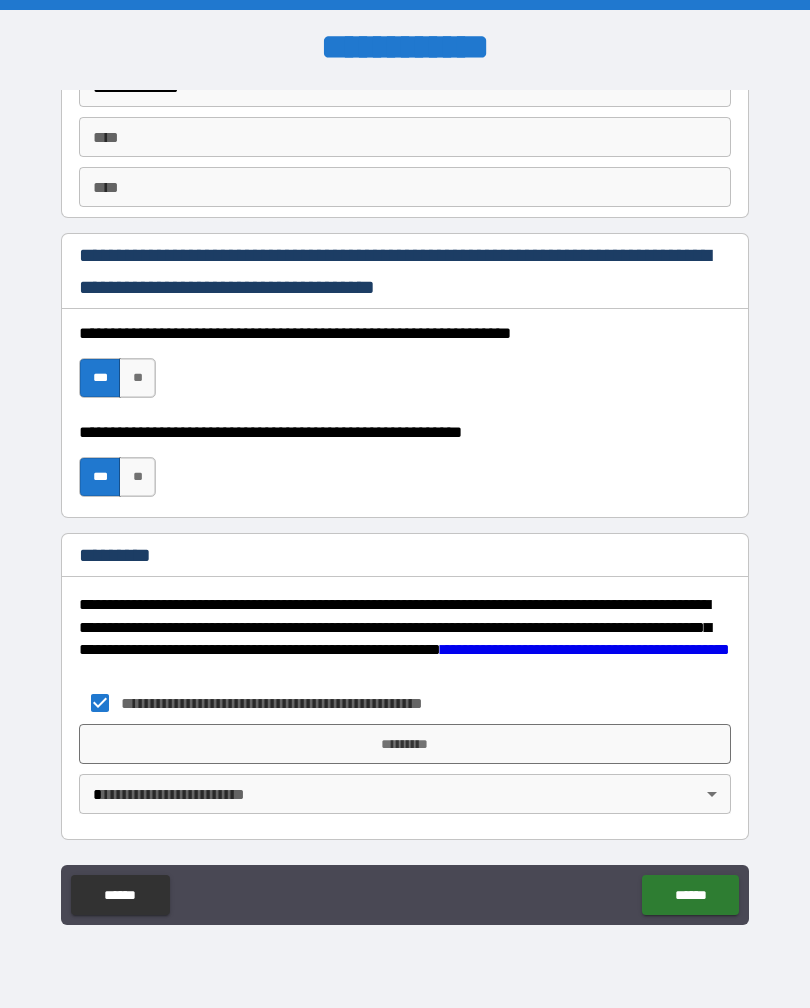 click on "*********" at bounding box center [405, 744] 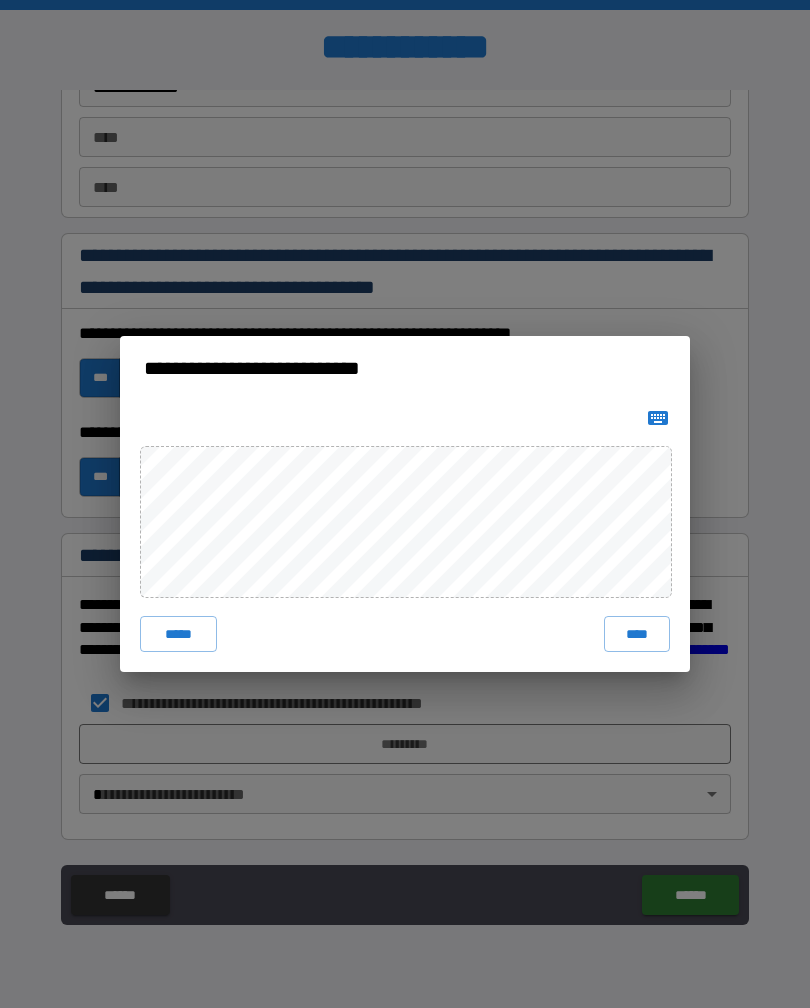 click on "****" at bounding box center [637, 634] 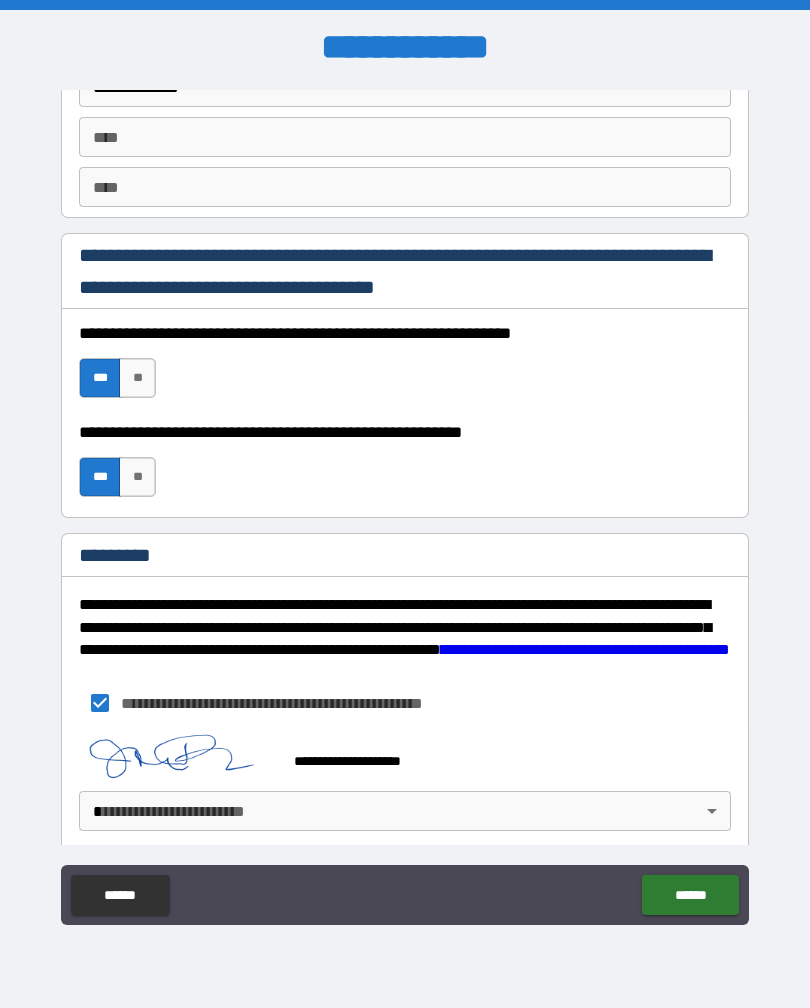 scroll, scrollTop: 2841, scrollLeft: 0, axis: vertical 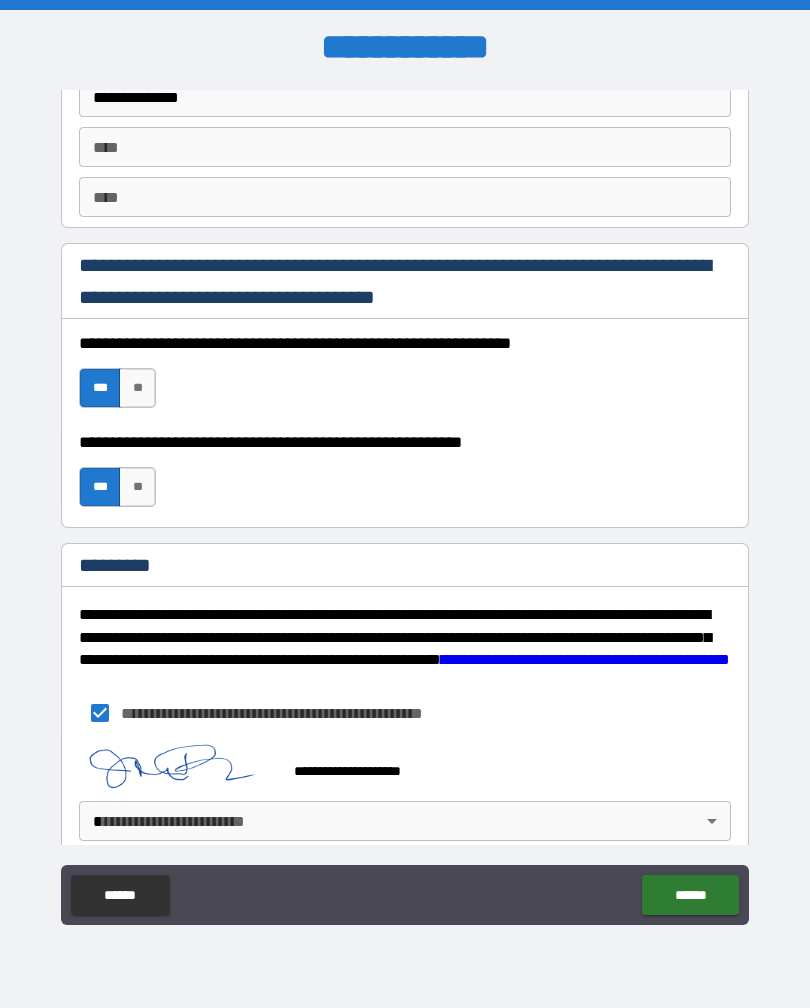 click on "**********" at bounding box center [405, 504] 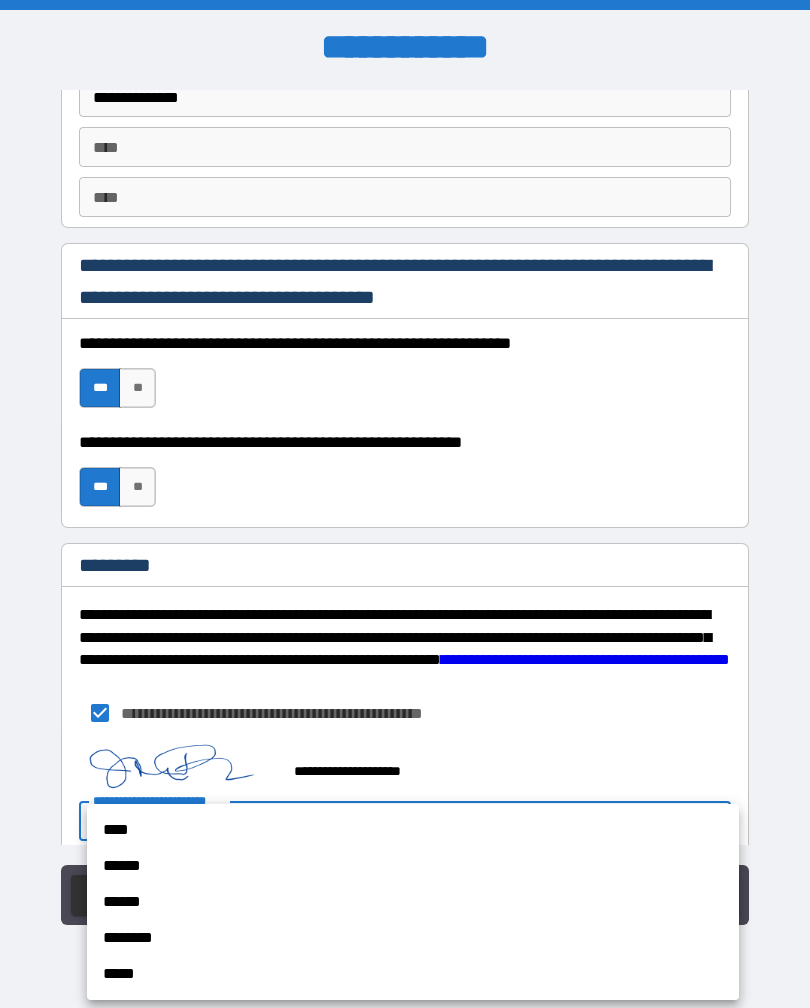 click on "****" at bounding box center [413, 830] 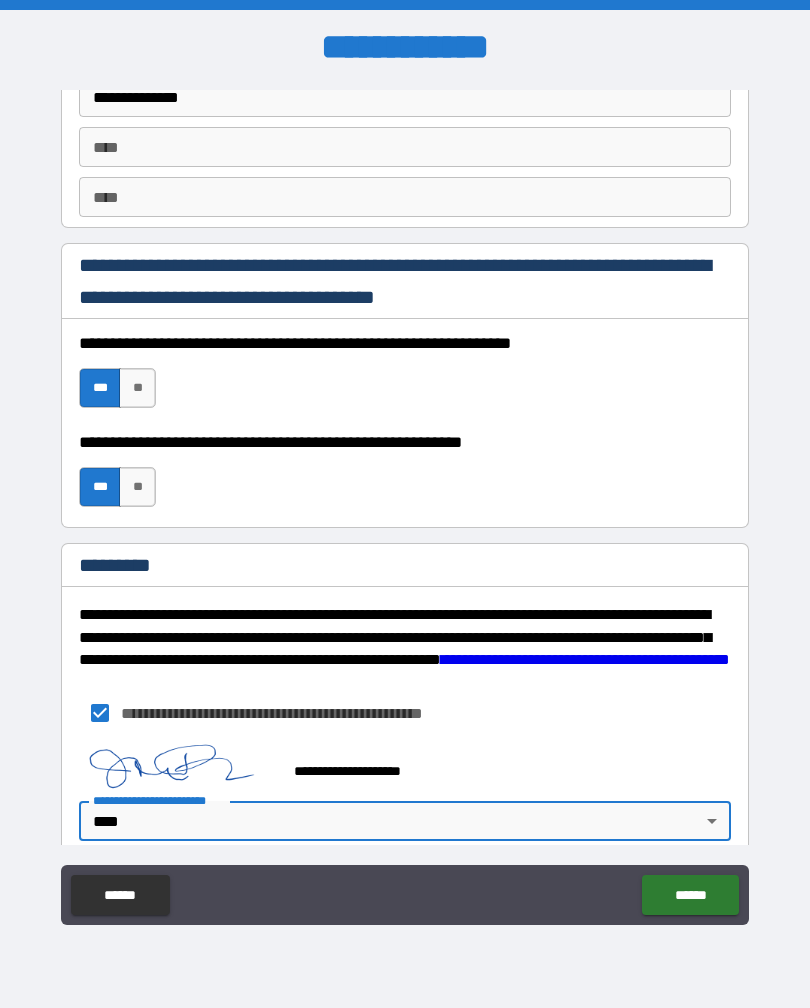 click on "******" at bounding box center [690, 895] 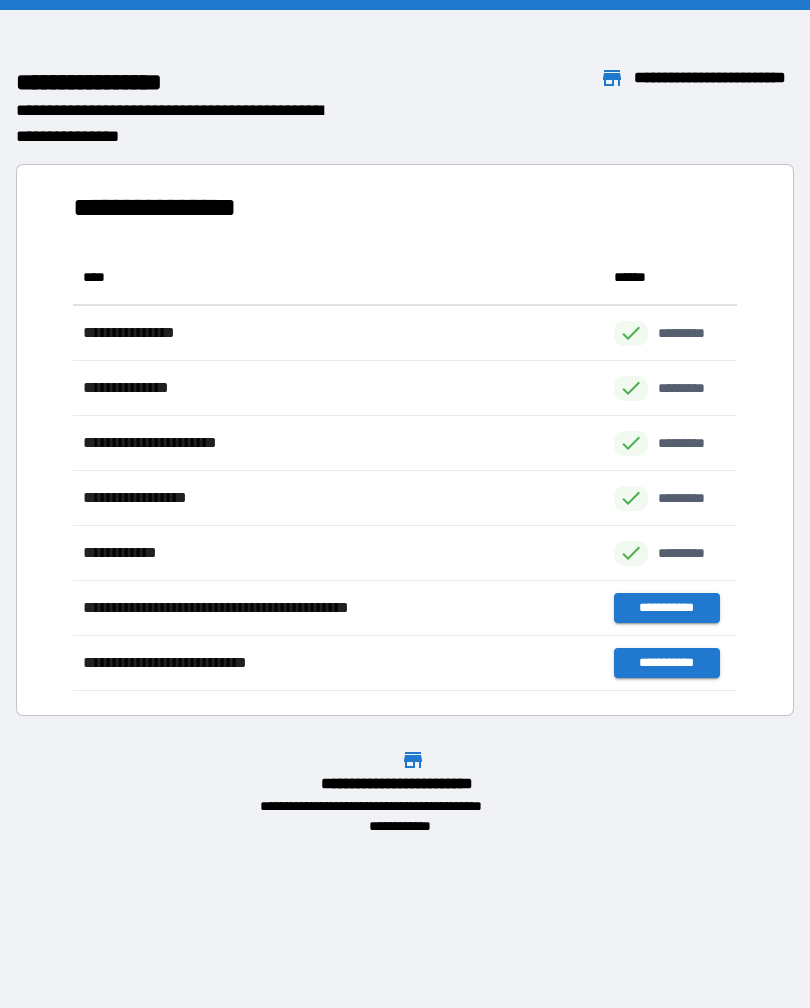 scroll, scrollTop: 1, scrollLeft: 1, axis: both 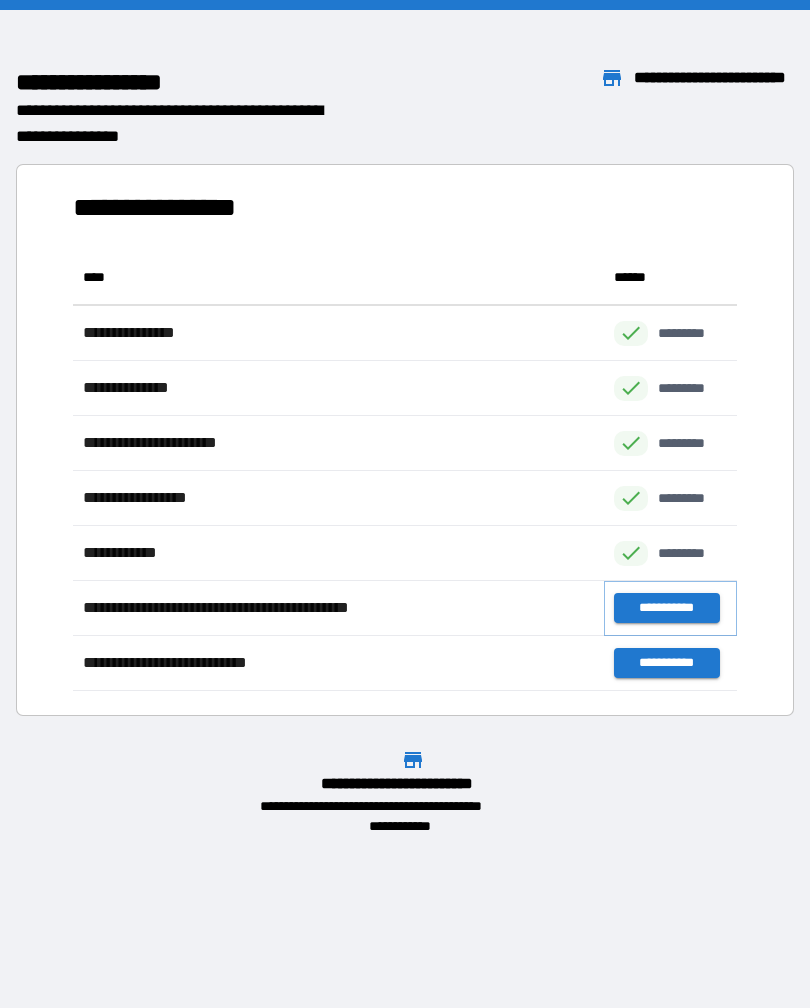 click on "**********" at bounding box center [666, 608] 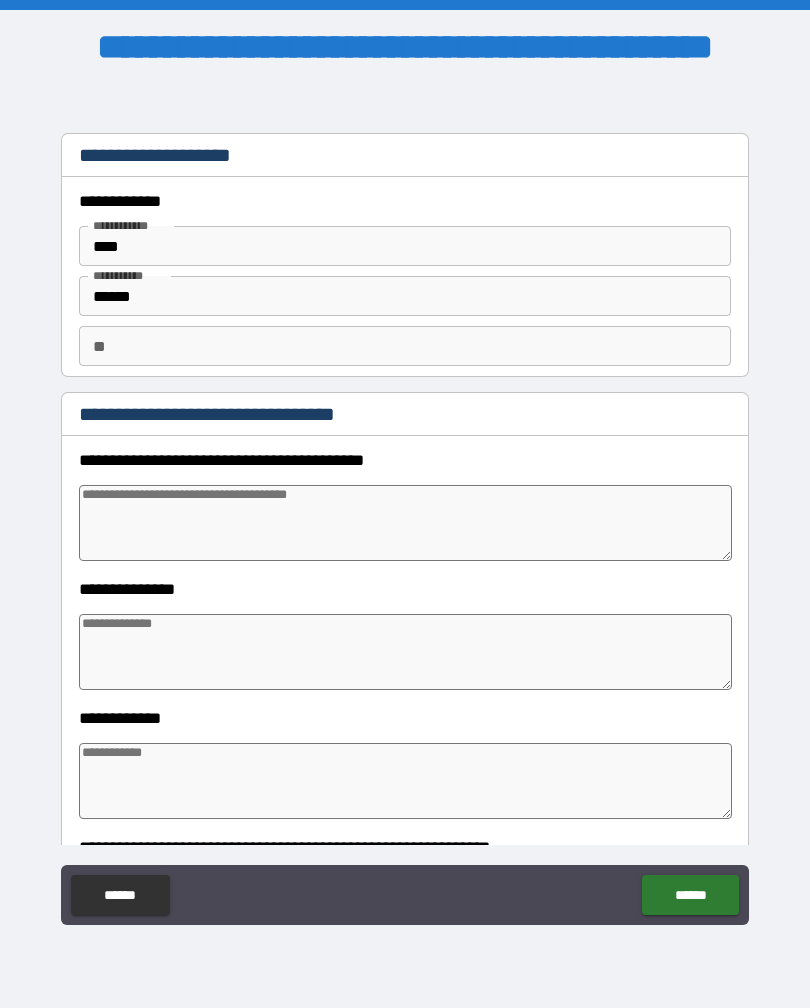 type on "*" 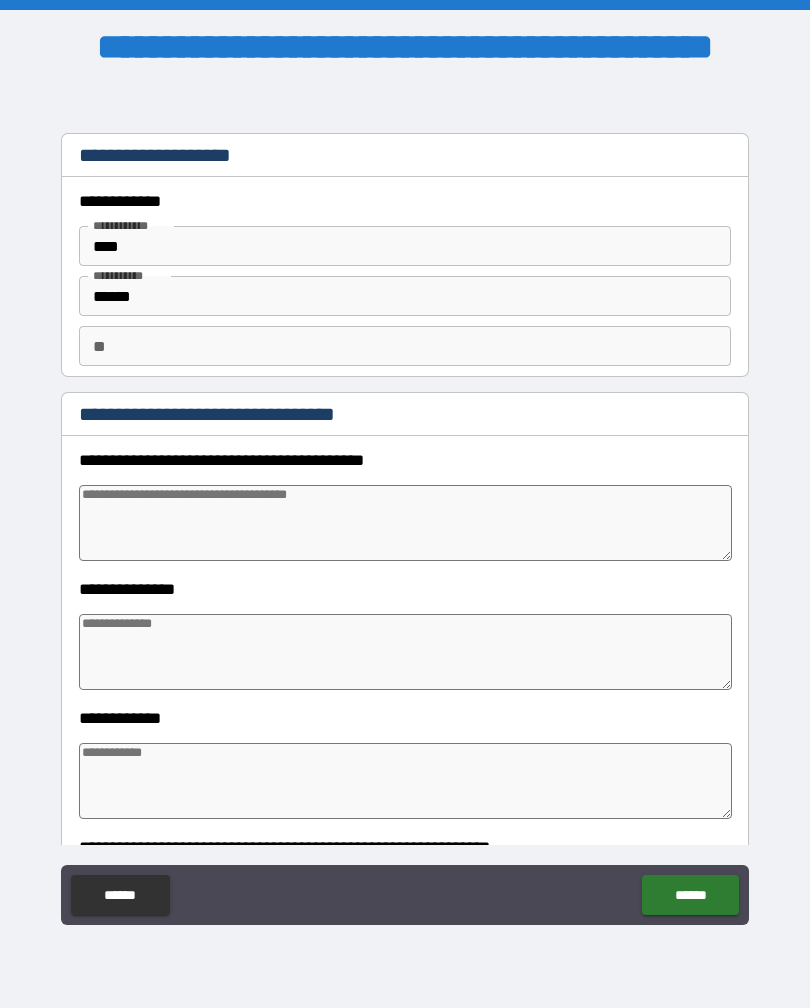type on "*" 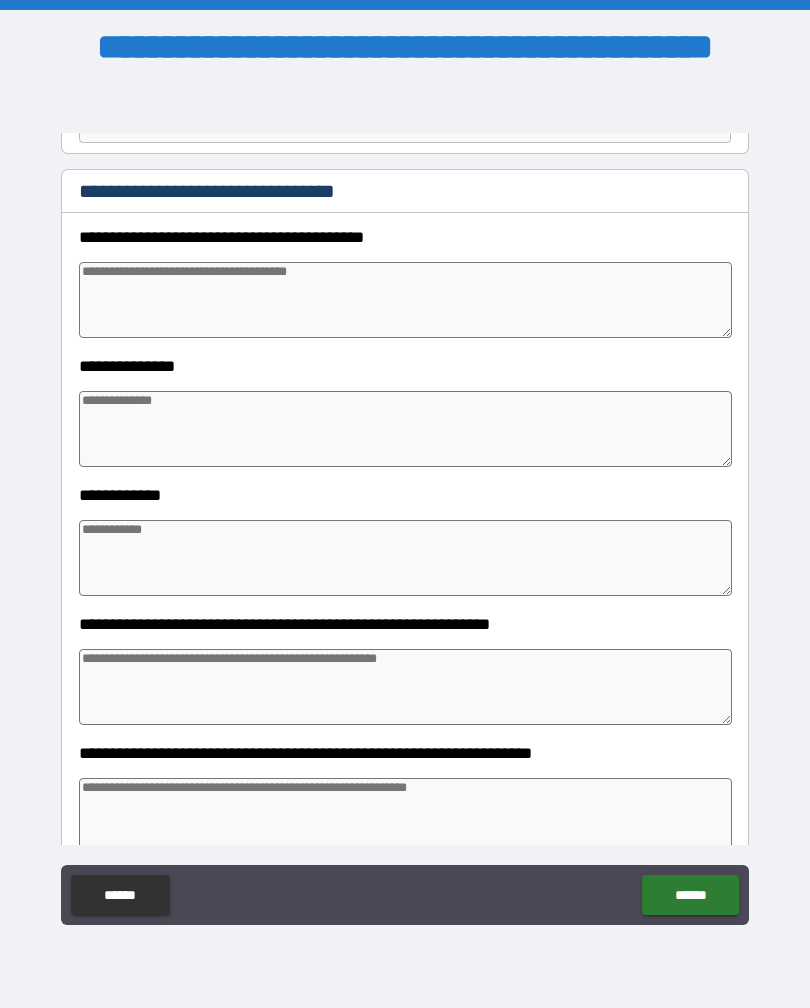 scroll, scrollTop: 222, scrollLeft: 0, axis: vertical 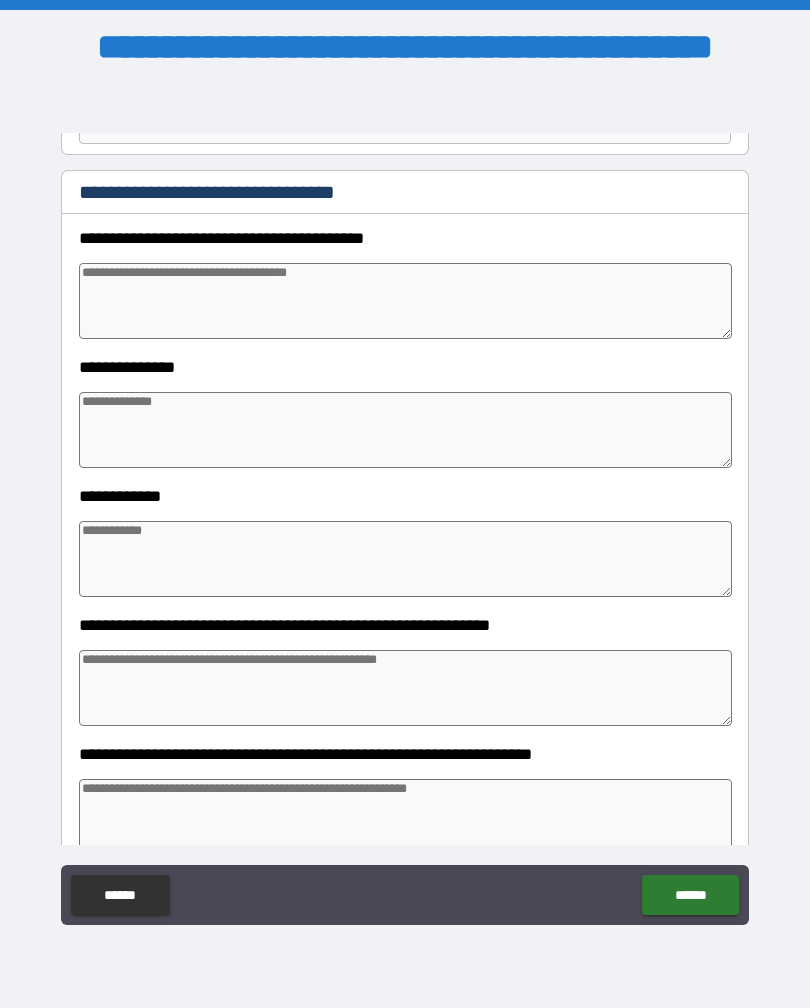 click at bounding box center [405, 301] 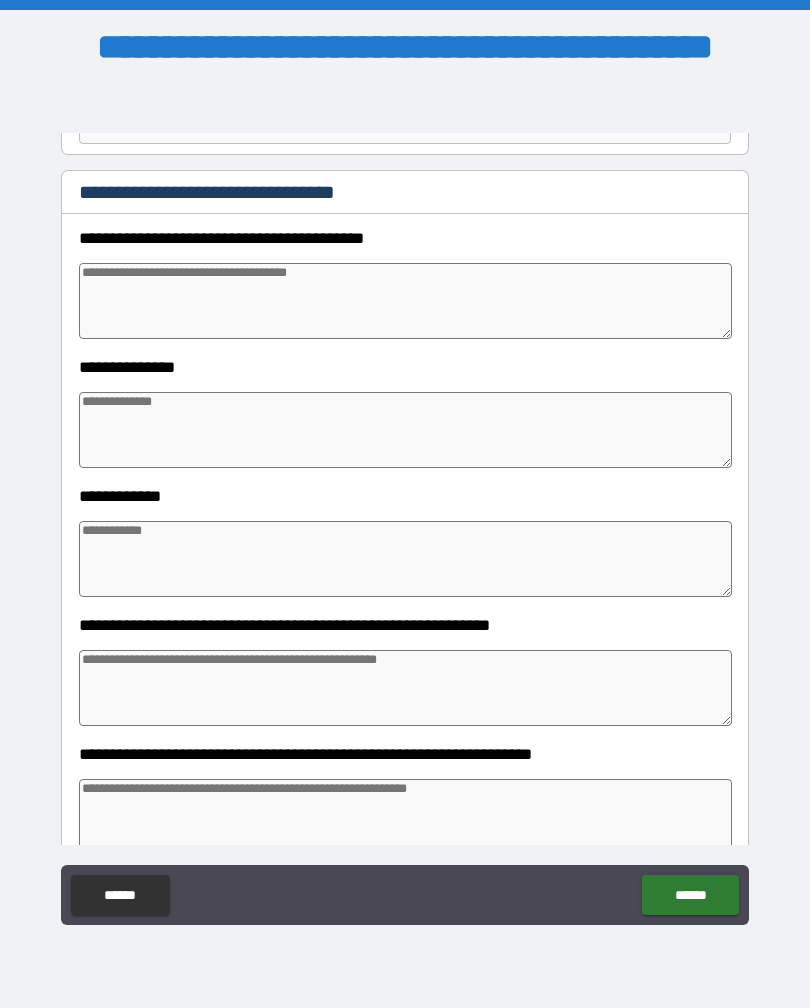 type on "*" 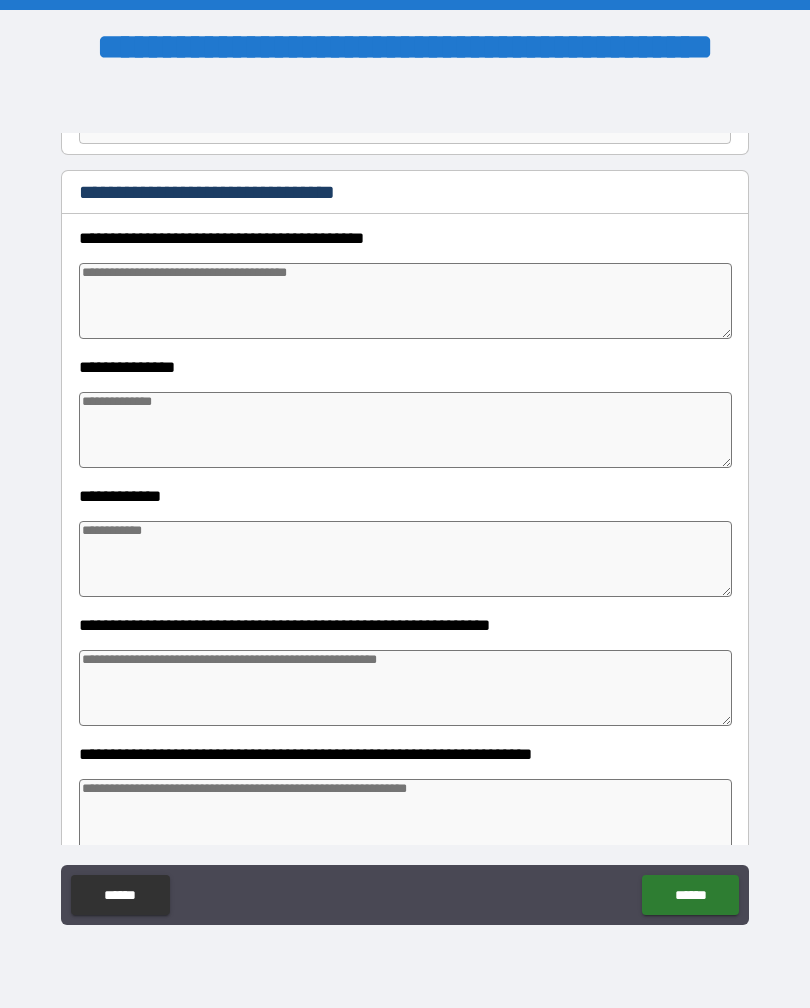 type on "*" 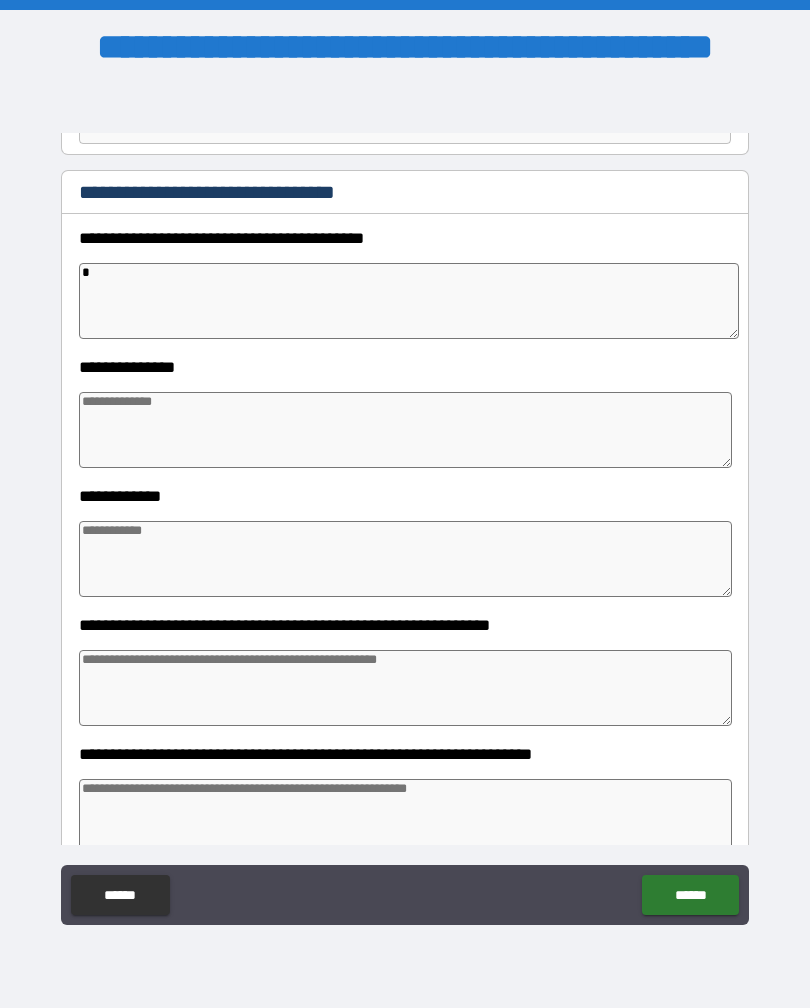 type on "*" 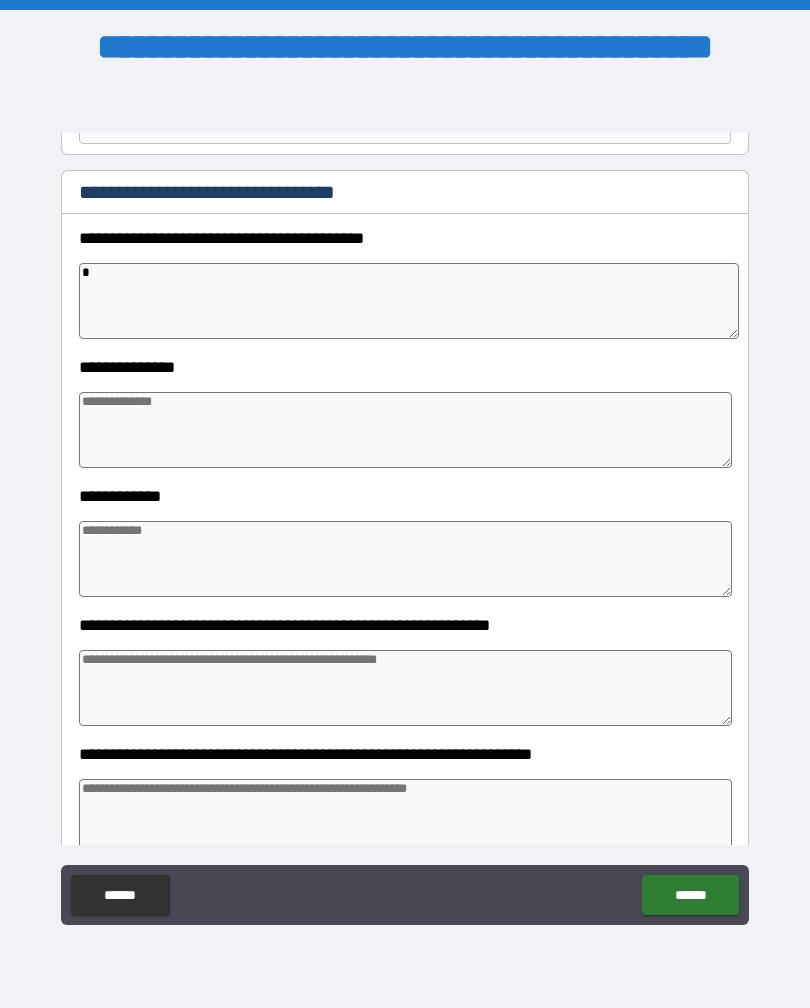 type on "*" 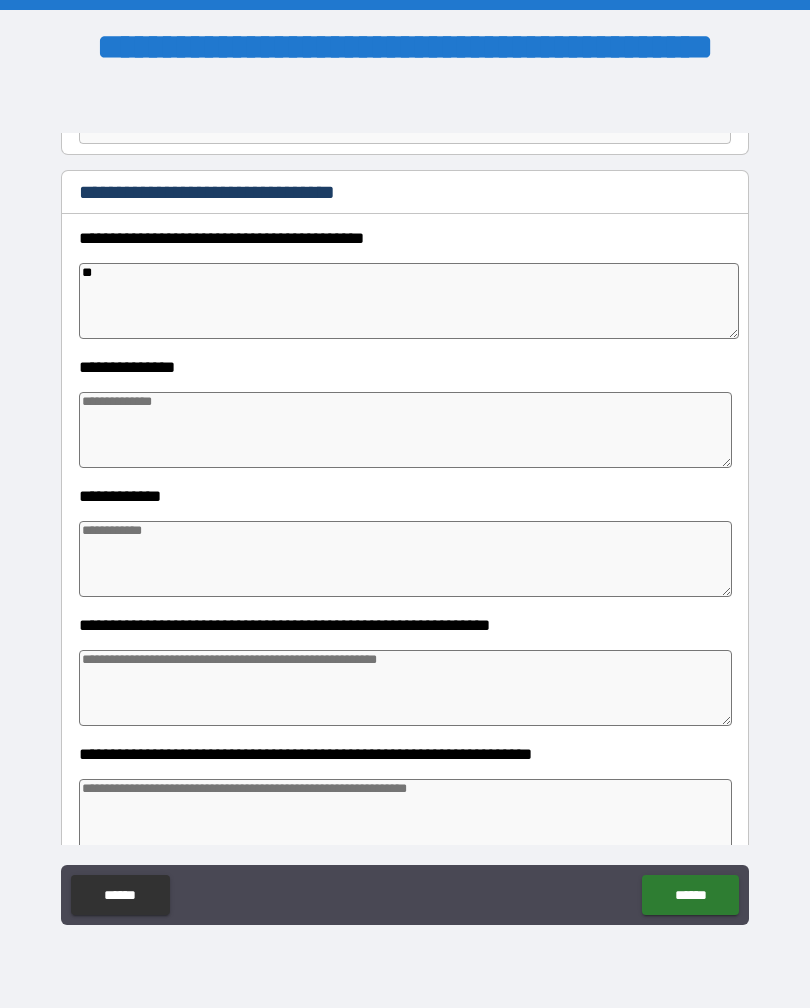 type on "***" 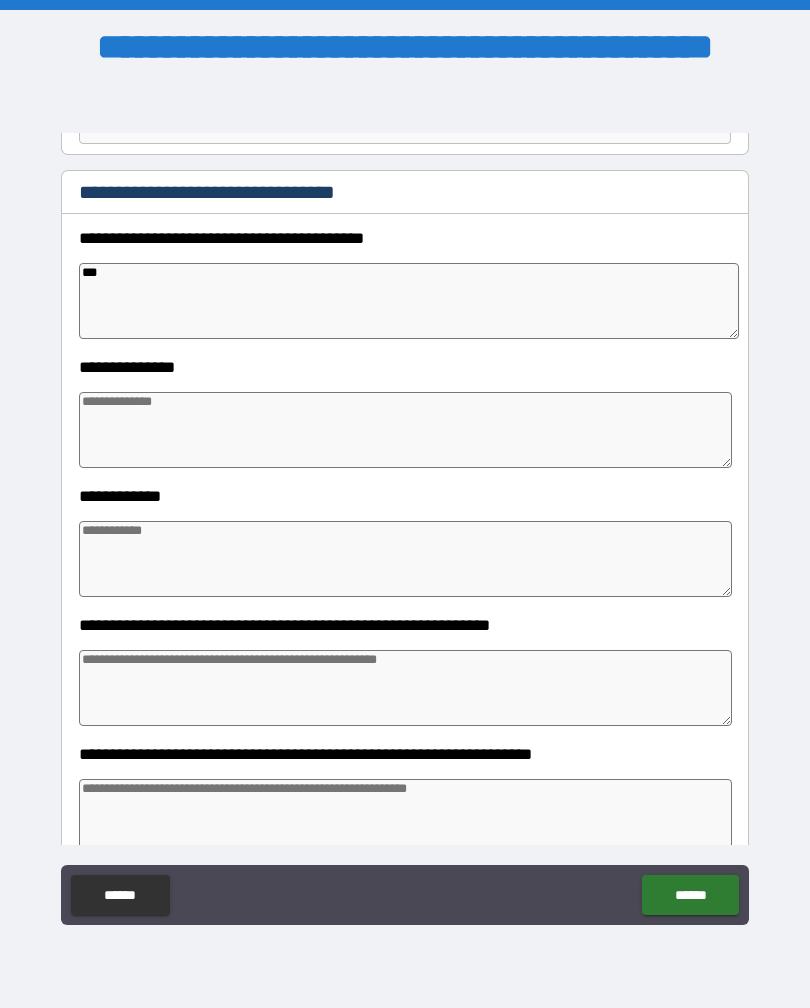 type on "*" 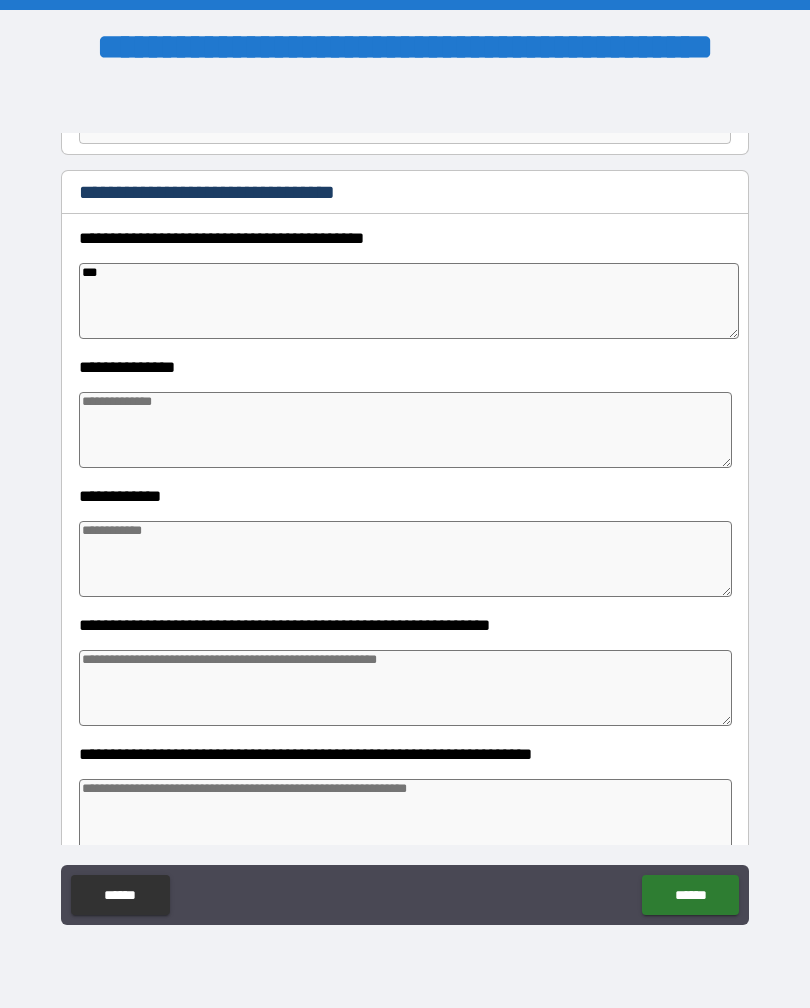 type on "*" 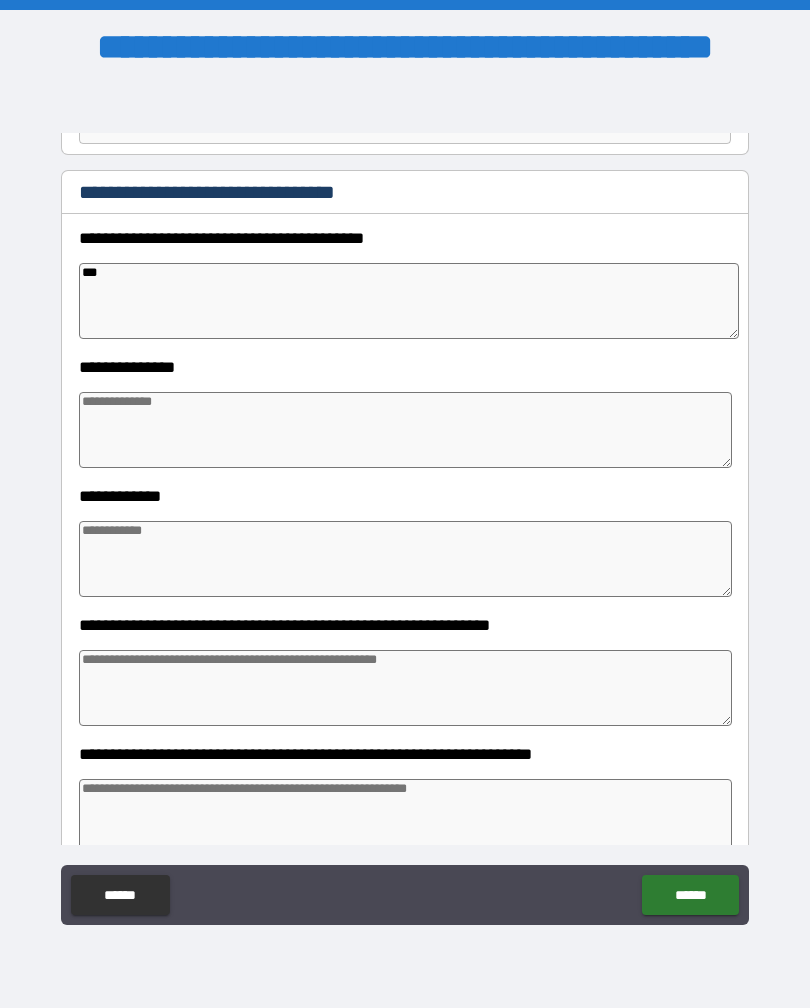 type on "*" 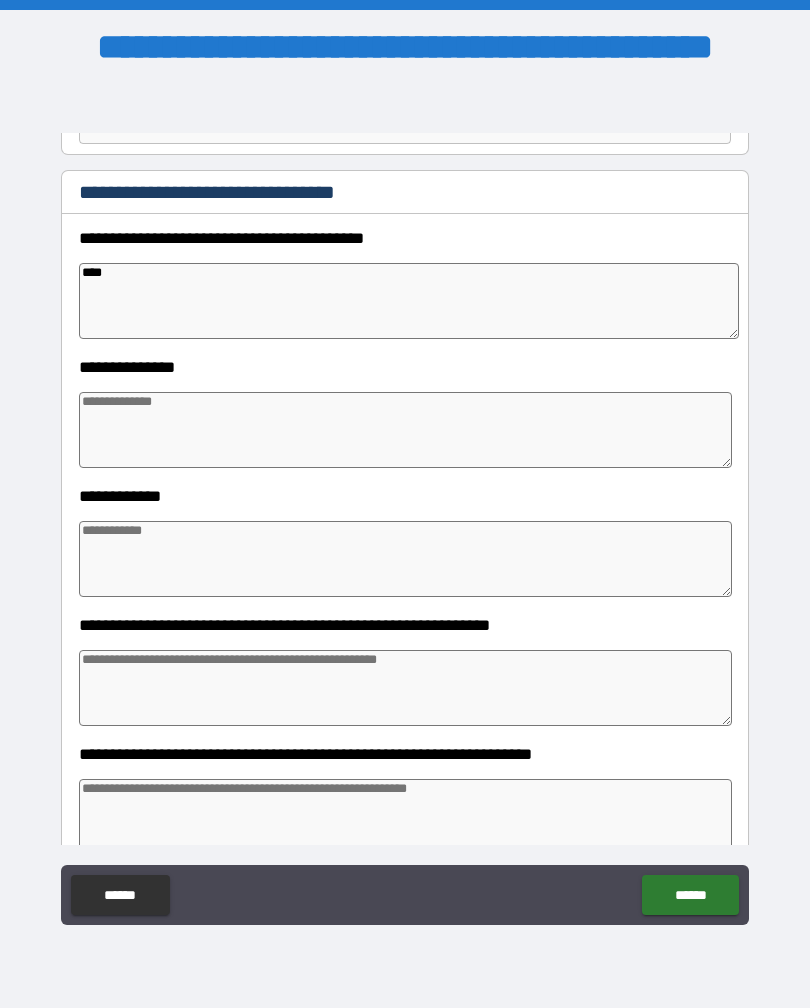 type on "*" 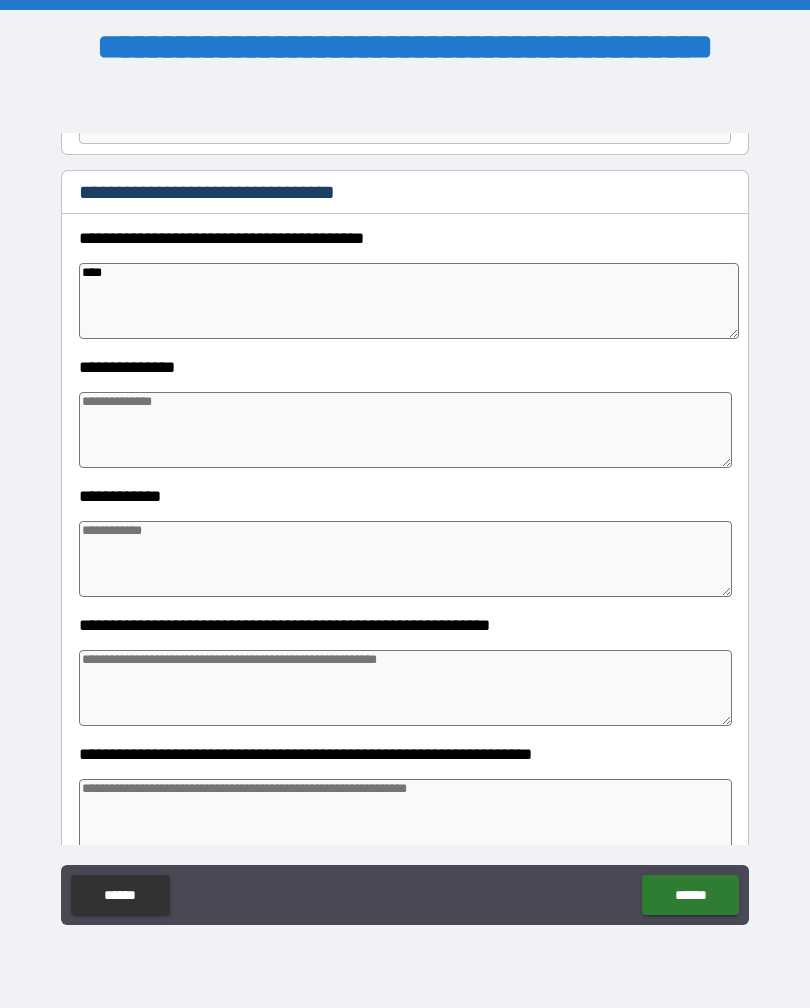 type on "*" 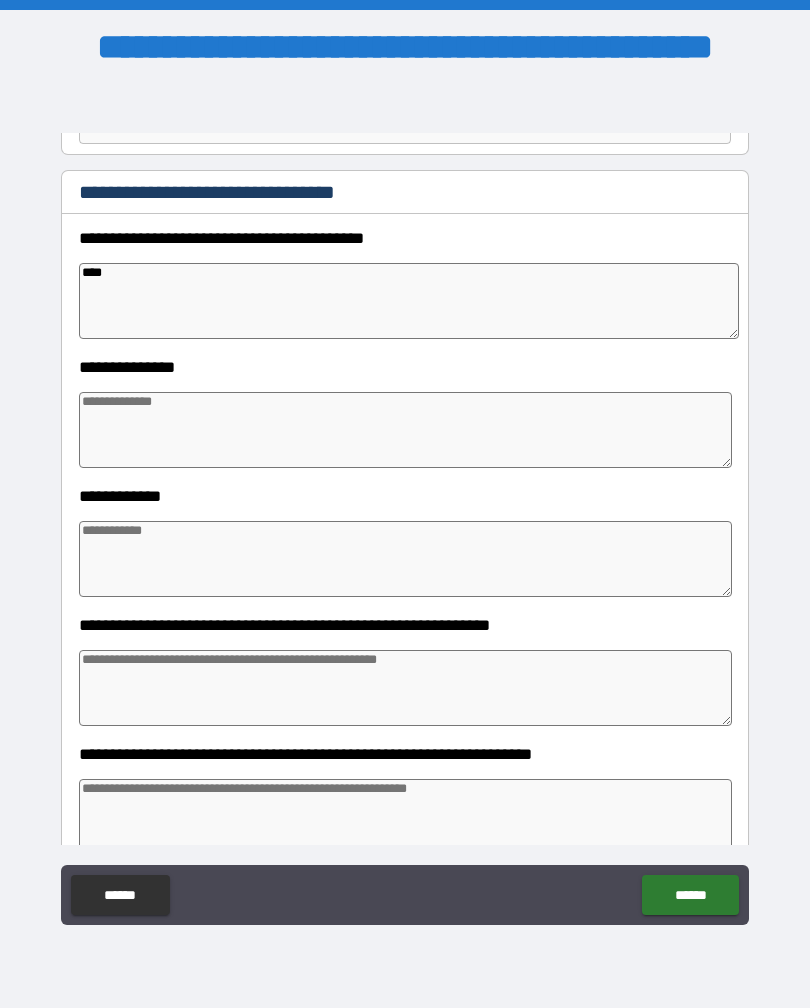 type on "*" 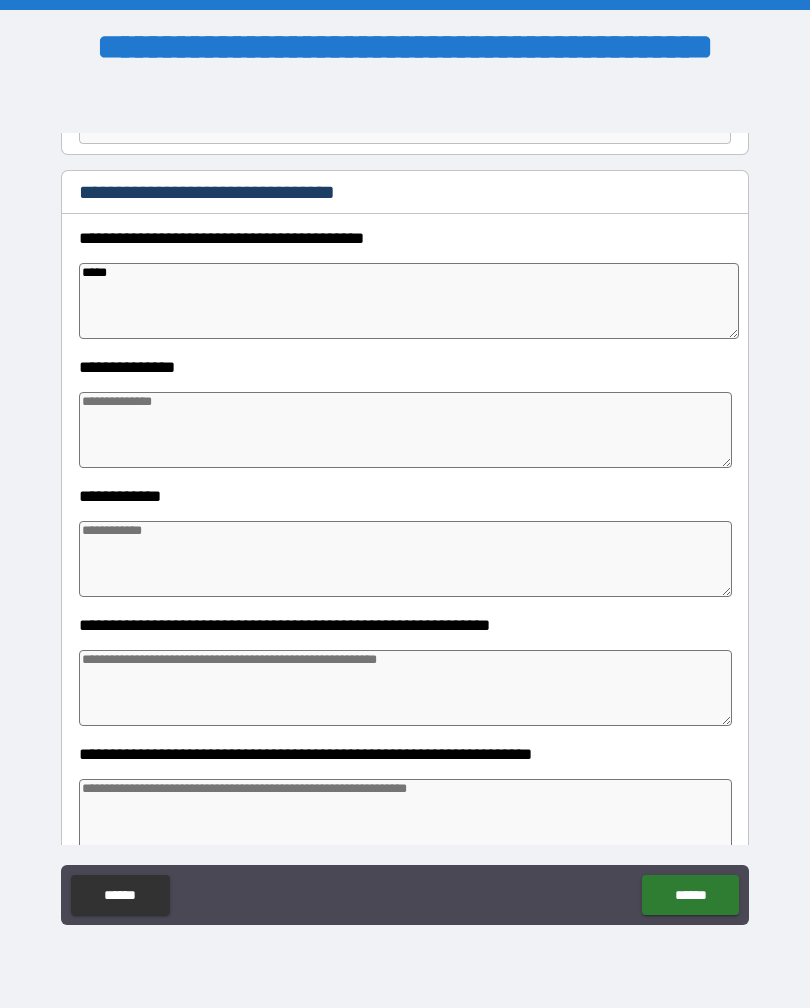 type on "*" 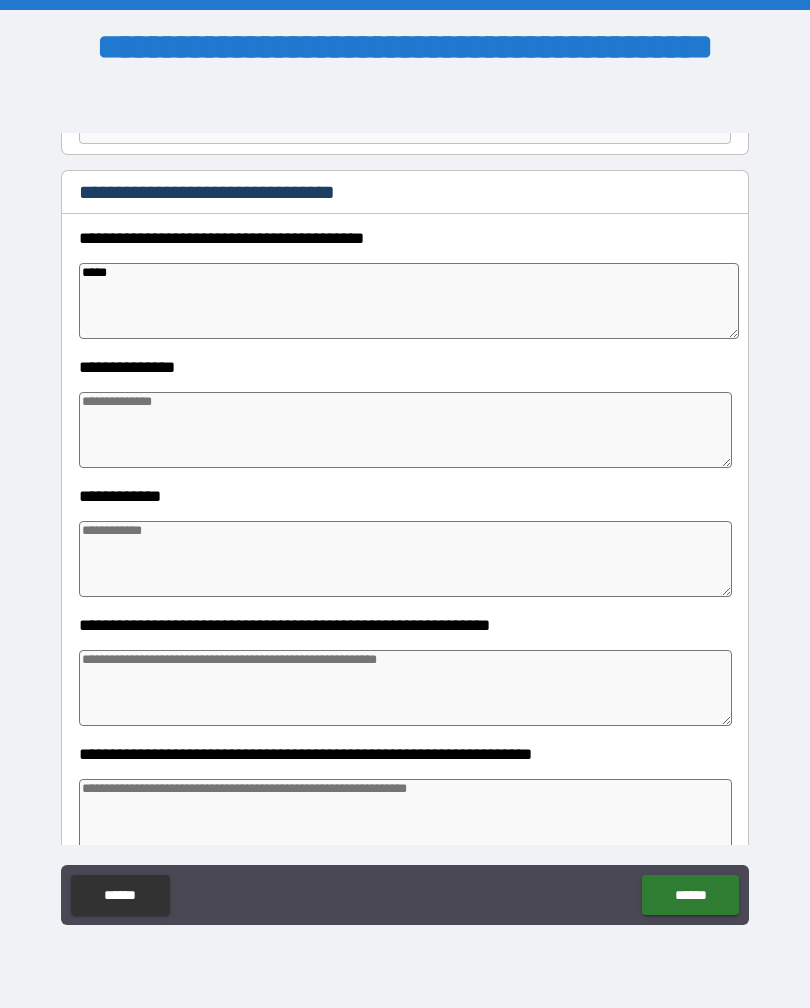 type on "*" 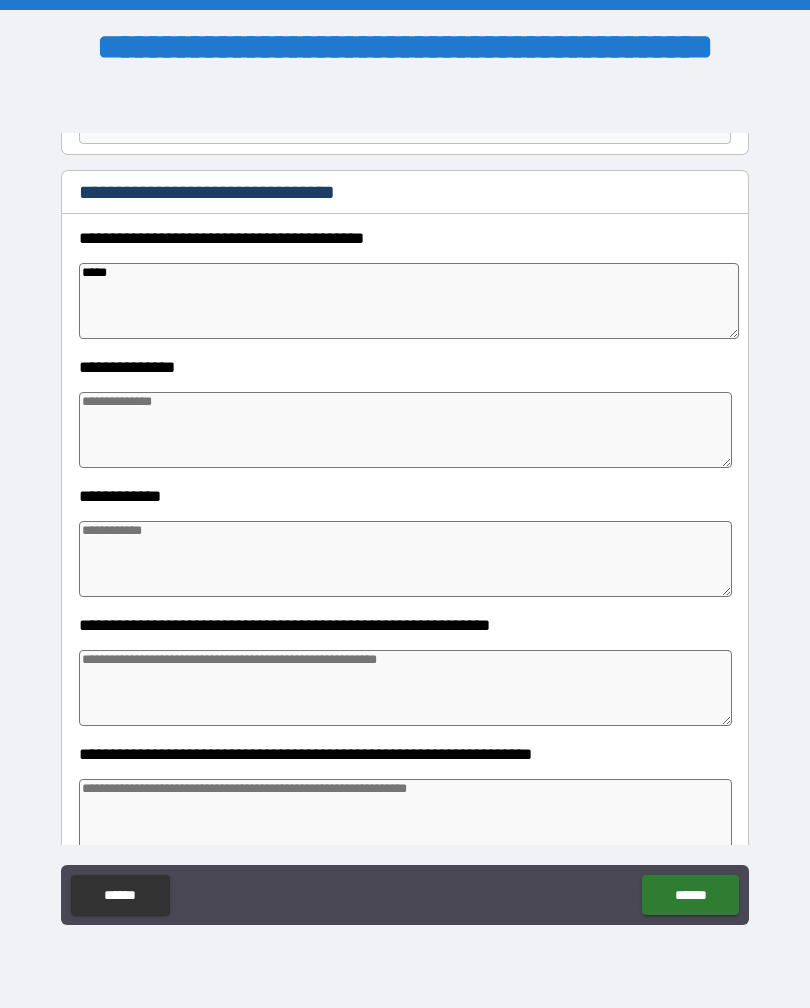 type on "*" 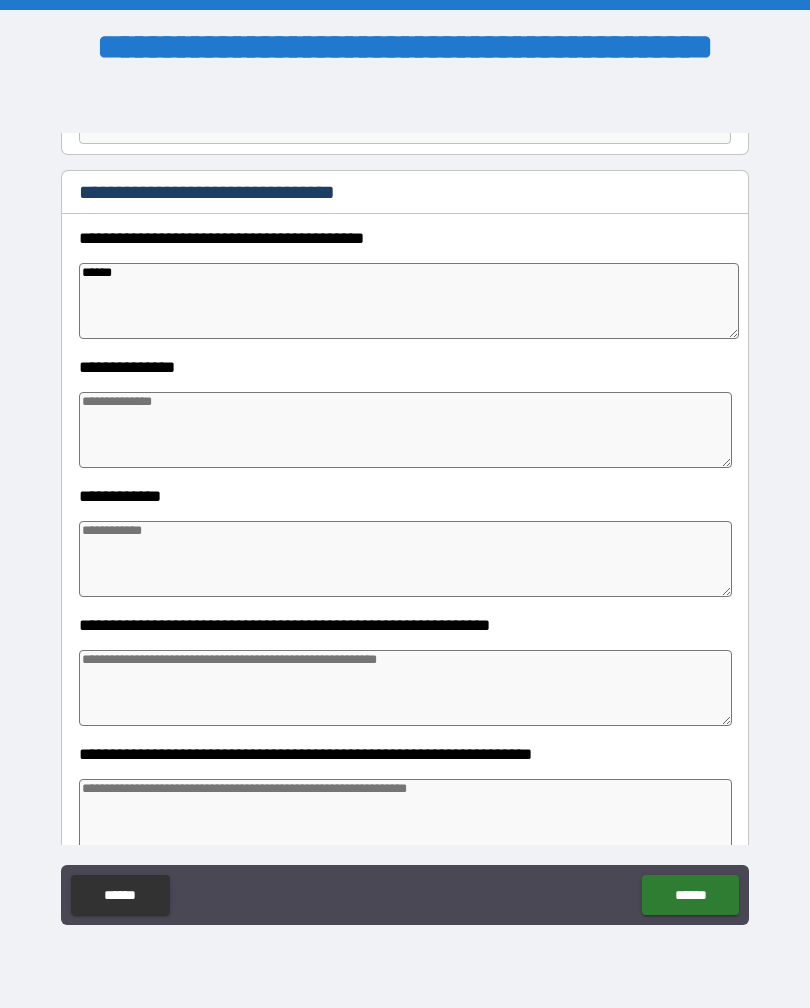 type on "*" 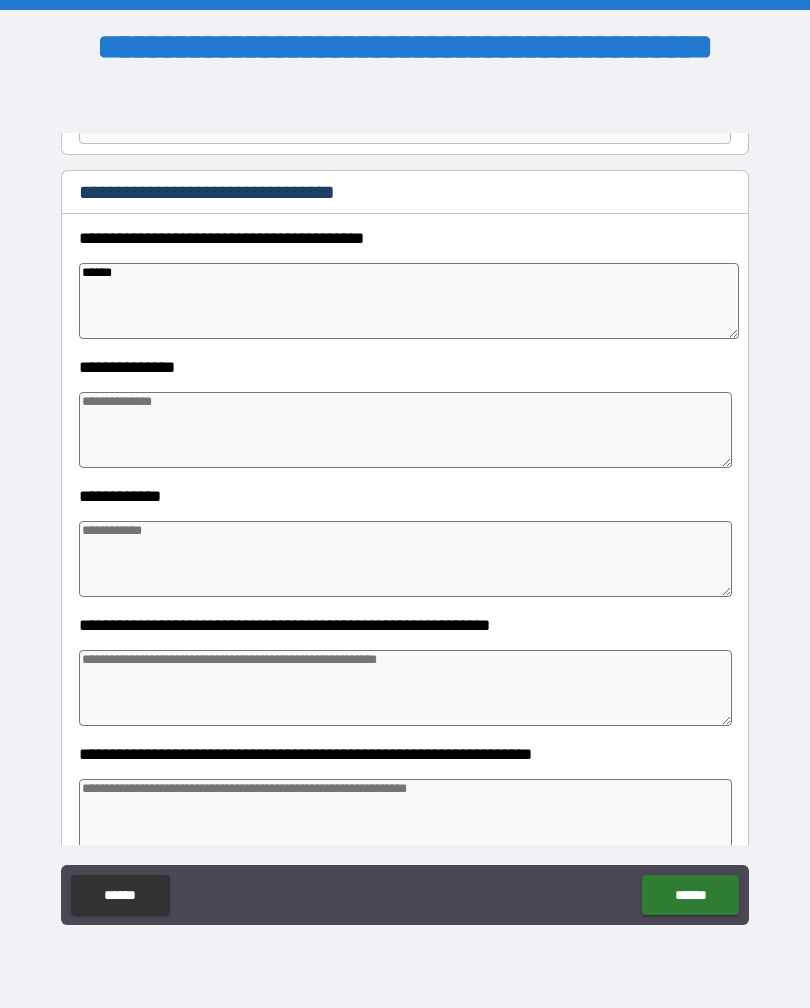 type on "****" 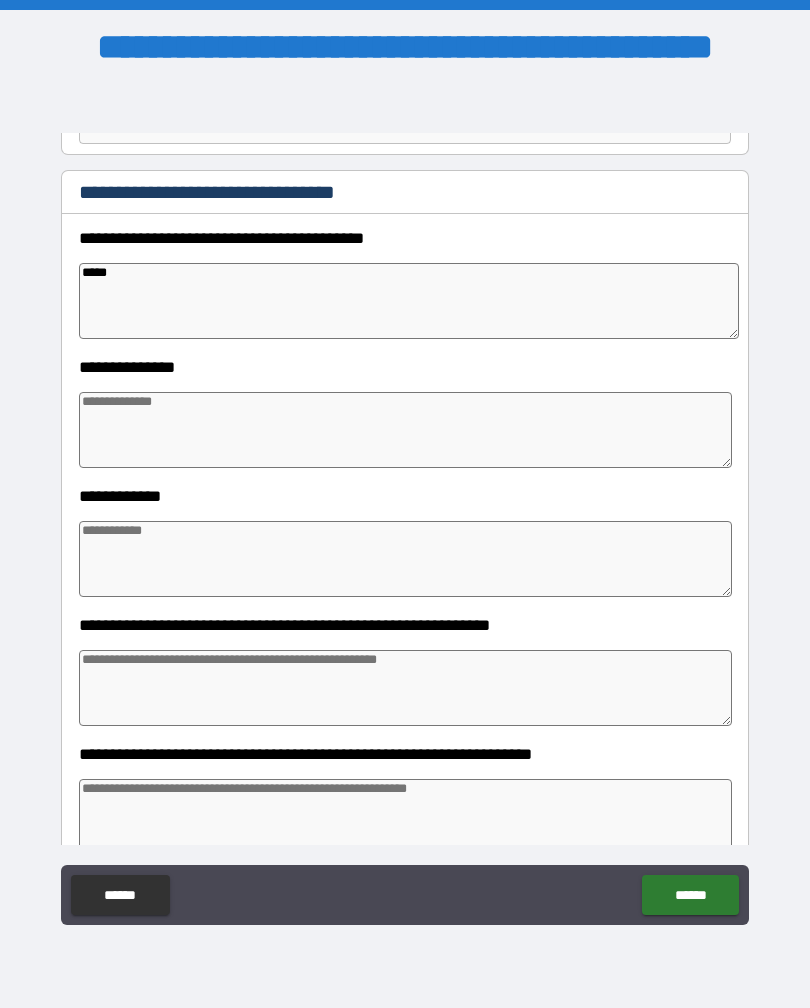 type on "*" 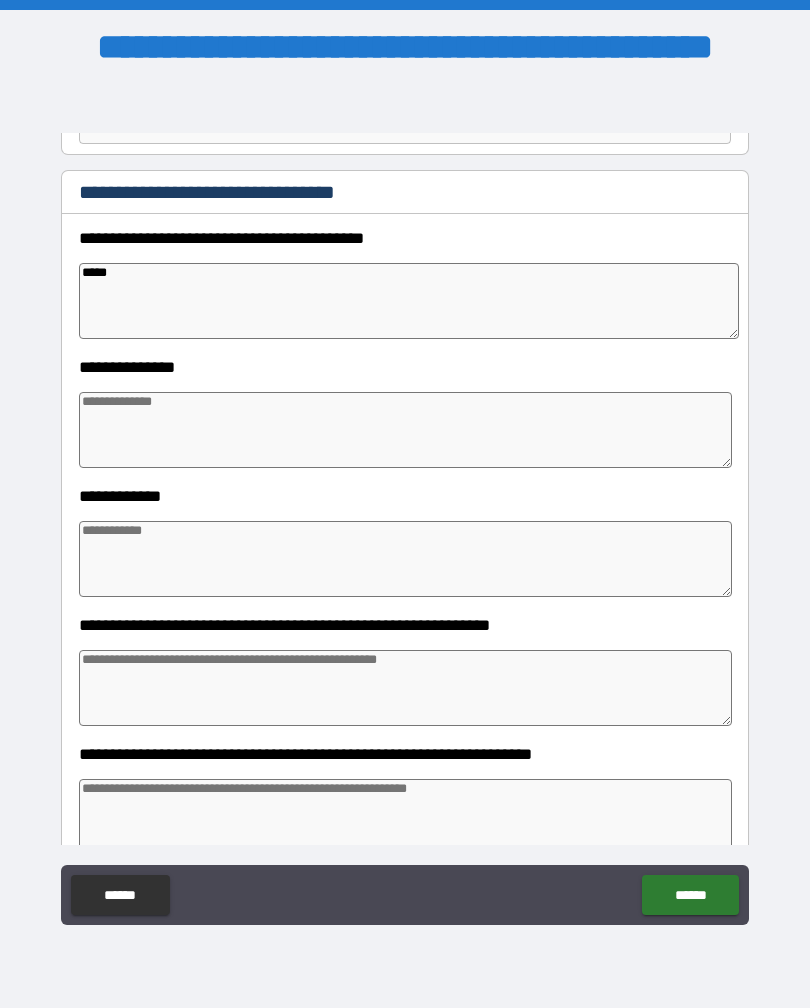 type on "*" 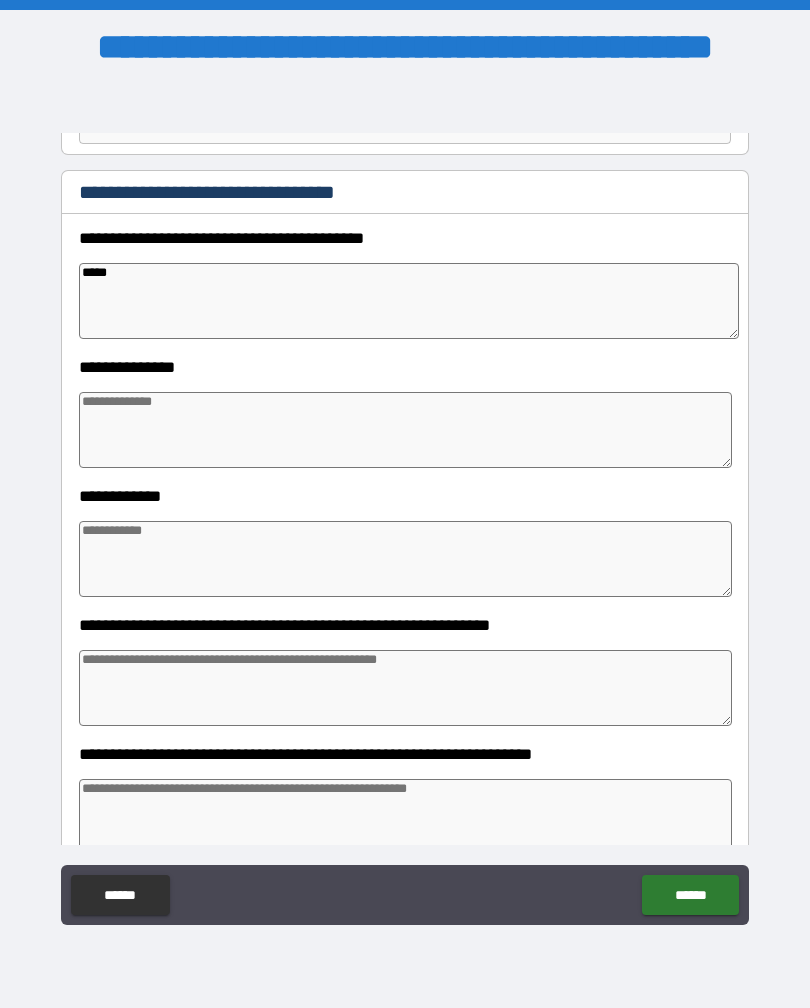 type on "*" 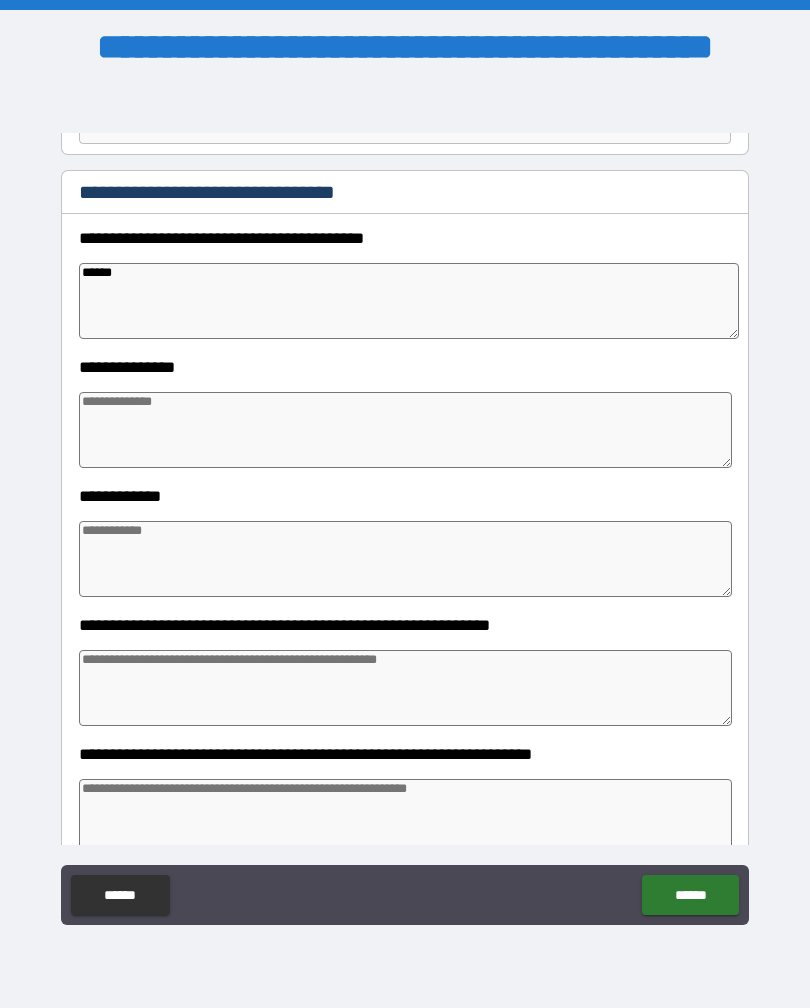 type on "*" 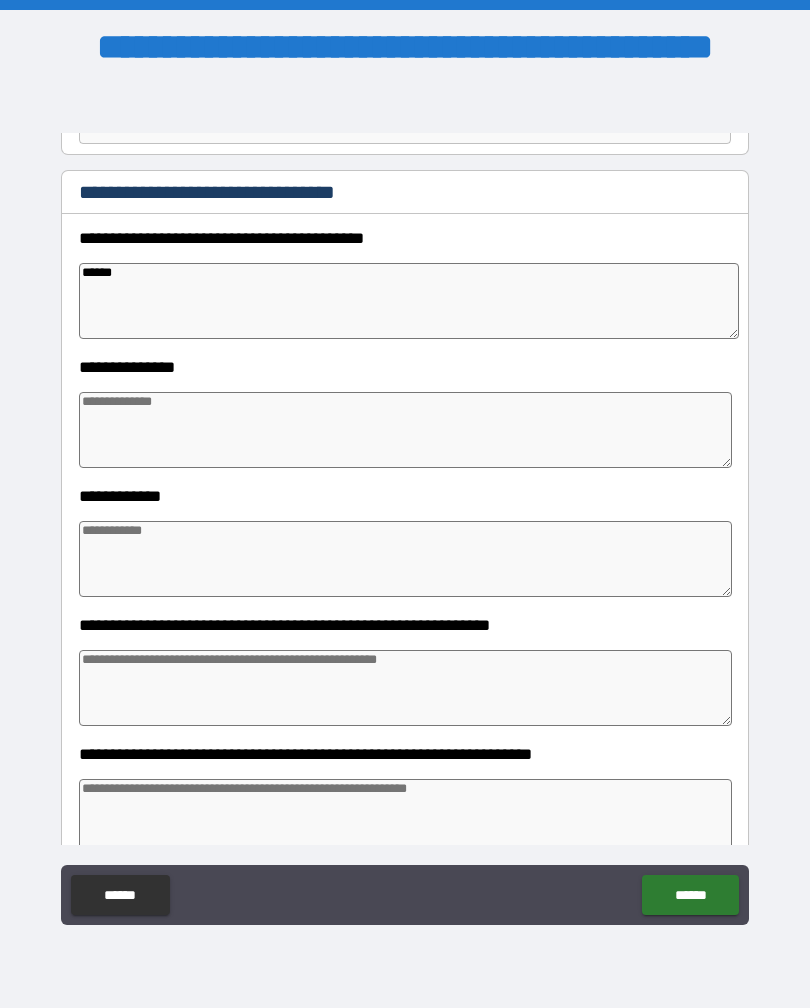 type on "*" 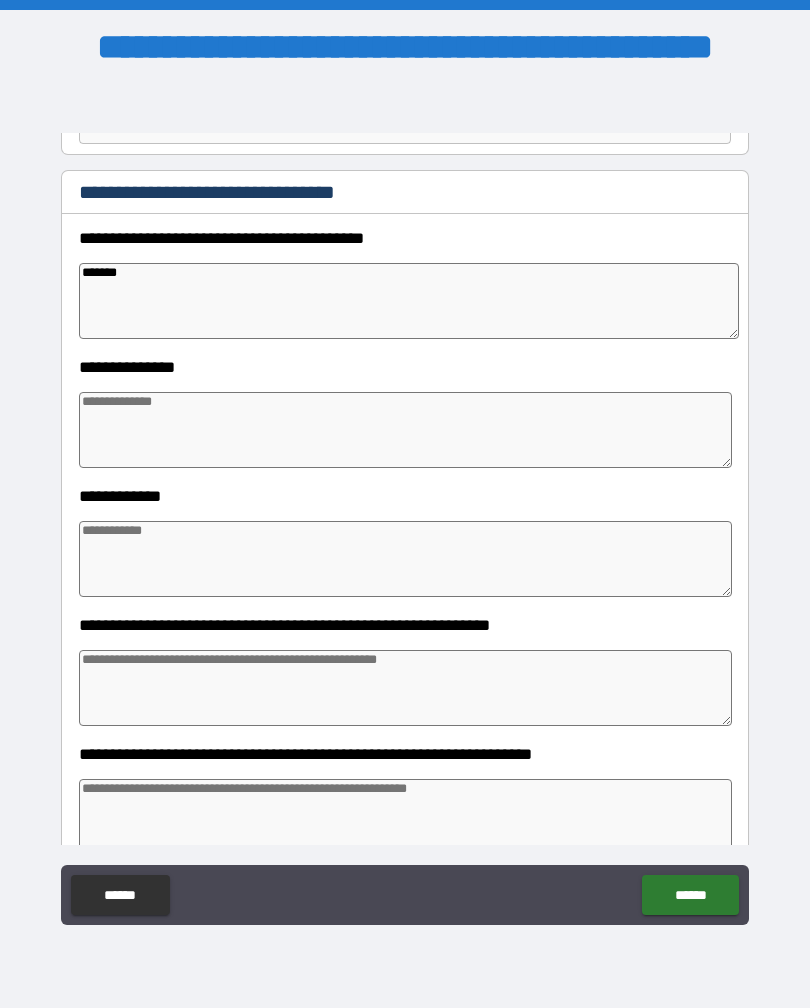 type on "*" 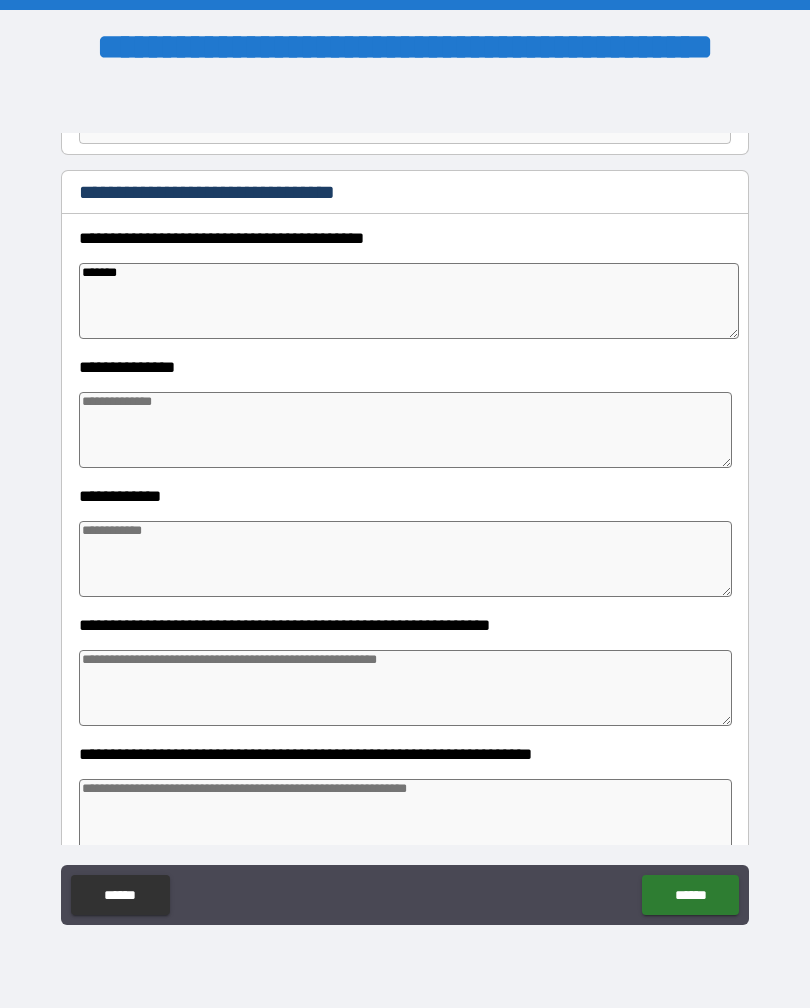 type on "*" 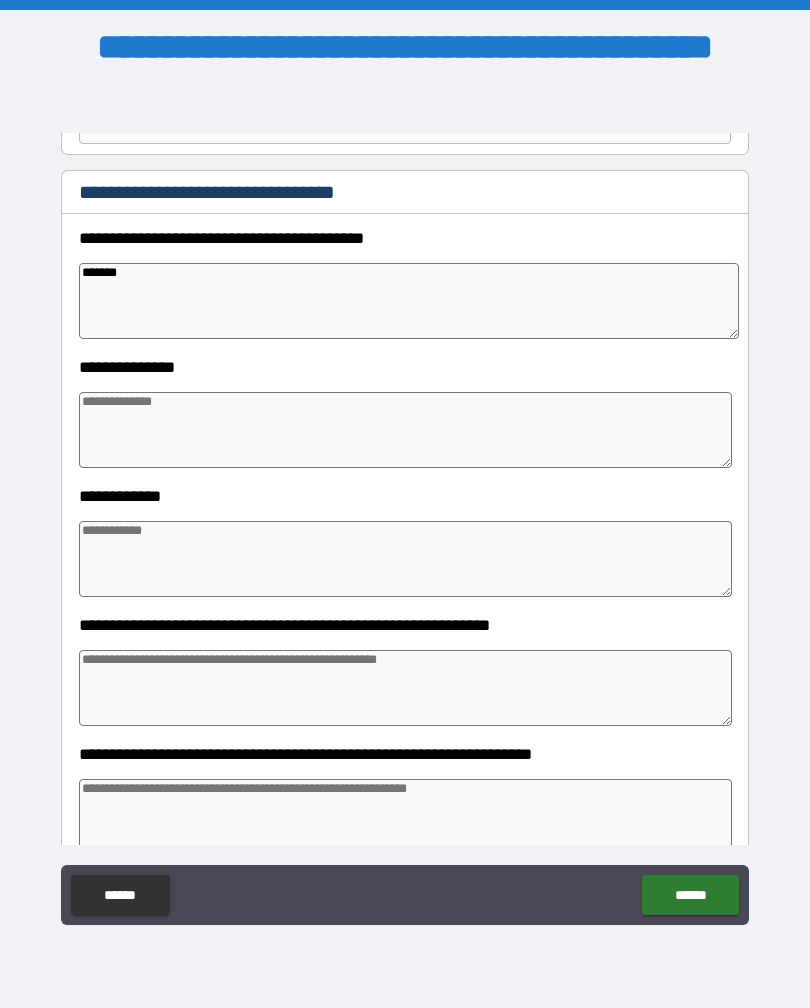 type on "*" 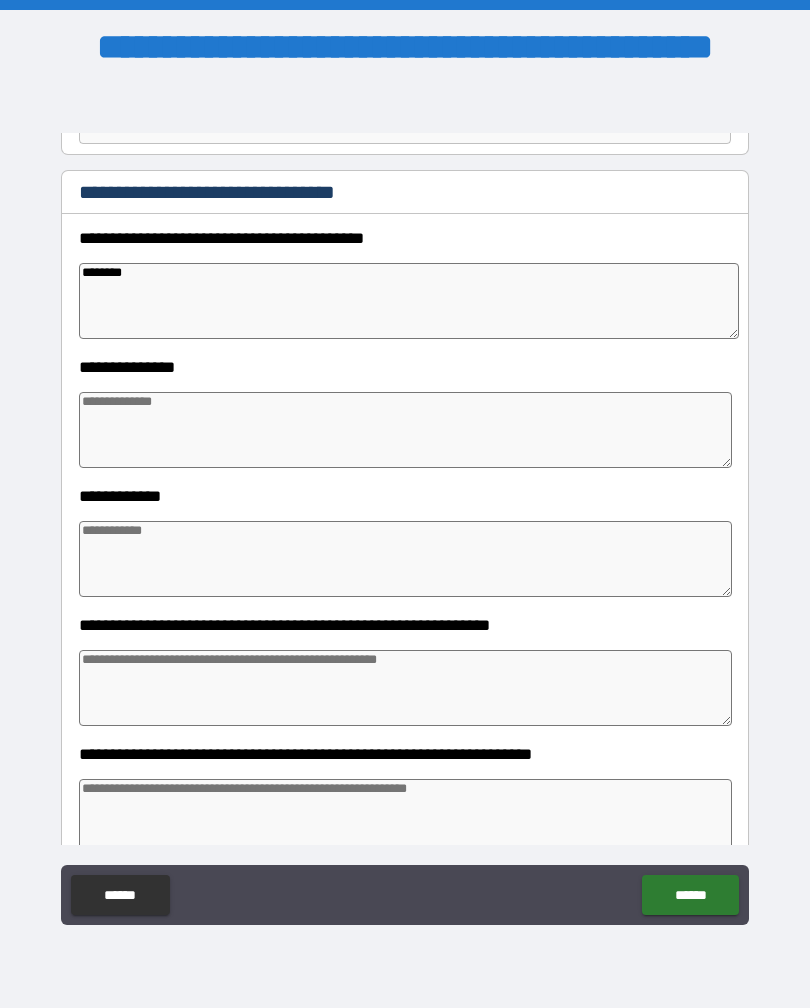 type on "*" 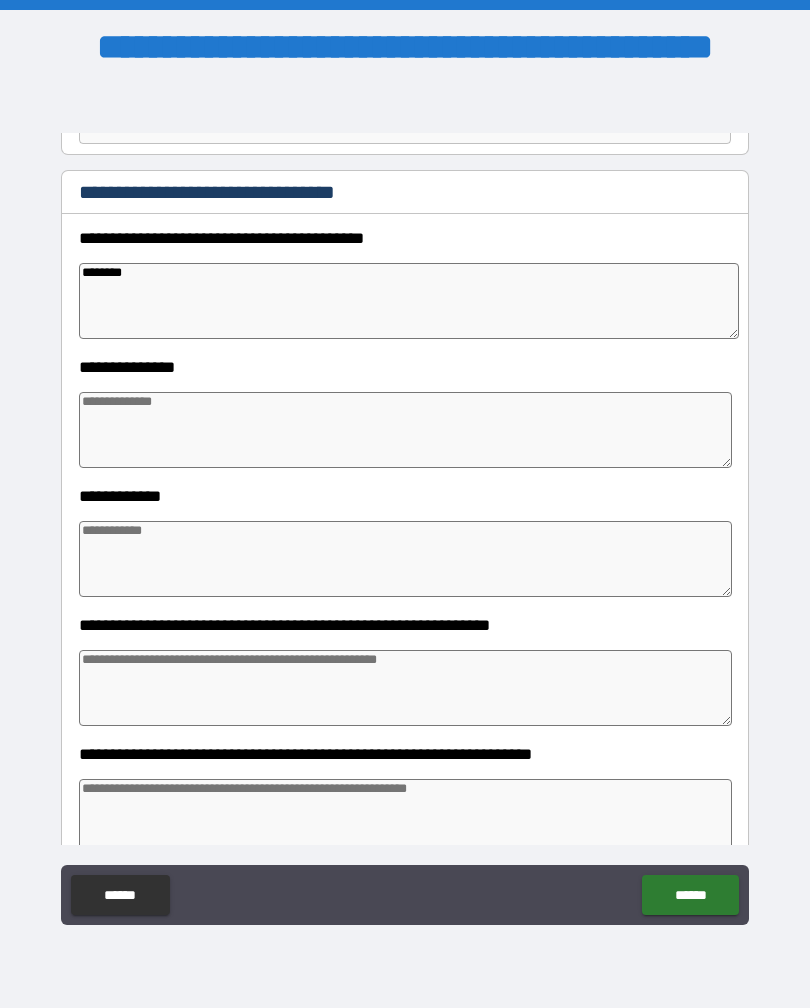 type on "*" 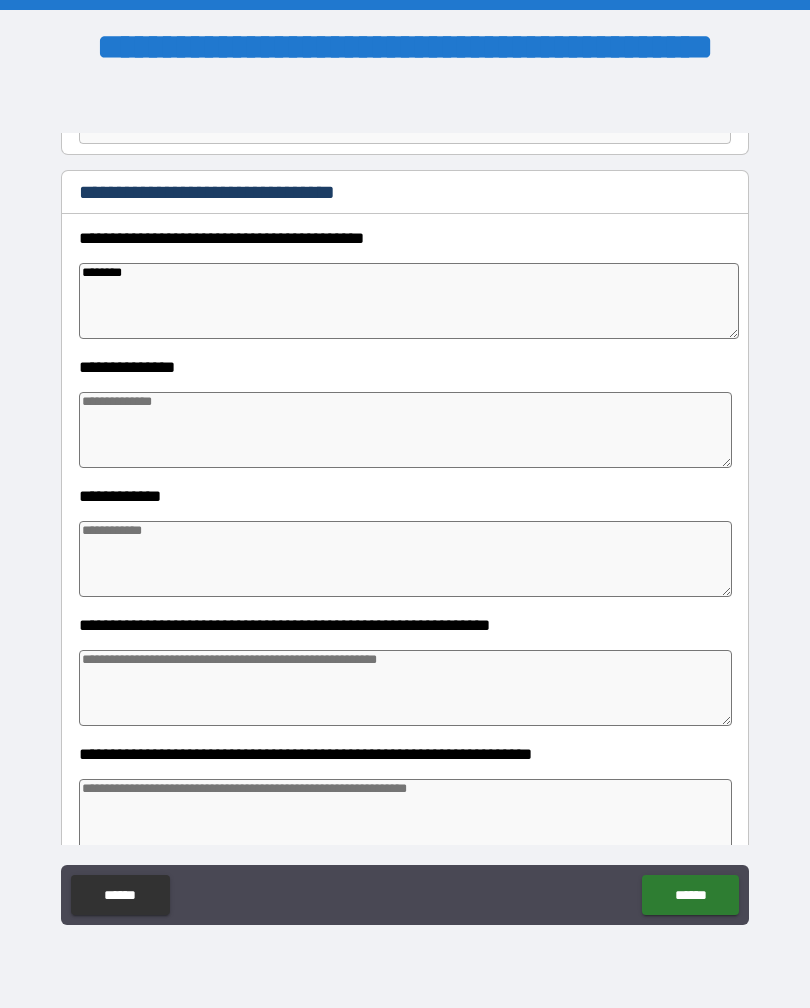 type on "*" 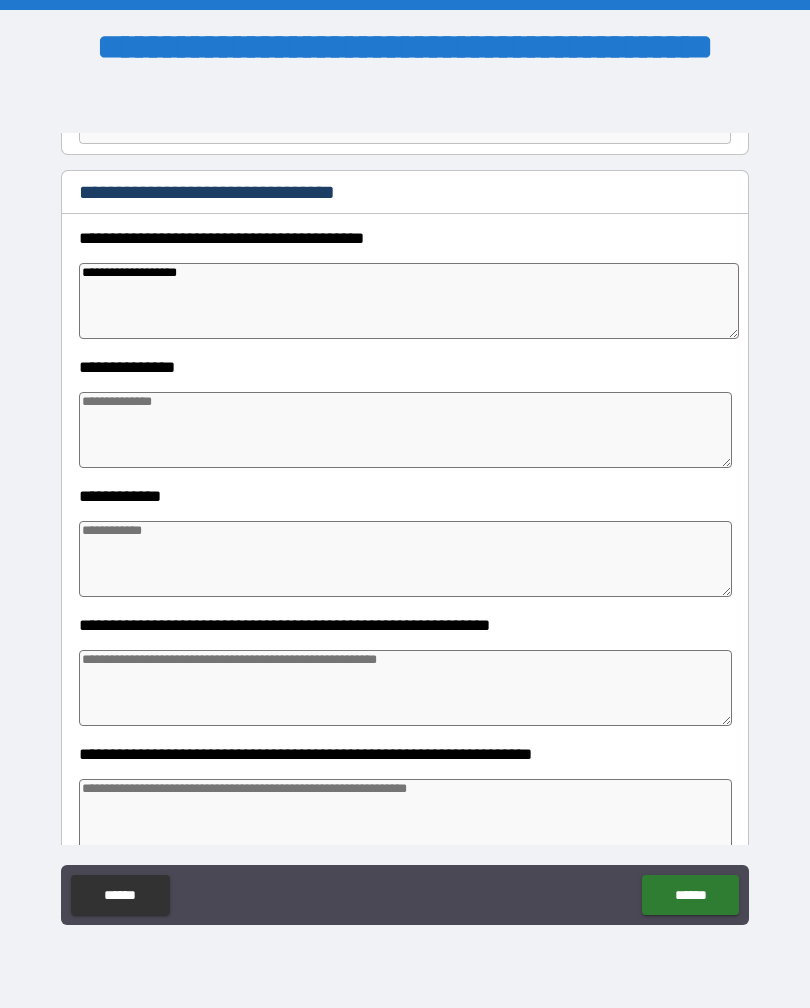 click at bounding box center [405, 430] 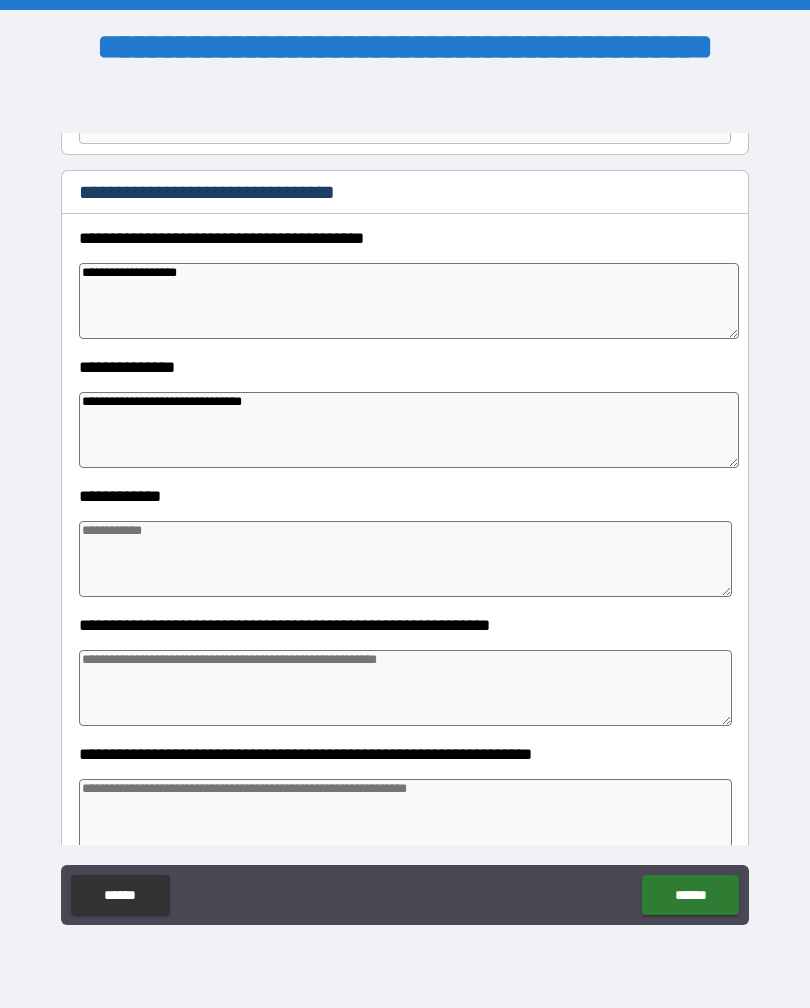 click at bounding box center (405, 559) 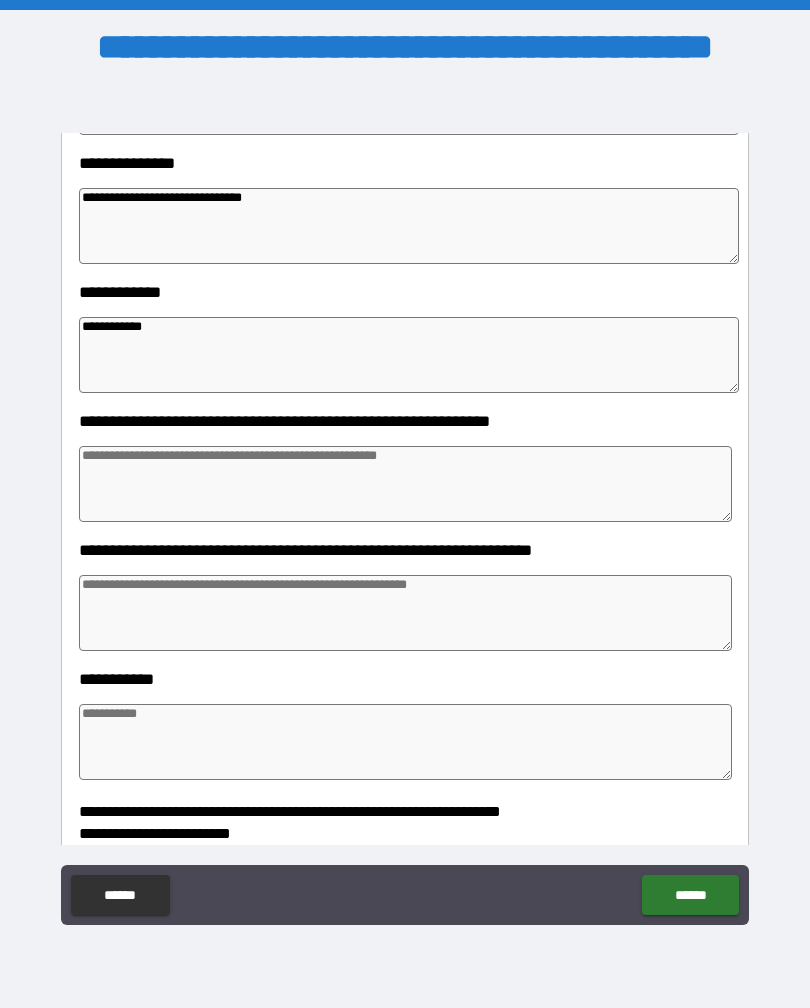 scroll, scrollTop: 425, scrollLeft: 0, axis: vertical 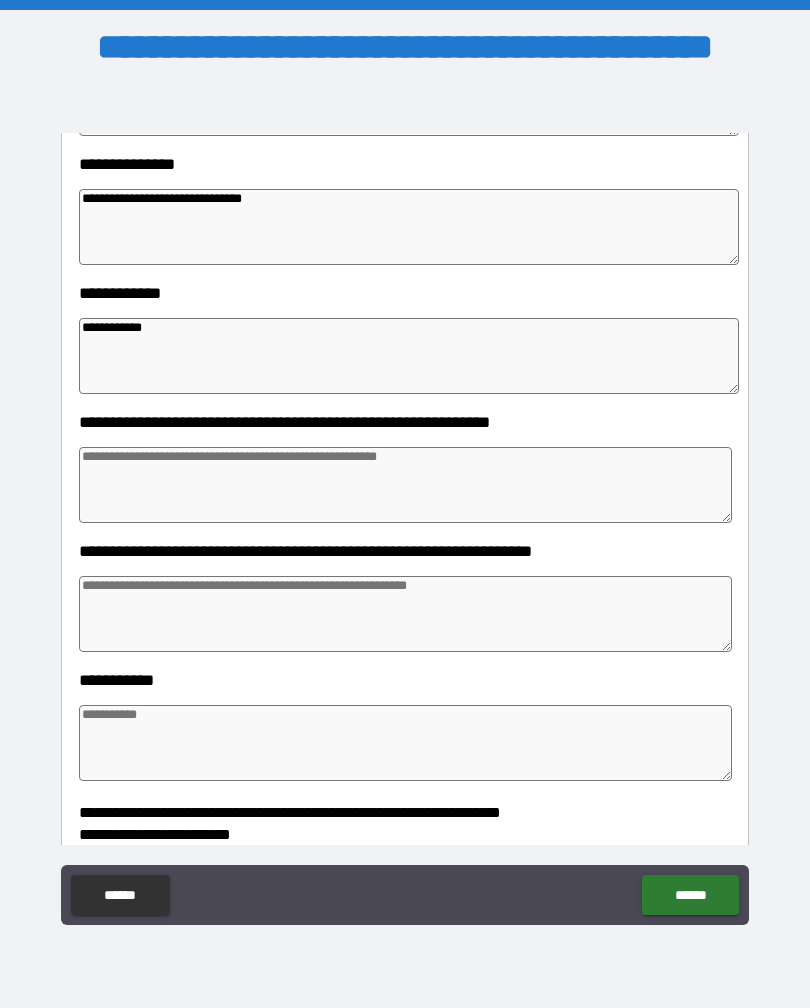 click at bounding box center [405, 485] 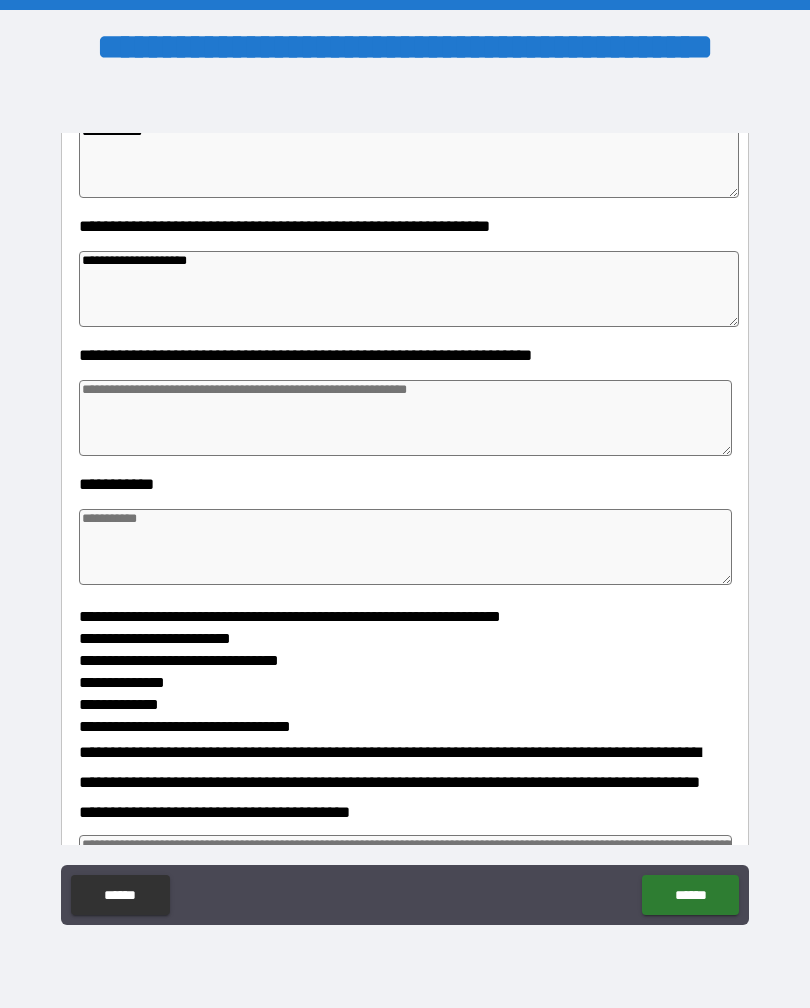 scroll, scrollTop: 624, scrollLeft: 0, axis: vertical 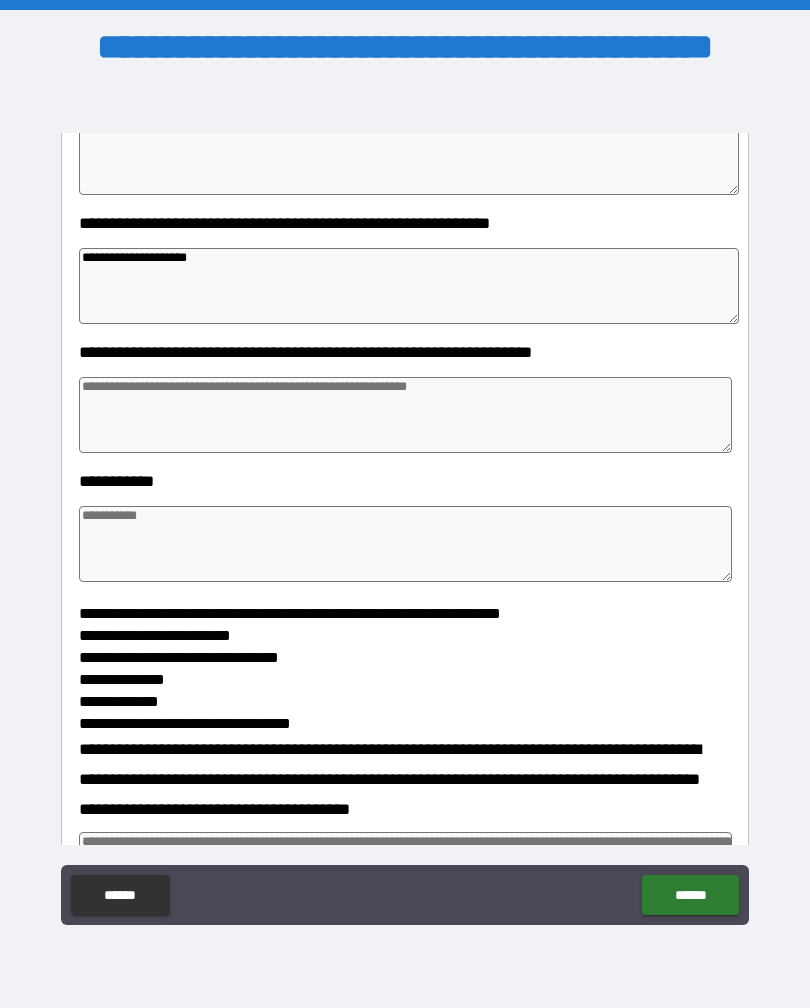 click at bounding box center (405, 415) 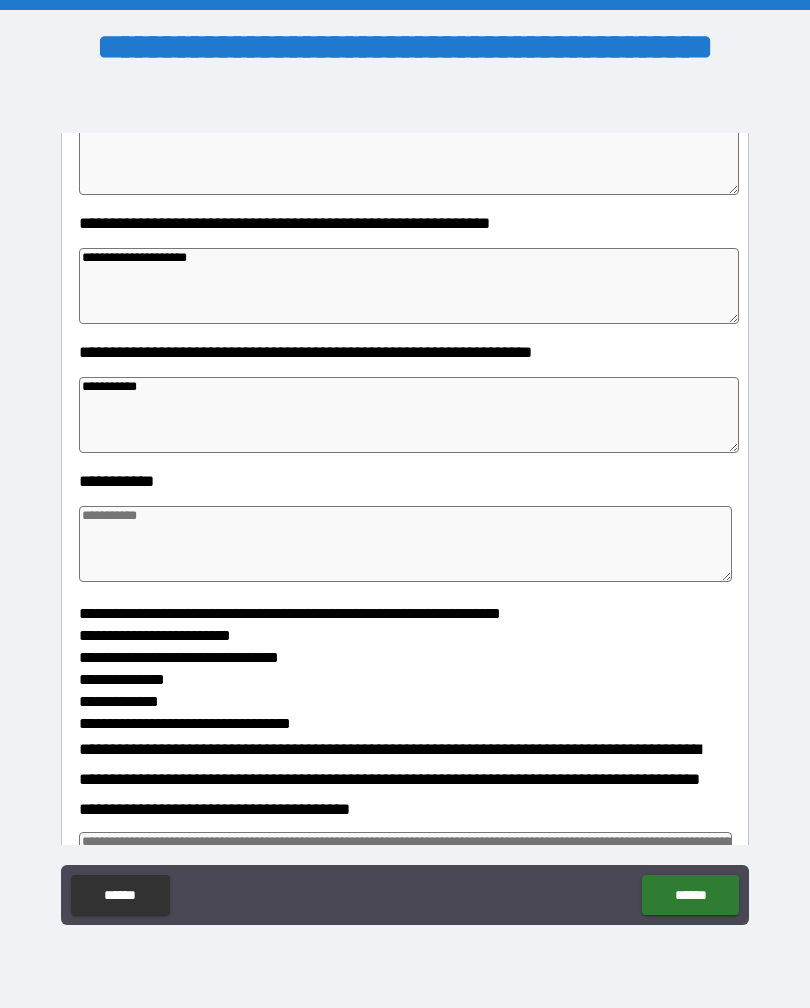 click at bounding box center (405, 544) 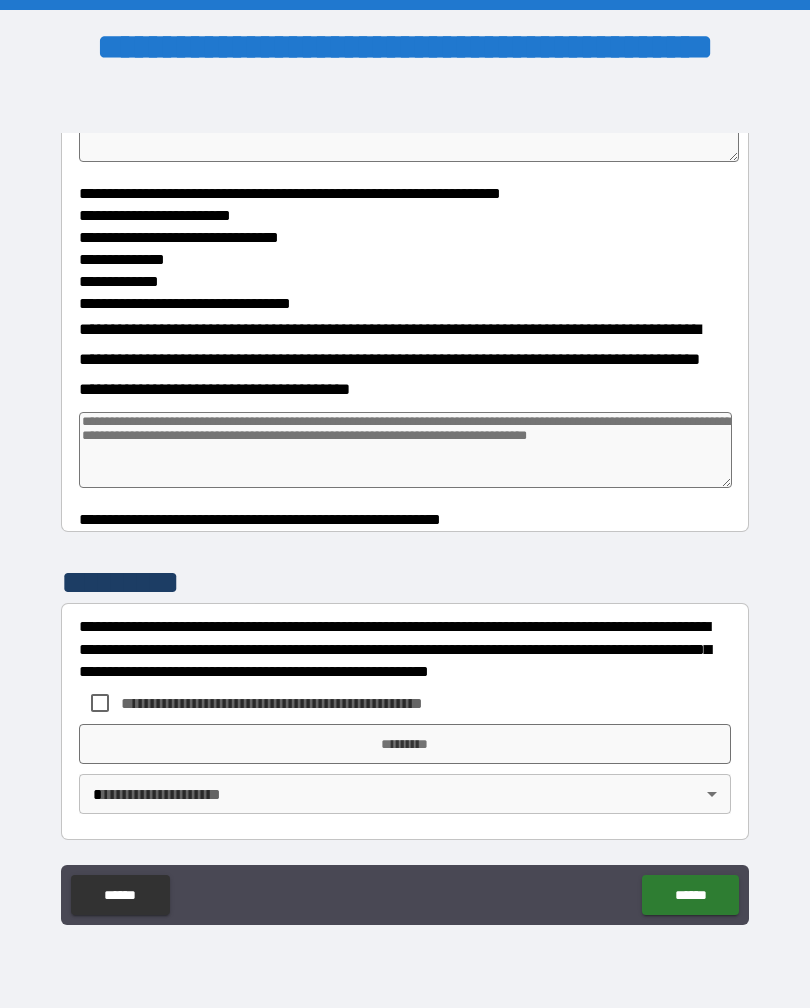 scroll, scrollTop: 1044, scrollLeft: 0, axis: vertical 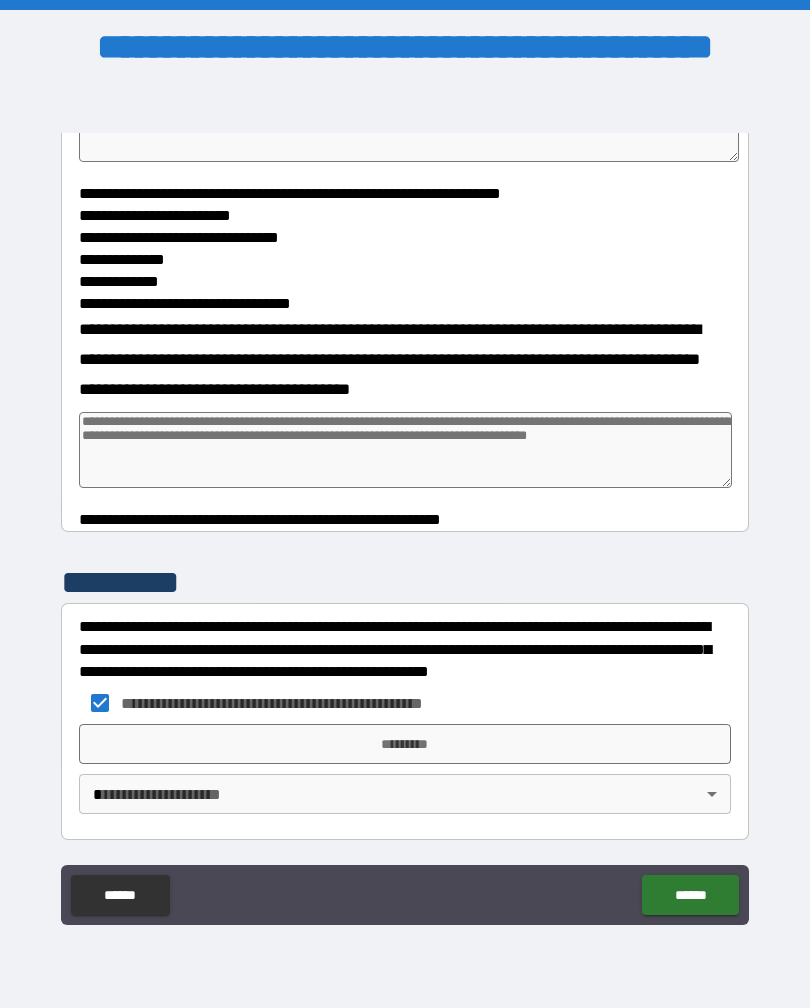 click on "*********" at bounding box center (405, 744) 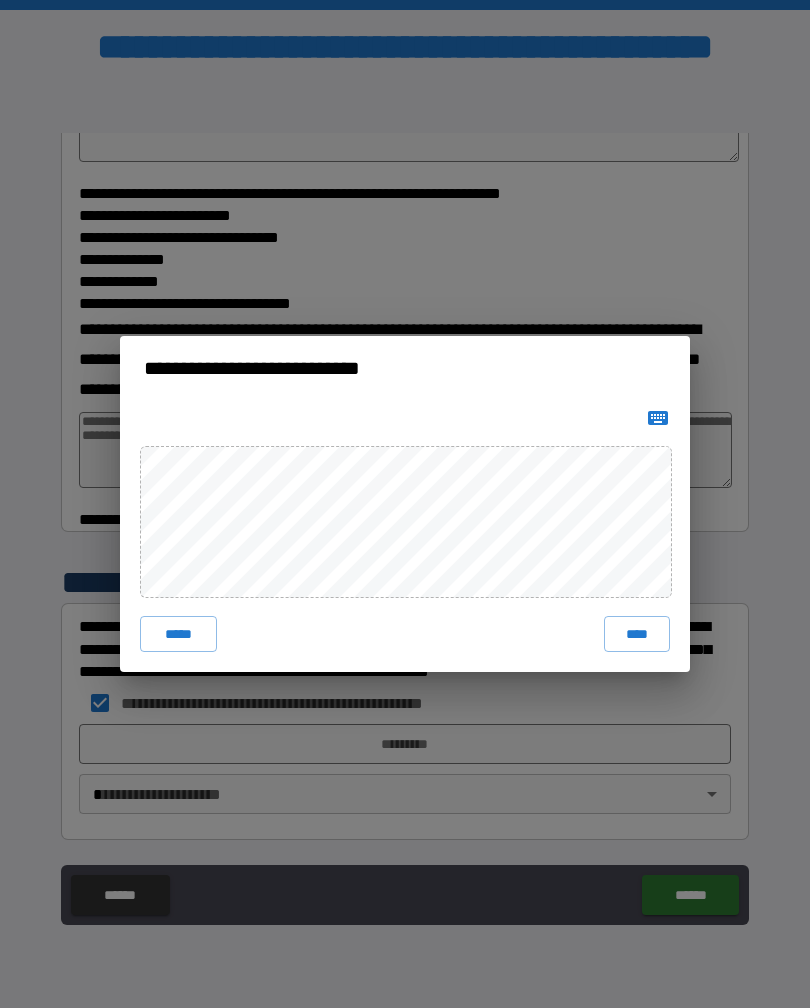 click on "****" at bounding box center [637, 634] 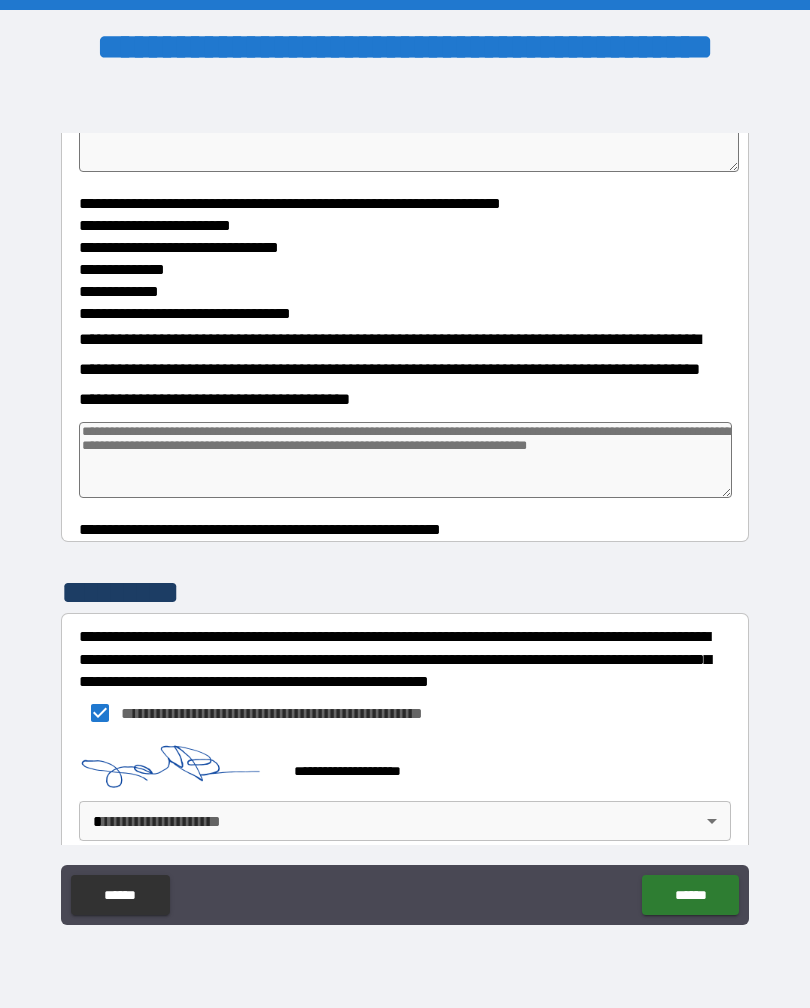 click on "**********" at bounding box center (405, 504) 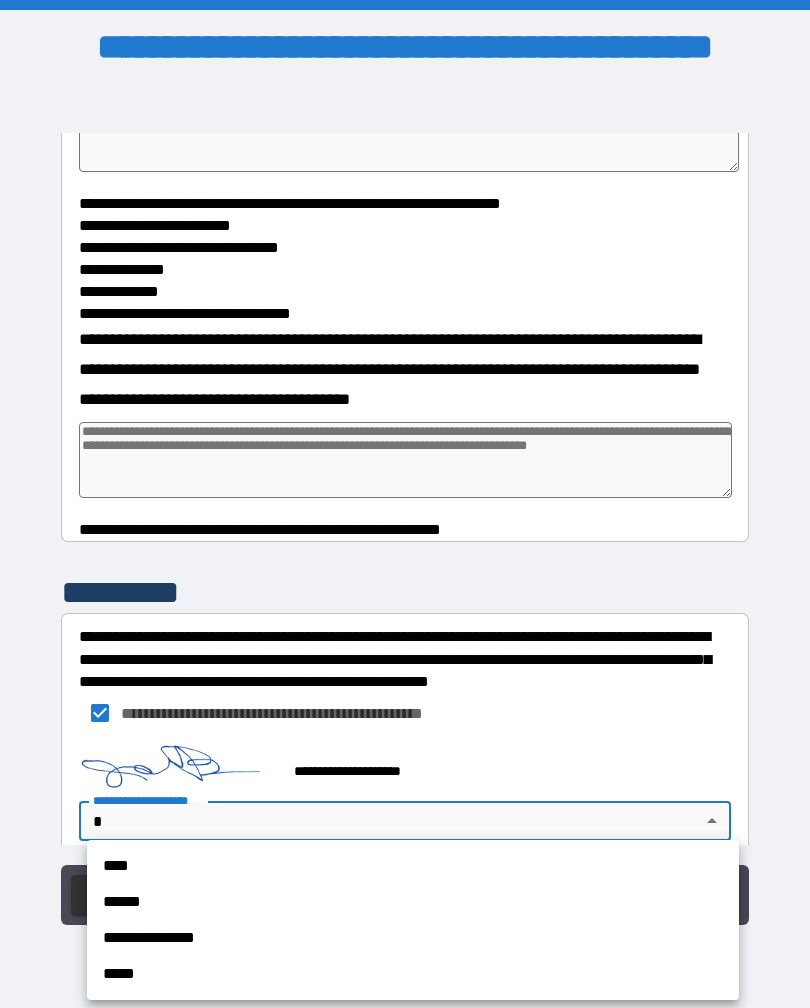 click on "****" at bounding box center [413, 866] 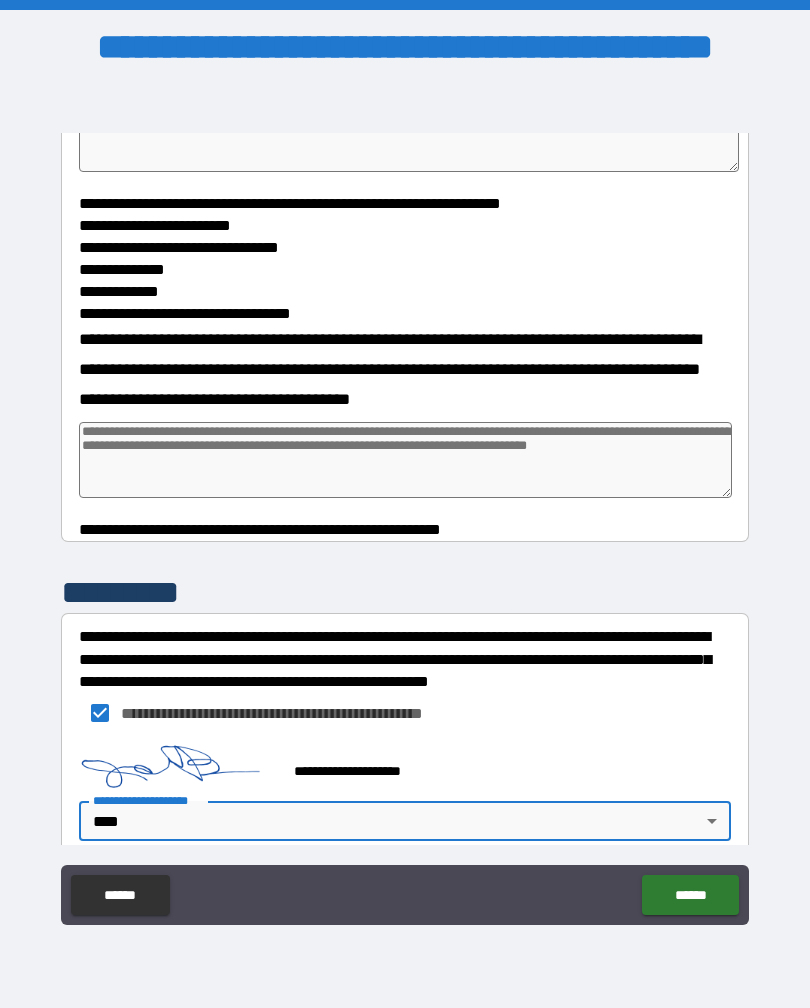click on "******" at bounding box center (690, 895) 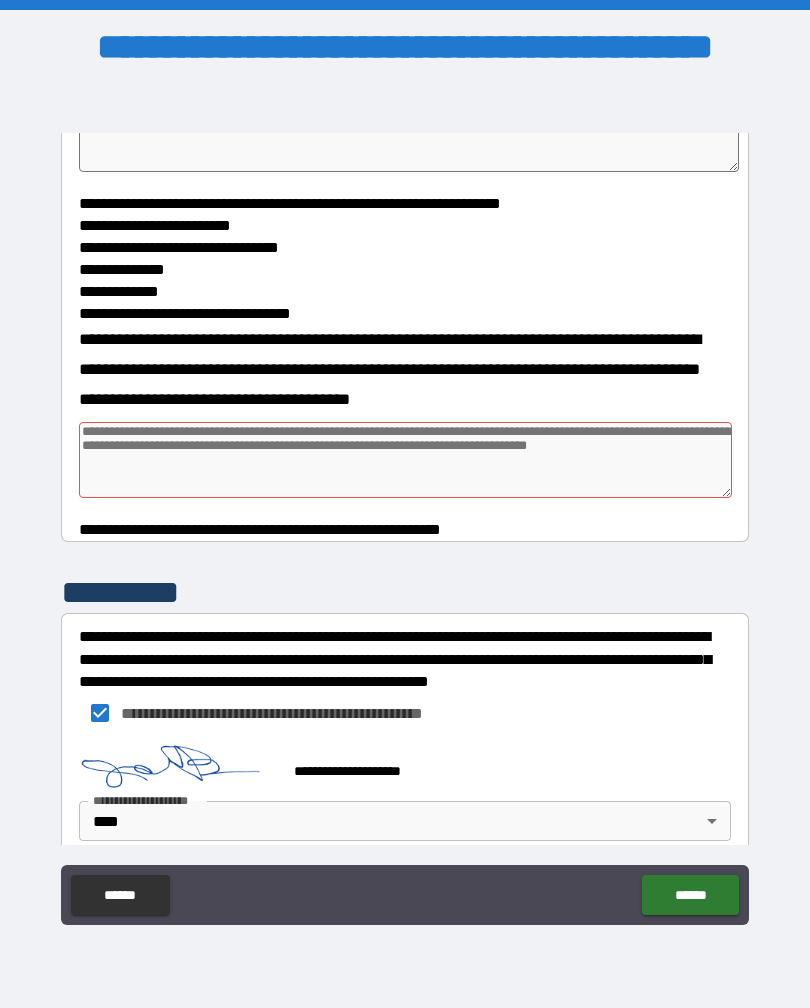 click at bounding box center [405, 460] 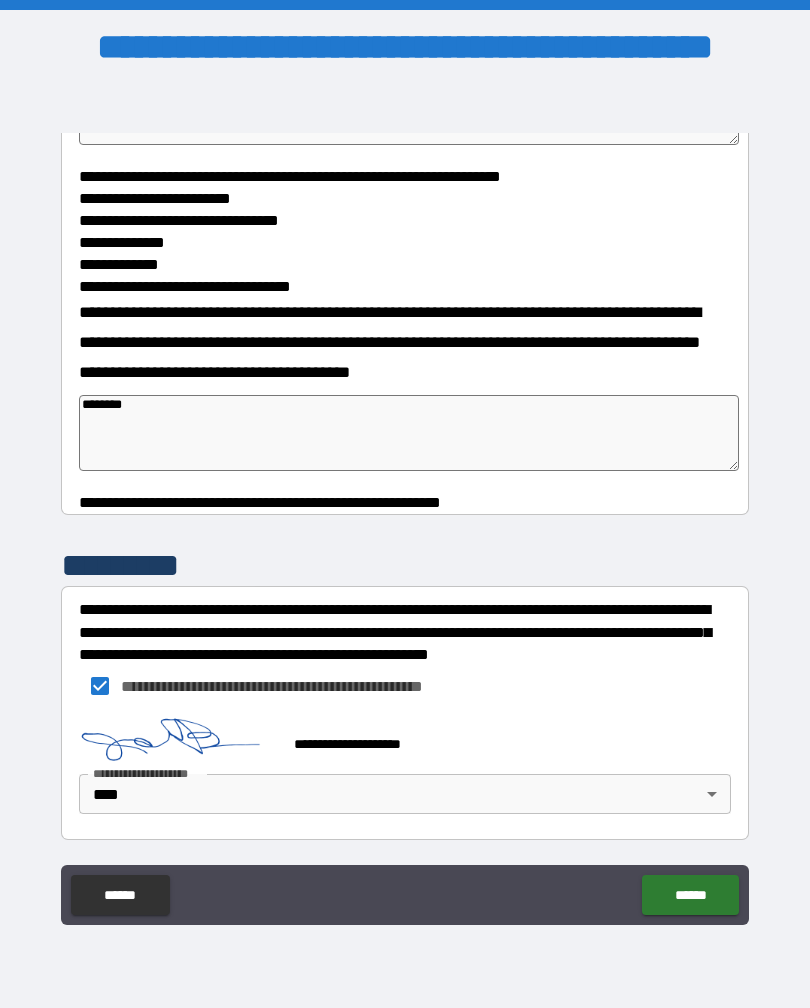 scroll, scrollTop: 1061, scrollLeft: 0, axis: vertical 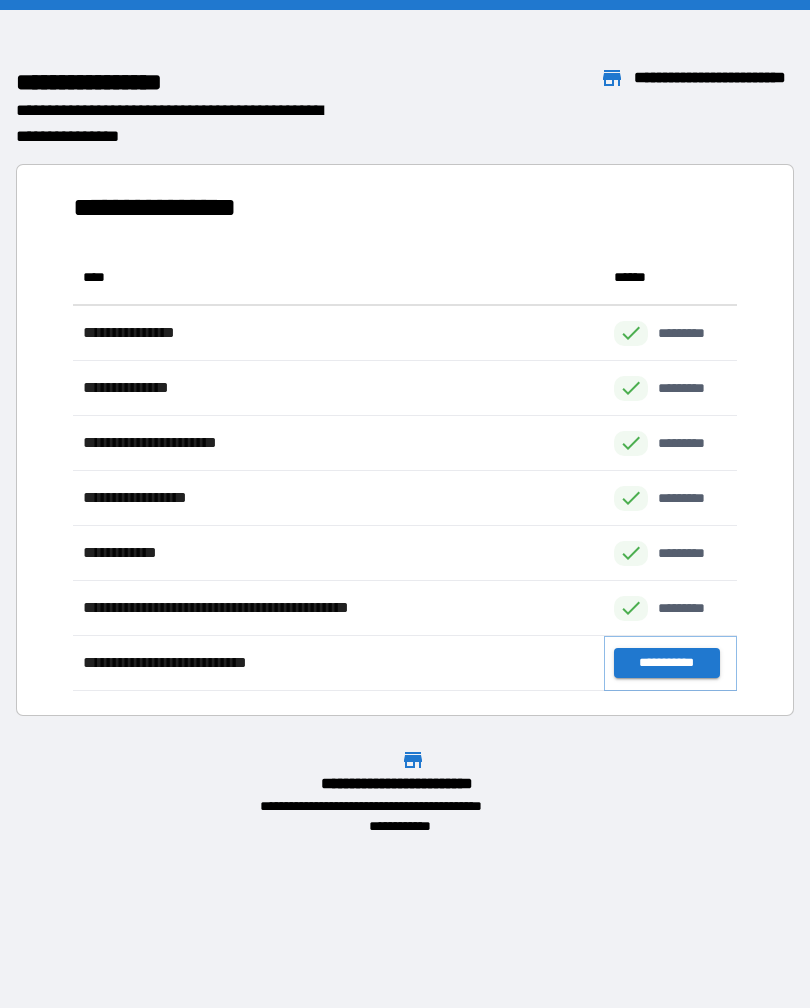 click on "**********" at bounding box center (666, 663) 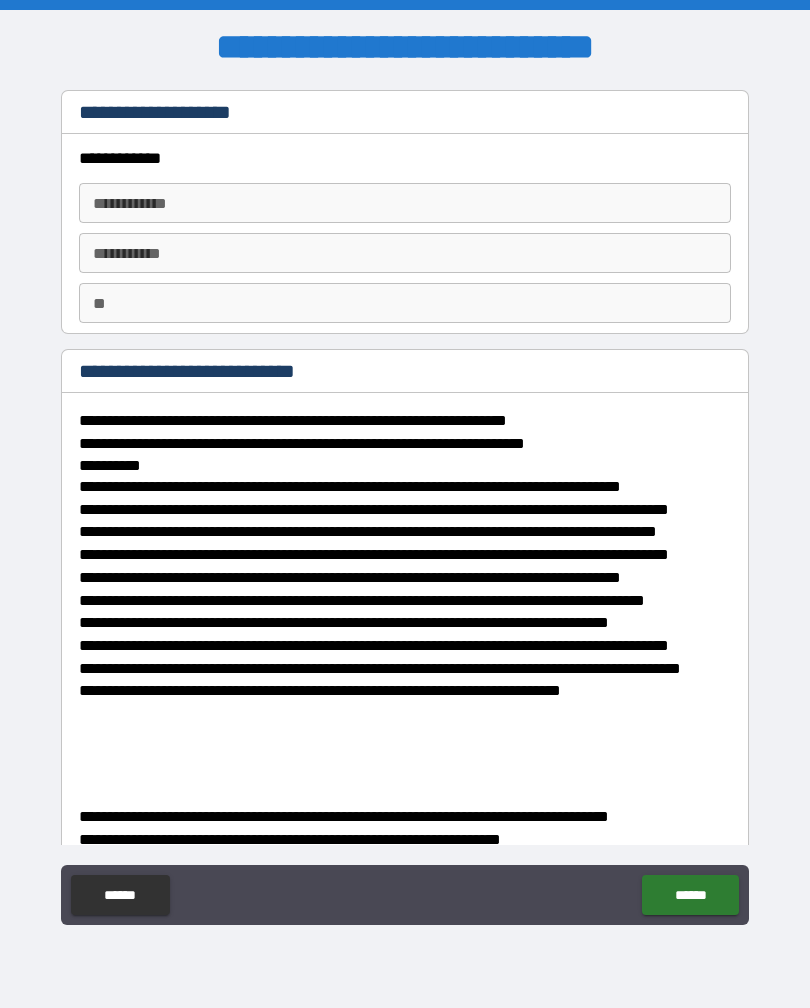 click on "**********" at bounding box center (405, 203) 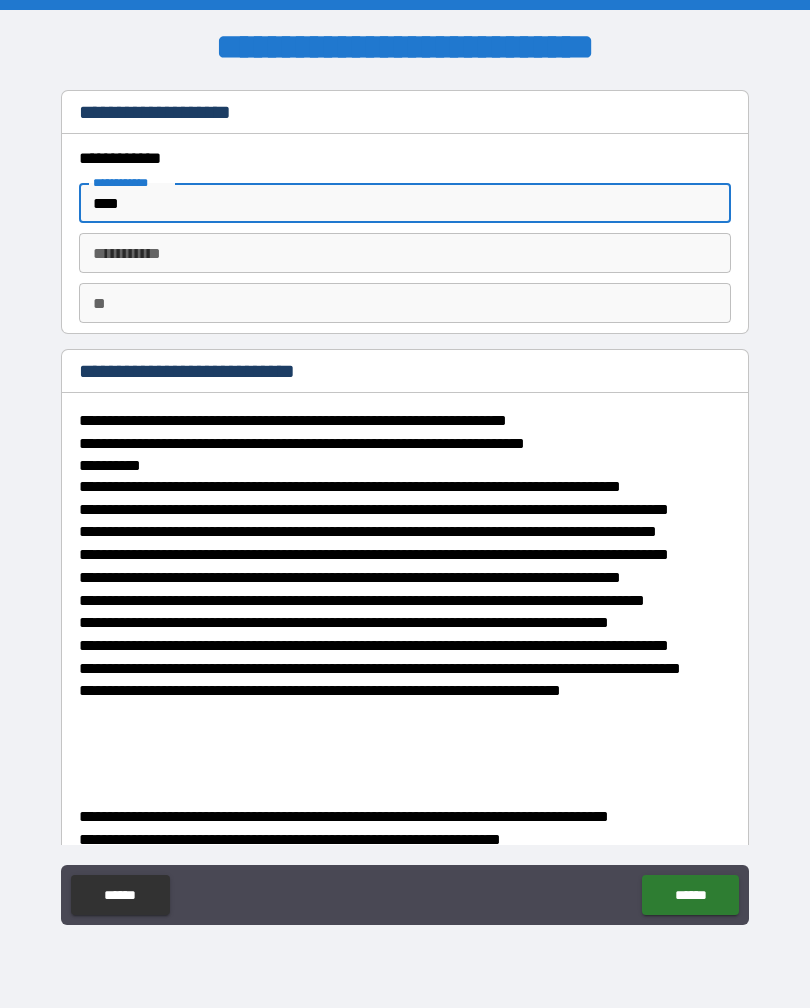 click on "*********   *" at bounding box center (405, 253) 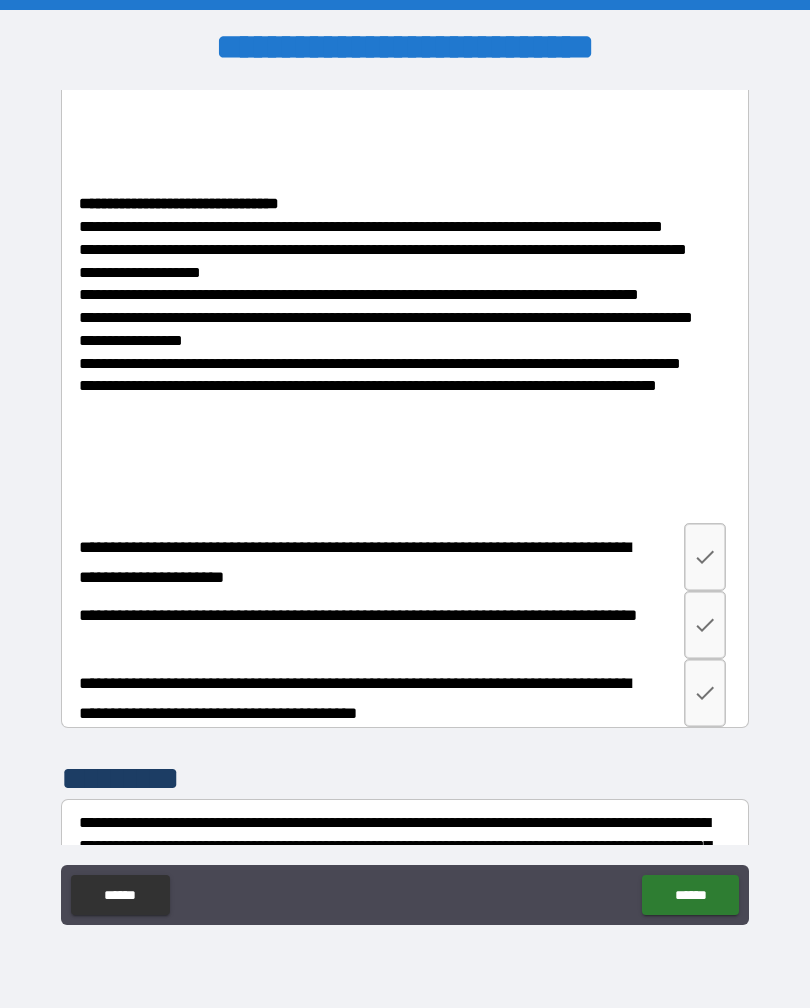 scroll, scrollTop: 6406, scrollLeft: 0, axis: vertical 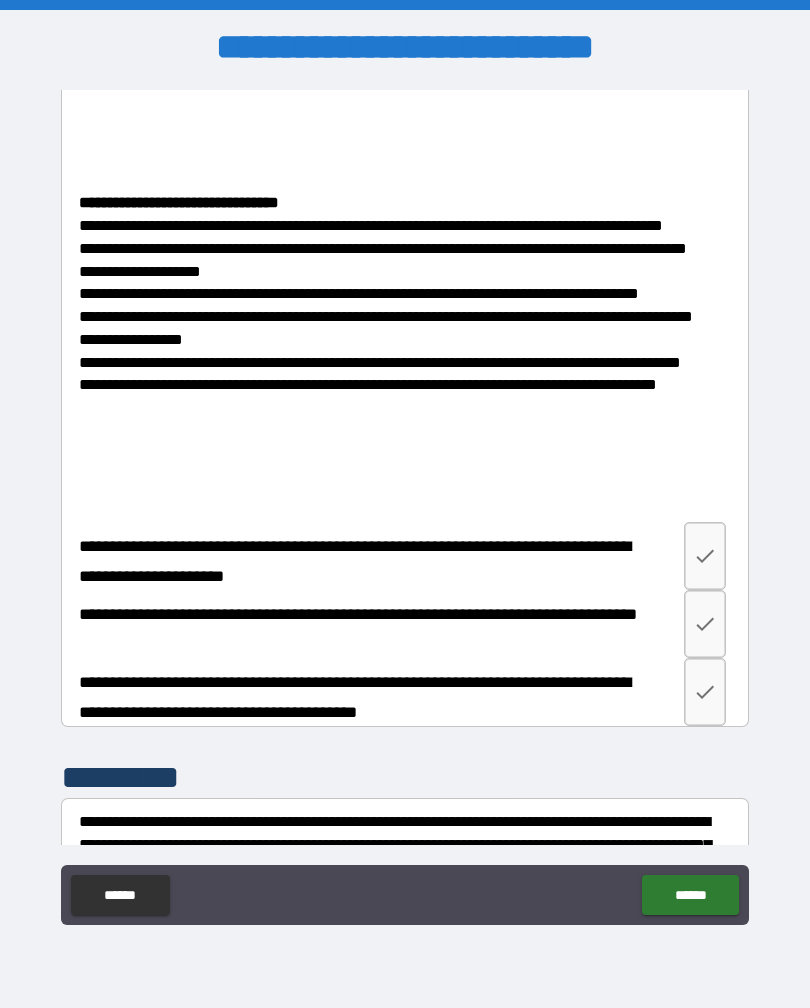 click 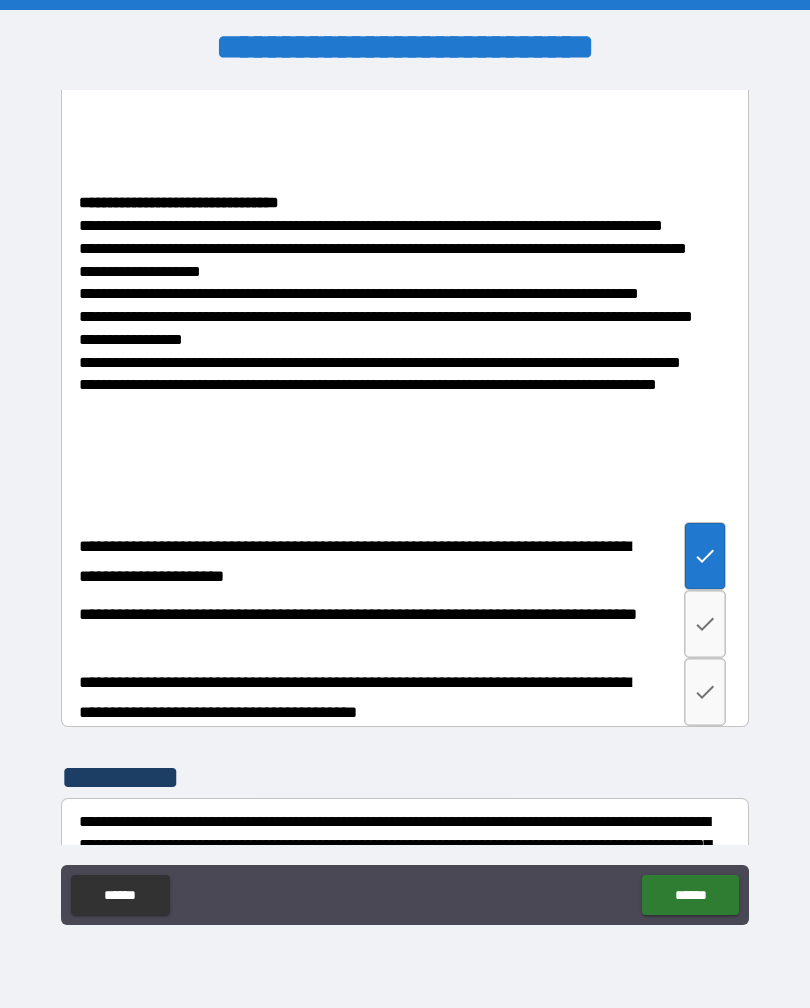 click 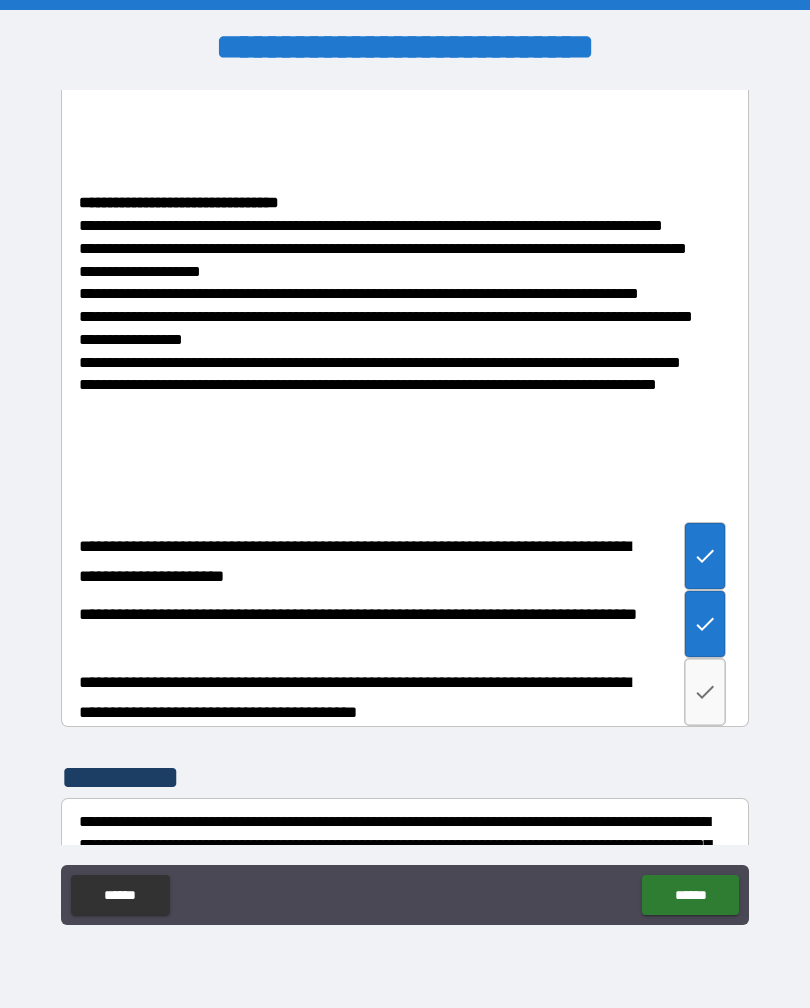 click 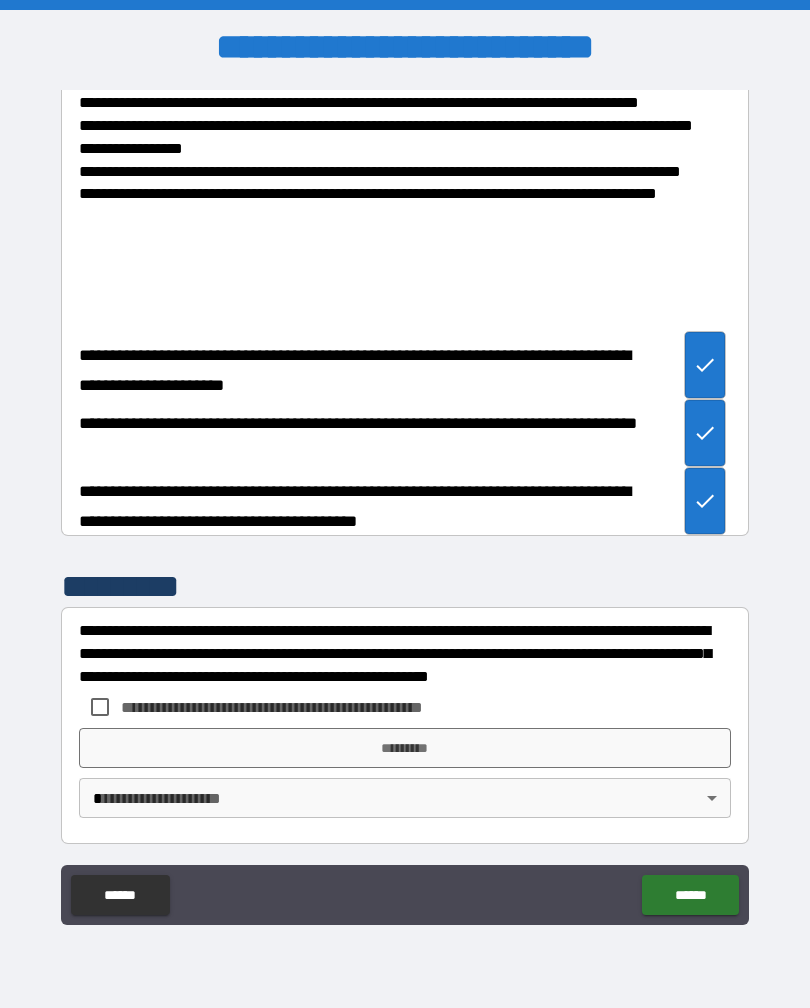 scroll, scrollTop: 6595, scrollLeft: 0, axis: vertical 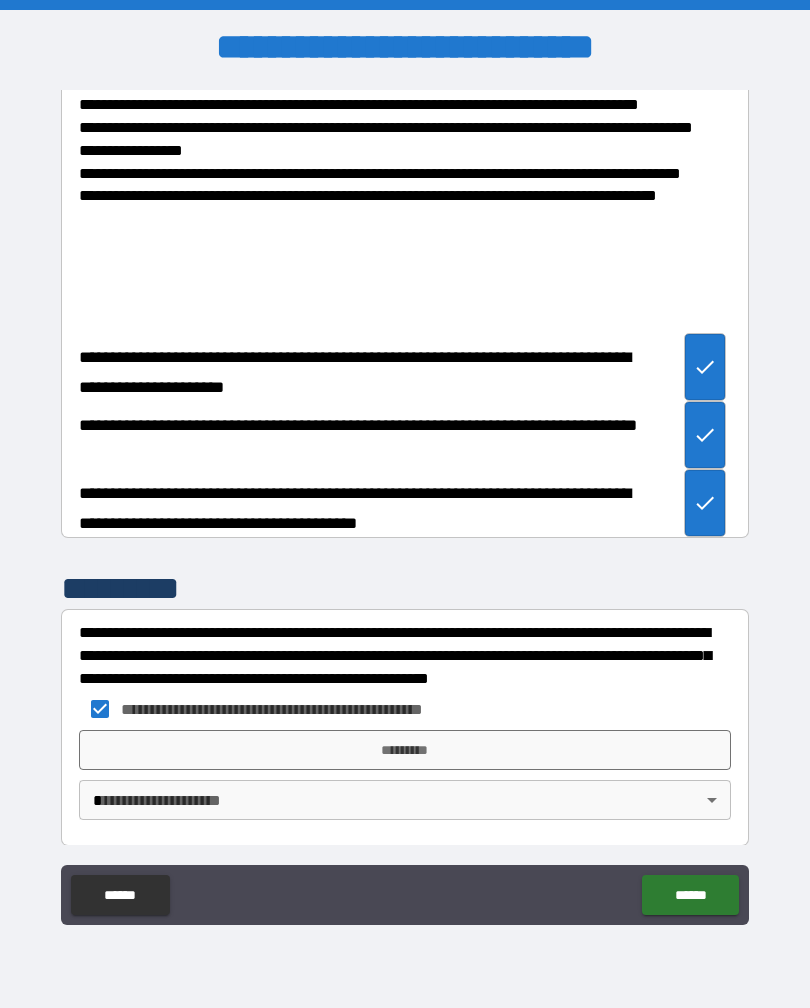 click on "*********" at bounding box center (405, 750) 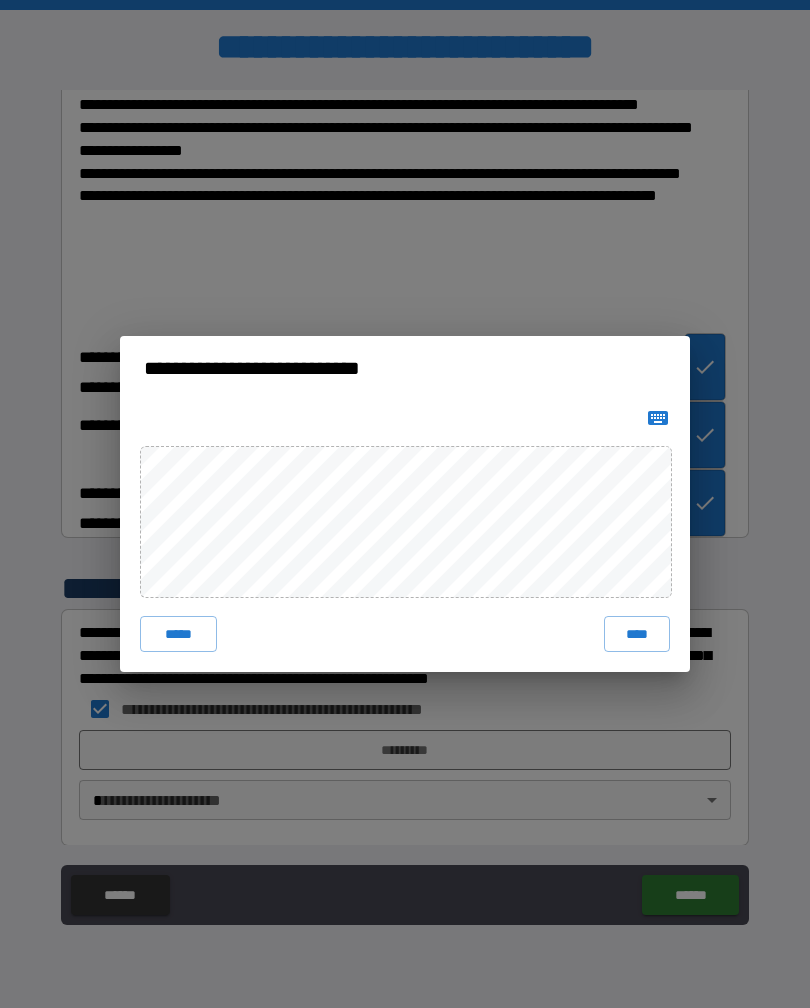 click on "****" at bounding box center [637, 634] 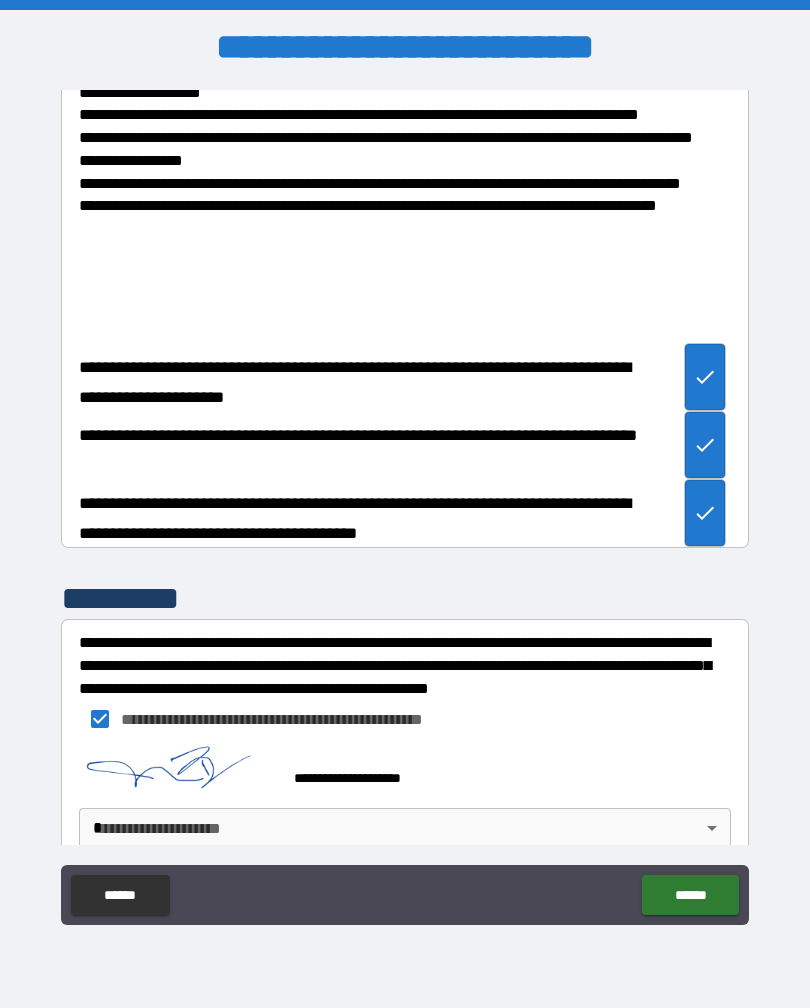 click on "**********" at bounding box center (405, 504) 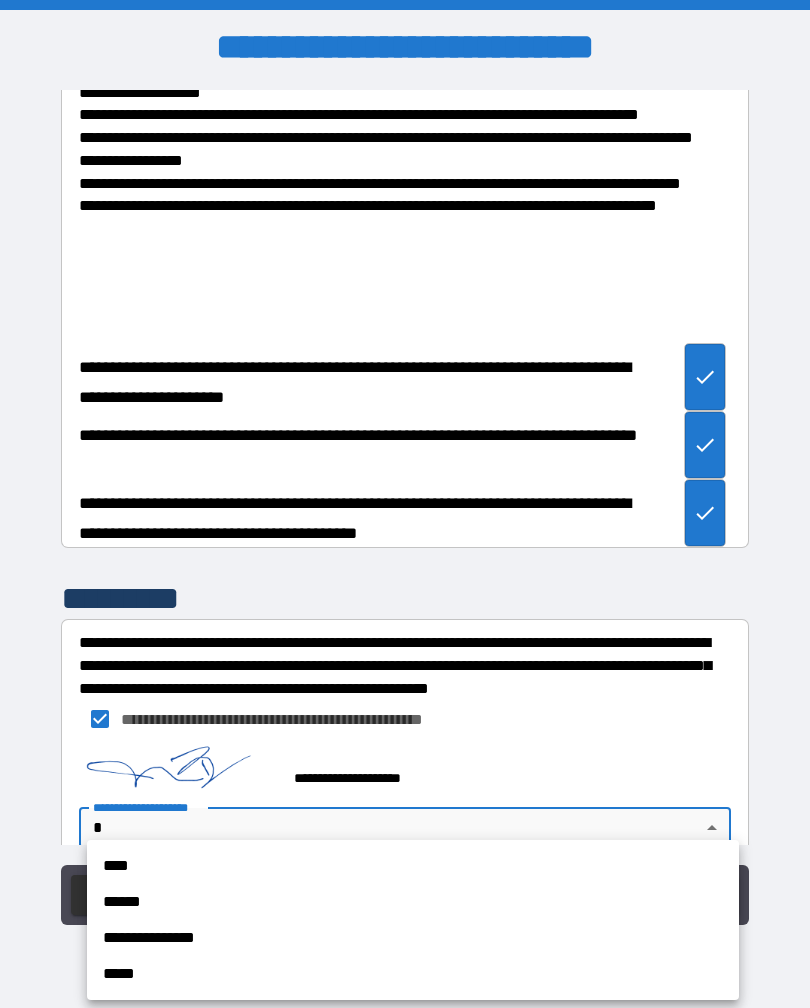 click on "****" at bounding box center (413, 866) 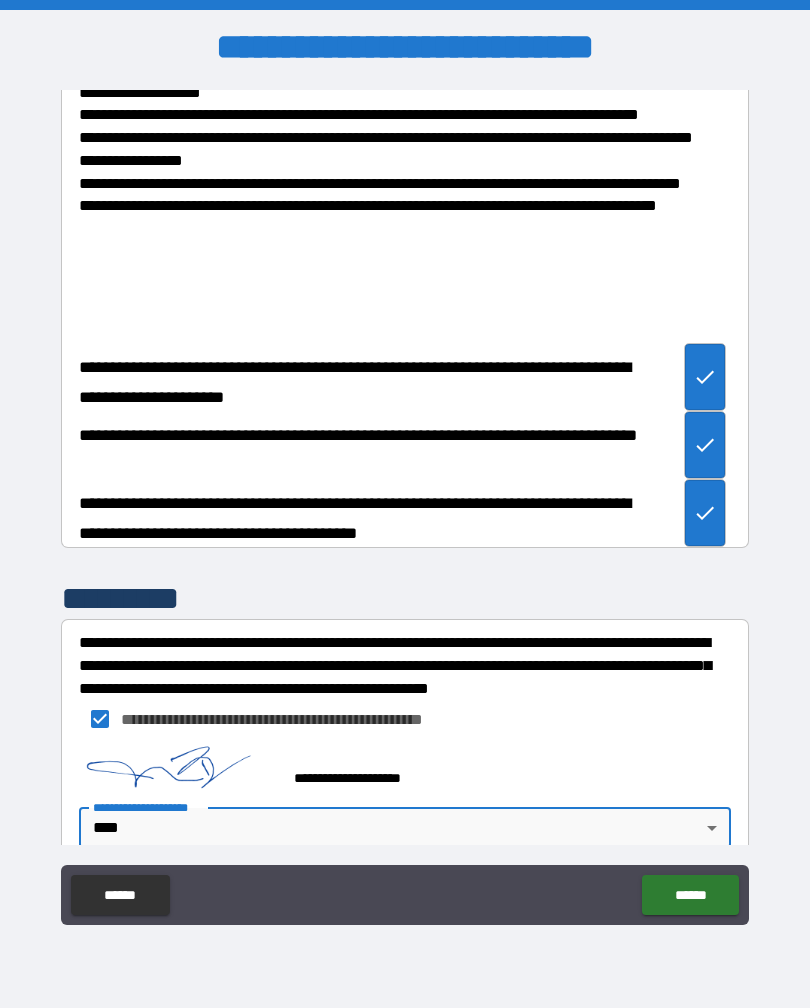 click on "******" at bounding box center [690, 895] 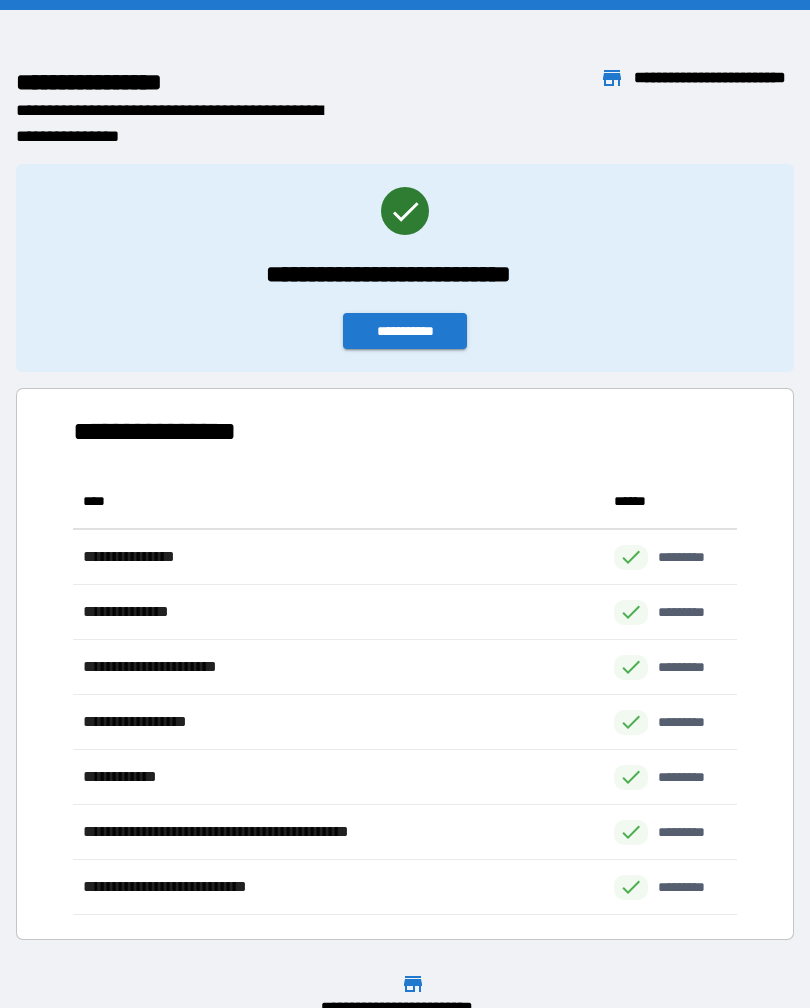 scroll, scrollTop: 441, scrollLeft: 664, axis: both 